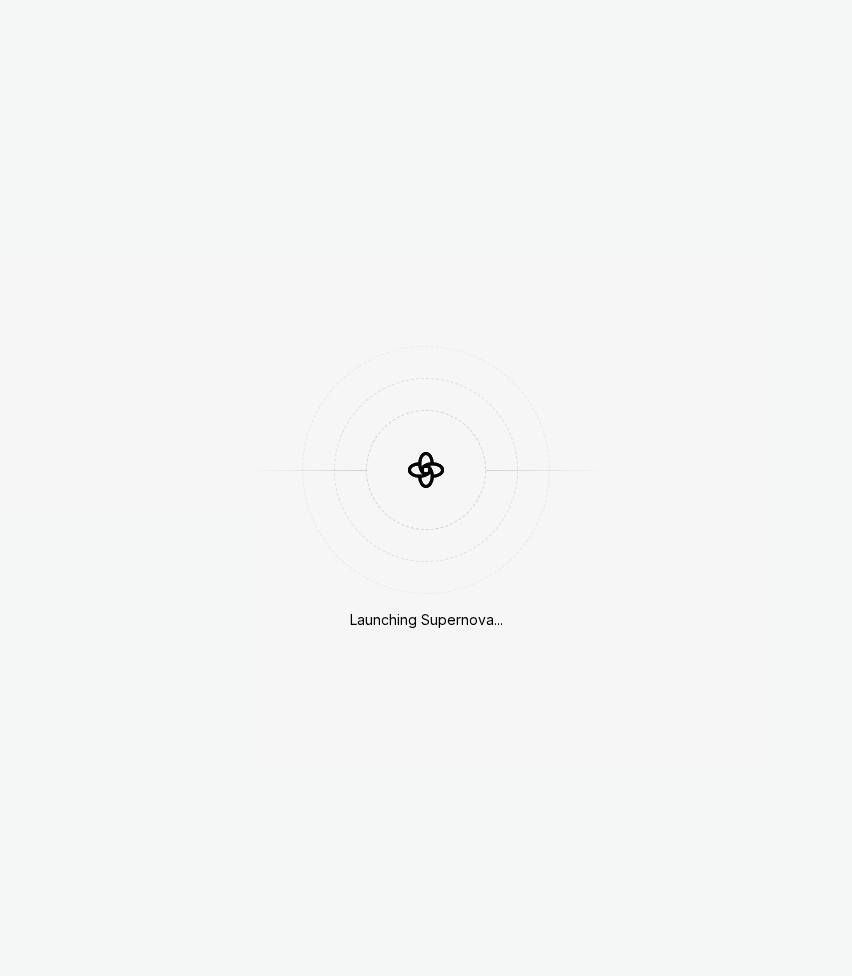 scroll, scrollTop: 0, scrollLeft: 0, axis: both 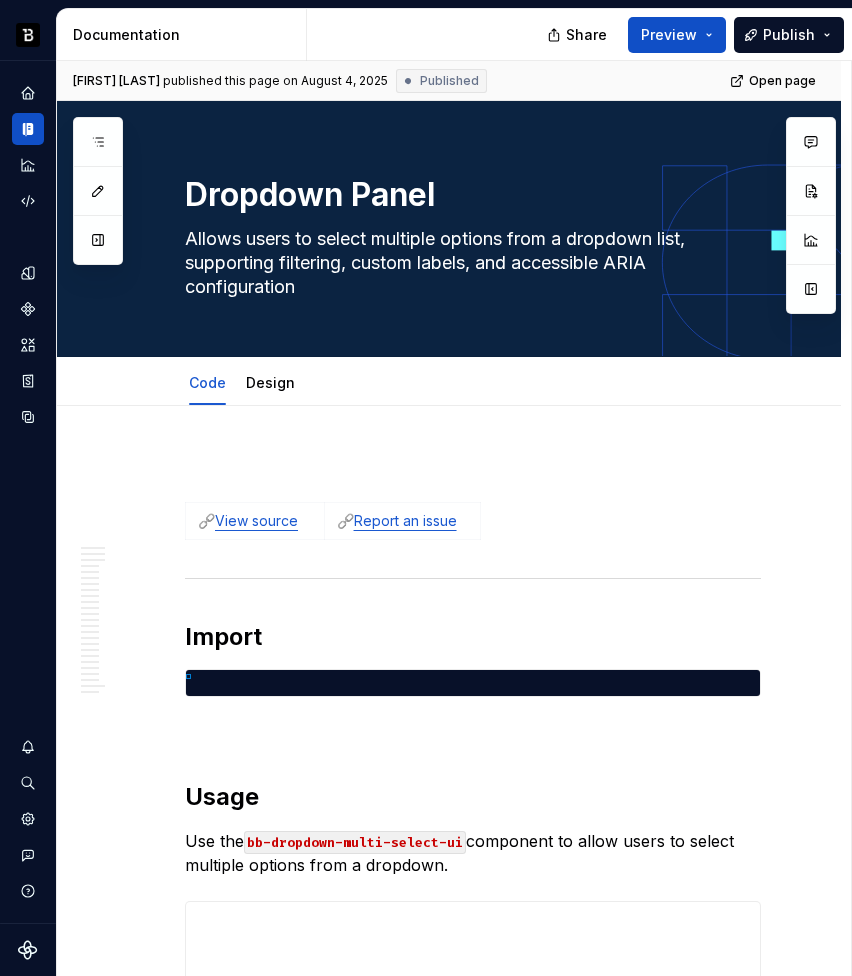 type on "*" 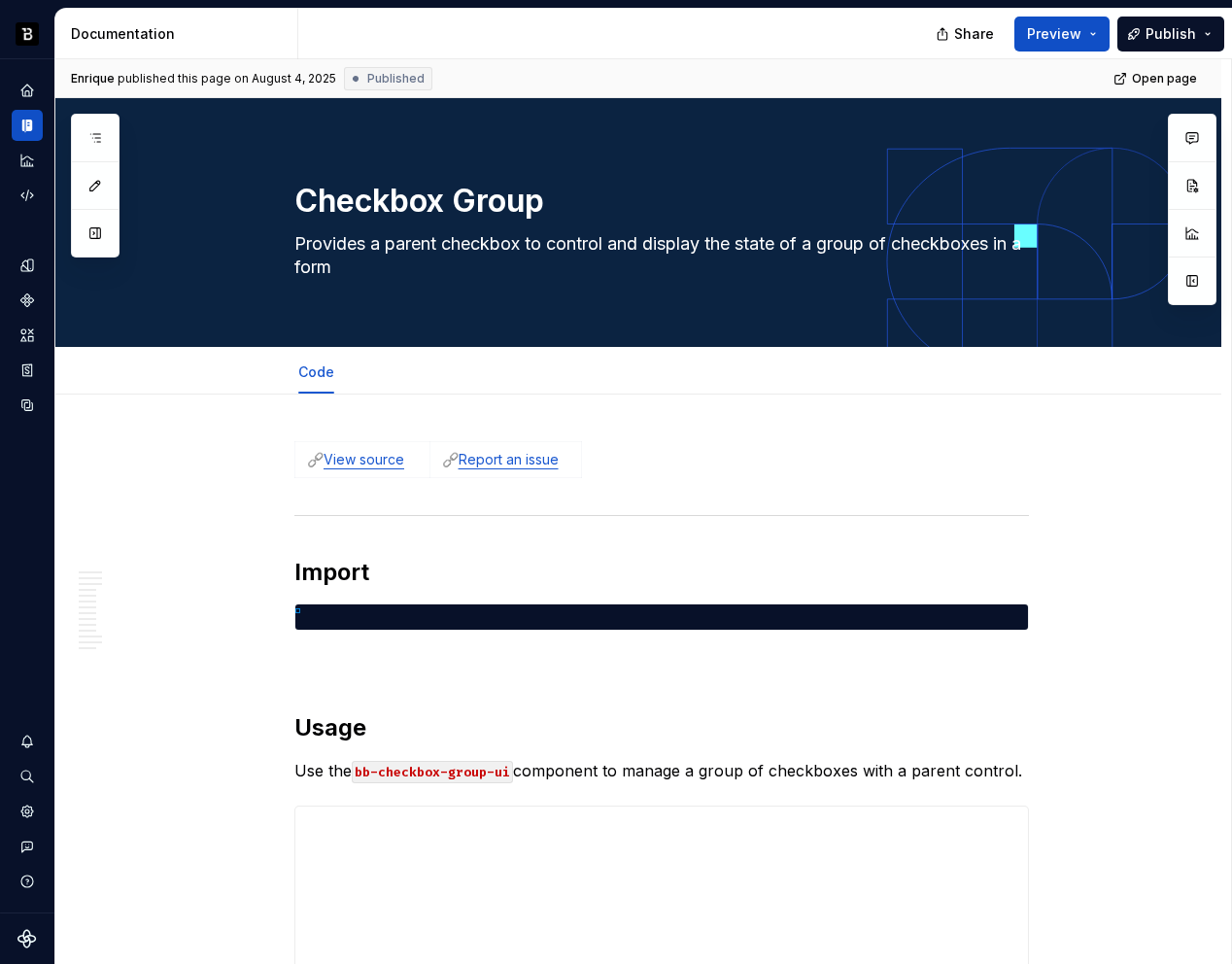 type on "*" 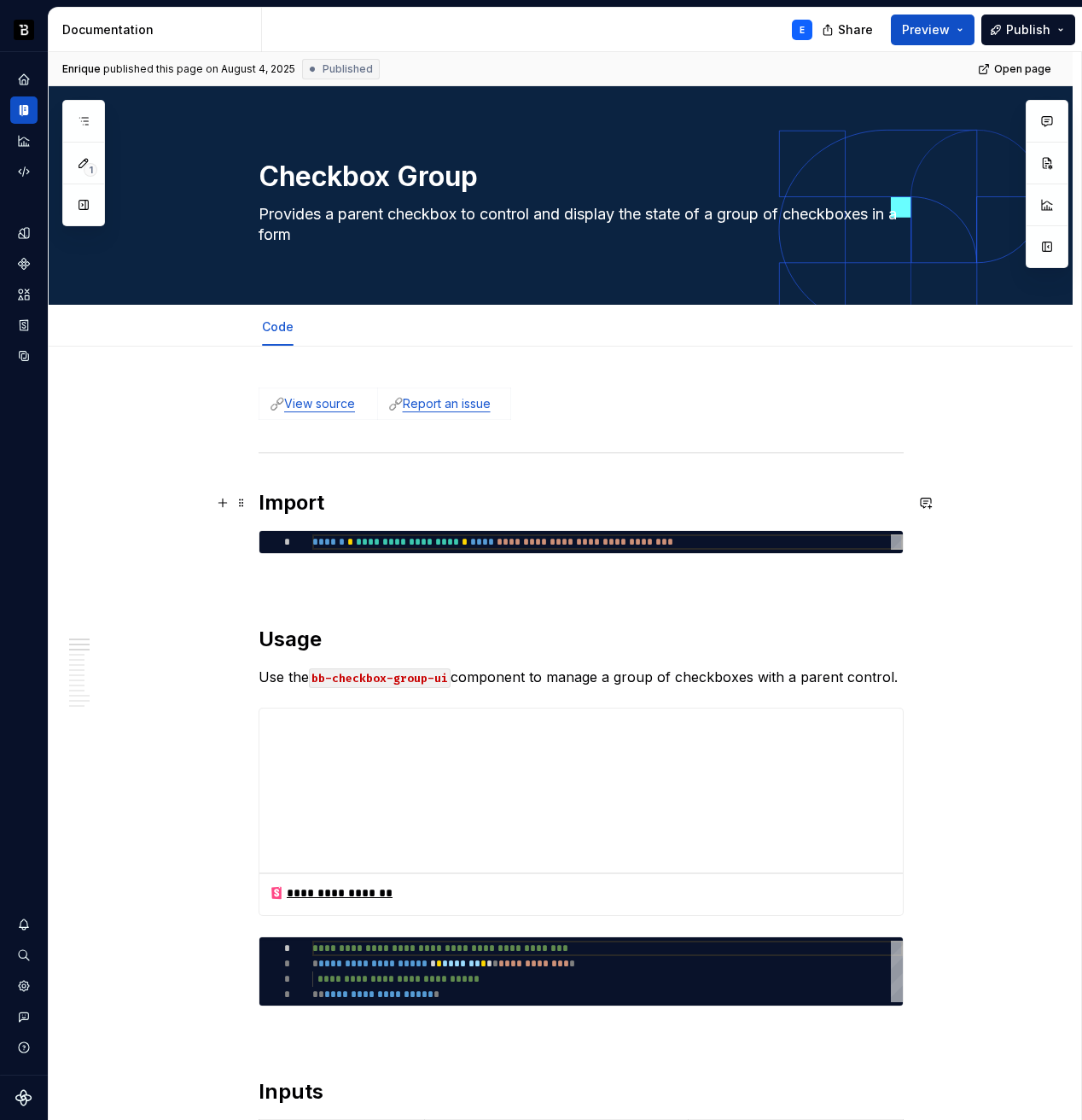 scroll, scrollTop: 0, scrollLeft: 0, axis: both 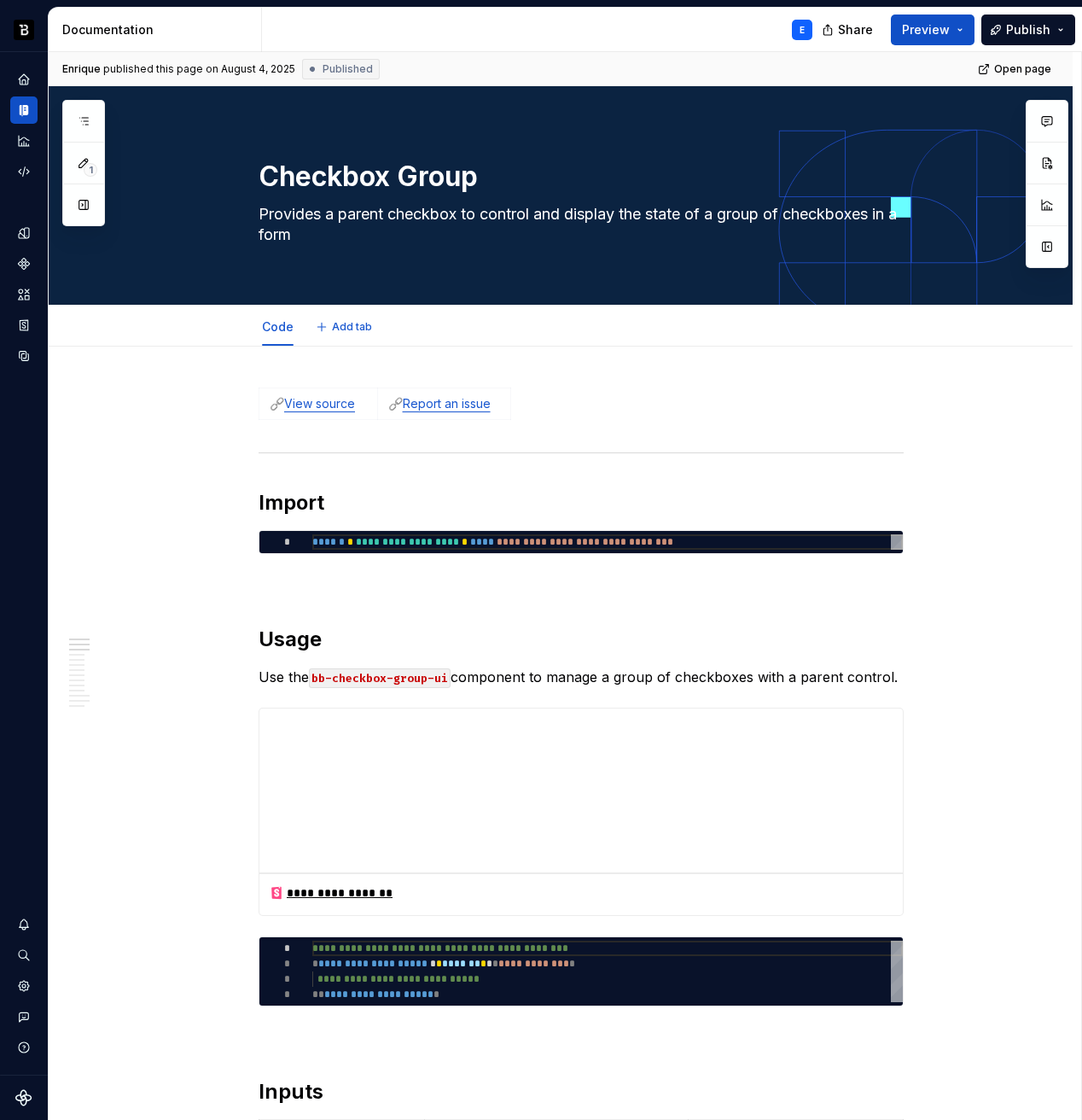 type on "*" 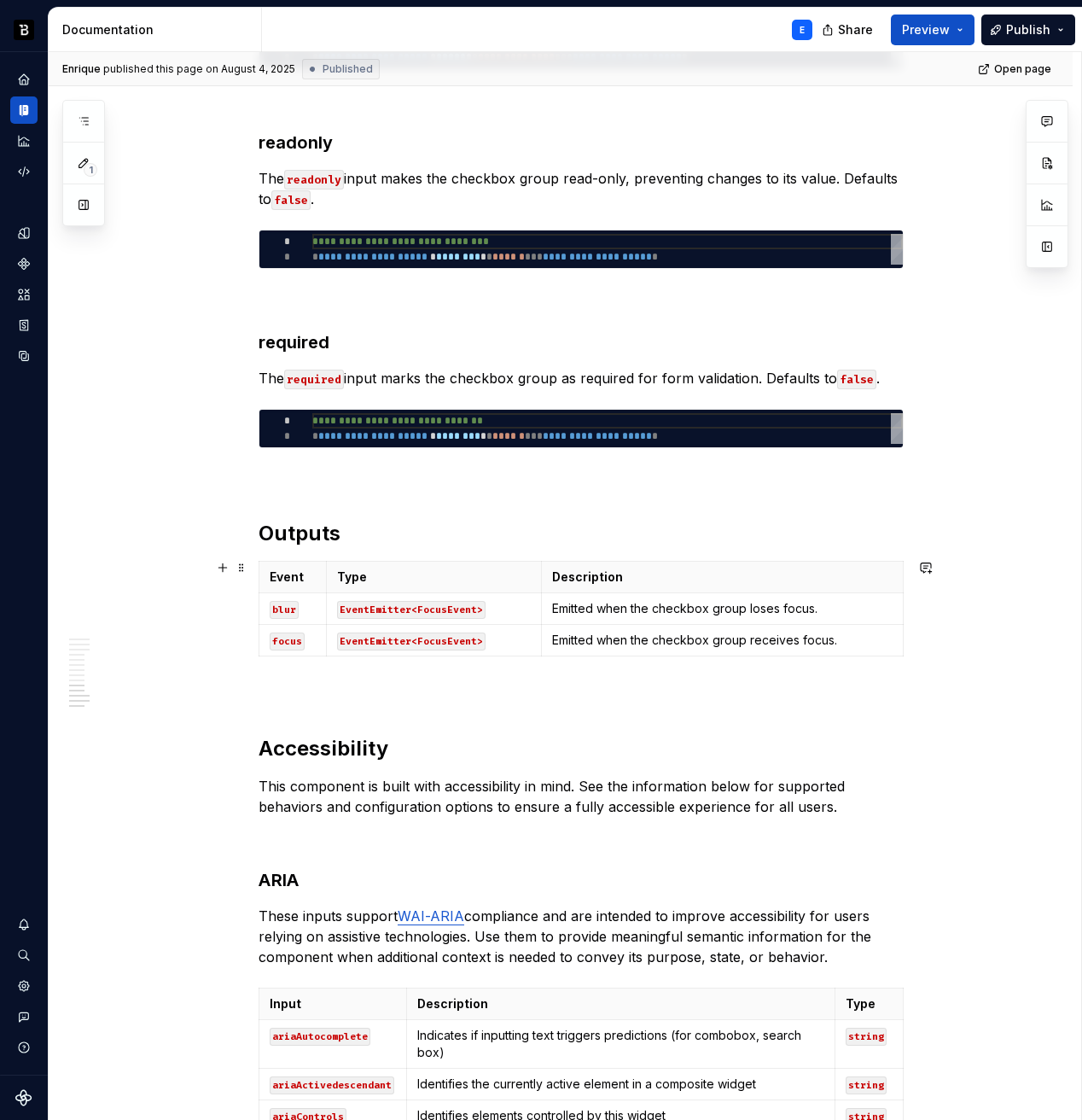 scroll, scrollTop: 2690, scrollLeft: 0, axis: vertical 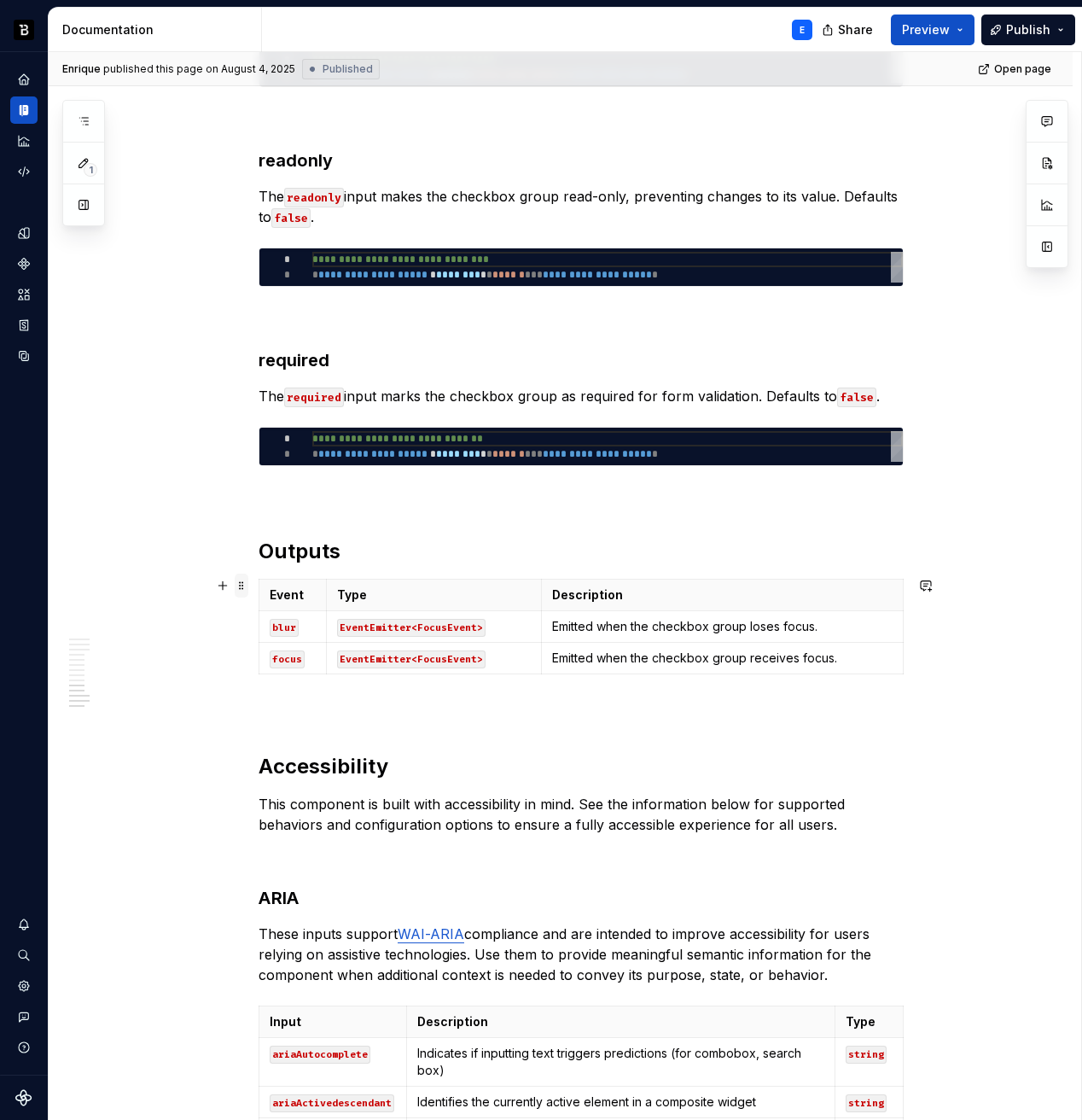 click at bounding box center [241, 586] 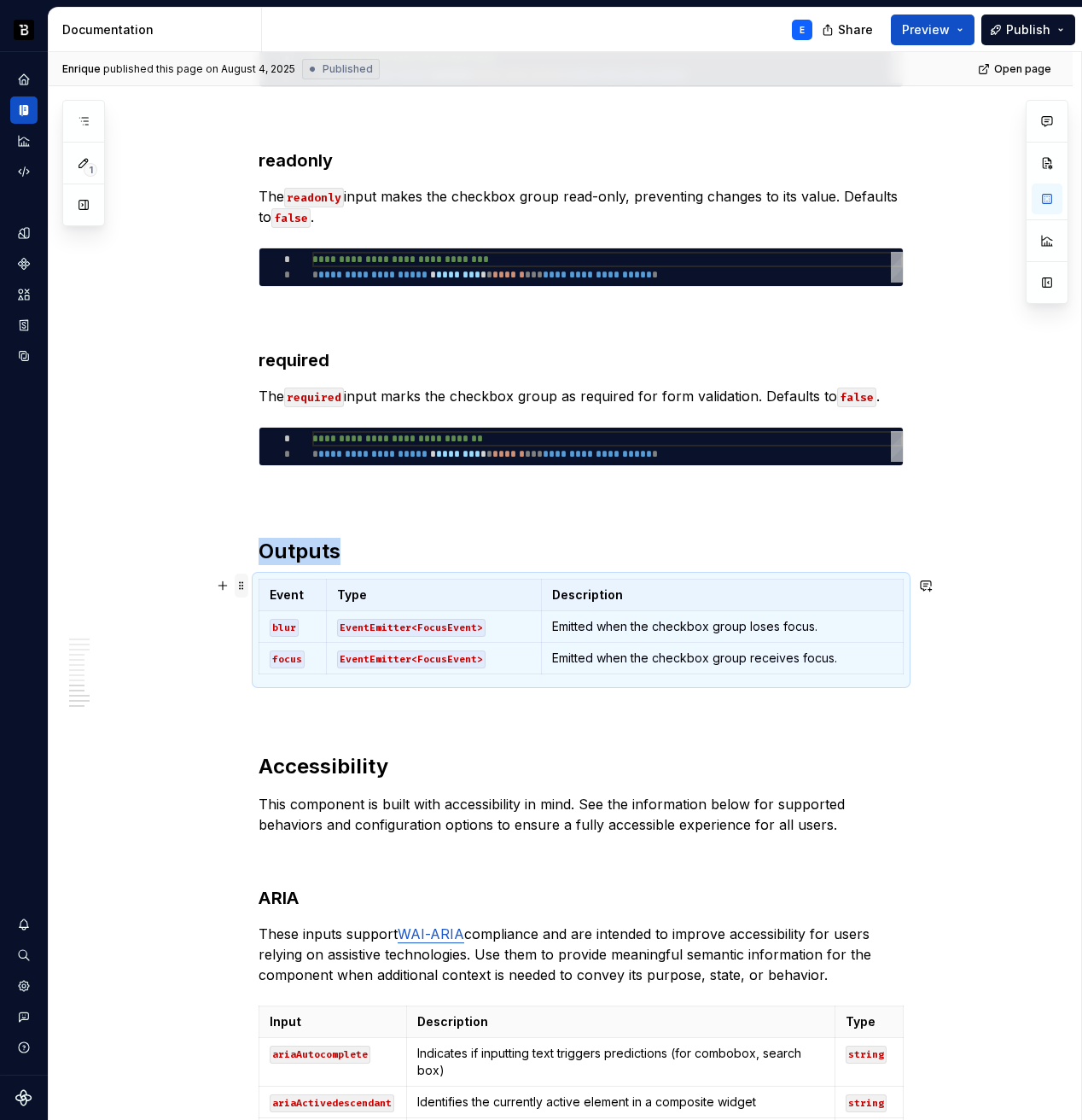 click at bounding box center (241, 586) 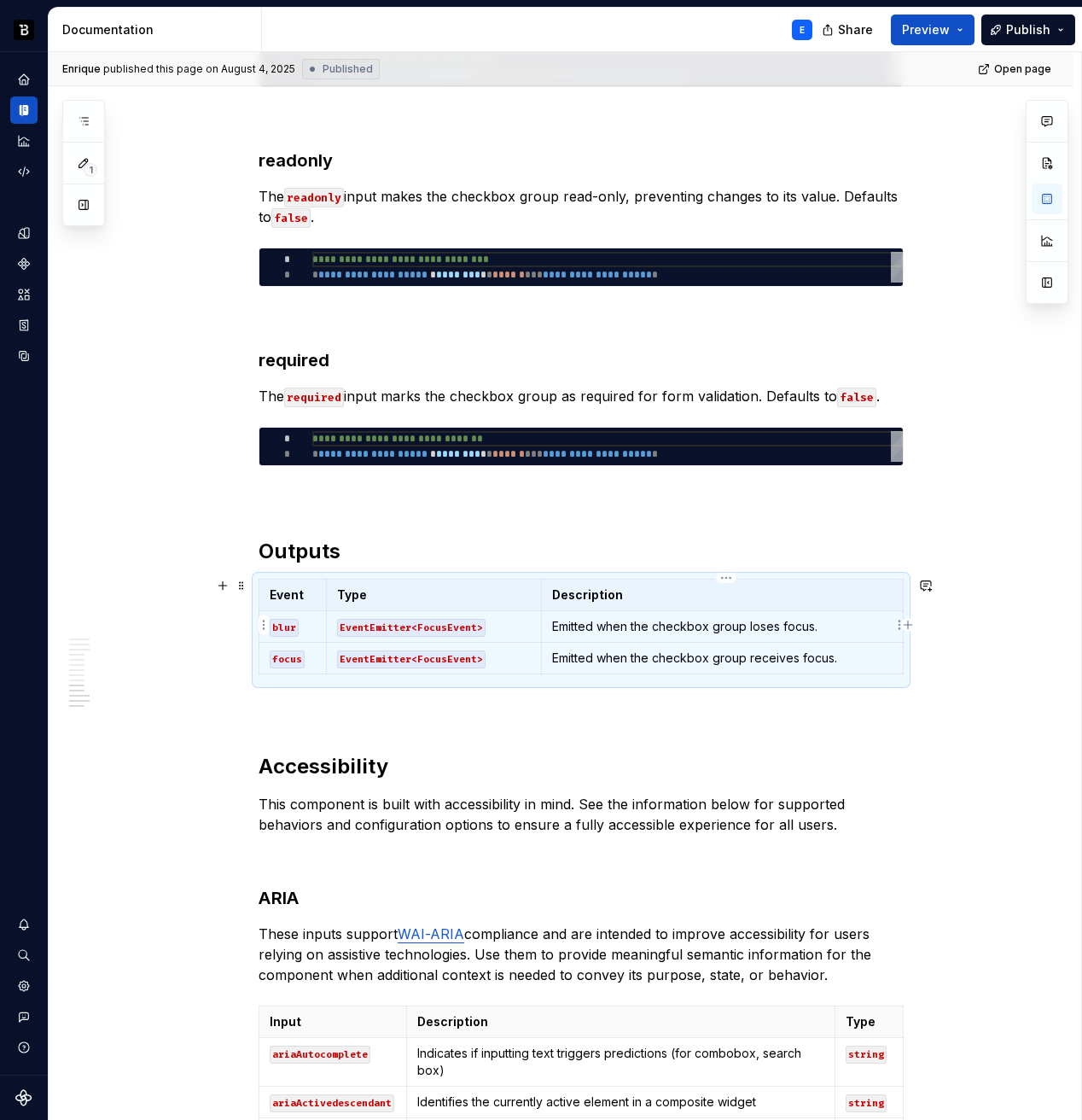 click on "Emitted when the checkbox group loses focus." at bounding box center [722, 627] 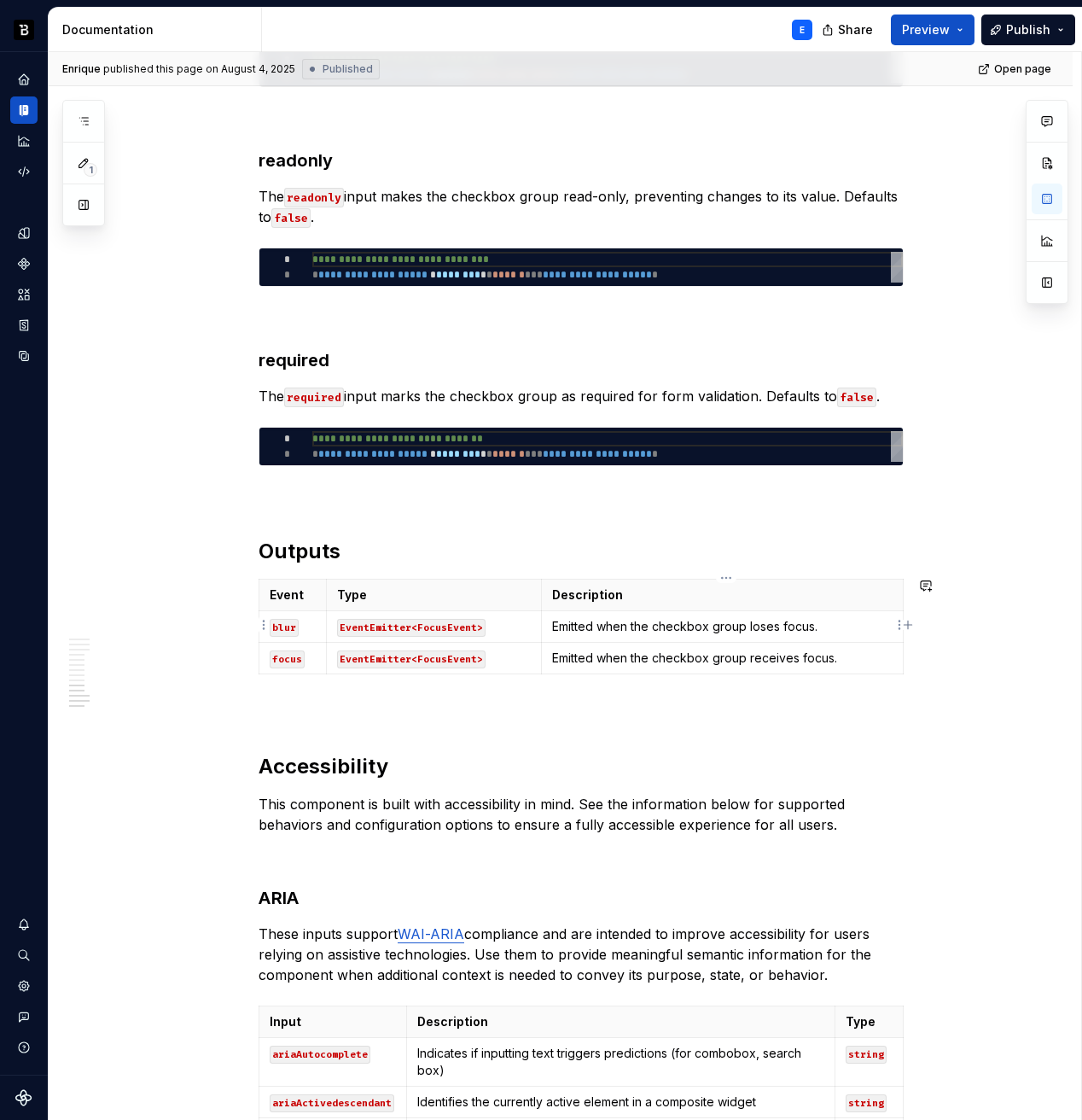 type 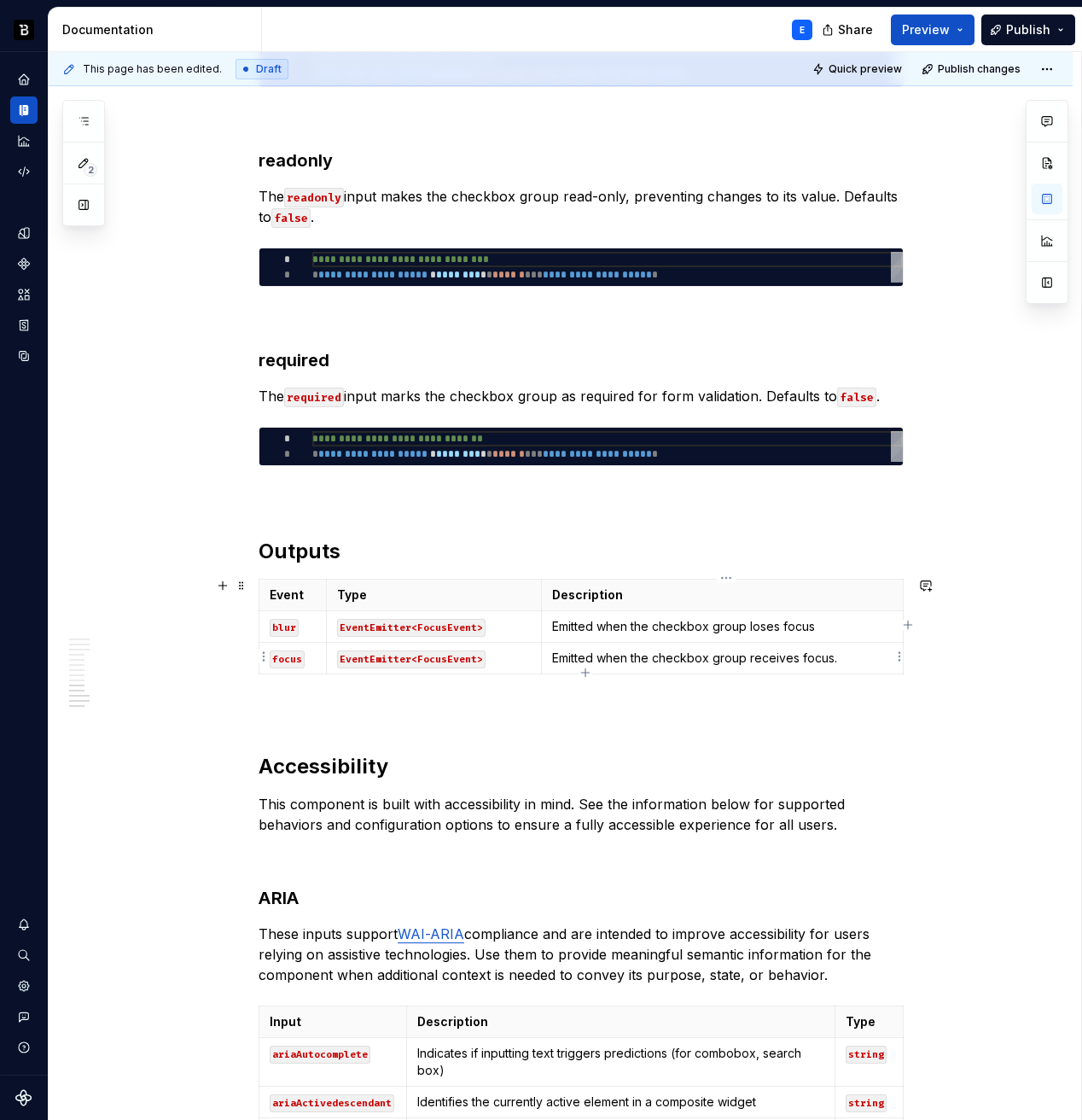 click on "Emitted when the checkbox group receives focus." at bounding box center (722, 658) 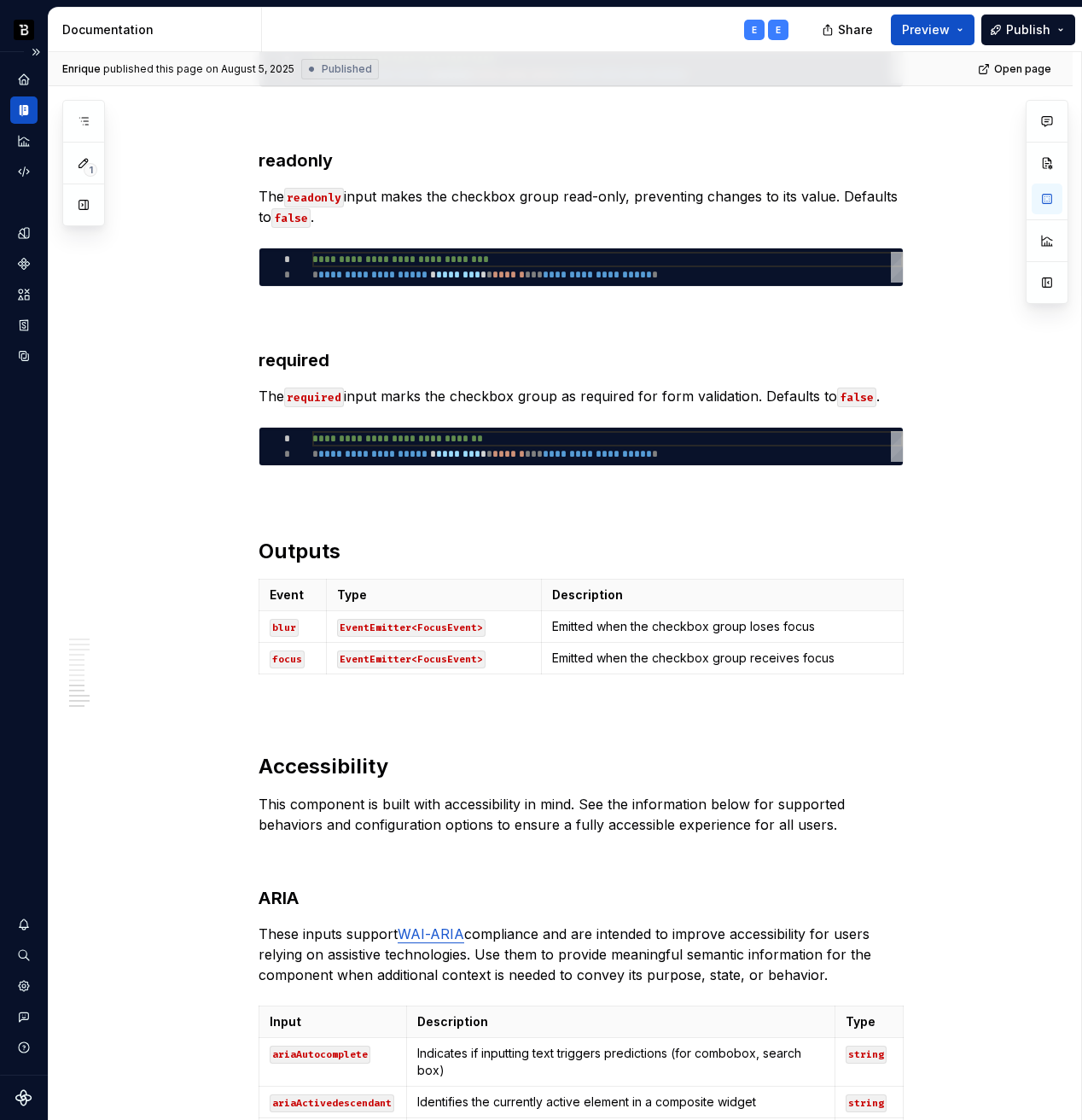 type on "*" 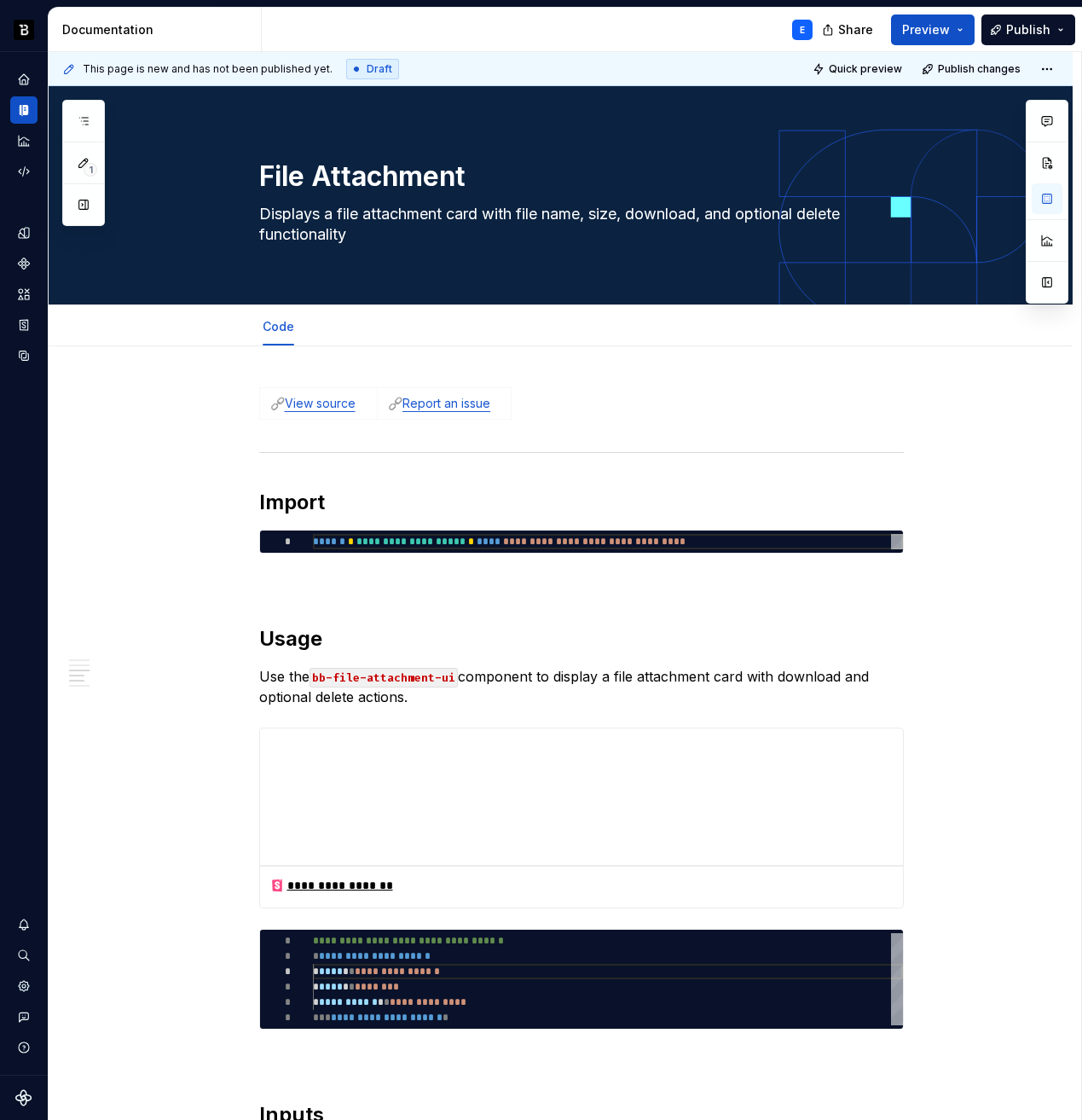 scroll, scrollTop: 0, scrollLeft: 0, axis: both 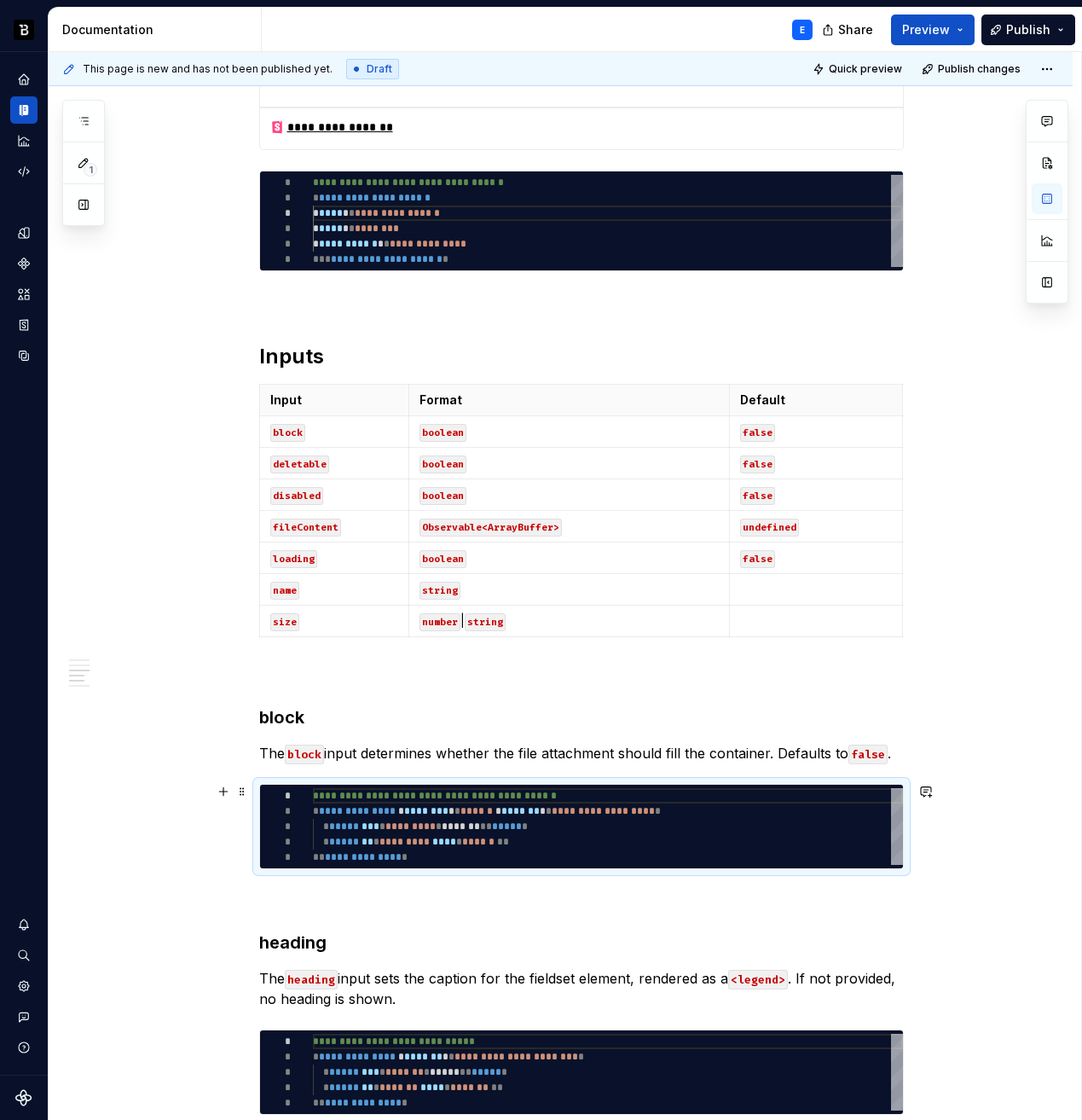 type on "**********" 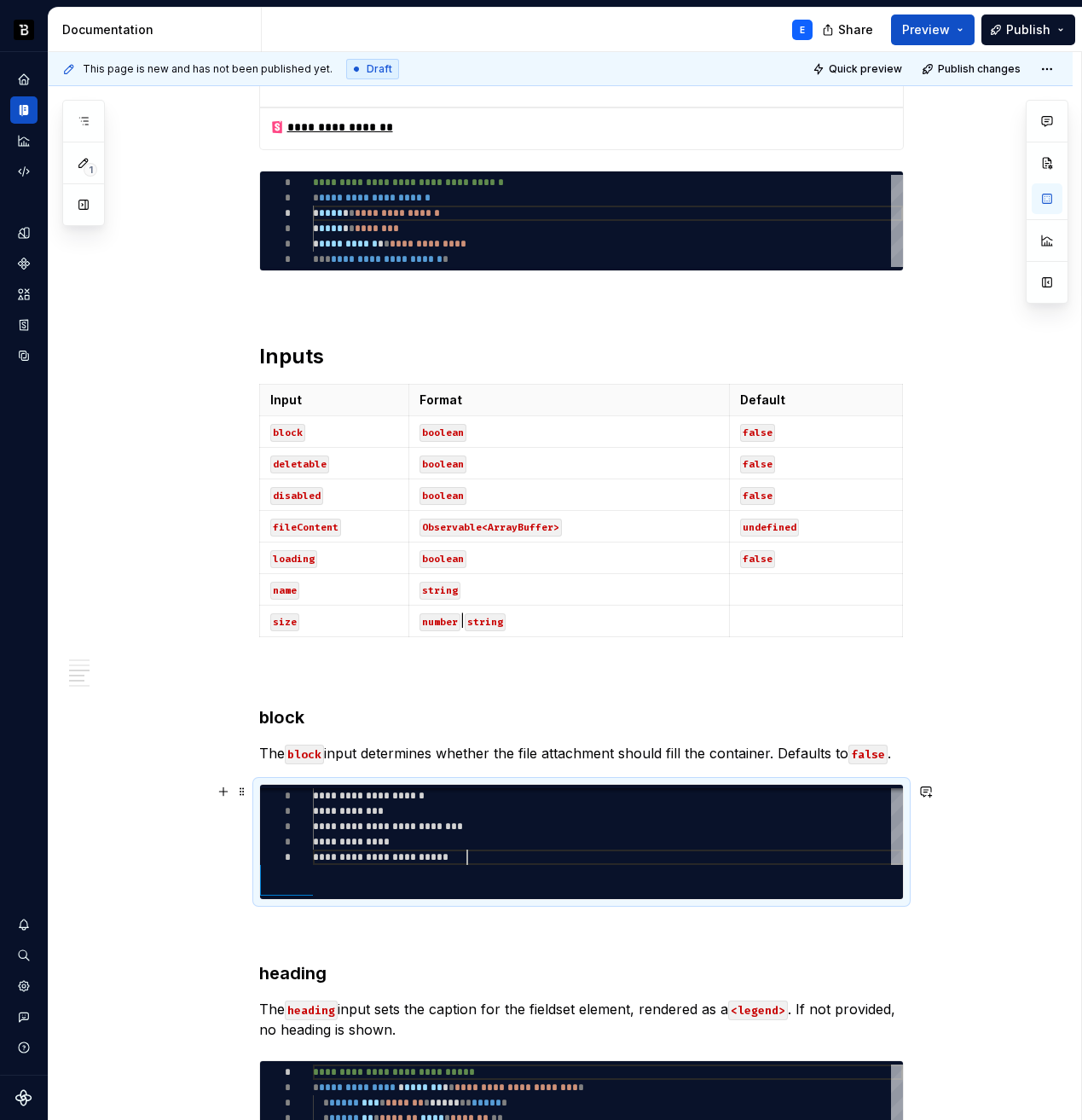 scroll, scrollTop: 92, scrollLeft: 154, axis: both 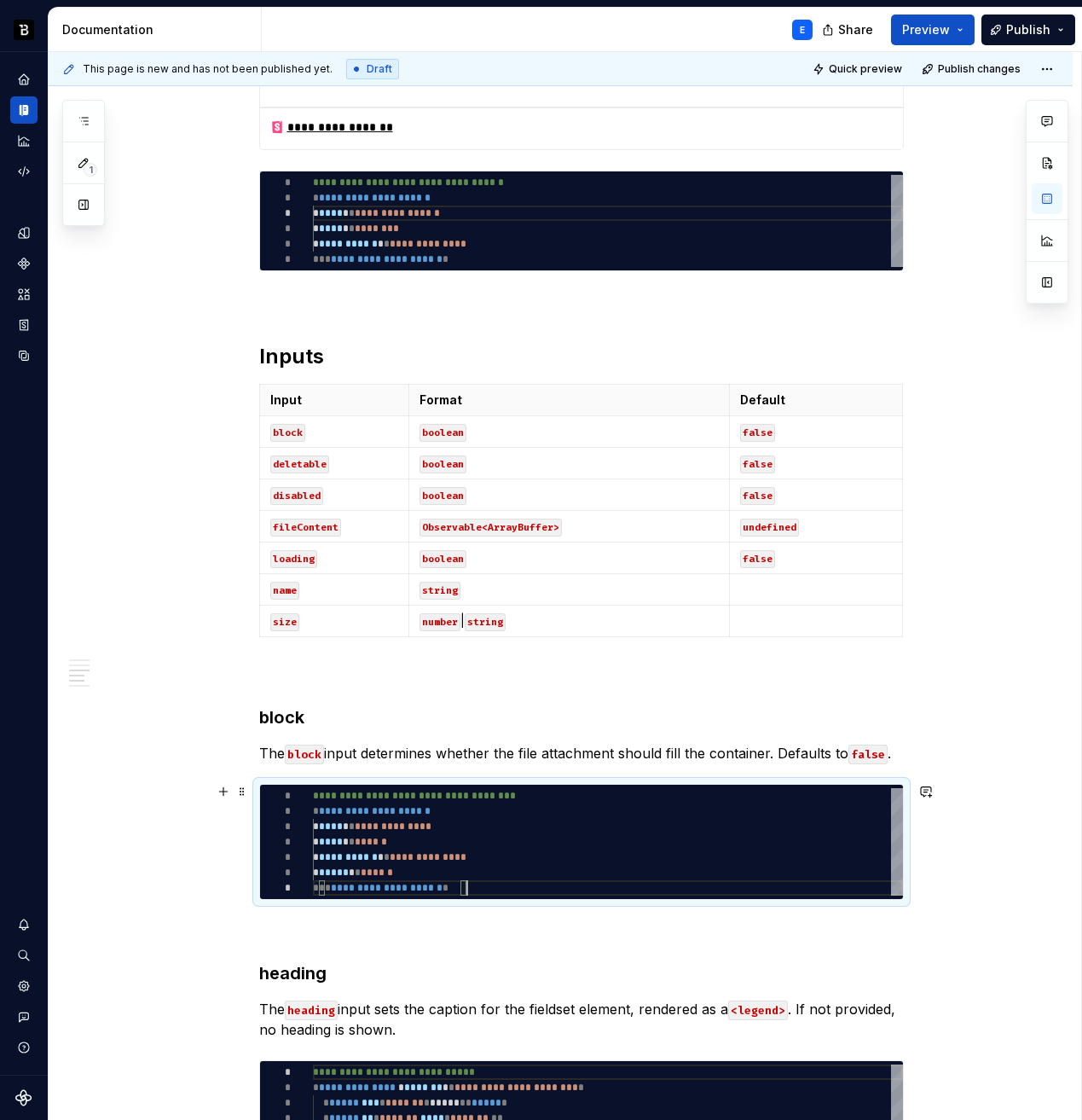 click on "**********" at bounding box center (608, 842) 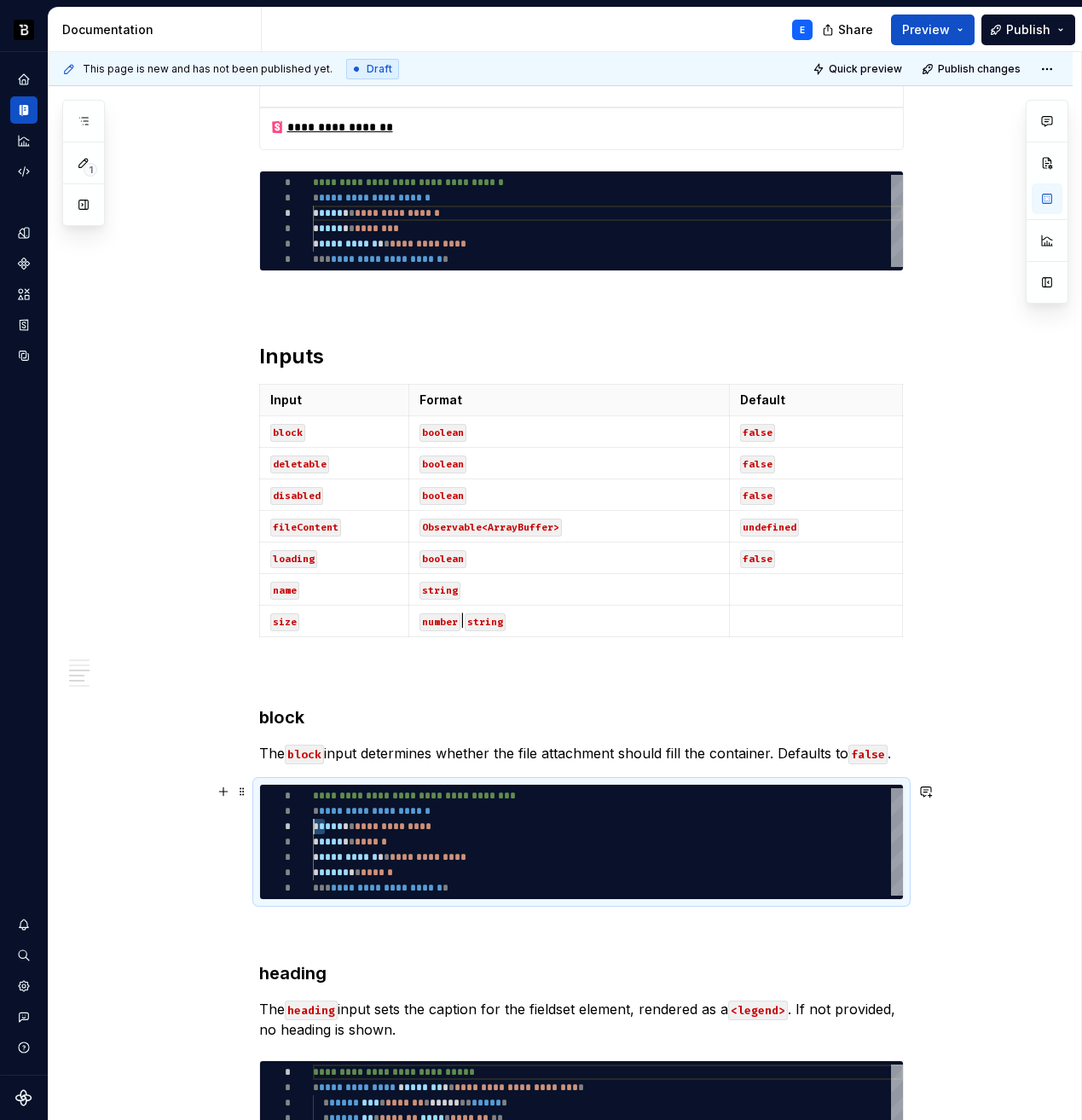 scroll, scrollTop: 15, scrollLeft: 136, axis: both 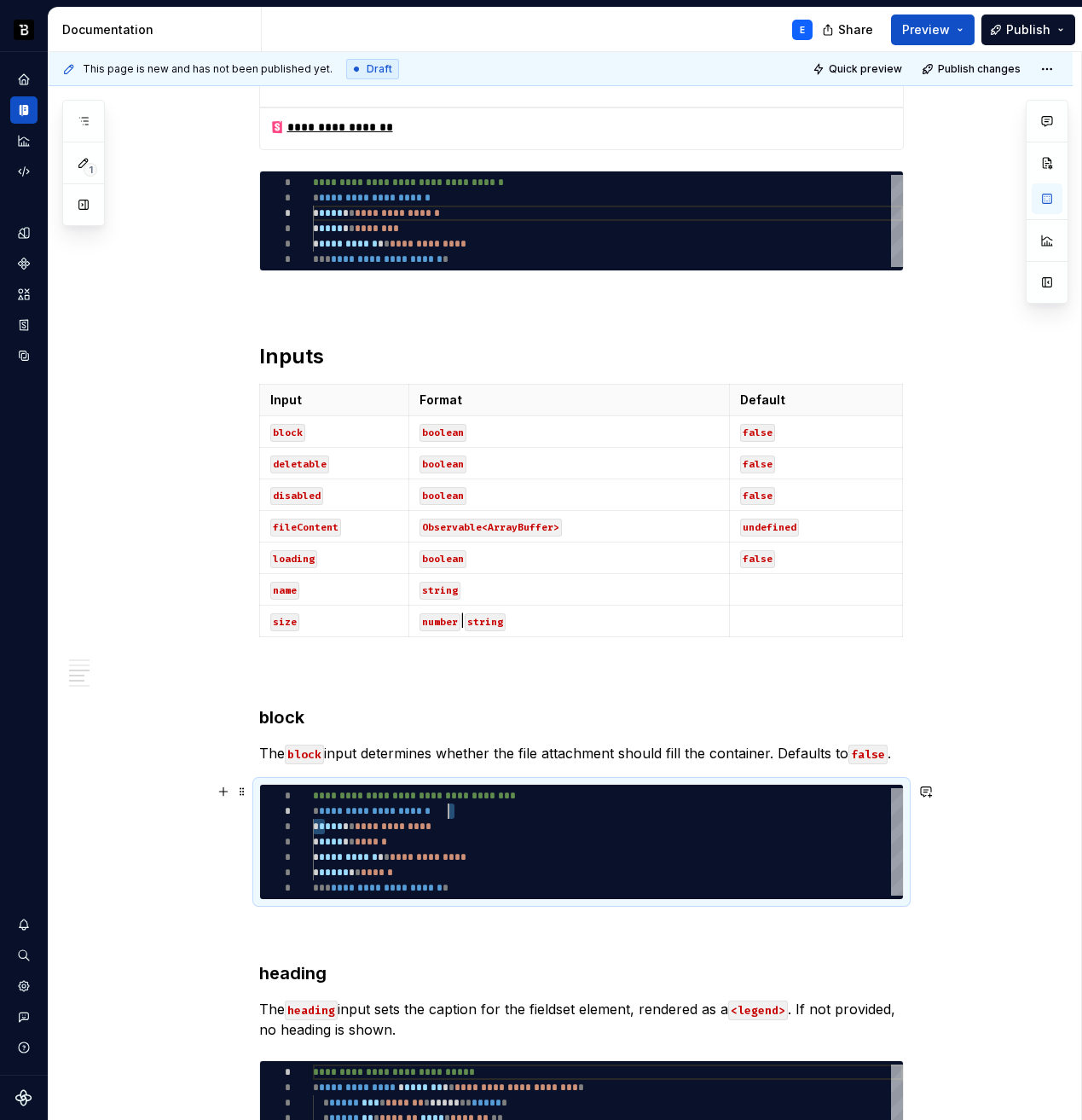 type on "**********" 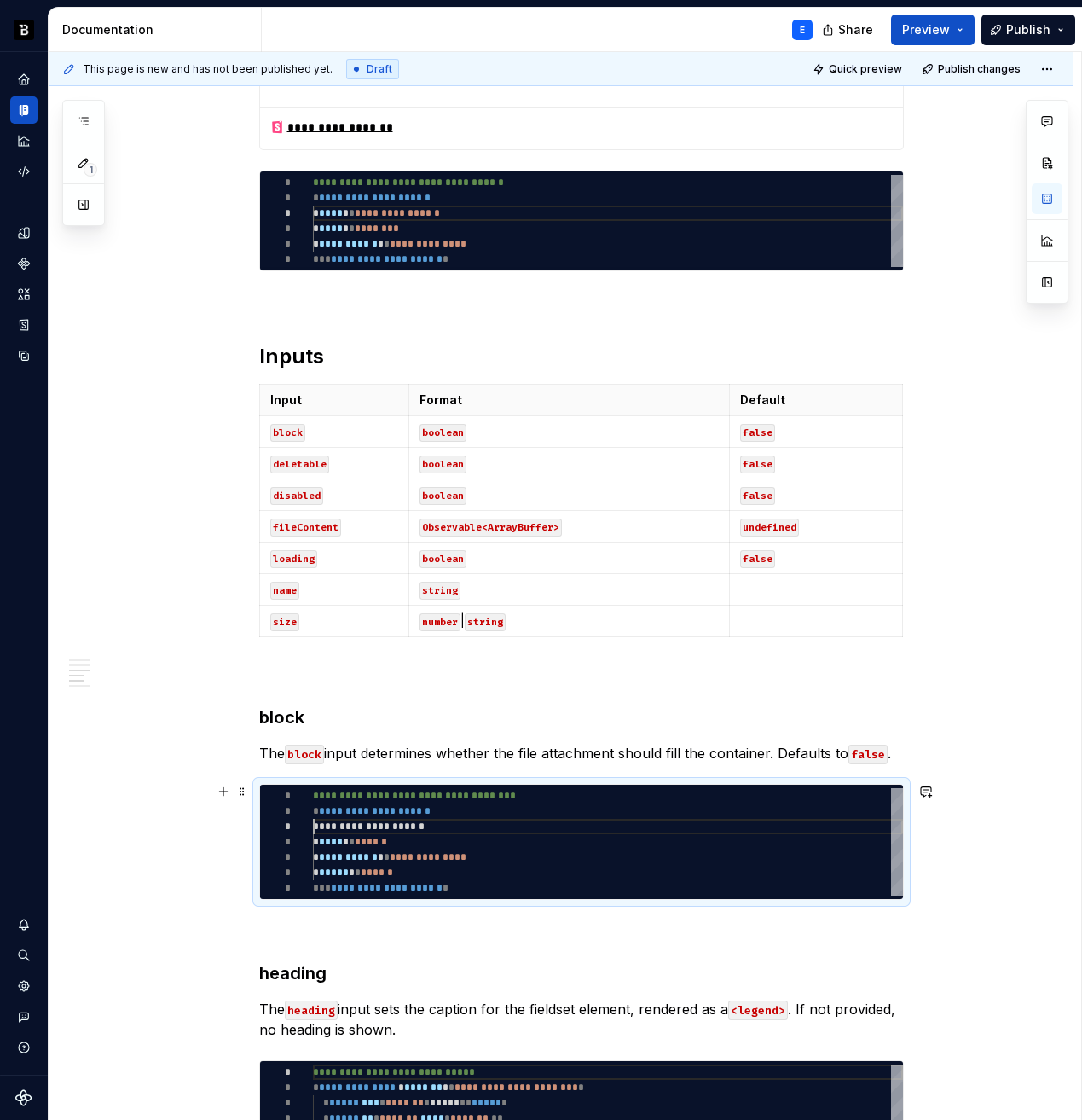 scroll, scrollTop: 31, scrollLeft: 0, axis: vertical 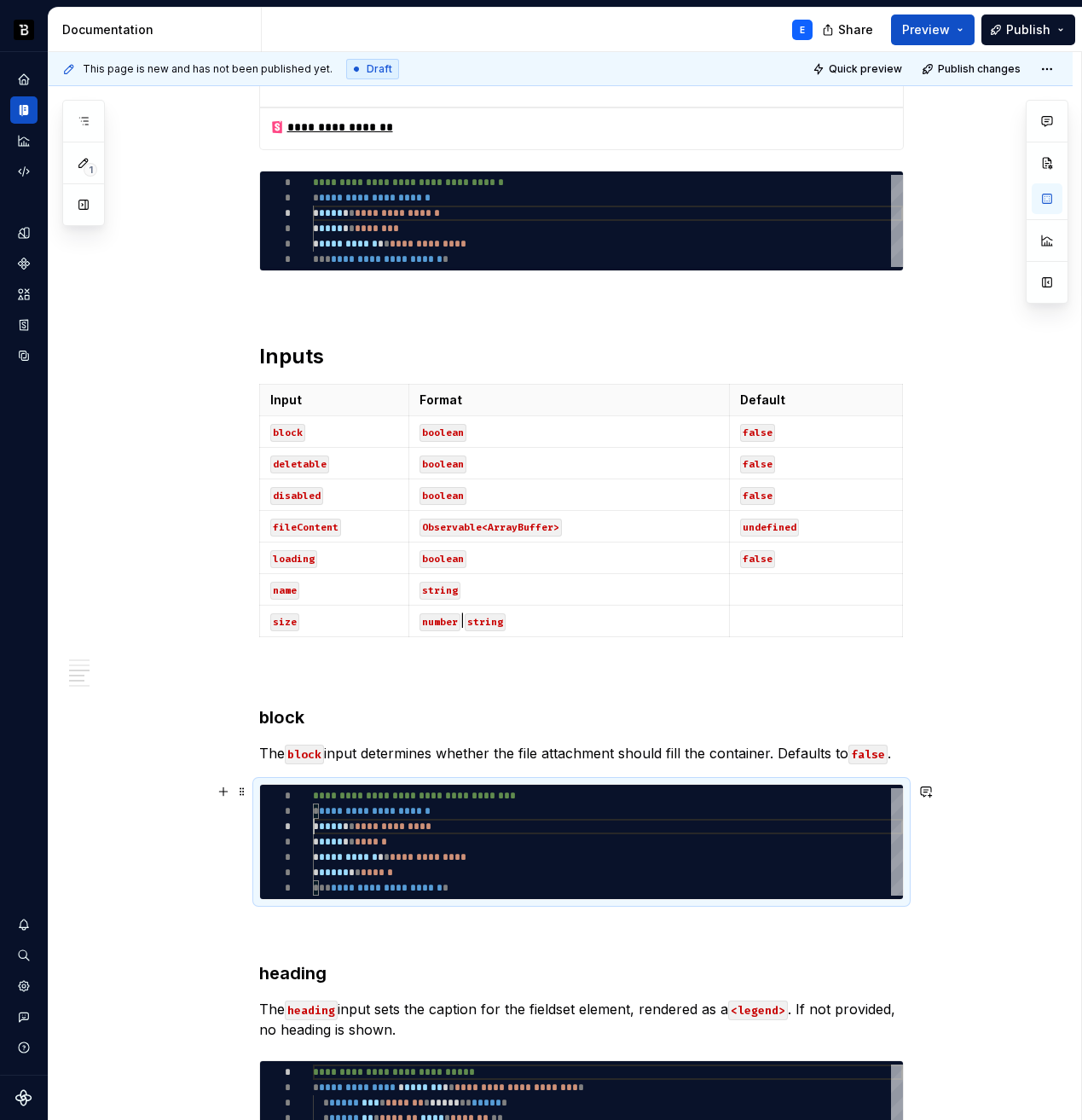 type on "**********" 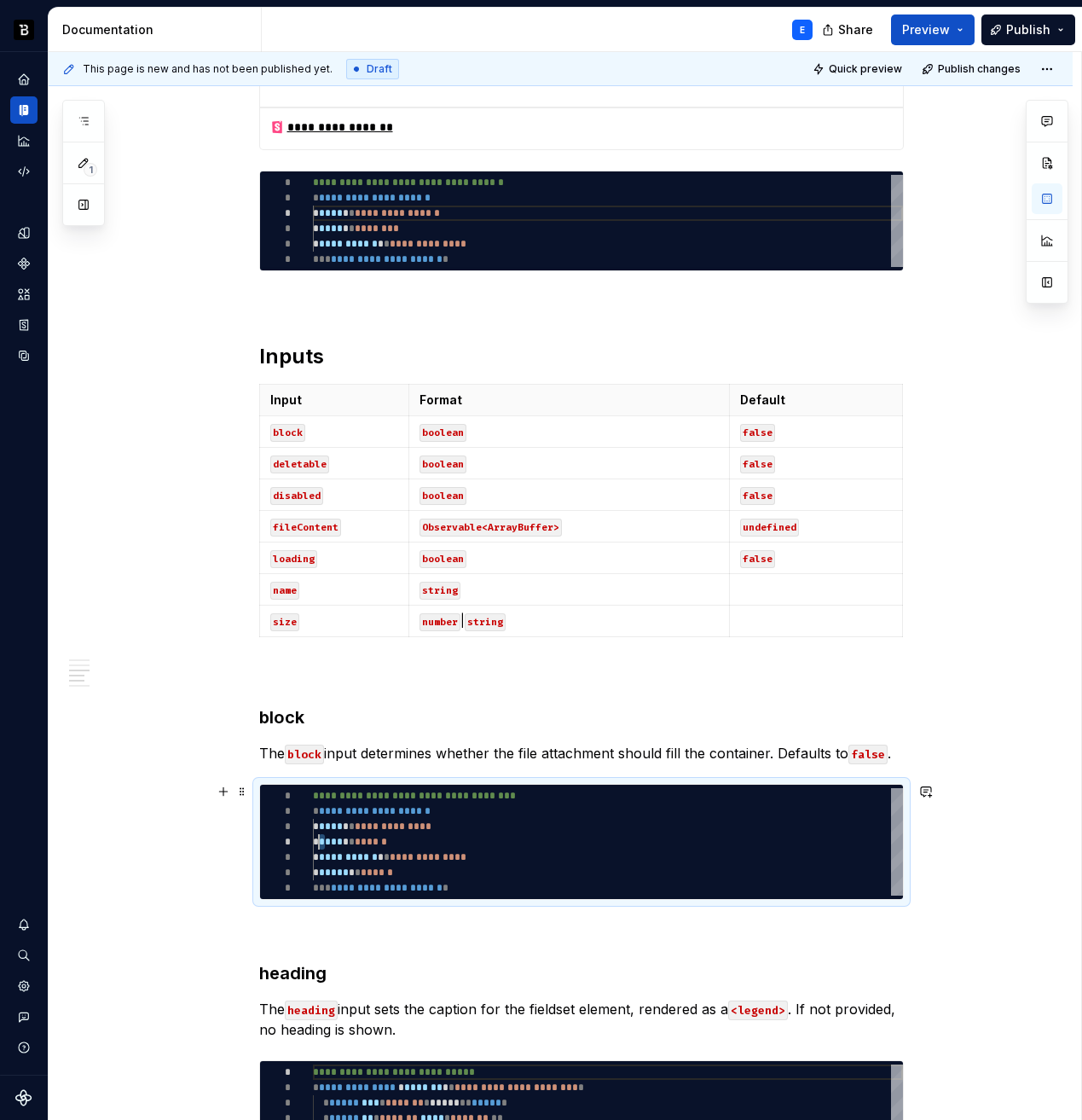 scroll, scrollTop: 46, scrollLeft: 0, axis: vertical 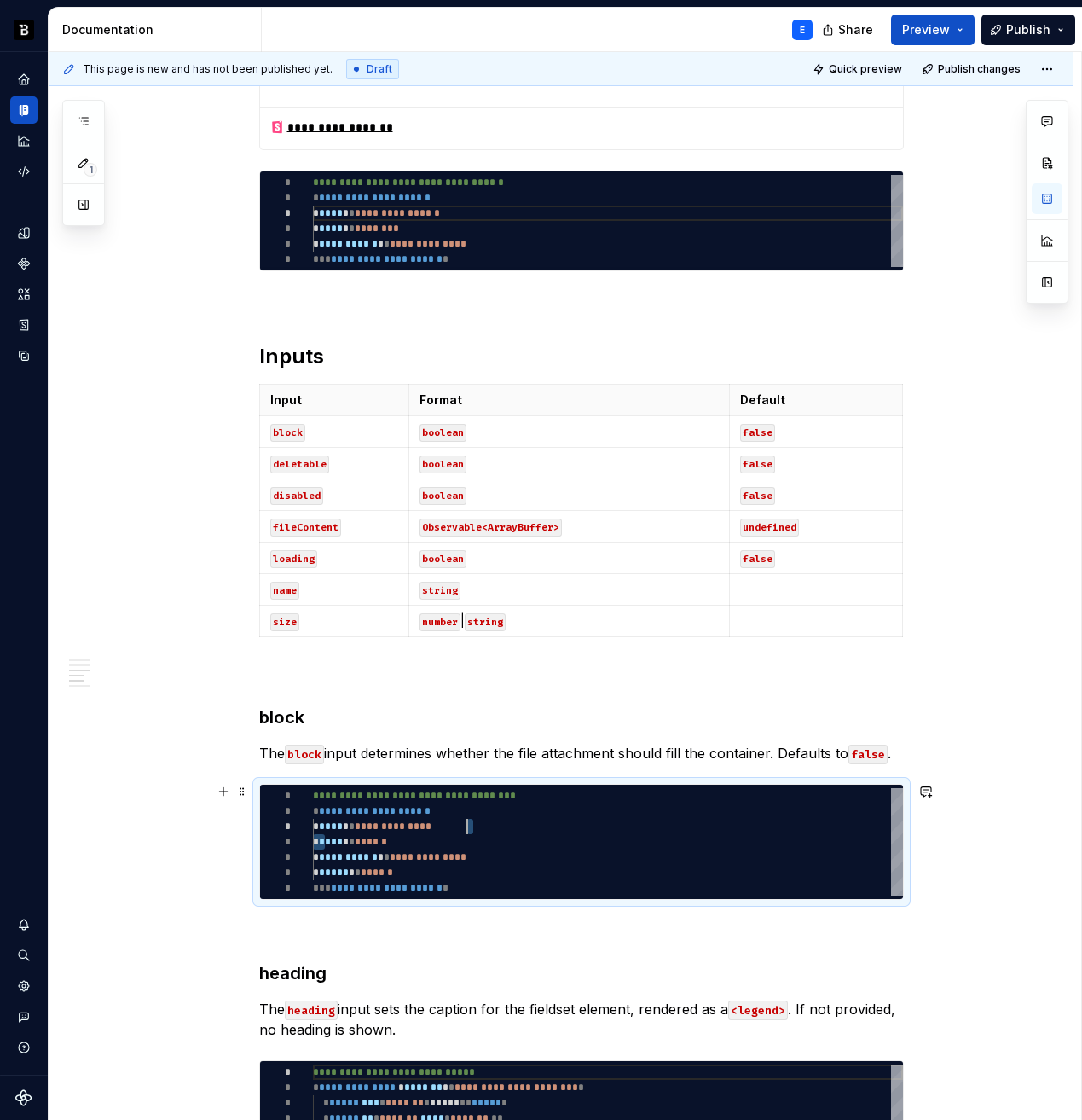 type on "**********" 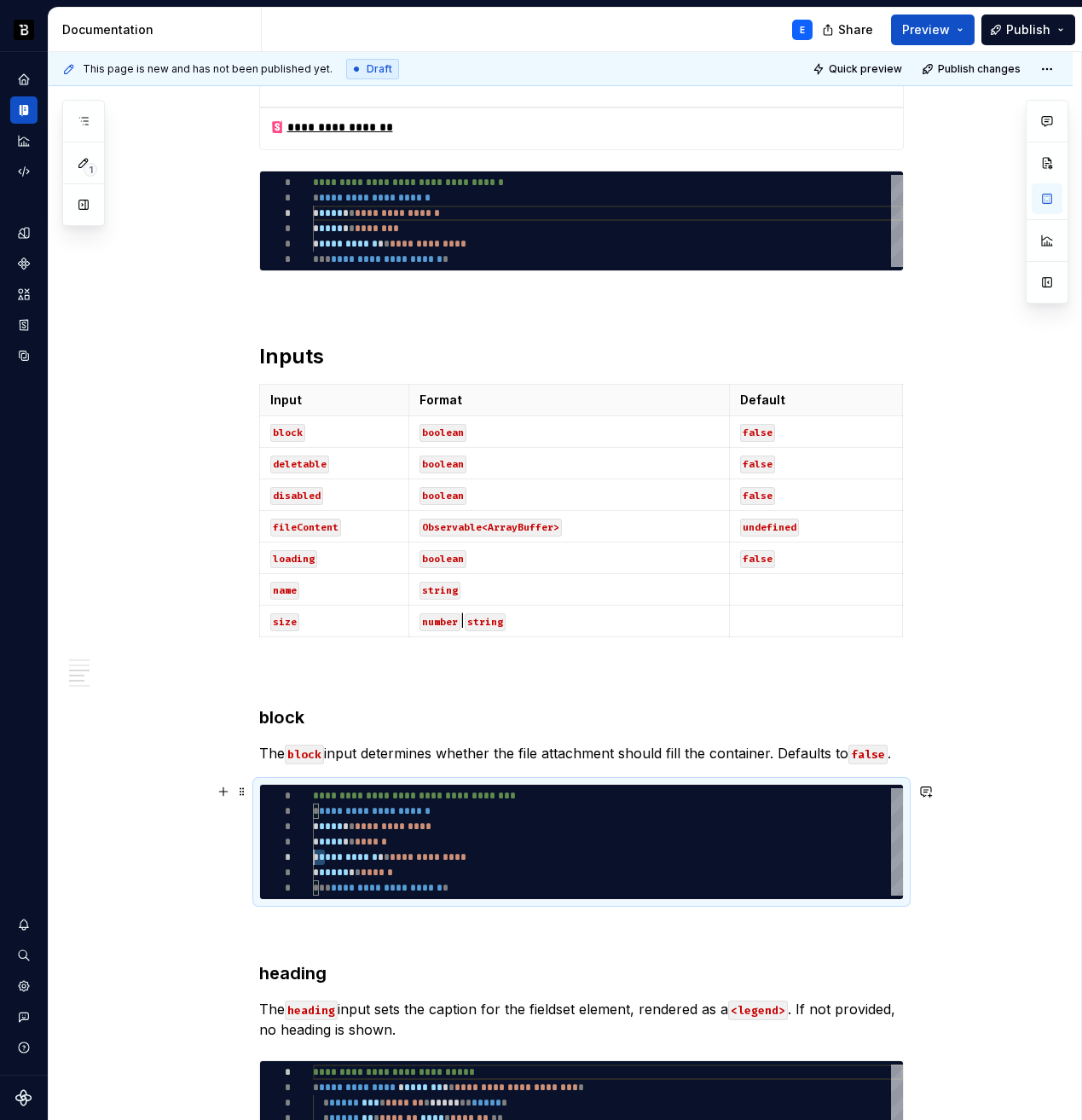 scroll, scrollTop: 61, scrollLeft: 0, axis: vertical 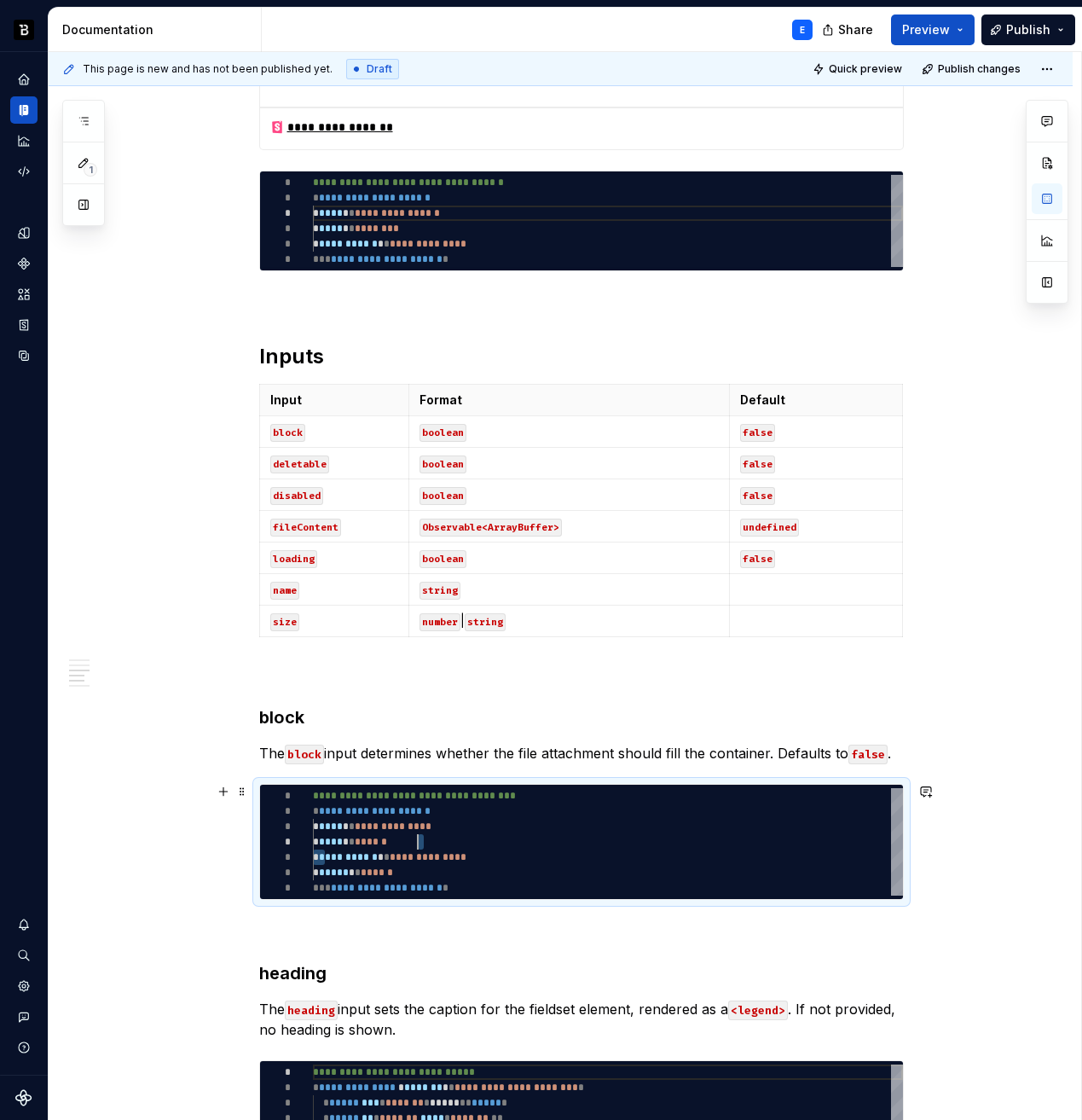 type on "**********" 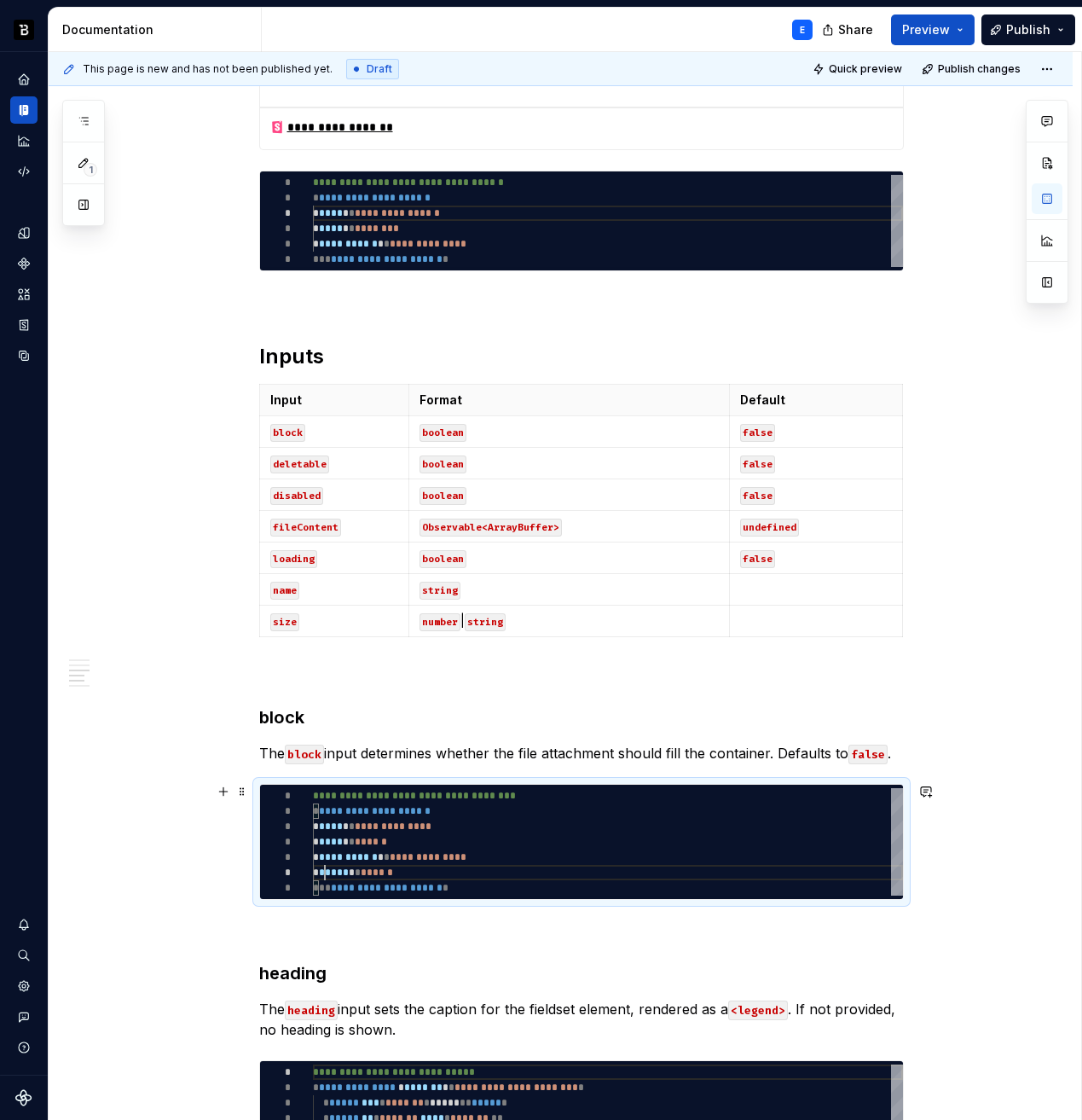 scroll, scrollTop: 77, scrollLeft: 0, axis: vertical 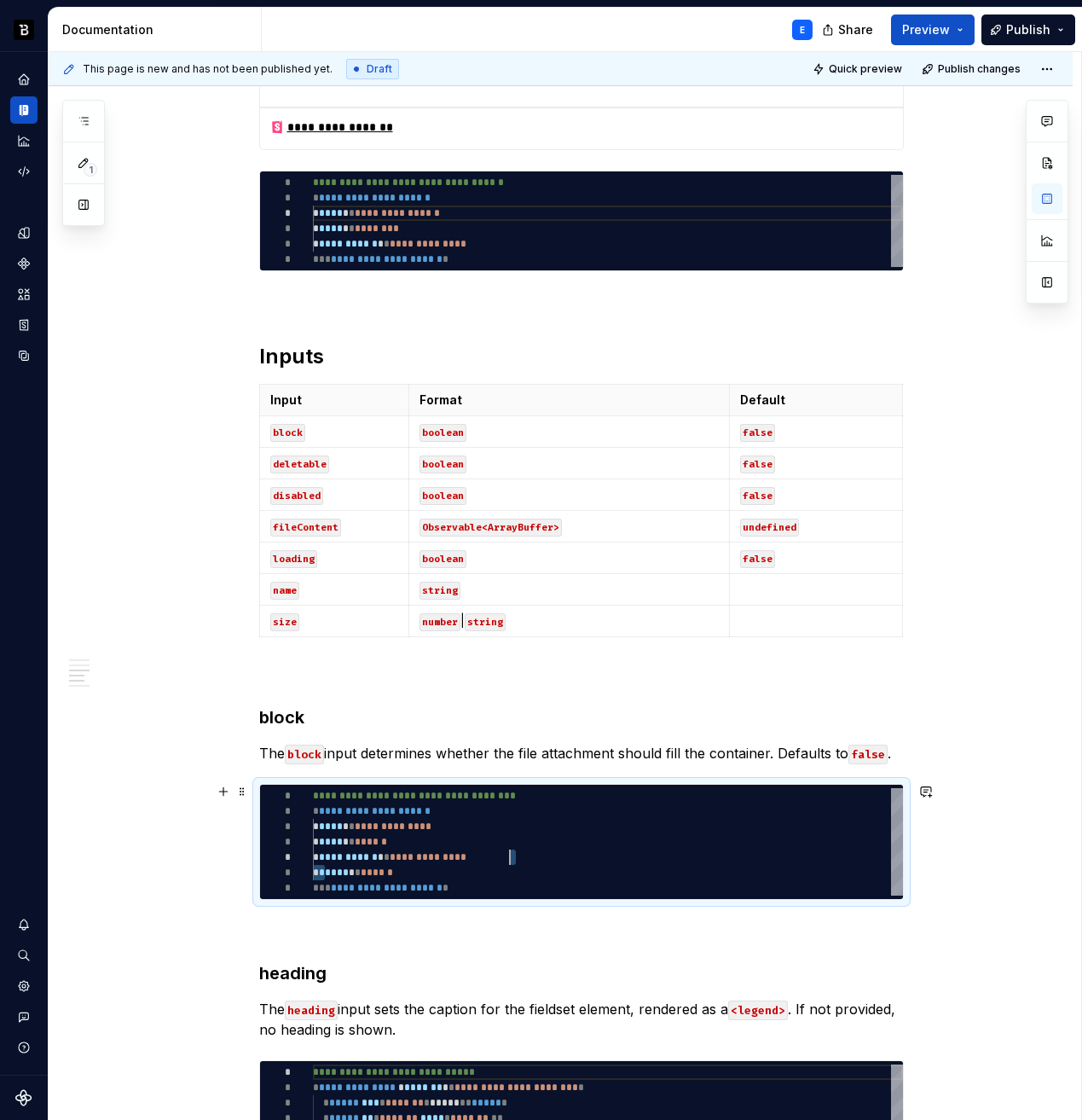type on "**********" 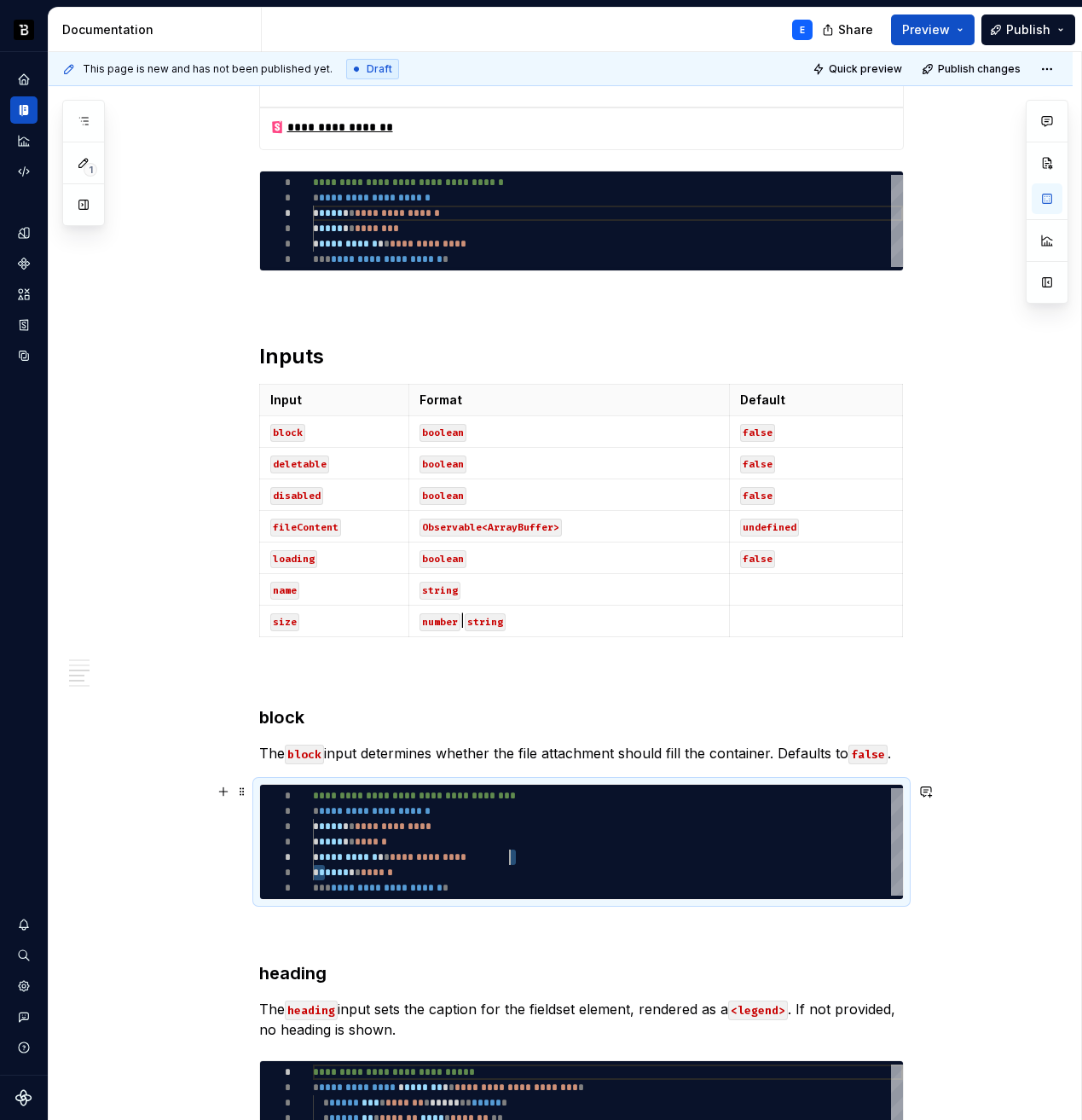 type on "*" 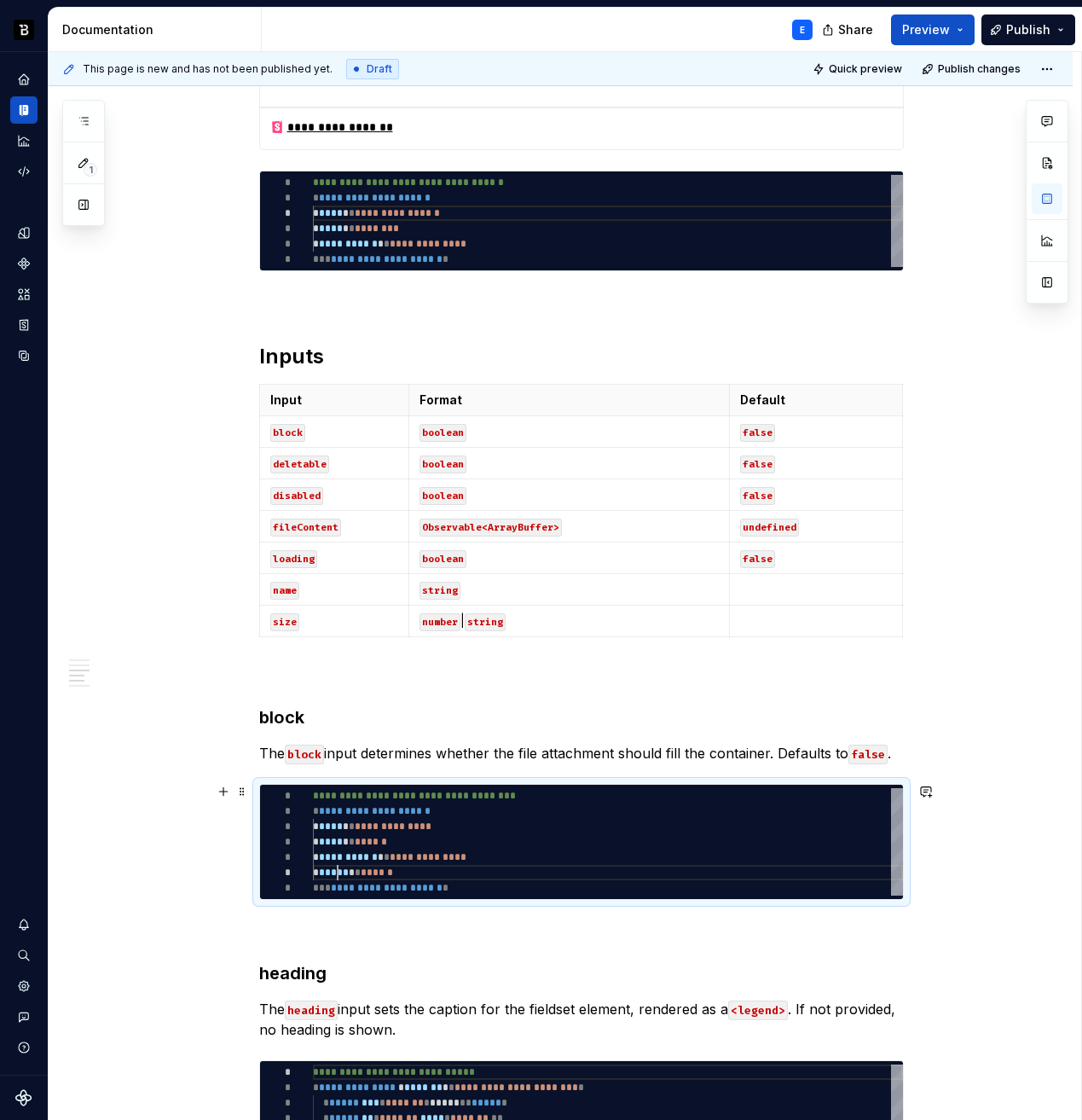 scroll, scrollTop: 77, scrollLeft: 25, axis: both 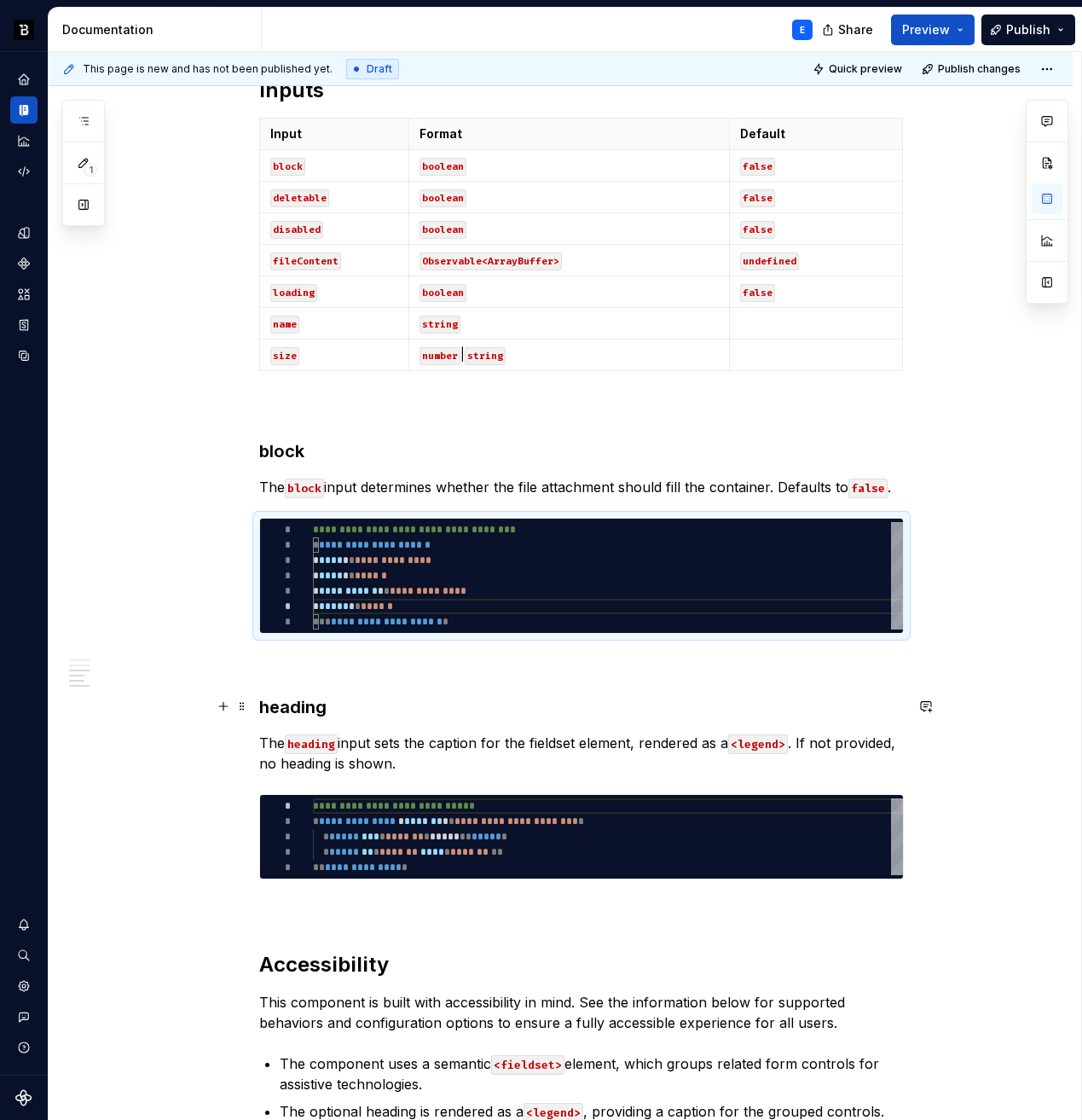type on "**********" 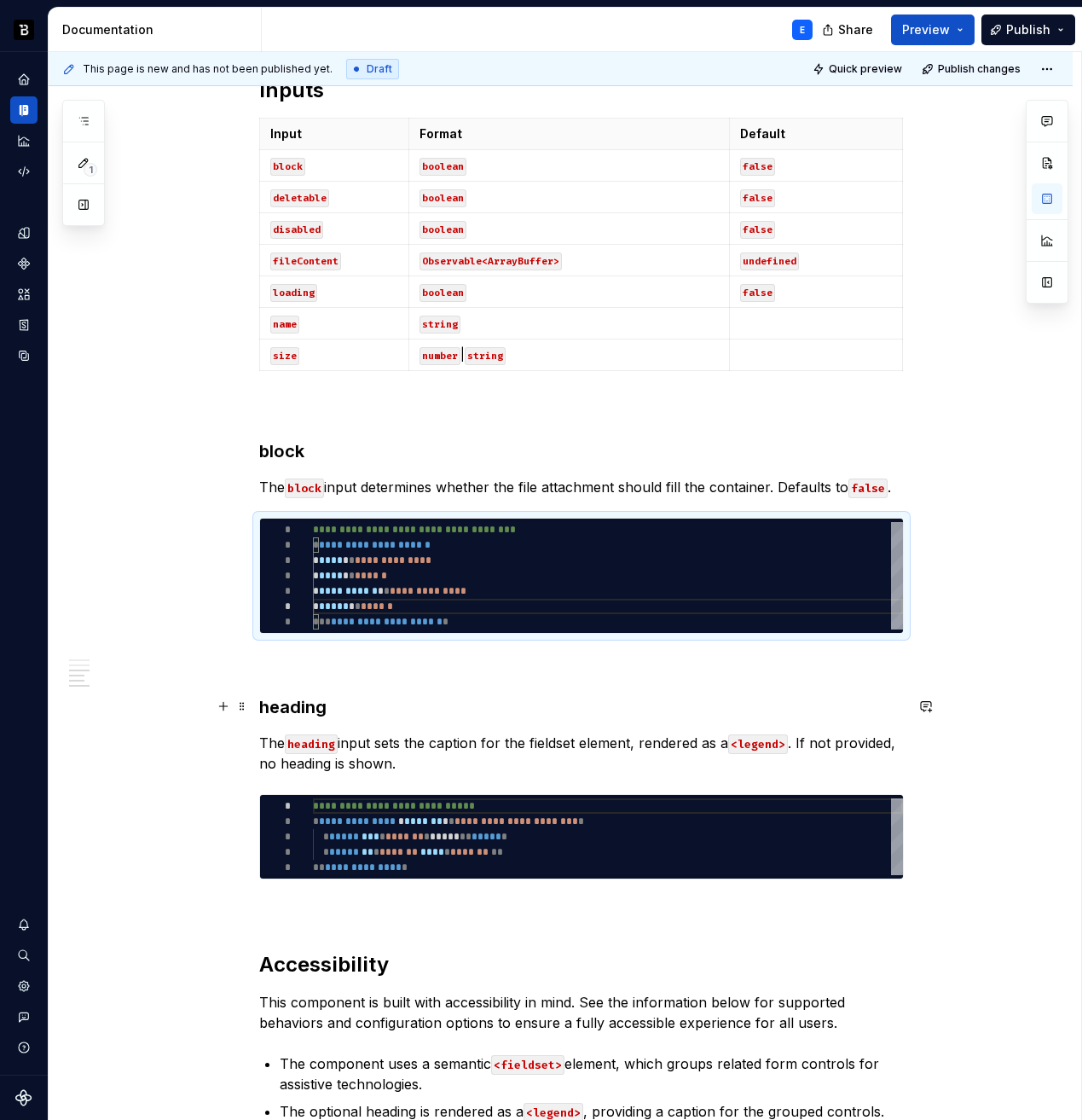 click on "heading" at bounding box center (582, 707) 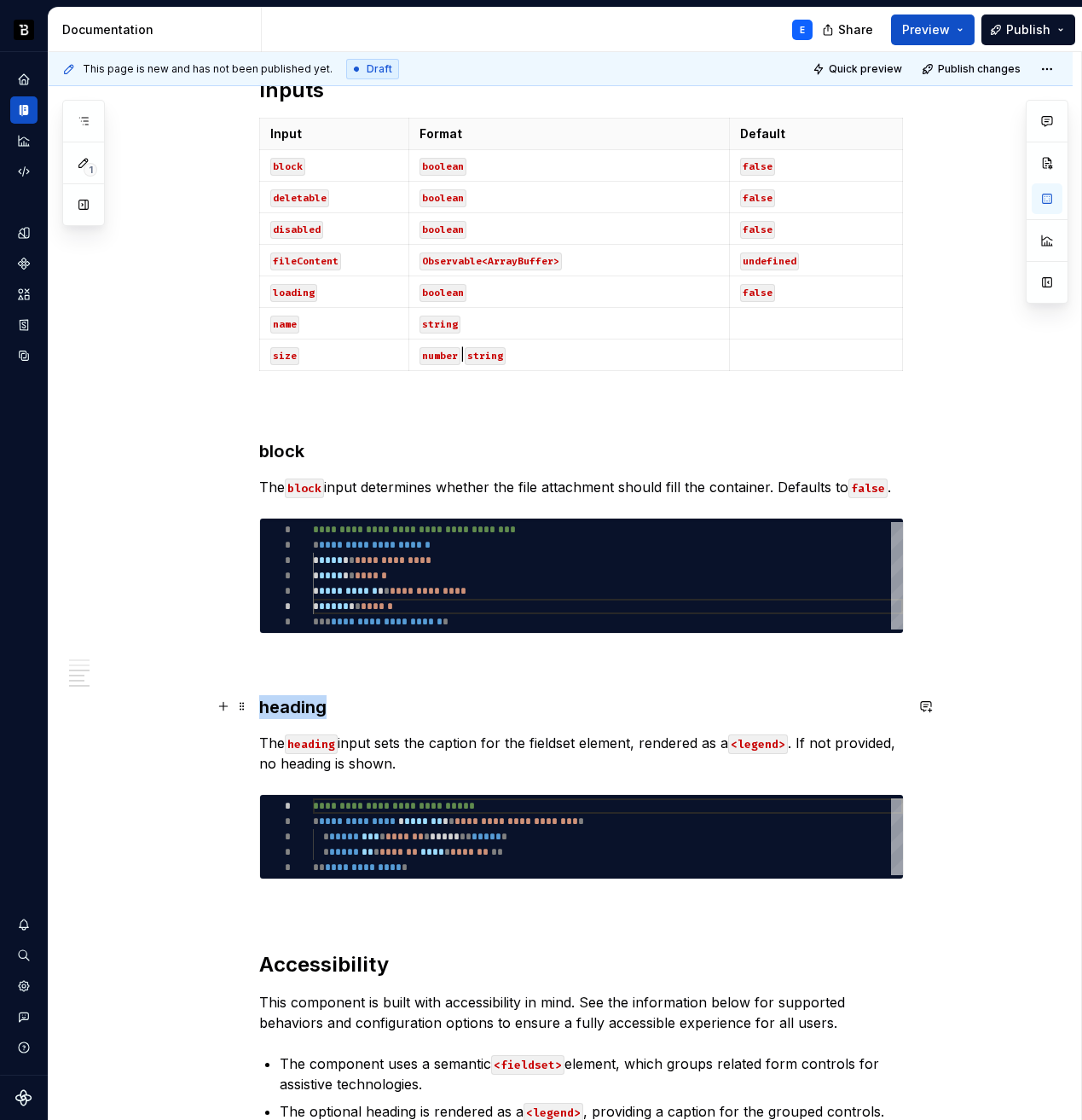 click on "heading" at bounding box center [582, 707] 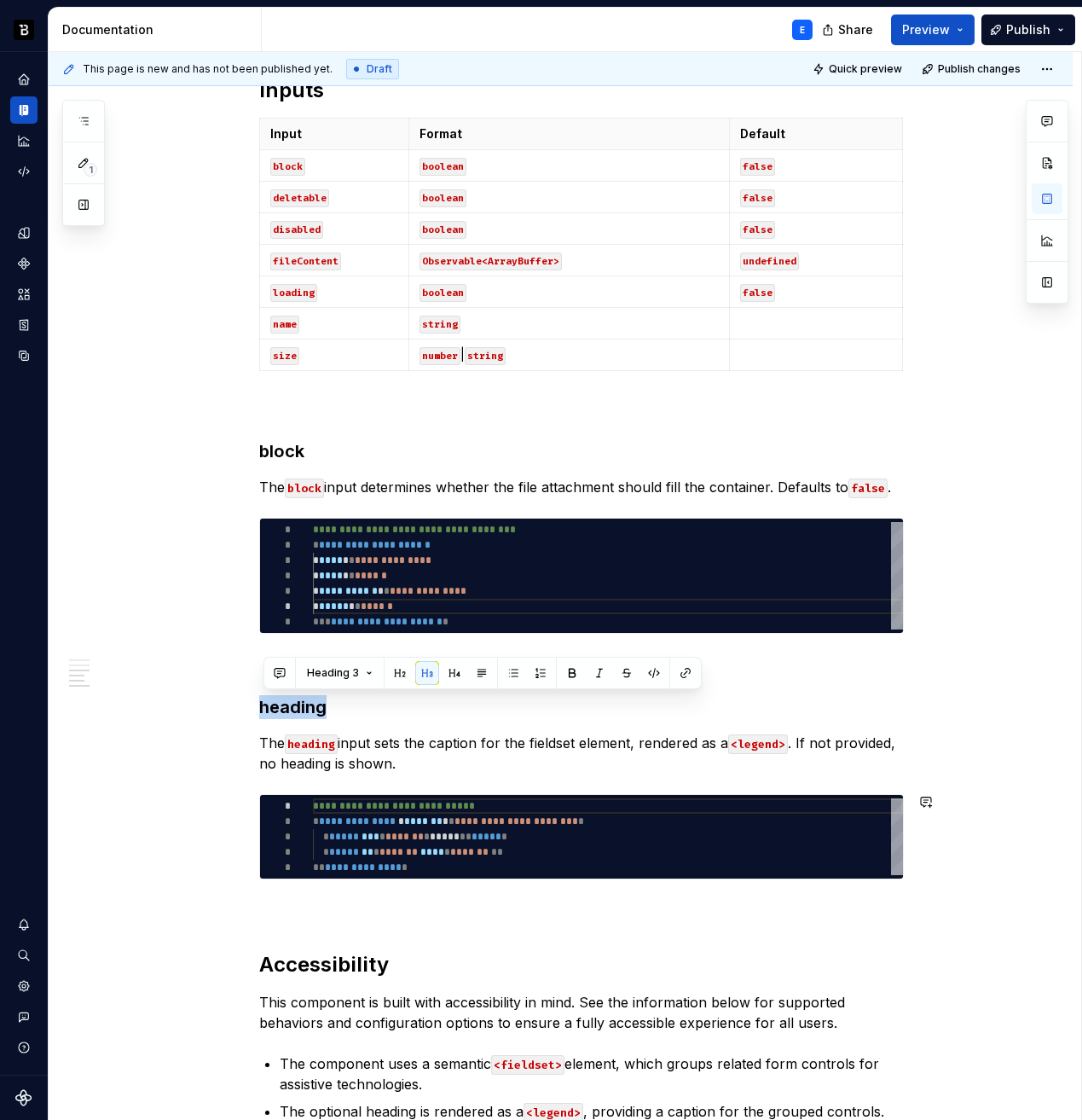 type 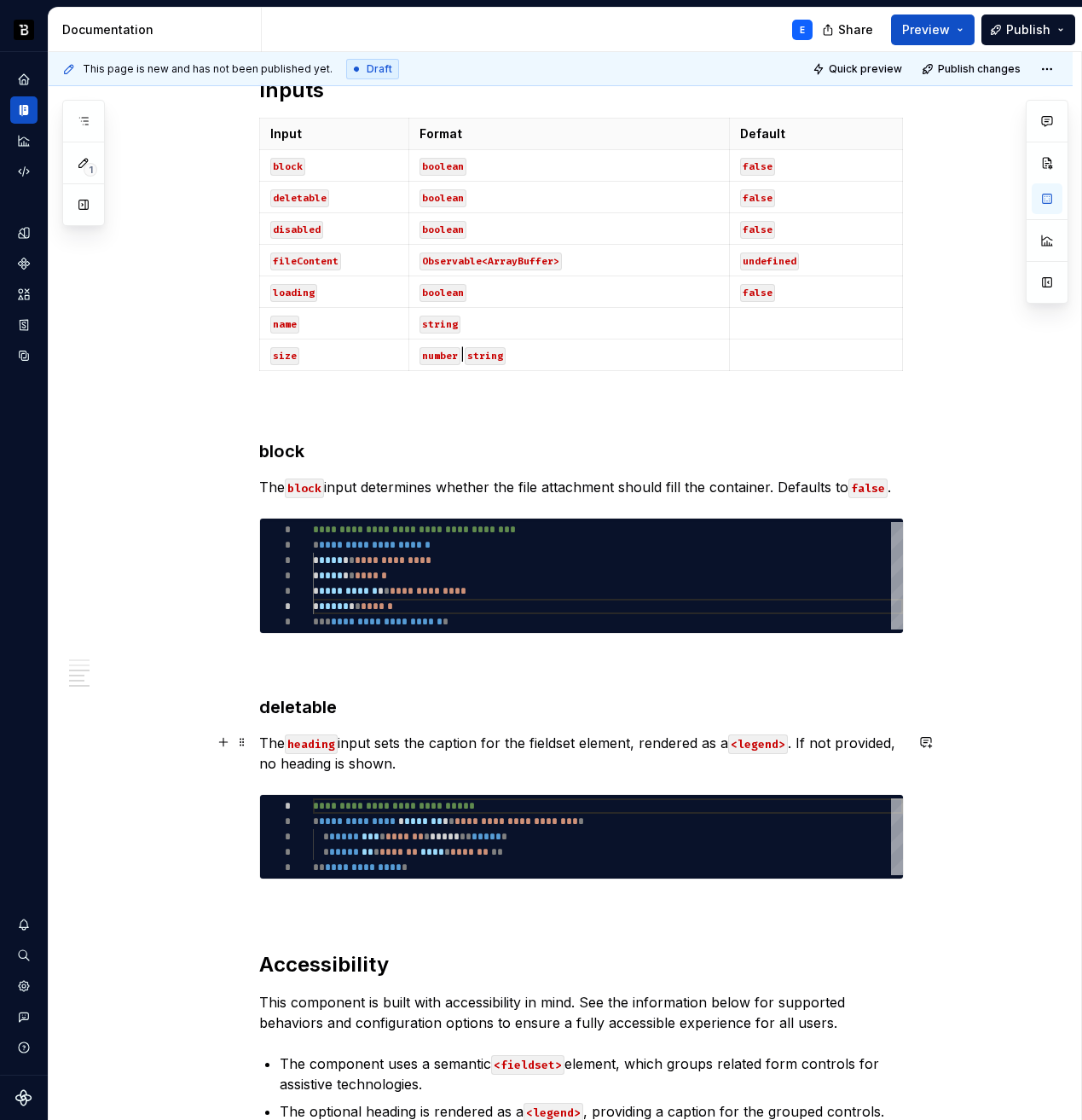 click on "The  heading  input sets the caption for the fieldset element, rendered as a  <legend> . If not provided, no heading is shown." at bounding box center (582, 753) 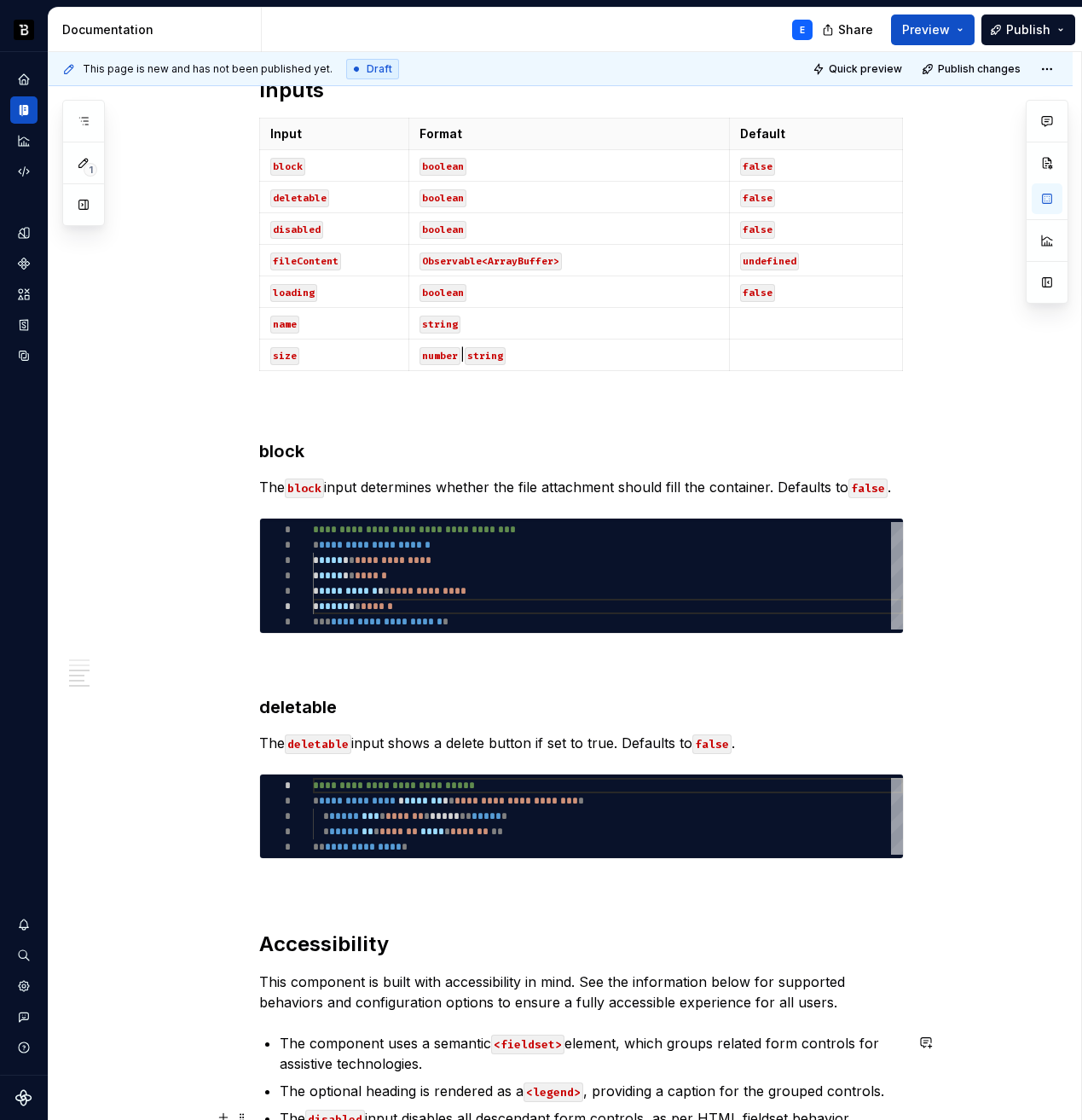 type on "**********" 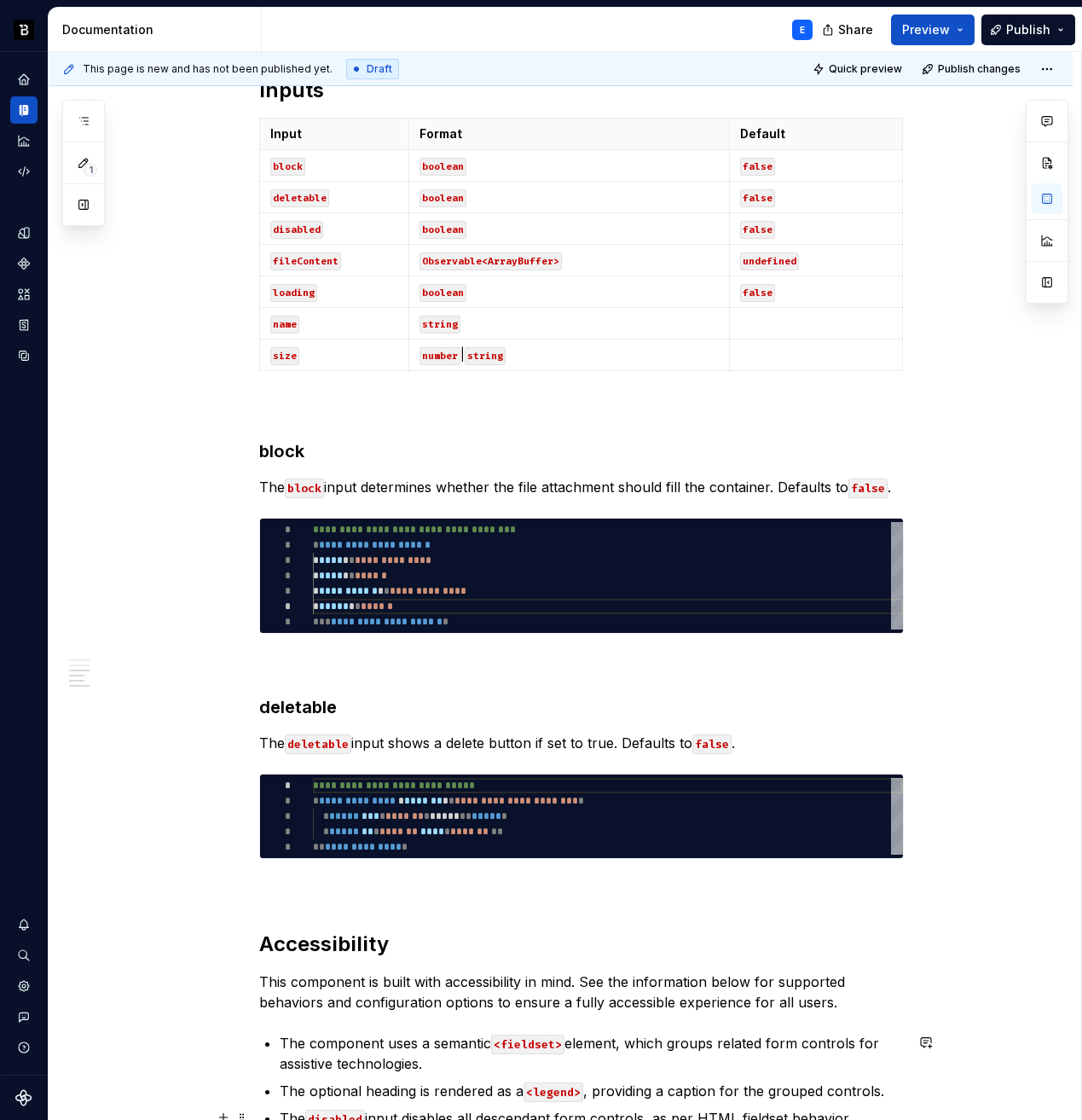 type on "*" 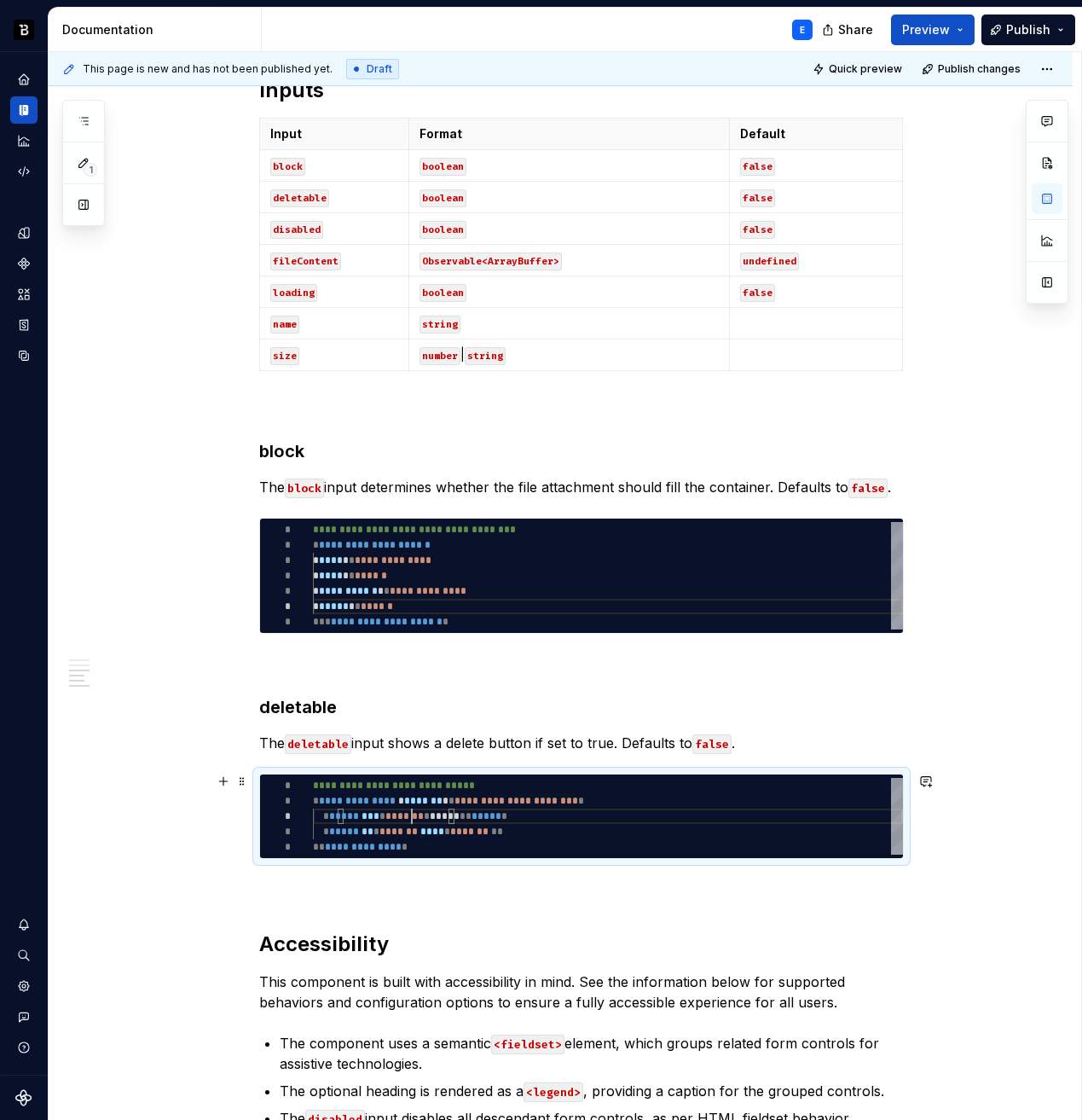 scroll, scrollTop: 0, scrollLeft: 105, axis: horizontal 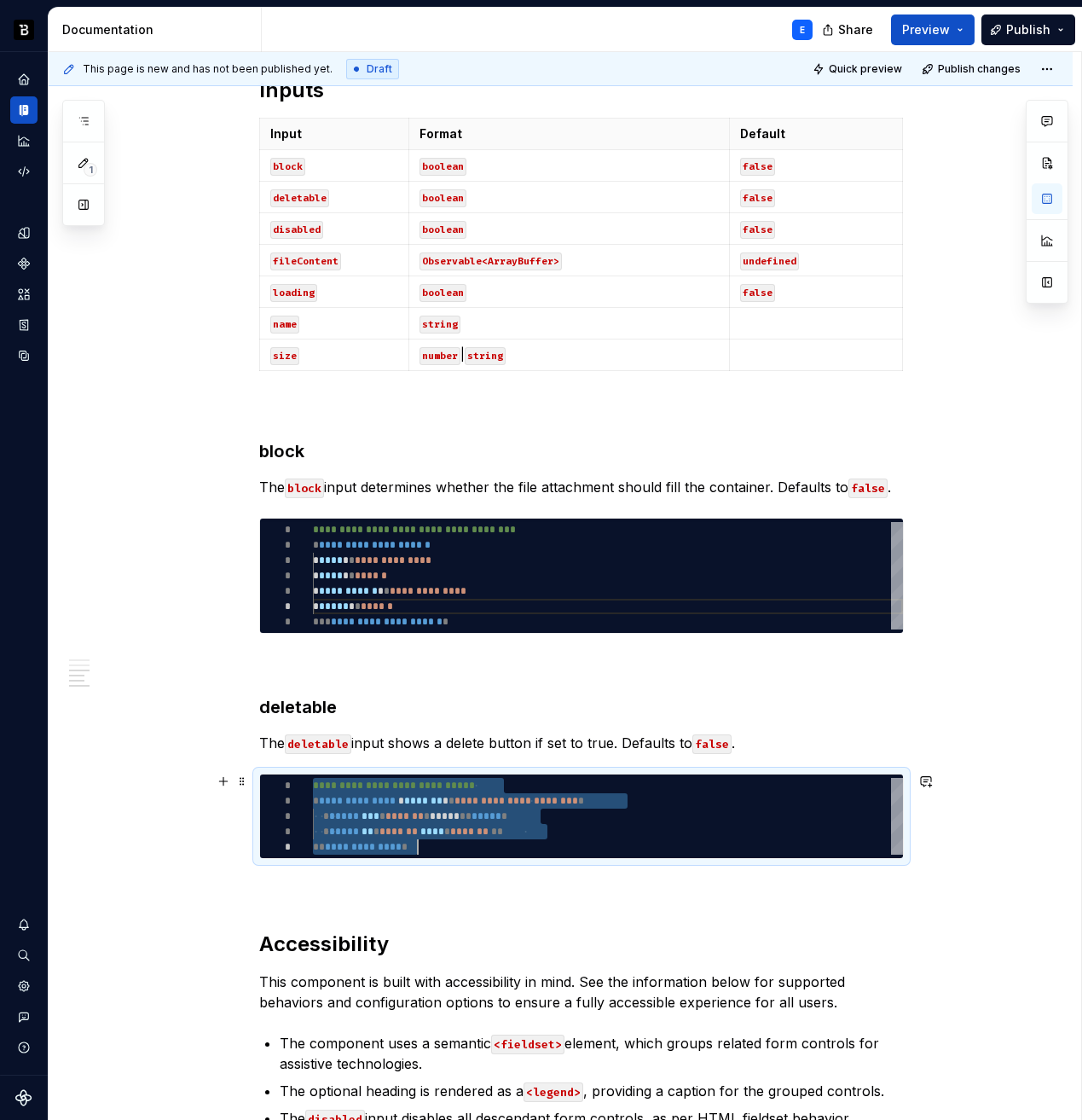 type on "**********" 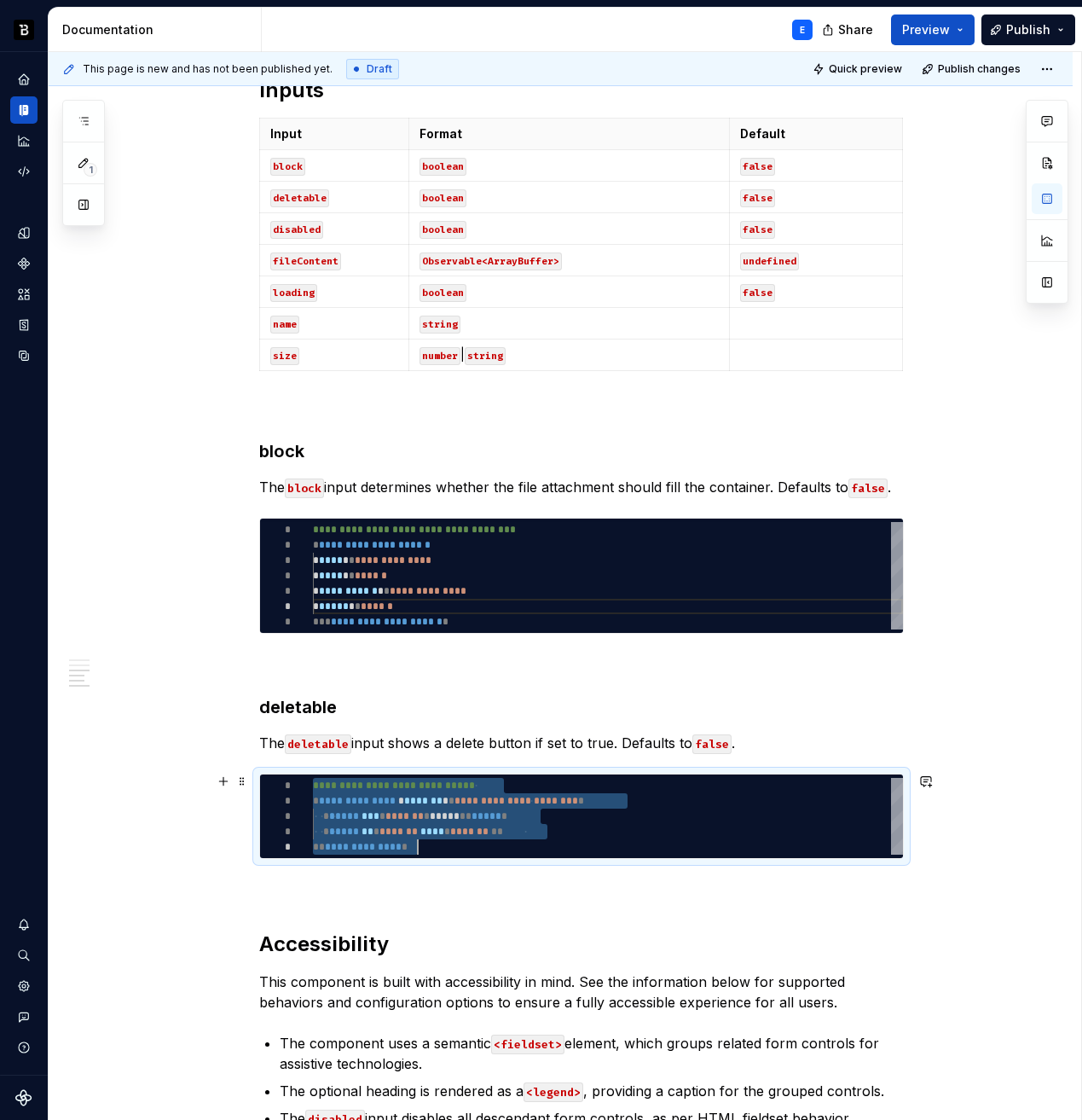 scroll, scrollTop: 92, scrollLeft: 154, axis: both 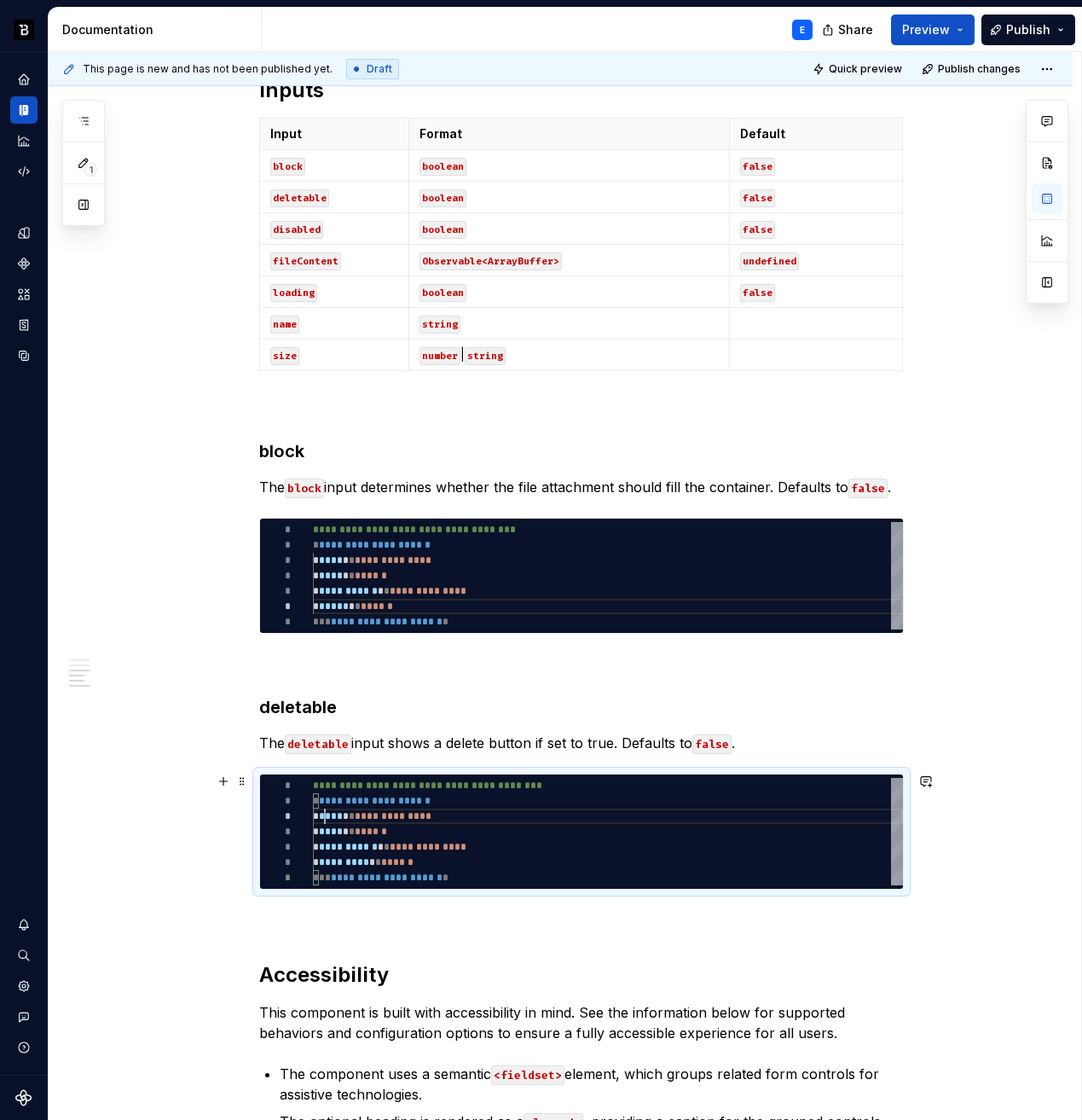 click on "**********" at bounding box center [608, 832] 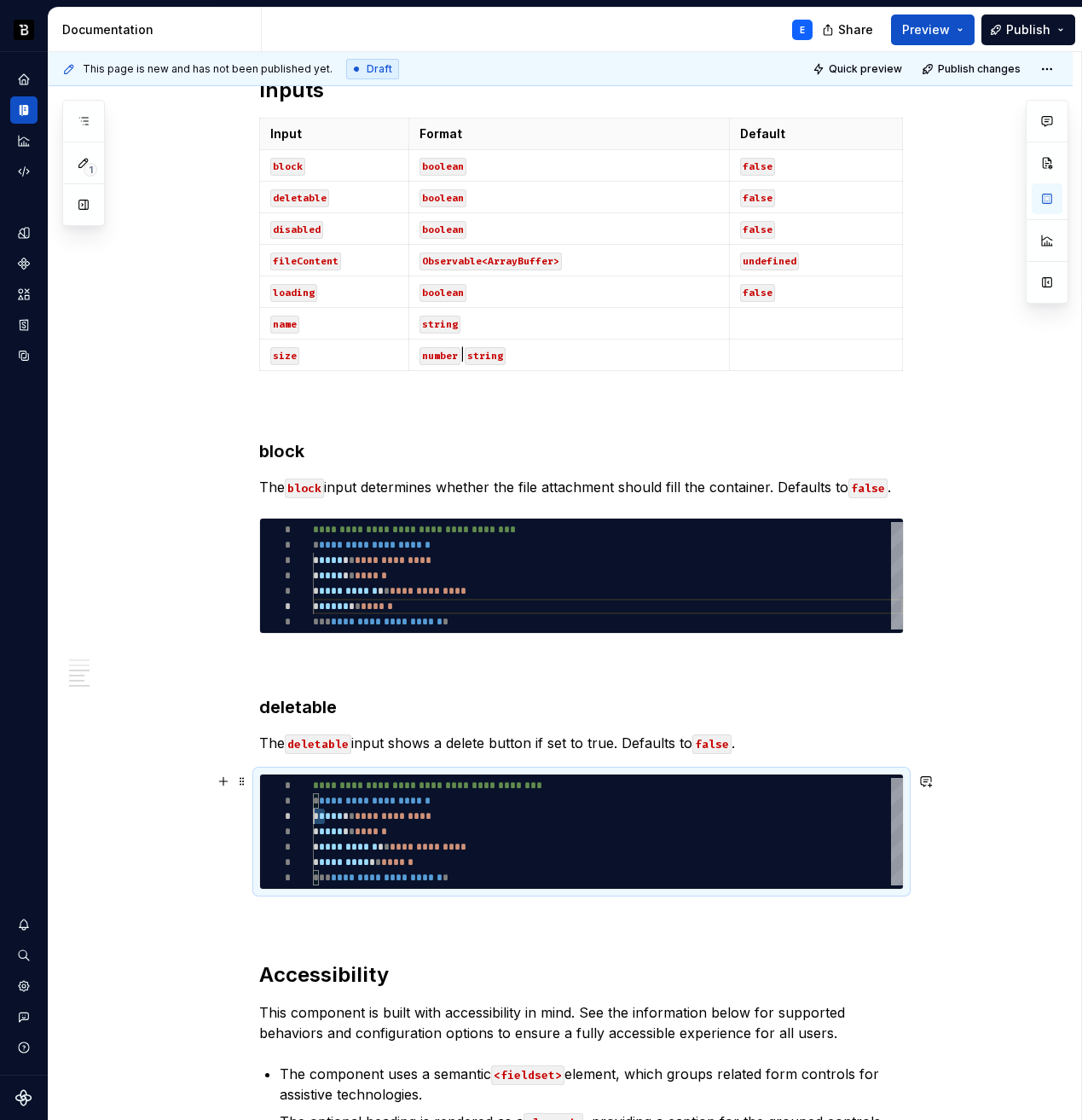 scroll, scrollTop: 31, scrollLeft: 0, axis: vertical 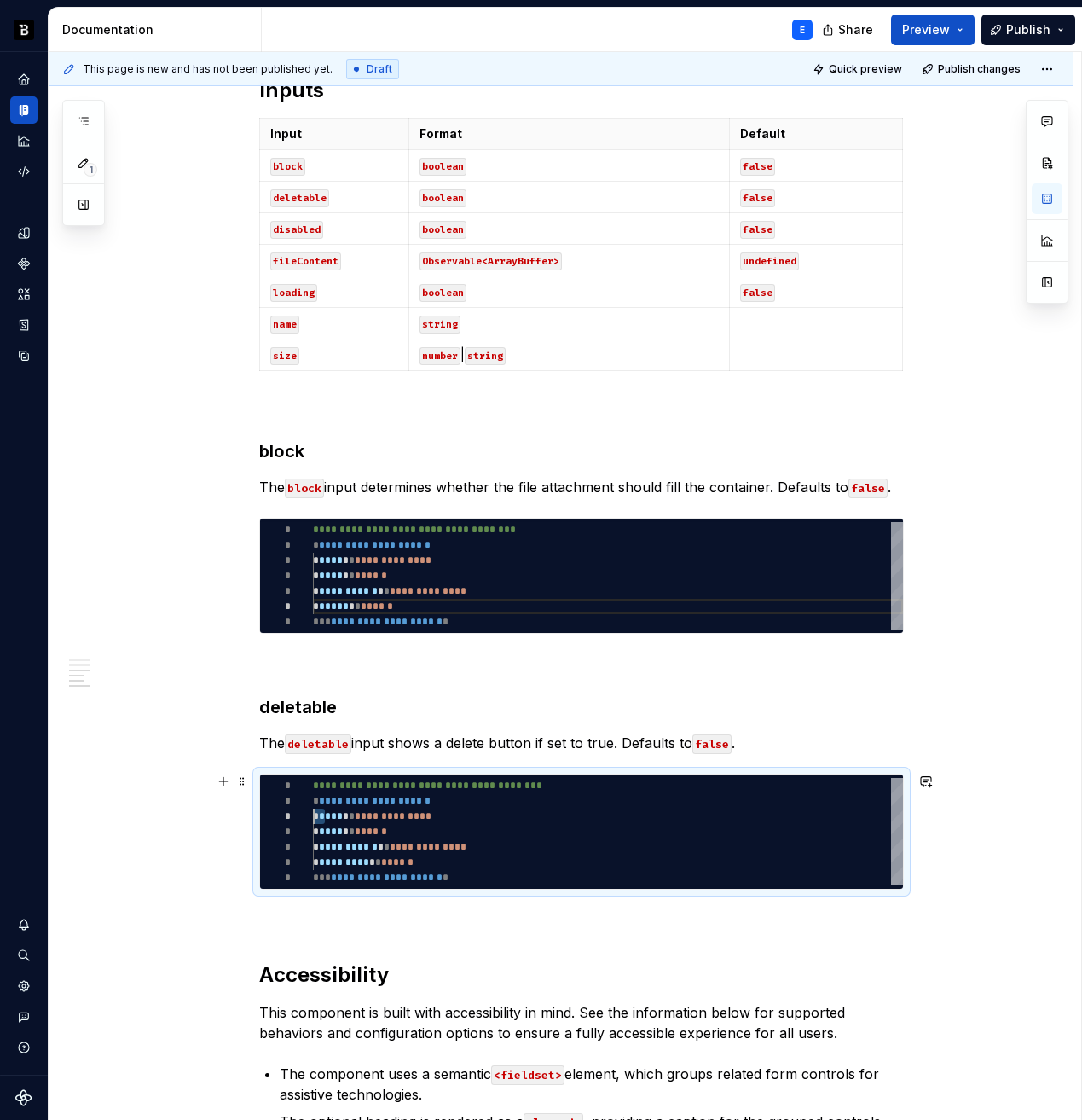 type on "**********" 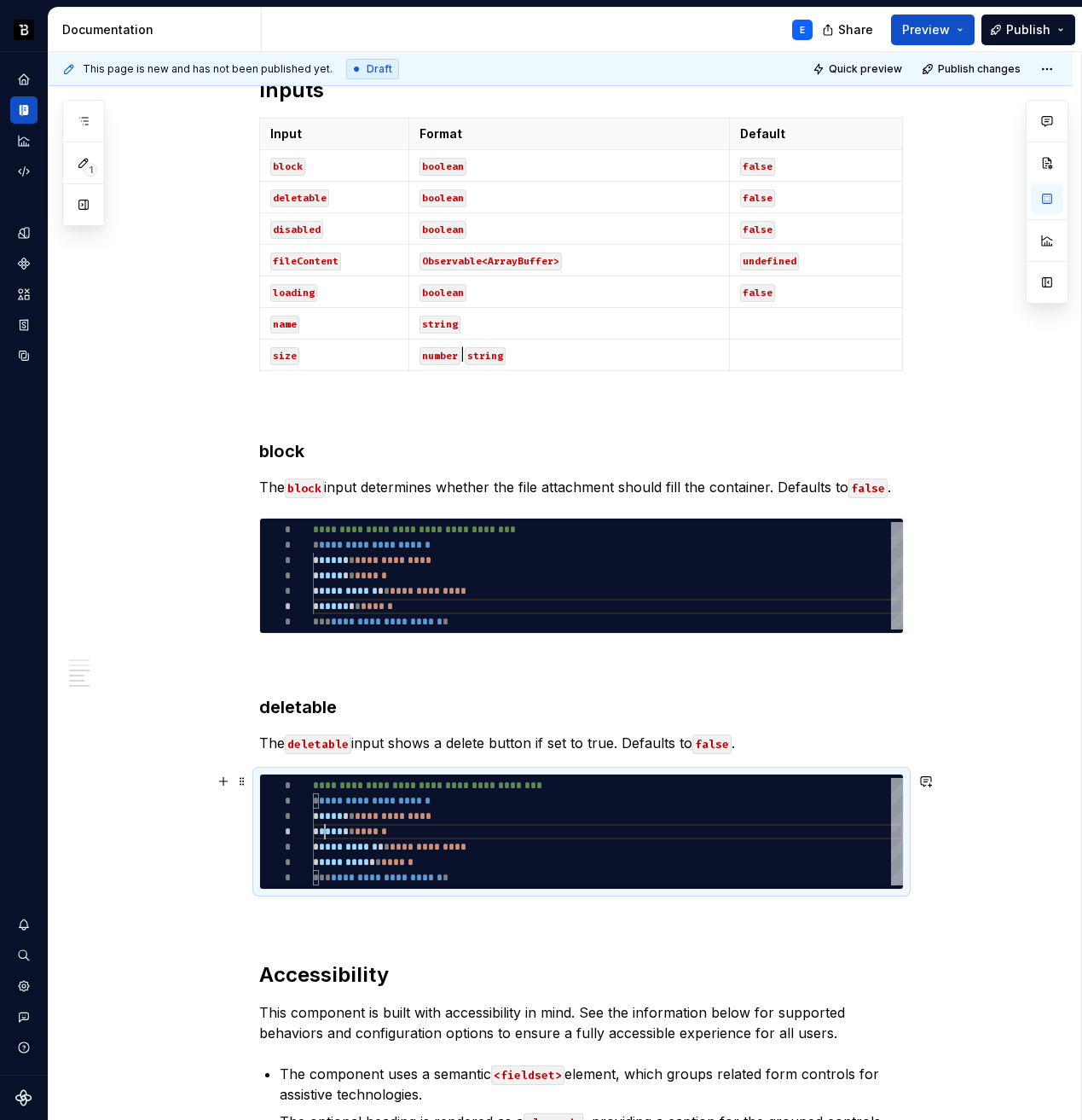 scroll, scrollTop: 46, scrollLeft: 0, axis: vertical 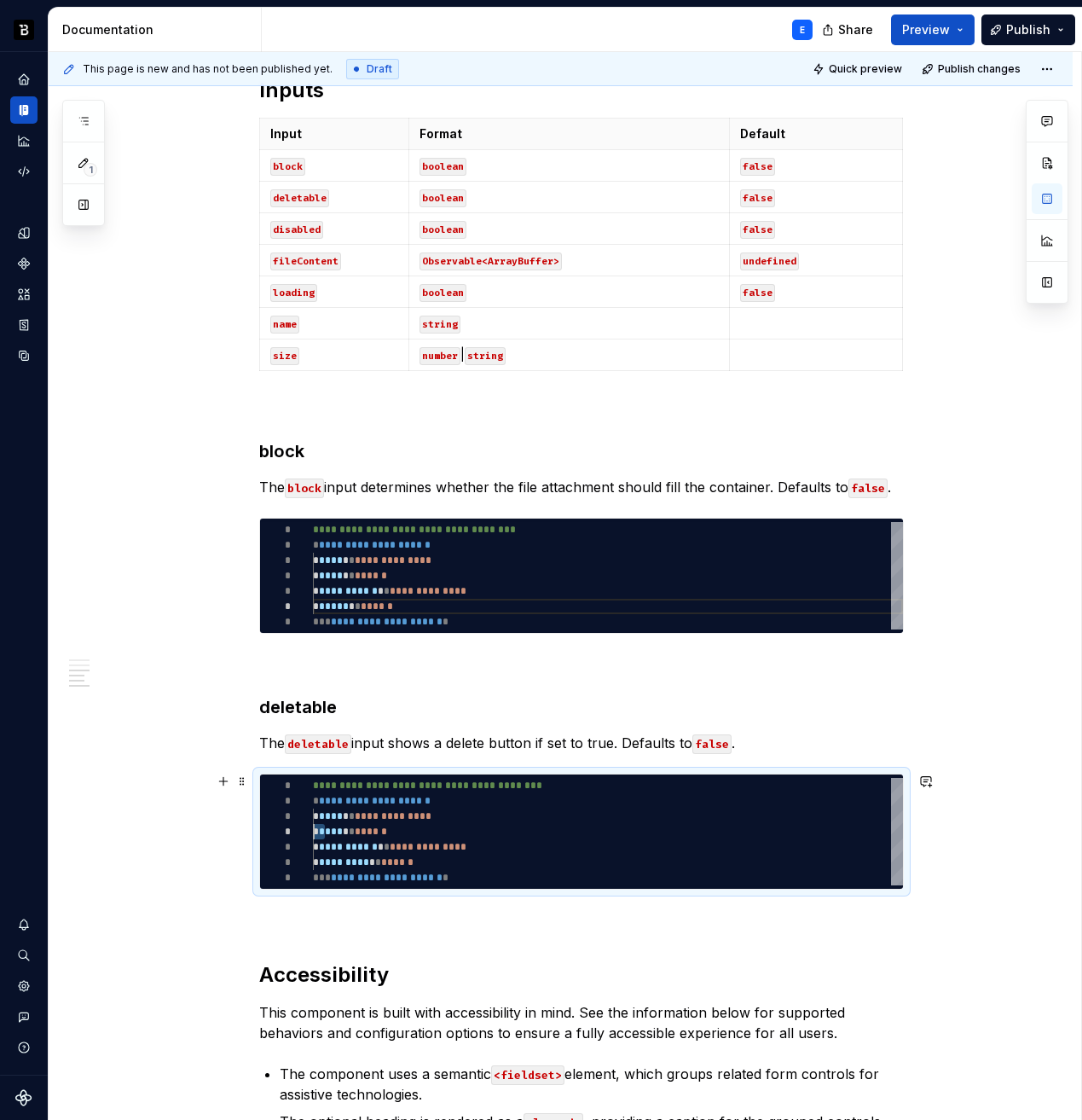 type on "**********" 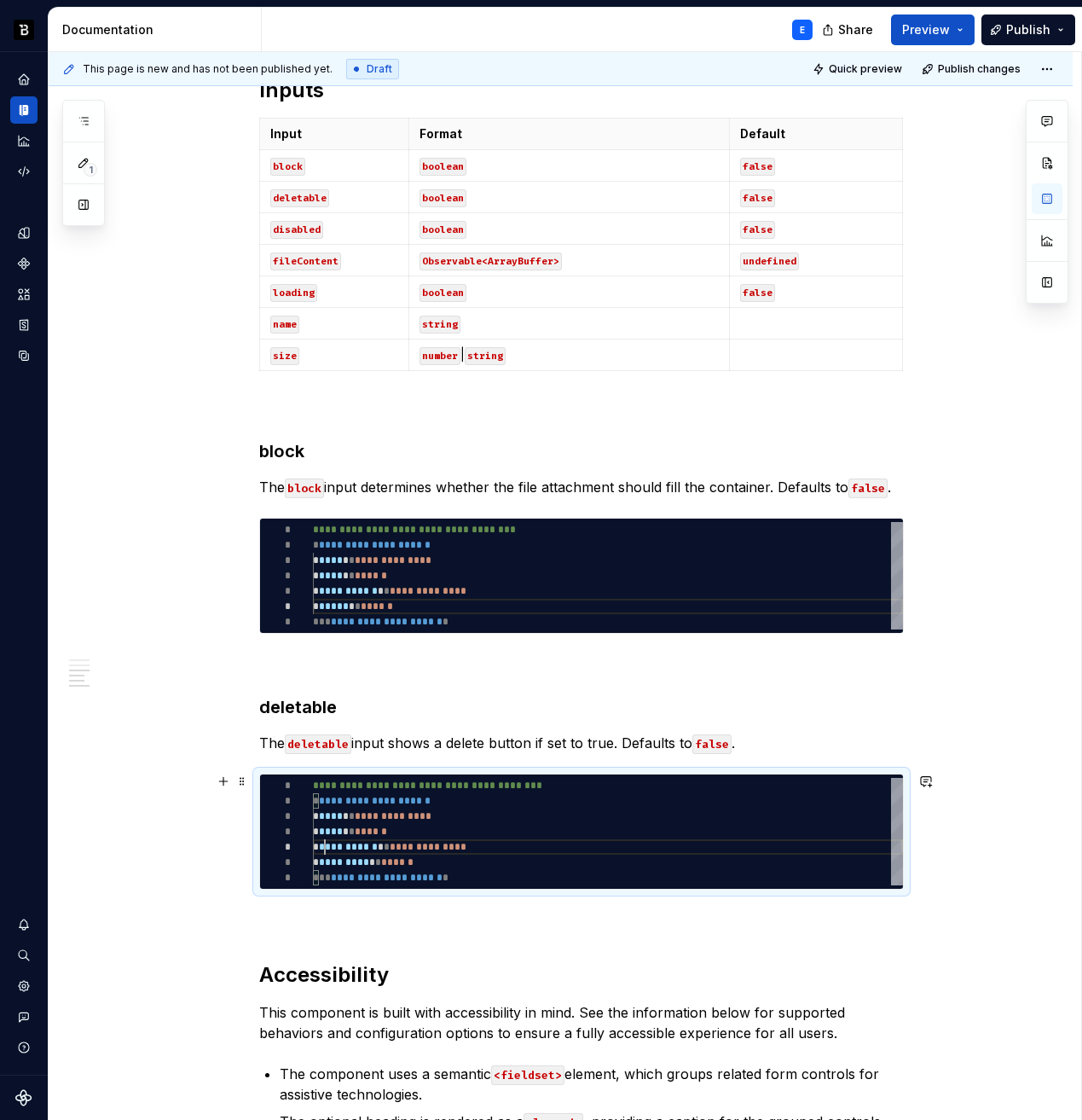 scroll, scrollTop: 61, scrollLeft: 0, axis: vertical 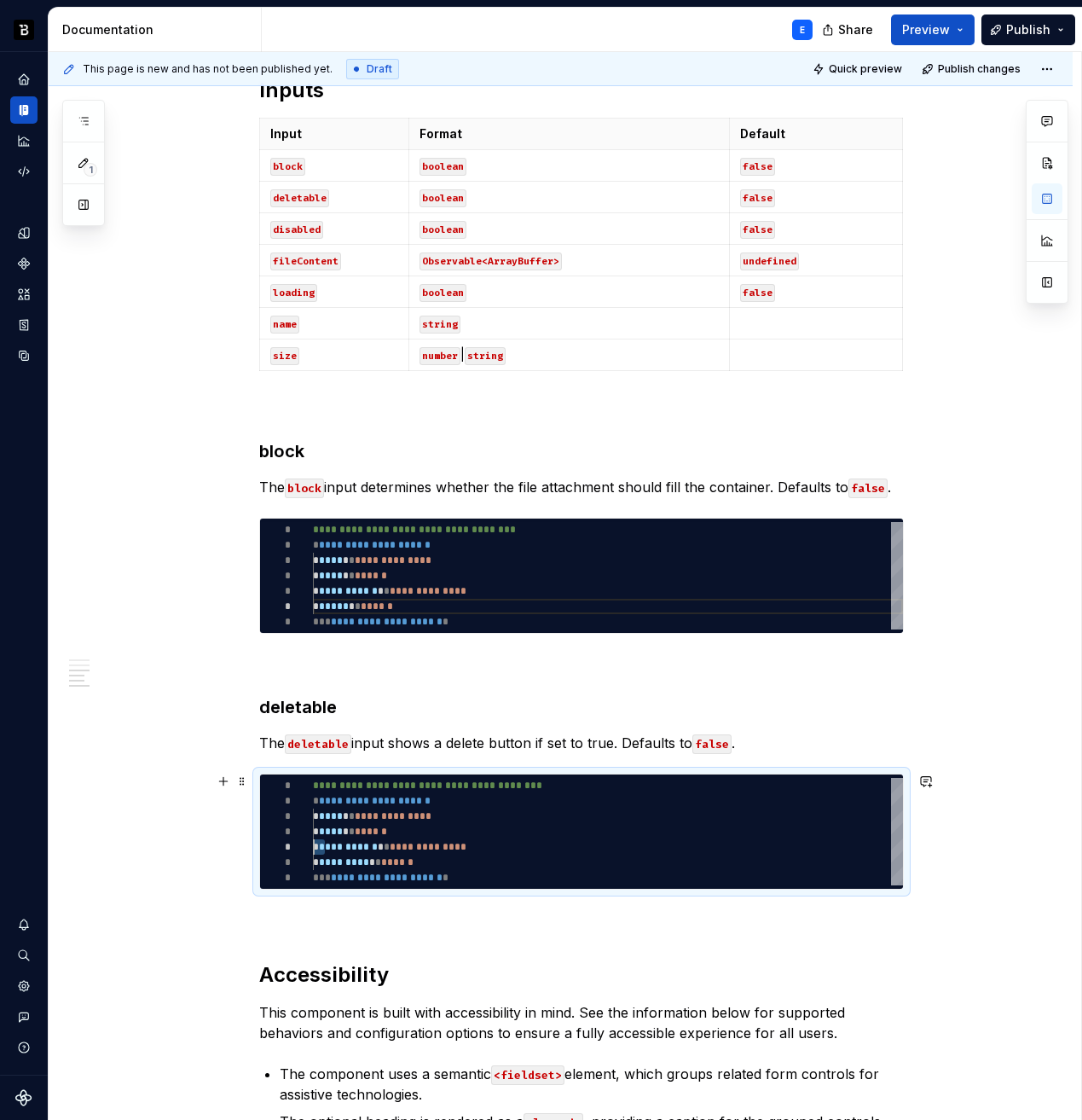 type on "**********" 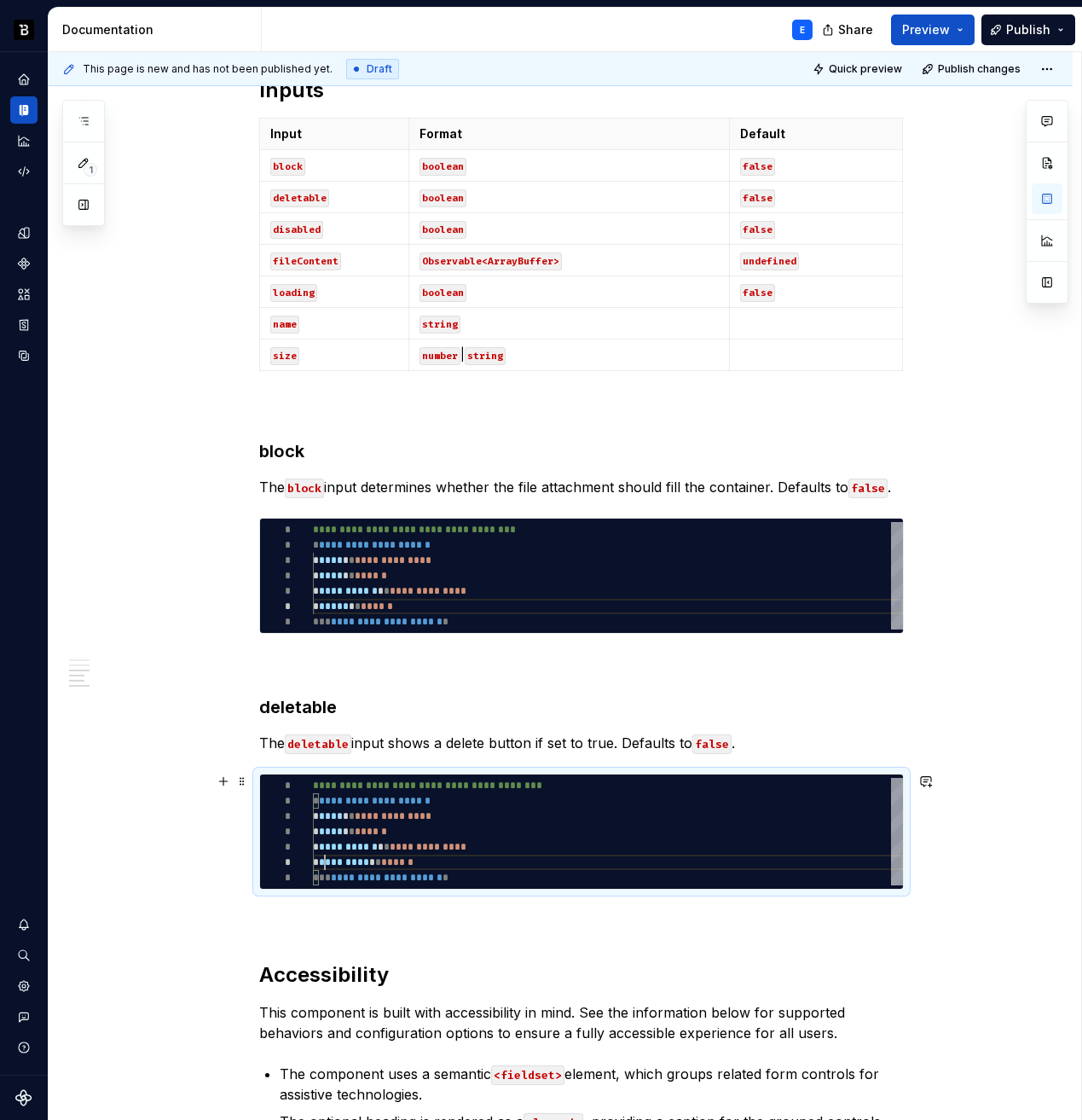 scroll 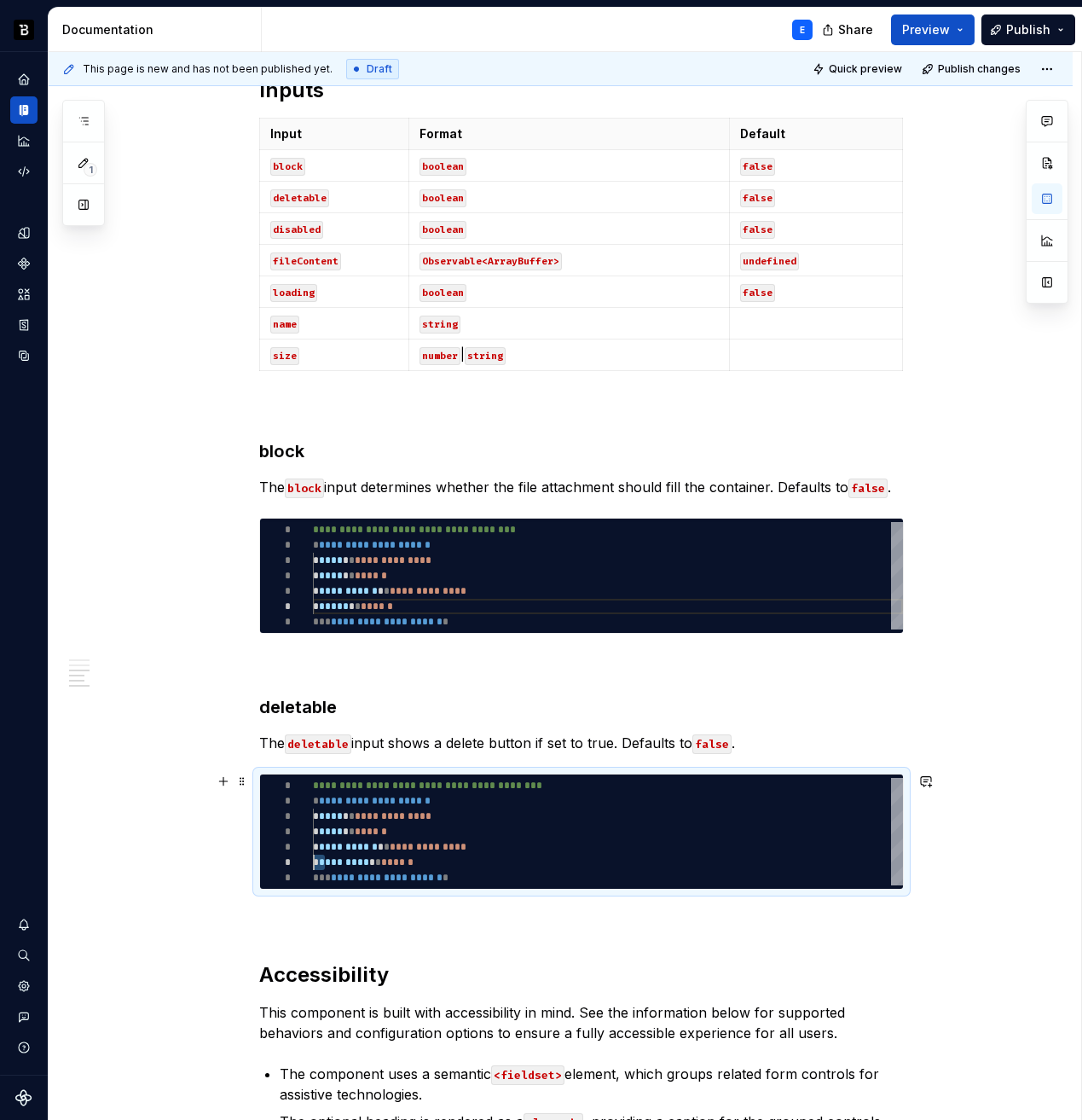 type on "**********" 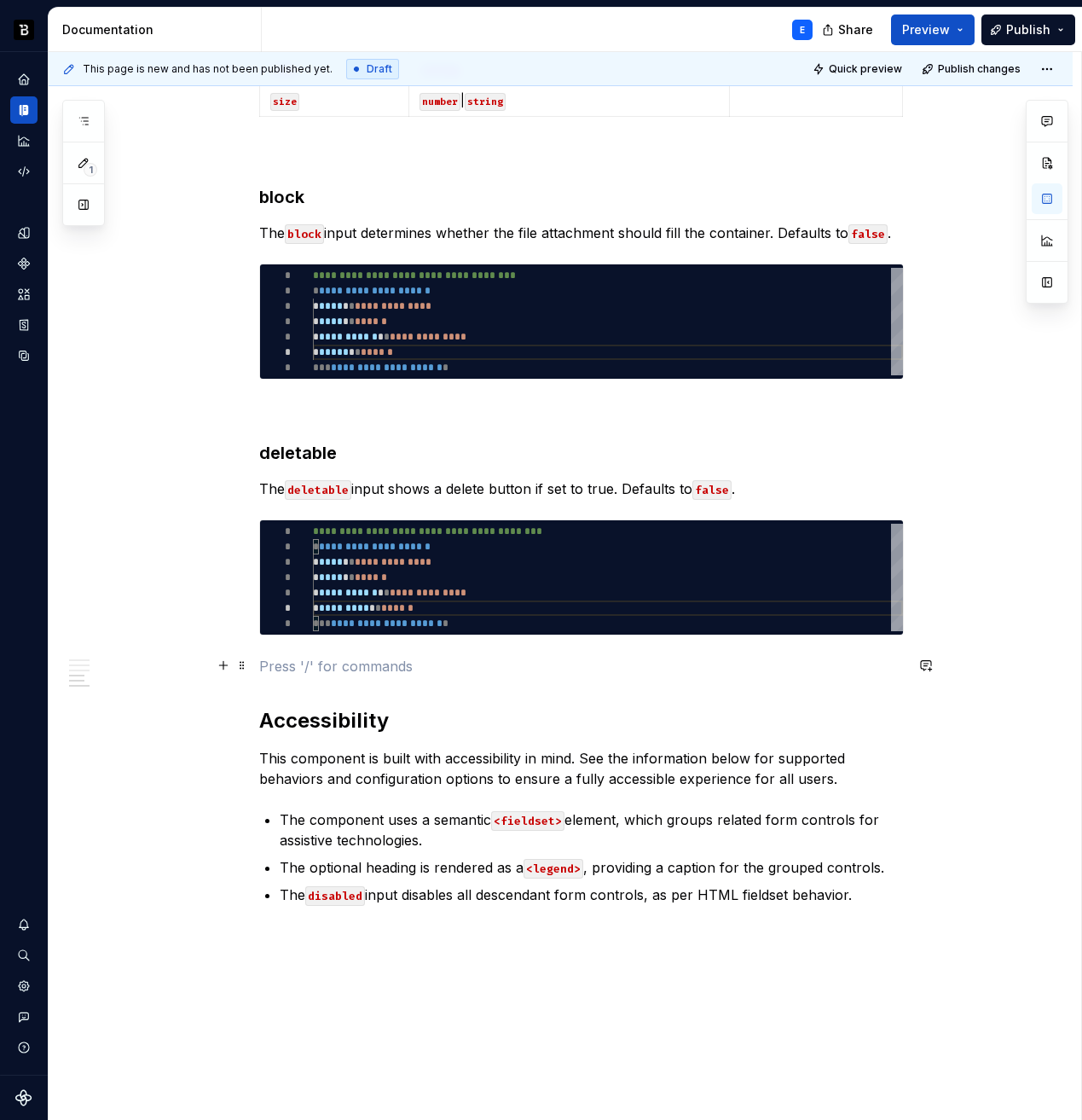 click at bounding box center (582, 666) 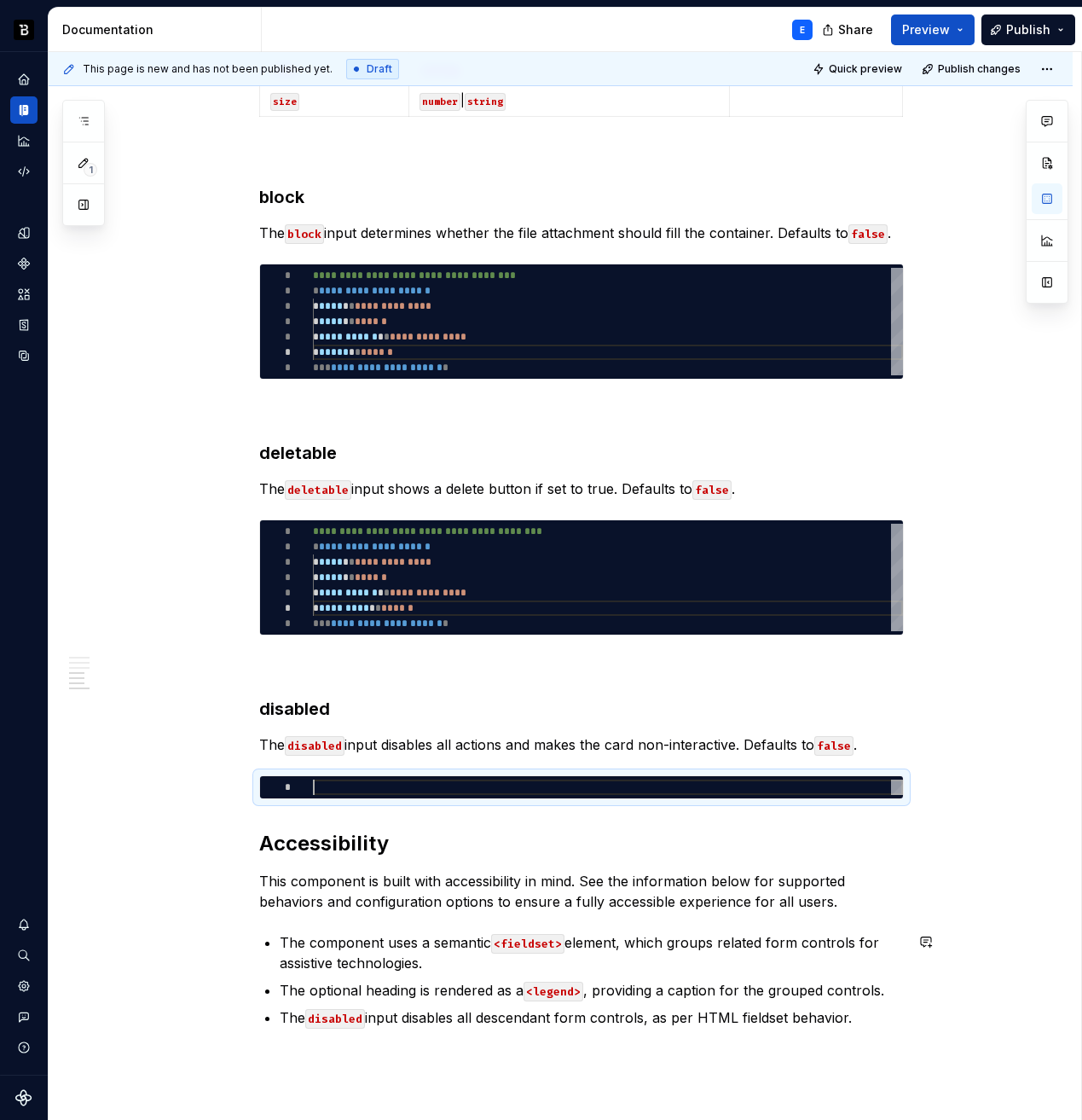 type on "*" 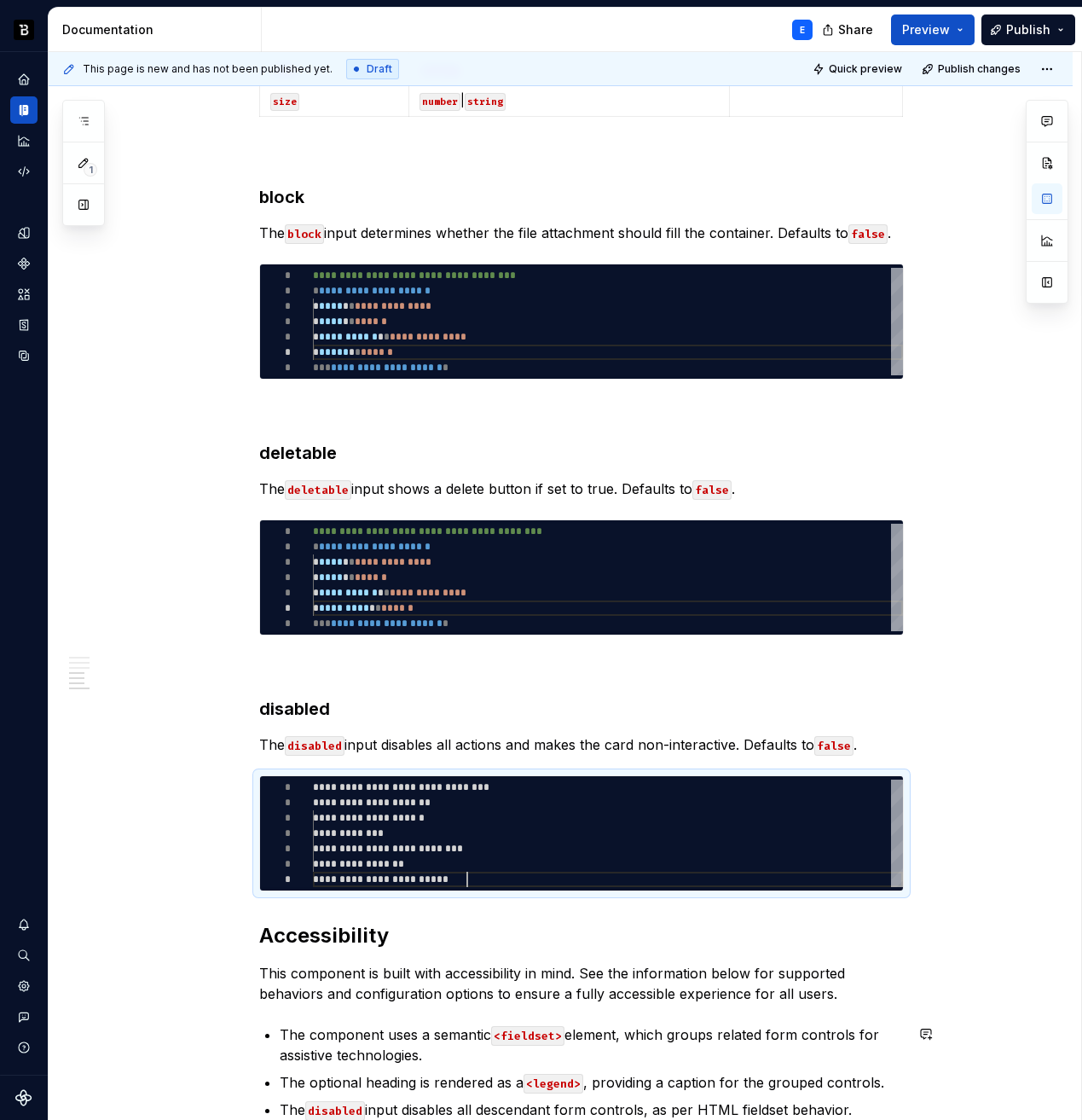 scroll, scrollTop: 92, scrollLeft: 154, axis: both 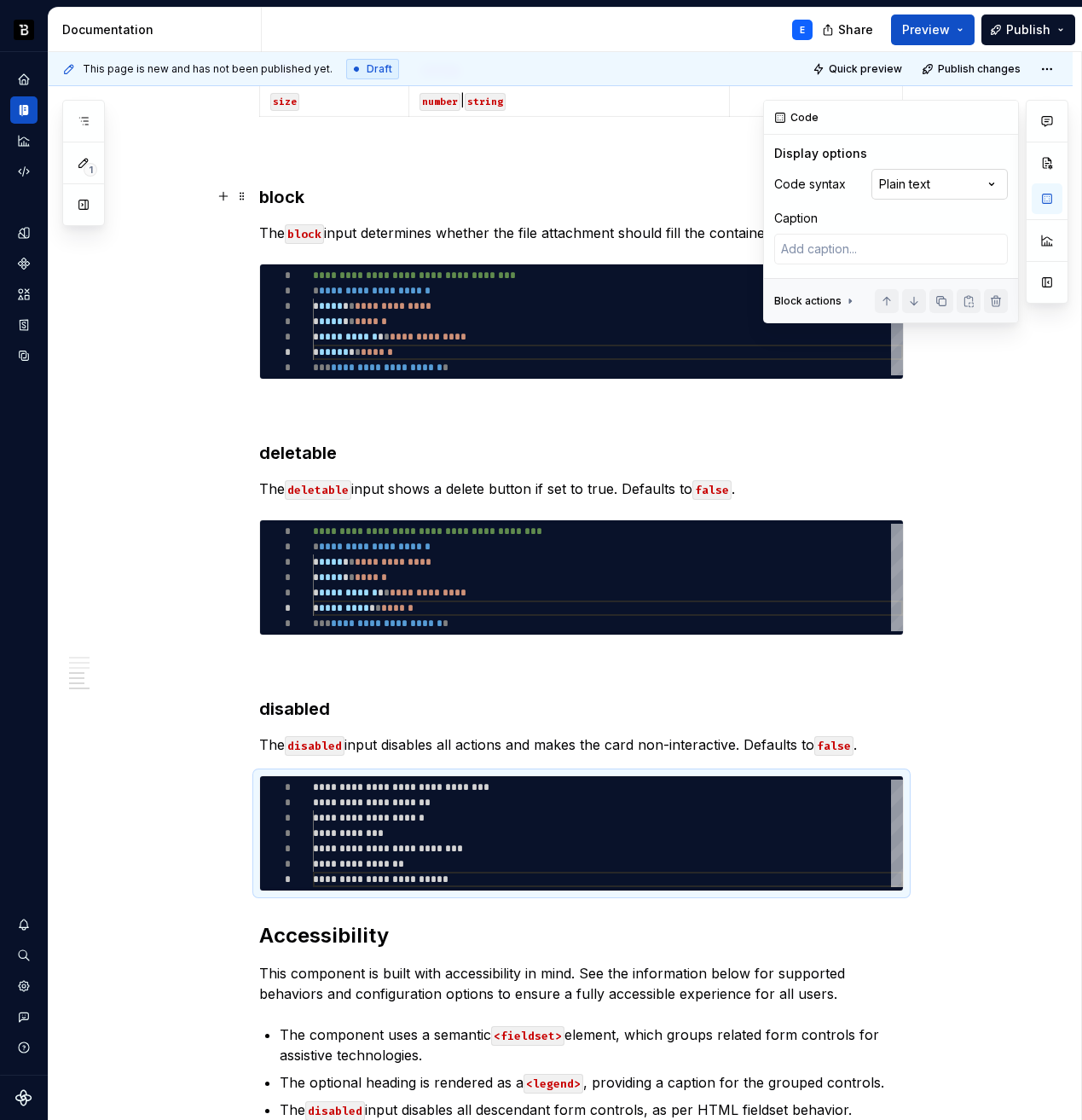 click on "Comments Open comments No comments yet Select ‘Comment’ from the block context menu to add one. Code Display options Code syntax Plain text Caption Block actions Move up Move down Duplicate Copy (⌘C) Cut (⌘X) Delete" at bounding box center (916, 212) 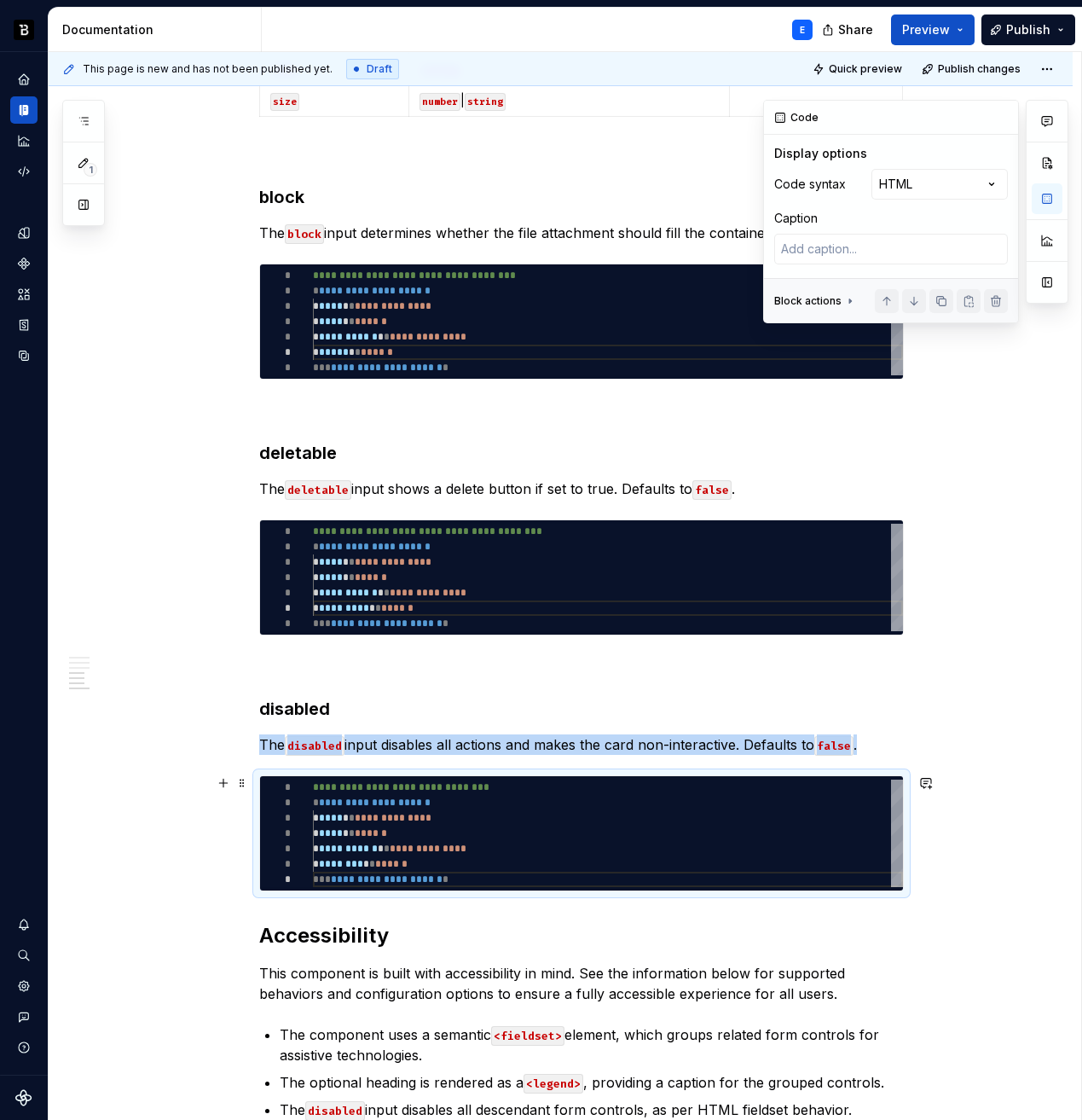 click on "**********" at bounding box center (608, 833) 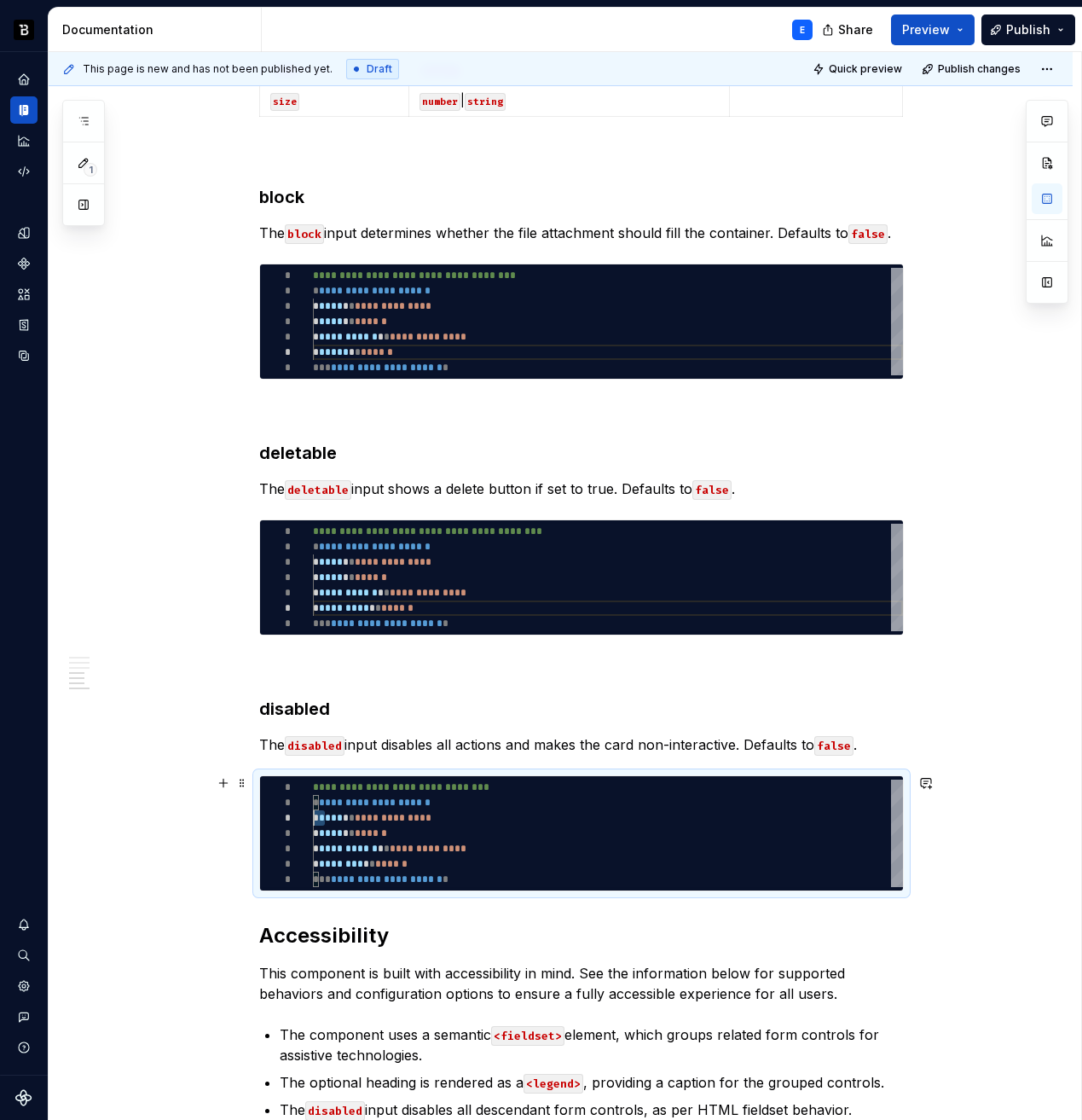scroll, scrollTop: 31, scrollLeft: 0, axis: vertical 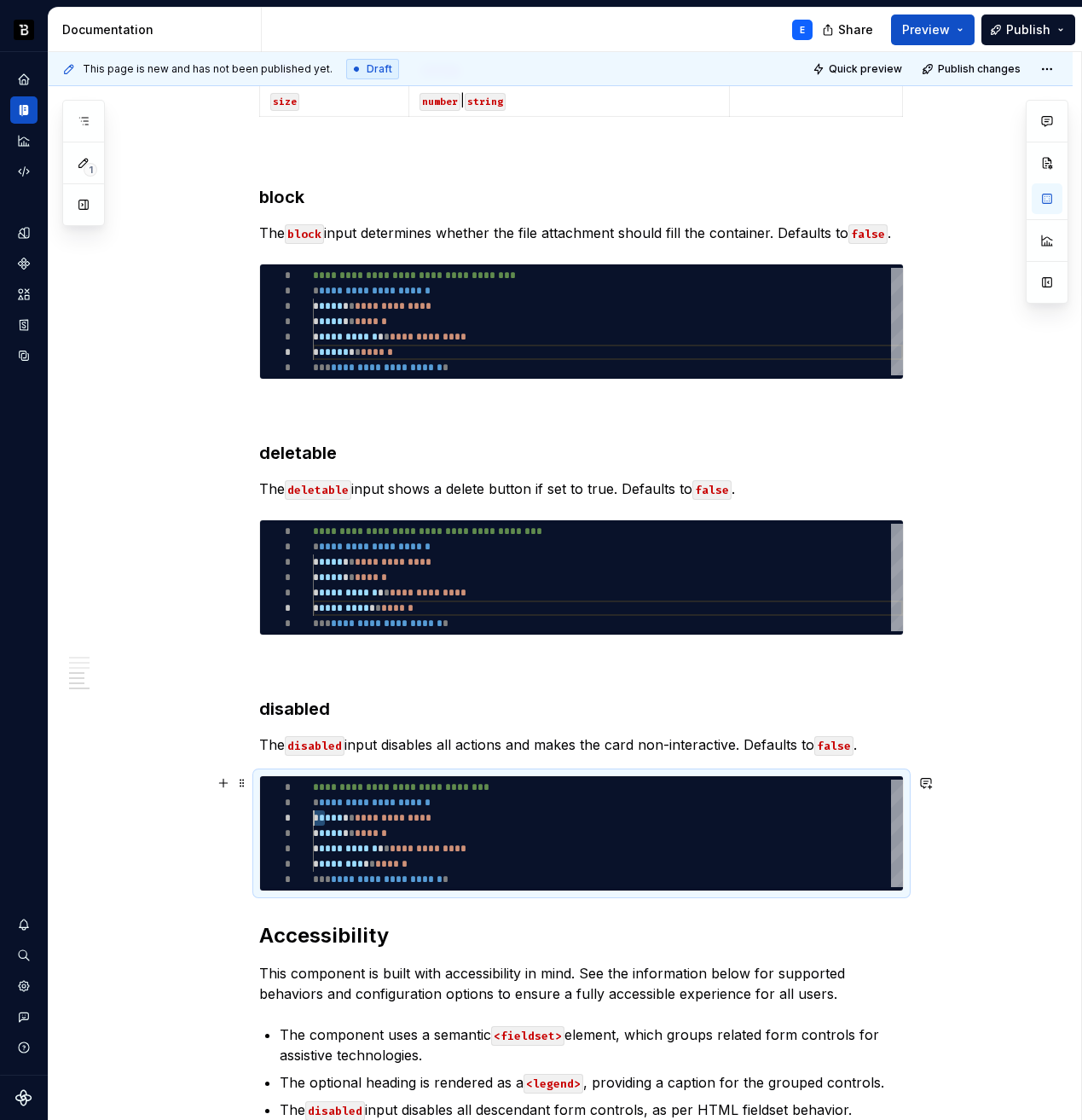 type on "*" 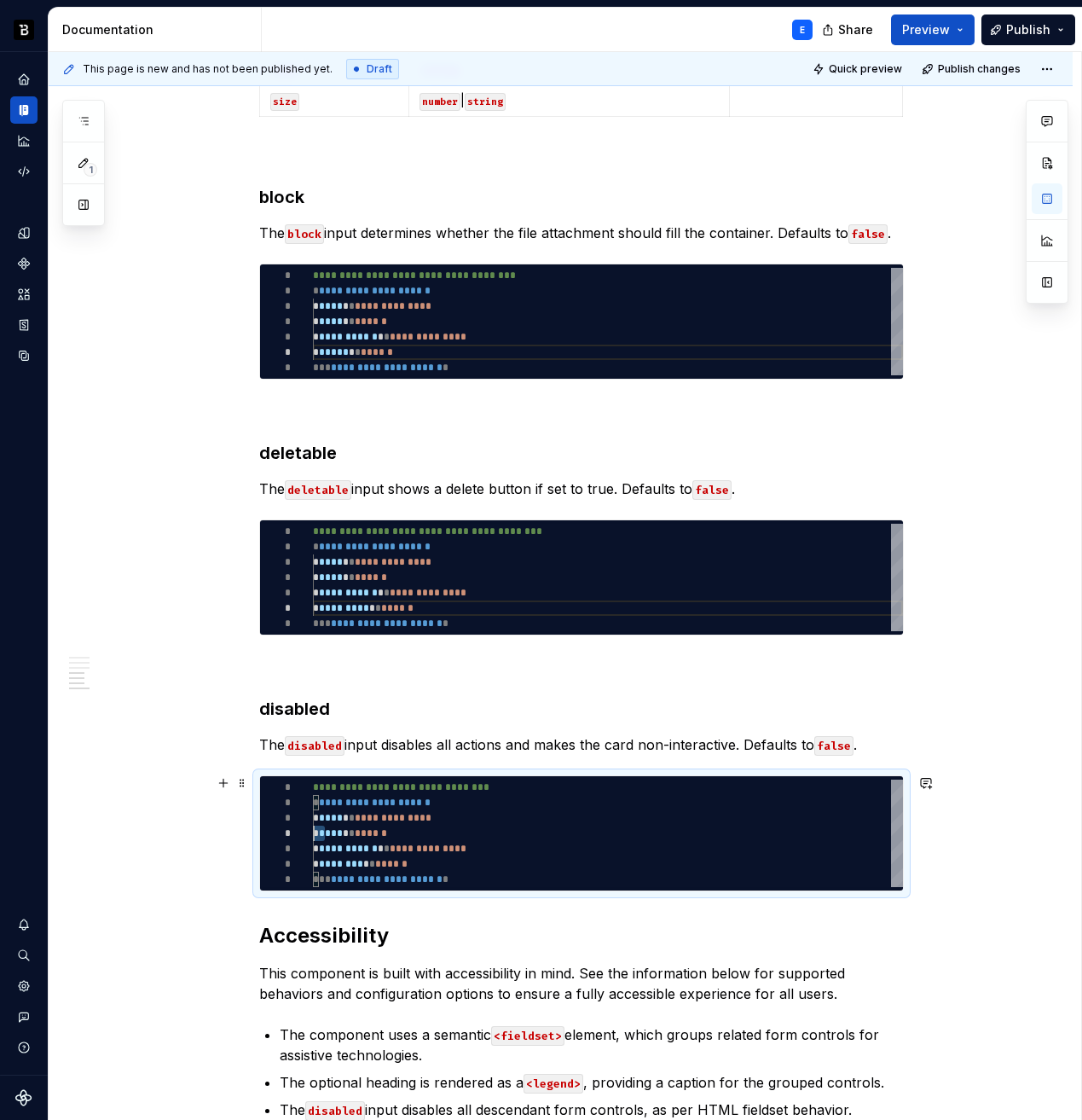 scroll, scrollTop: 46, scrollLeft: 0, axis: vertical 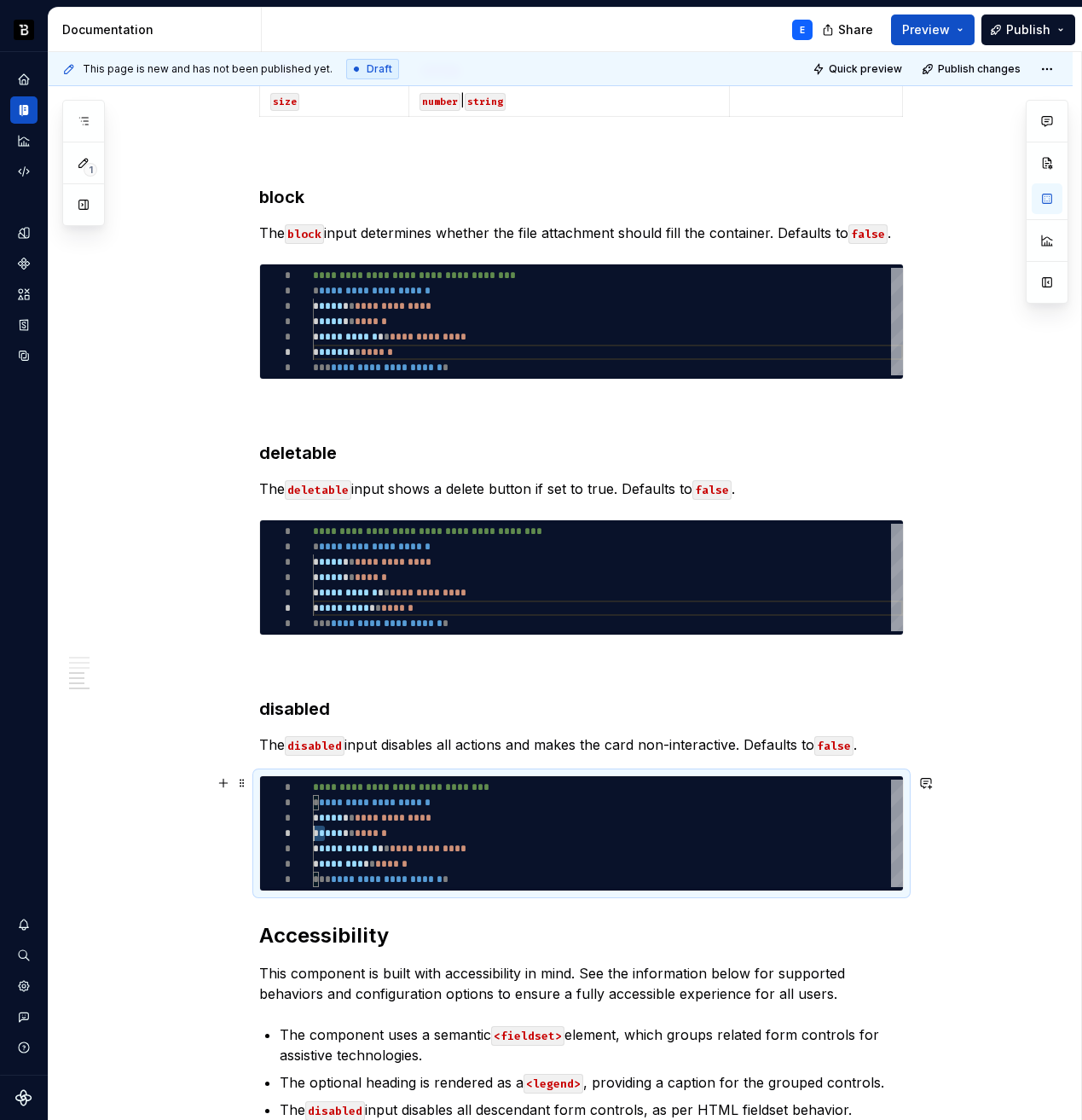 type on "*" 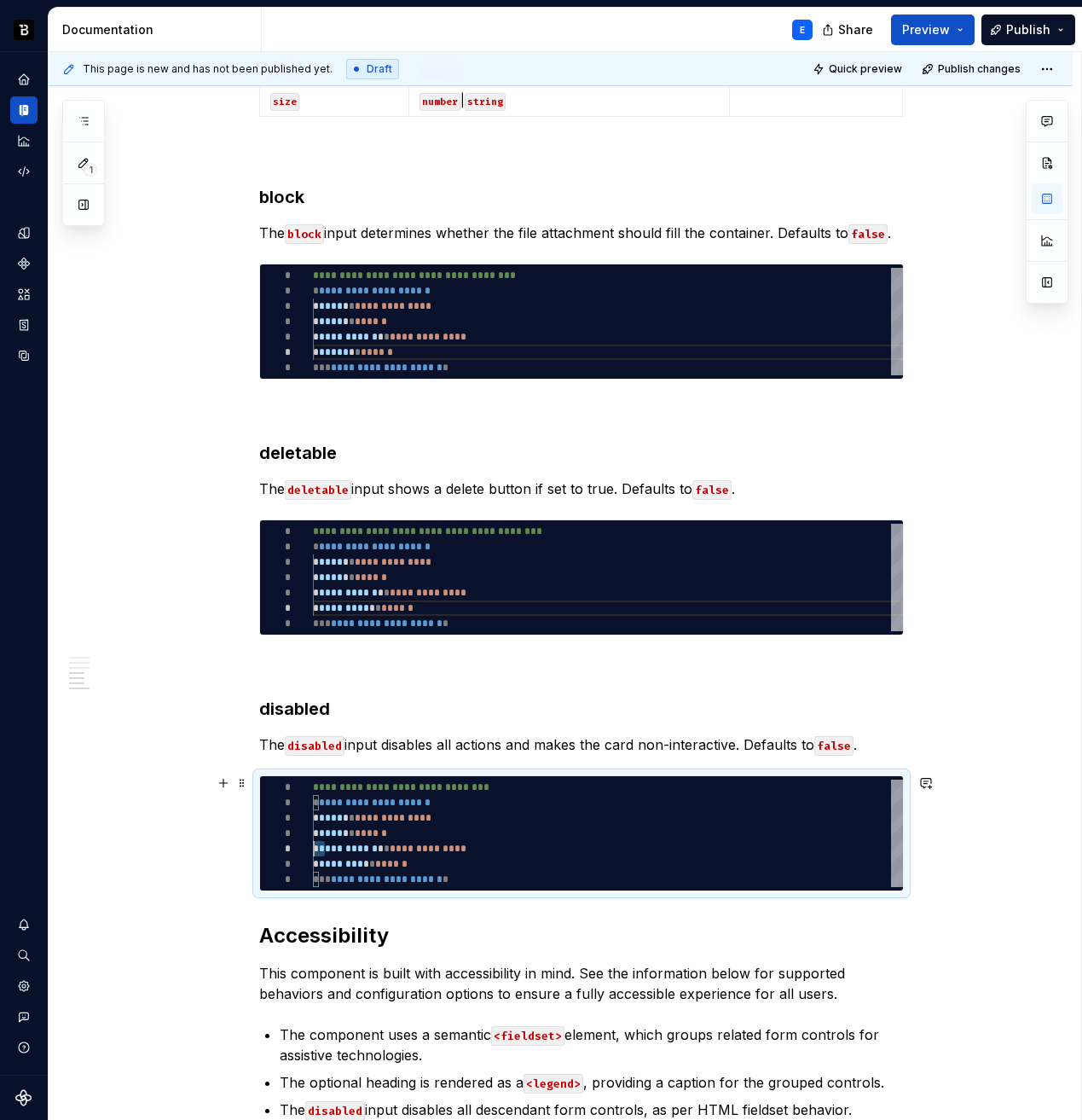 scroll, scrollTop: 61, scrollLeft: 0, axis: vertical 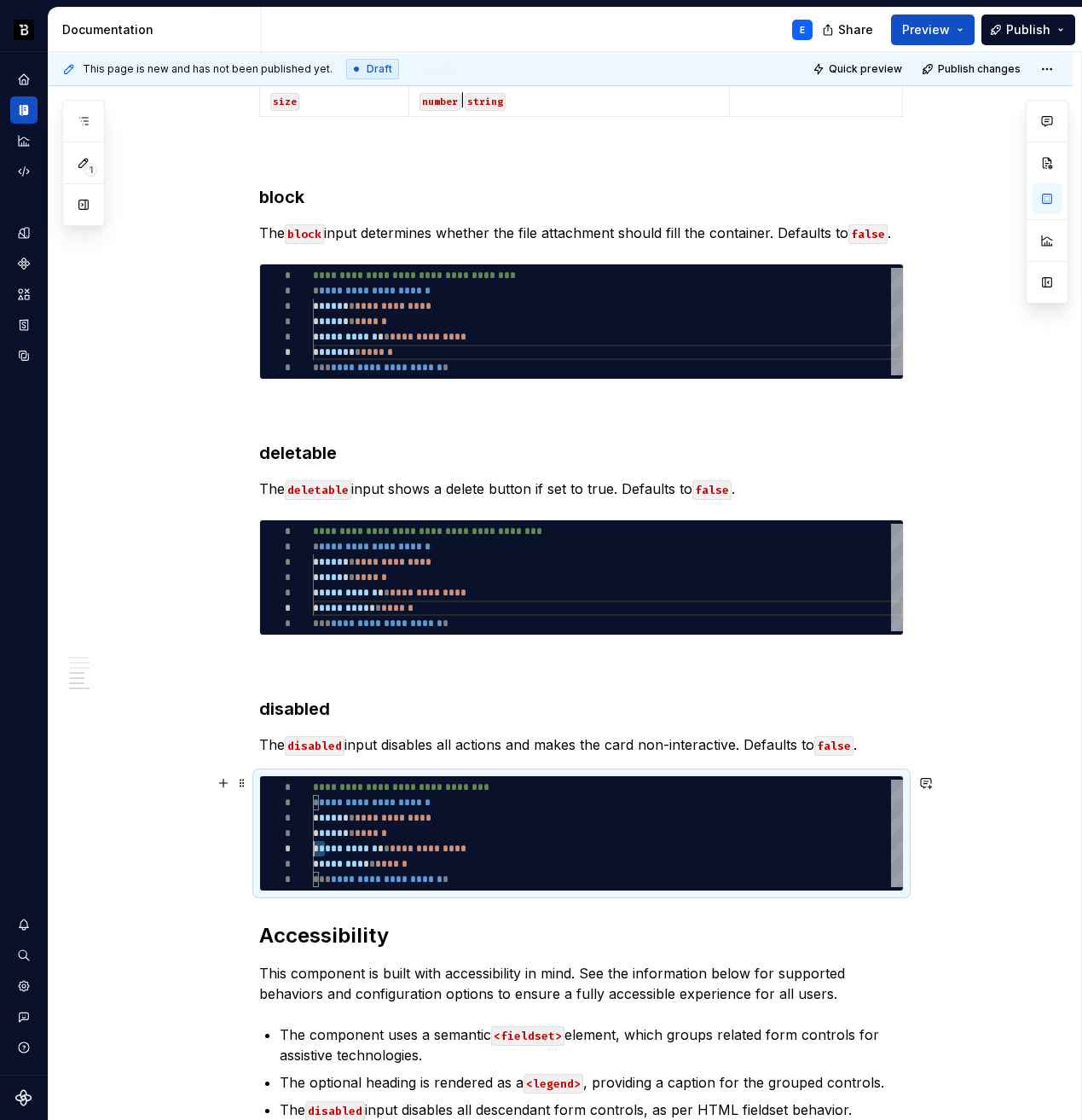 type on "*" 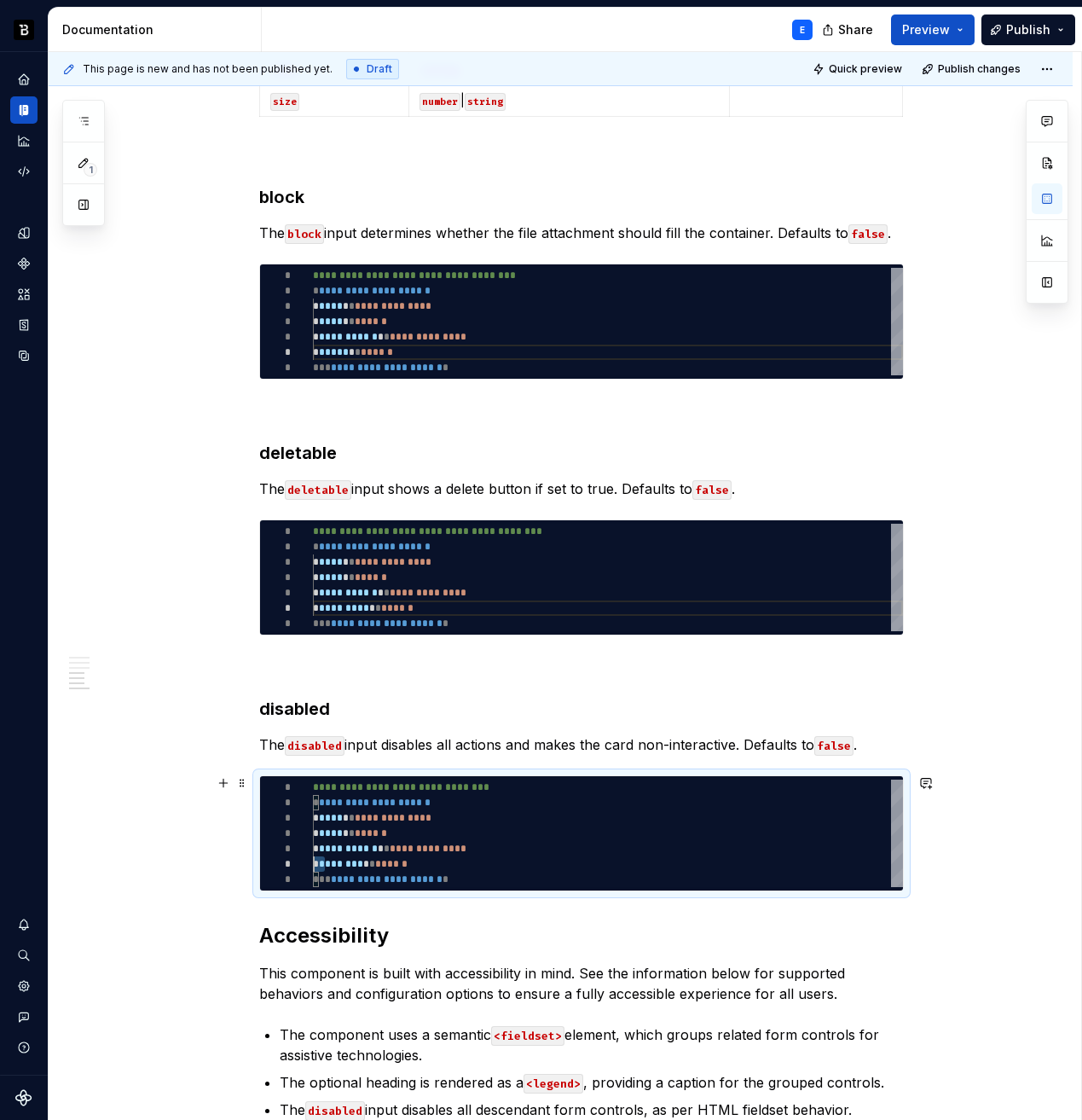 scroll, scrollTop: 77, scrollLeft: 0, axis: vertical 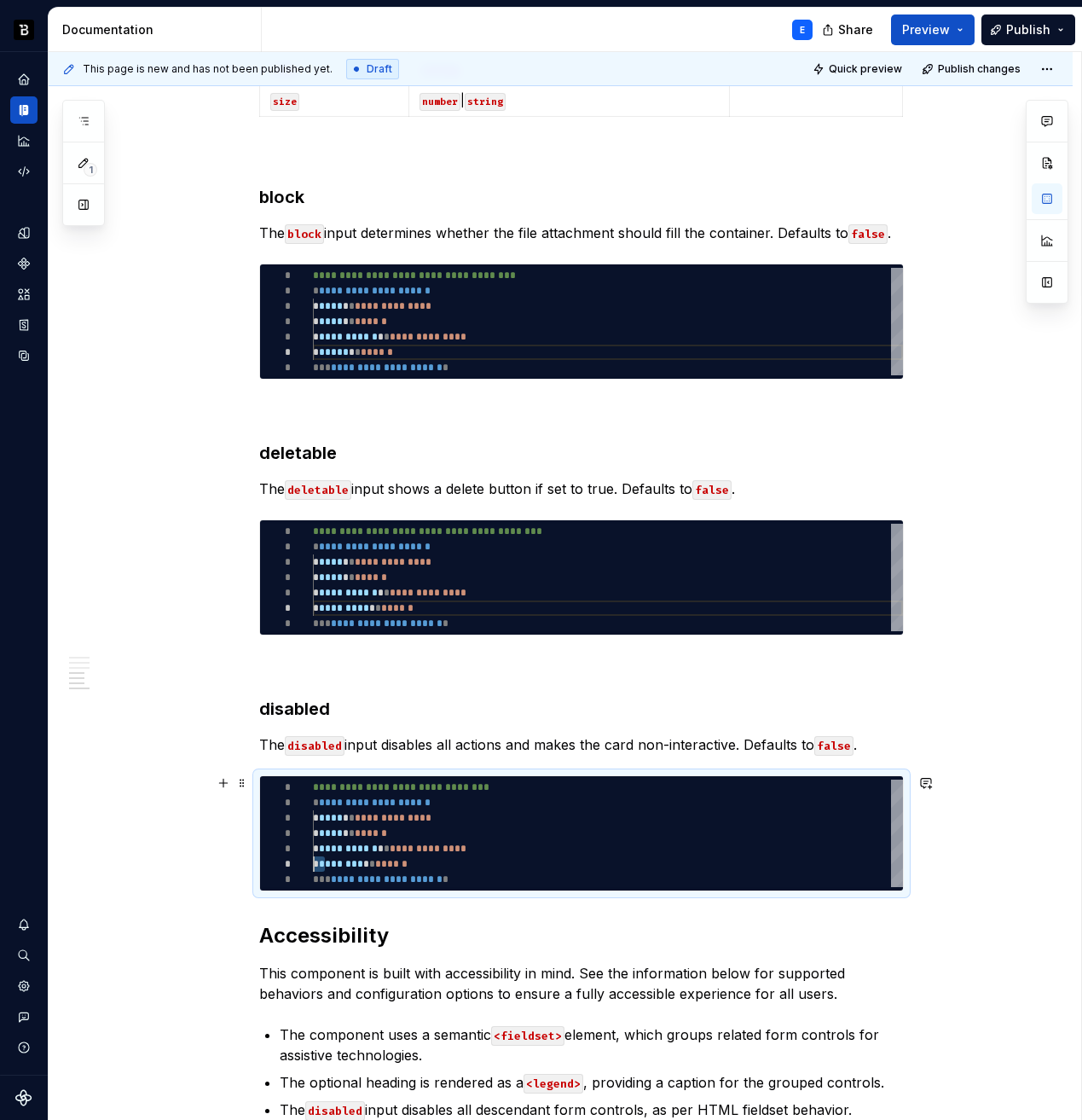 type on "*" 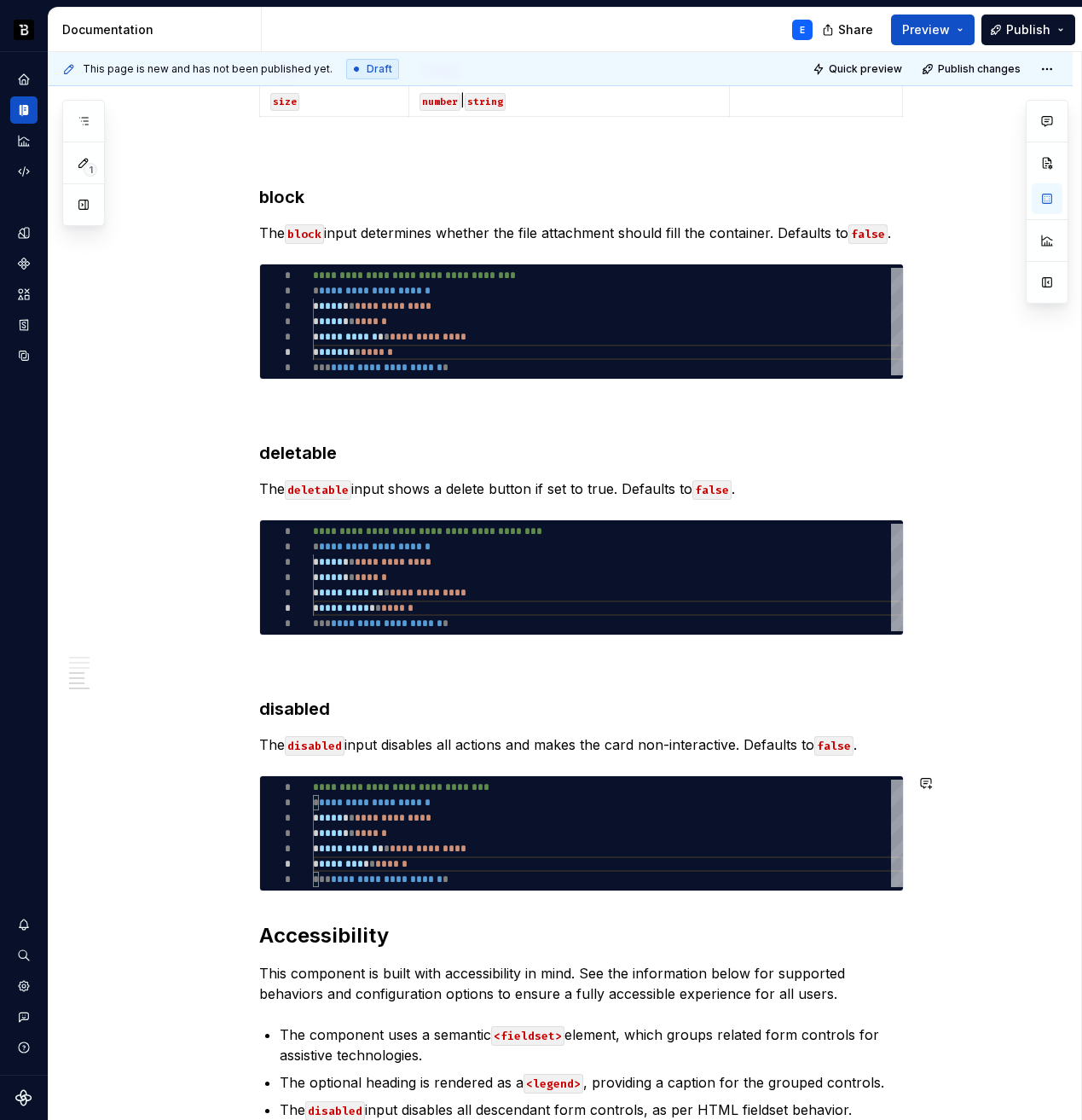 click on "**********" at bounding box center (582, 114) 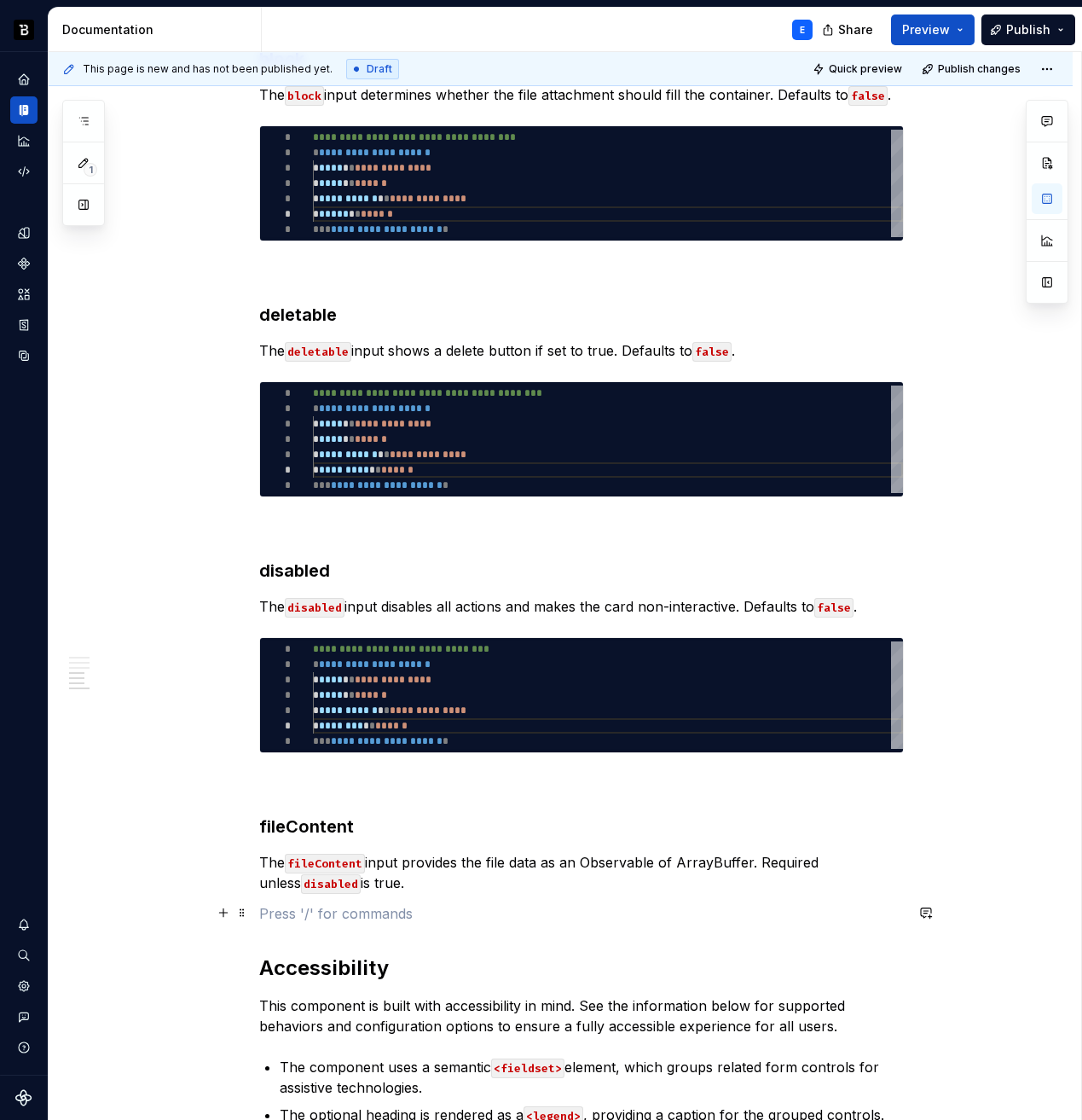 scroll, scrollTop: 1434, scrollLeft: 0, axis: vertical 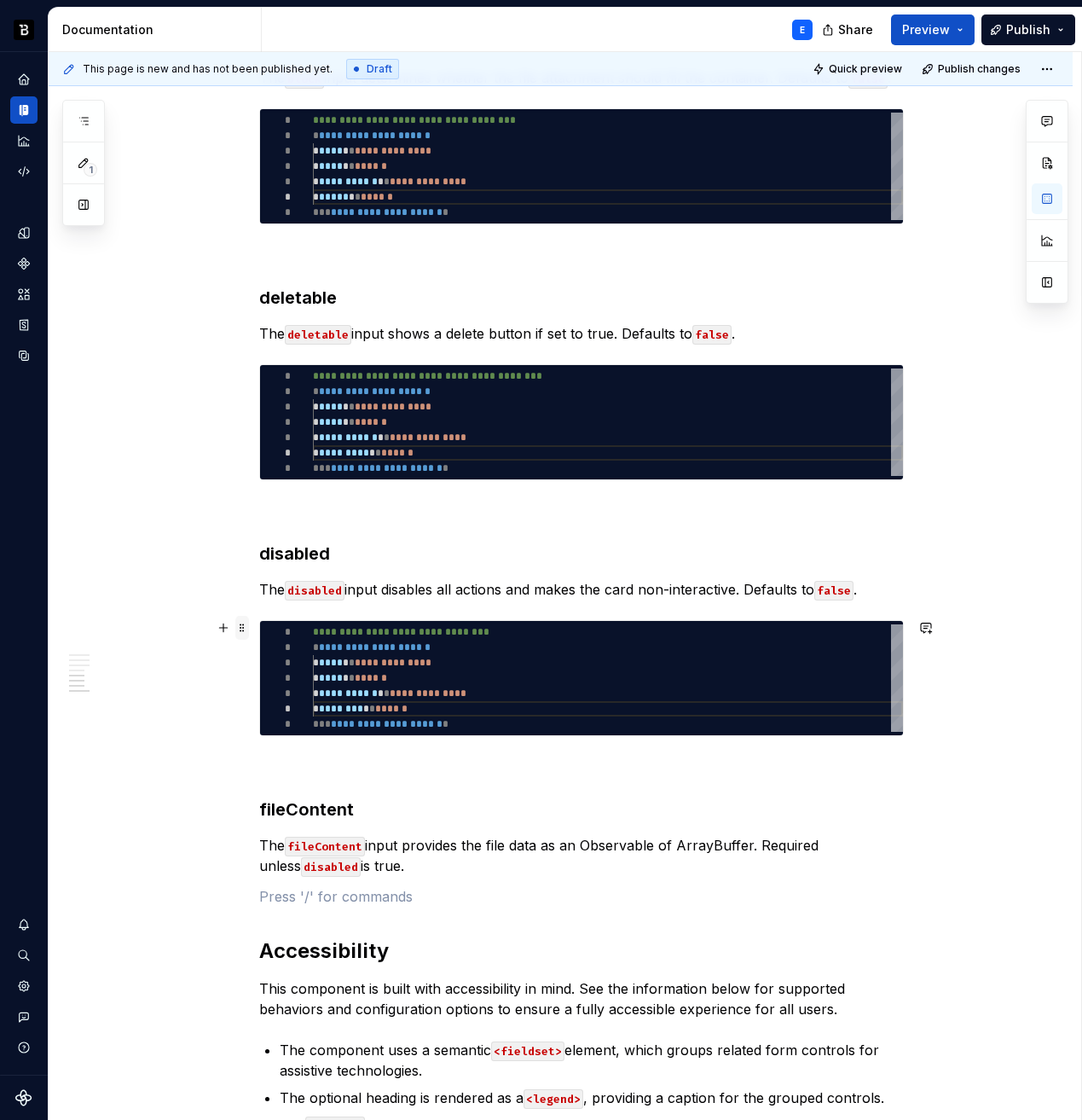 click at bounding box center [242, 628] 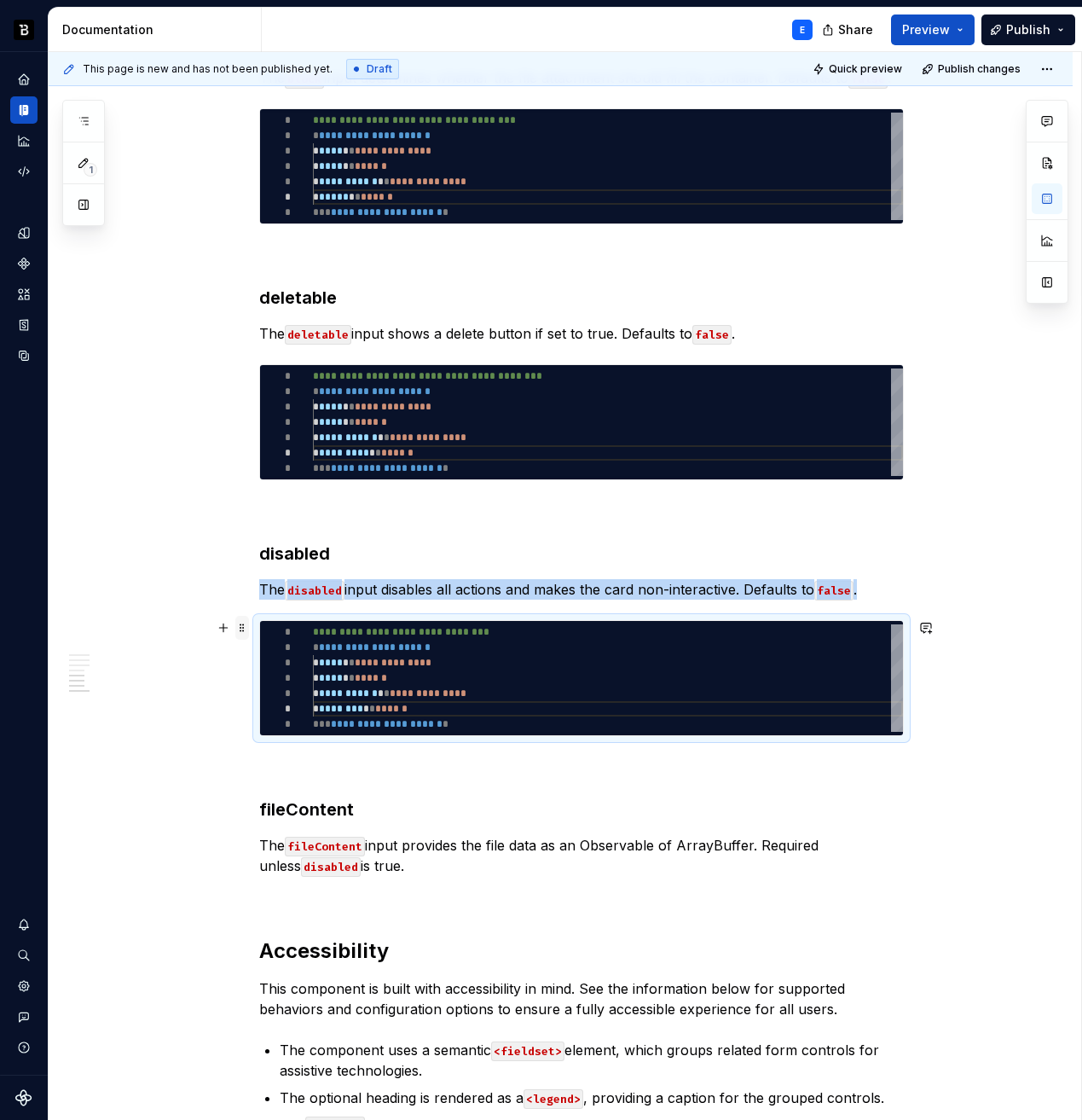 click at bounding box center [242, 628] 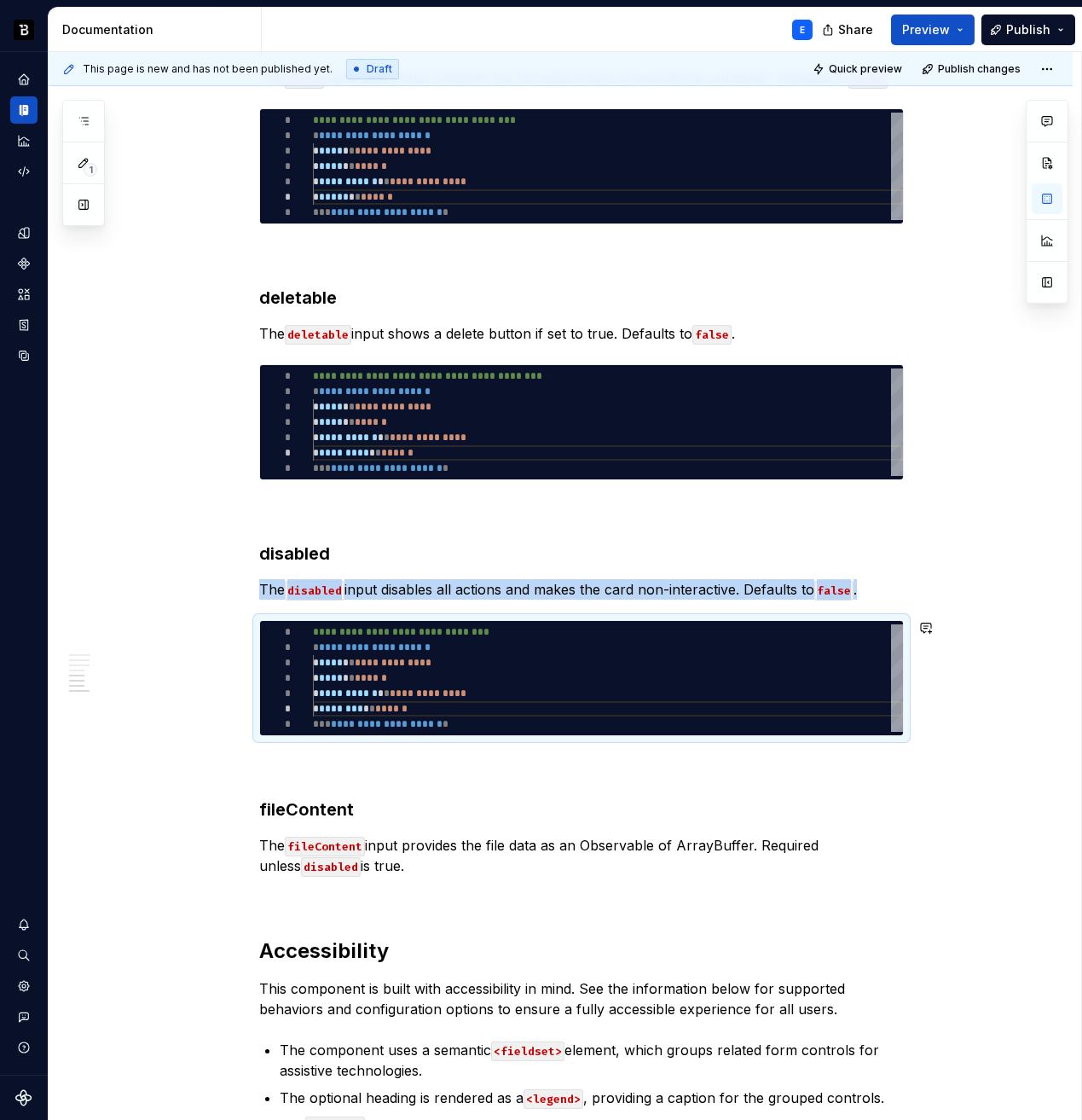 copy on "The  disabled  input disables all actions and makes the card non-interactive. Defaults to  false ." 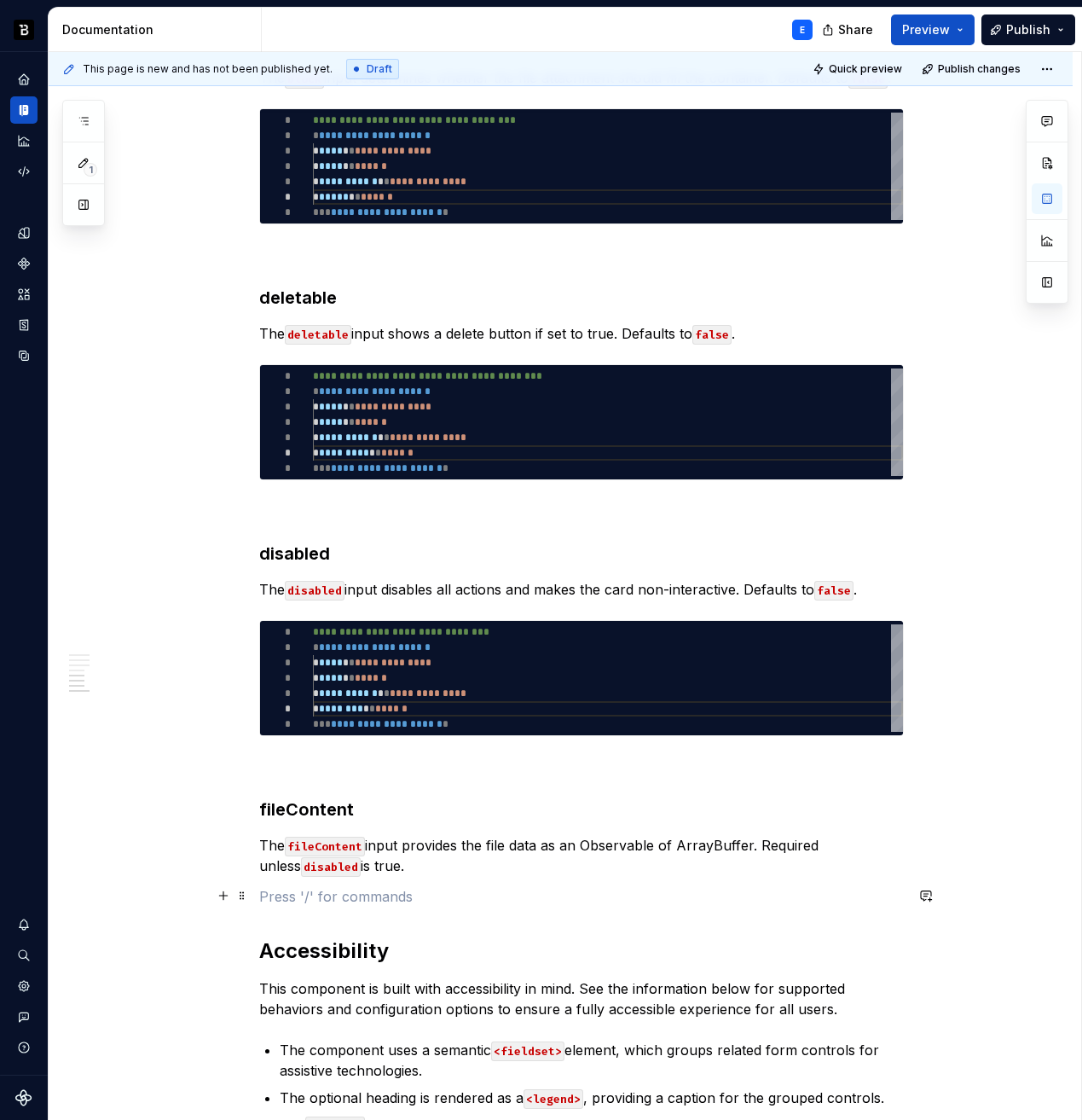 click at bounding box center [582, 897] 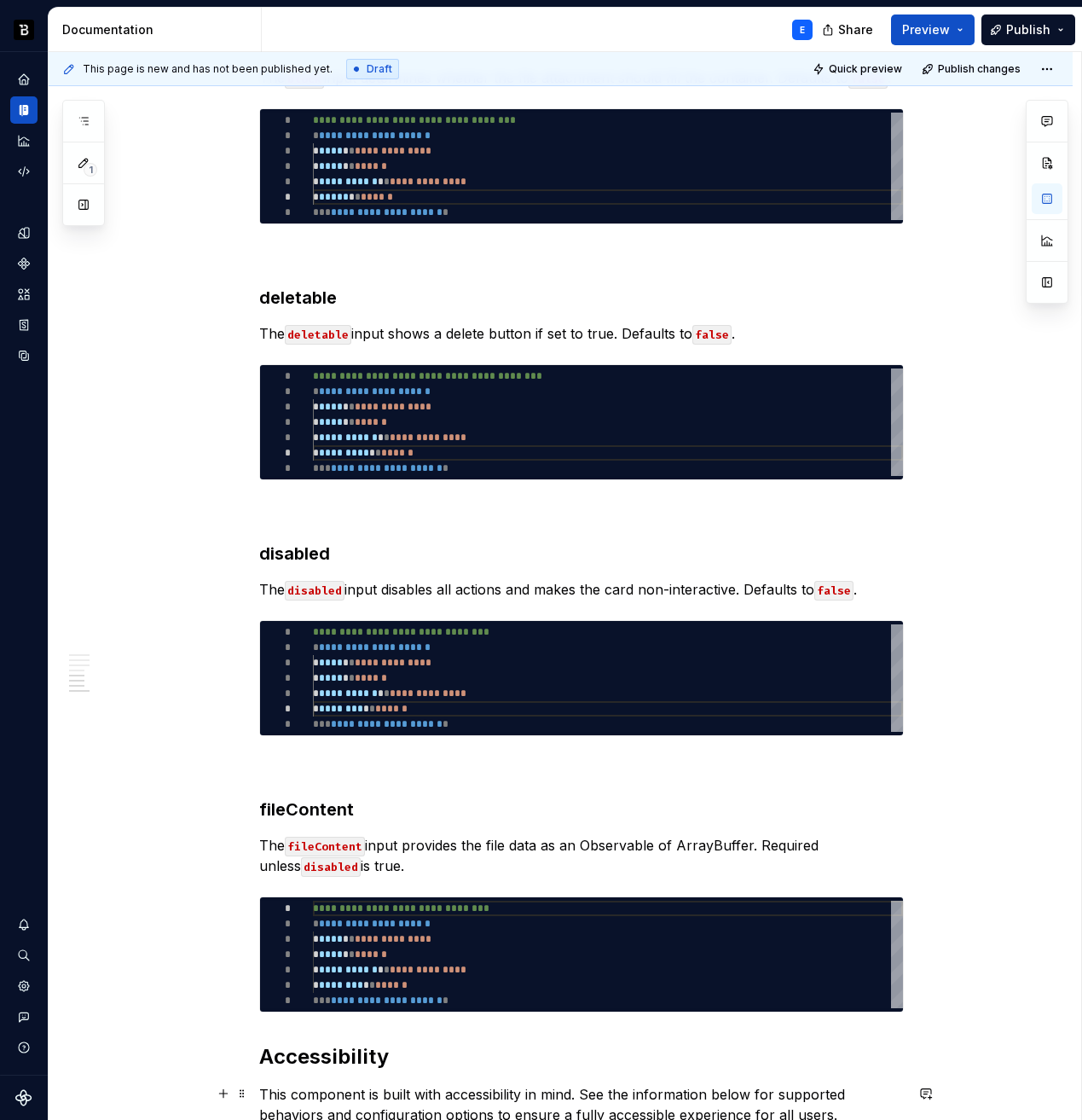 click on "**********" at bounding box center (608, 955) 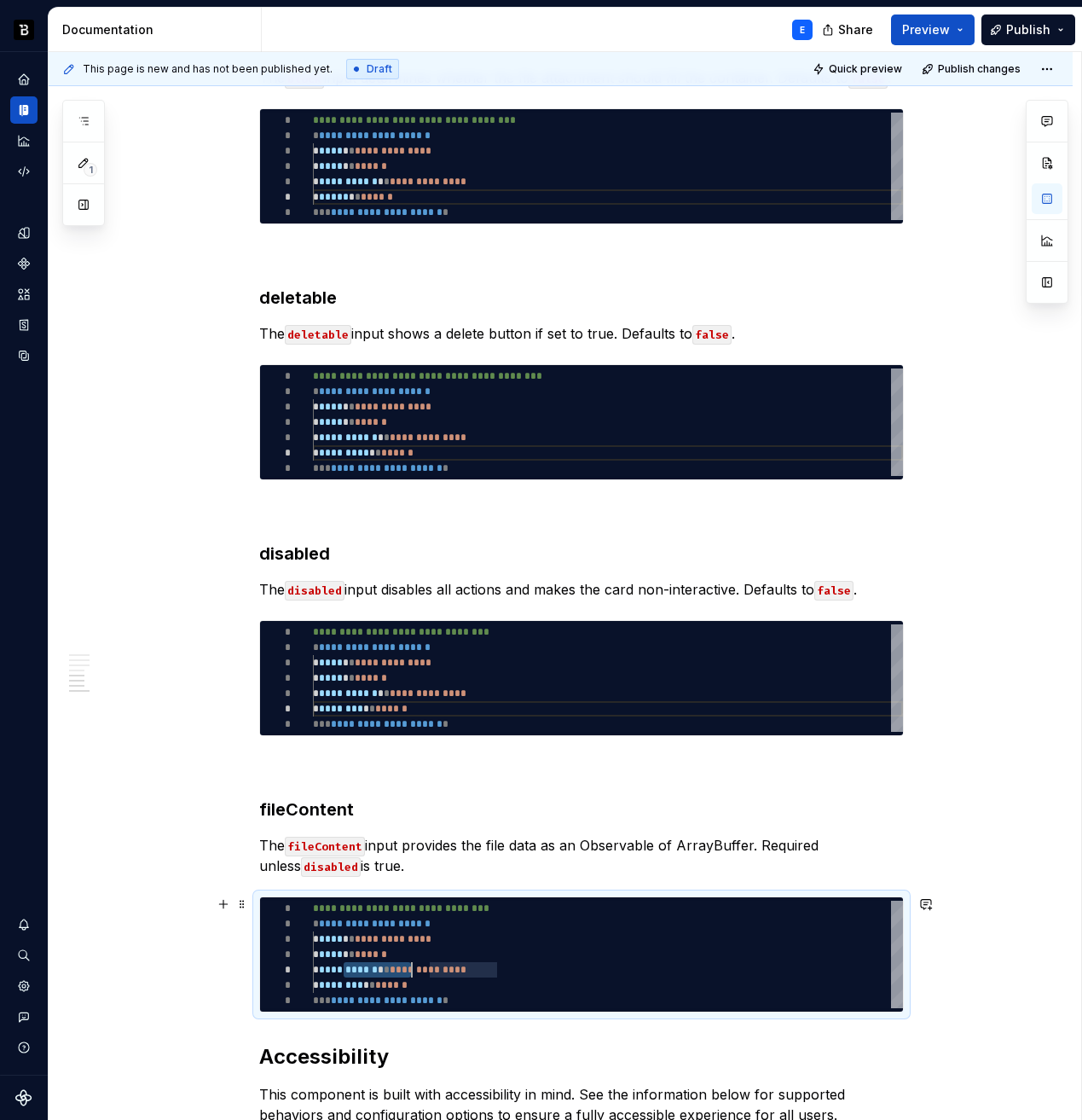 scroll, scrollTop: 0, scrollLeft: 154, axis: horizontal 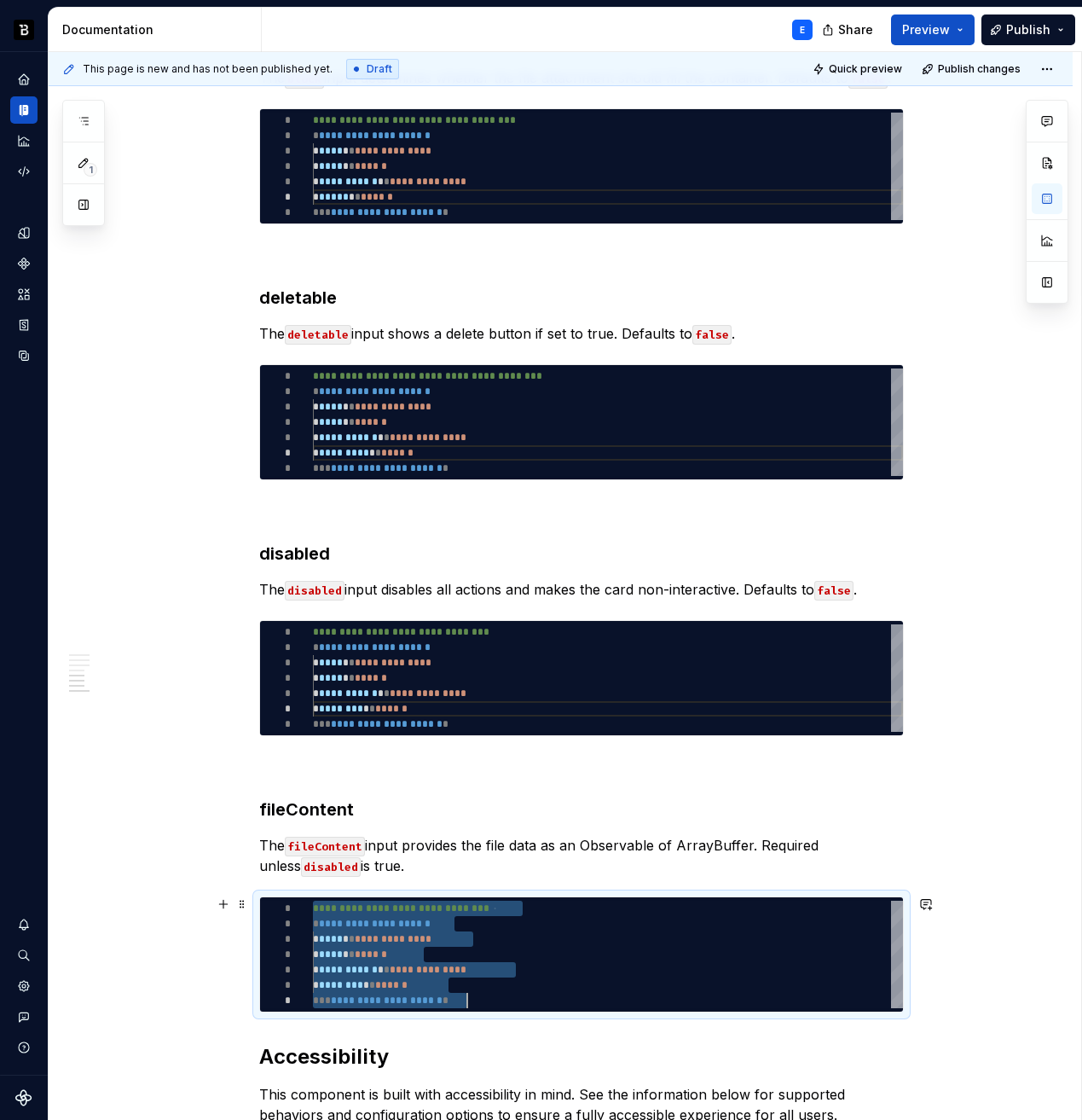 type on "*" 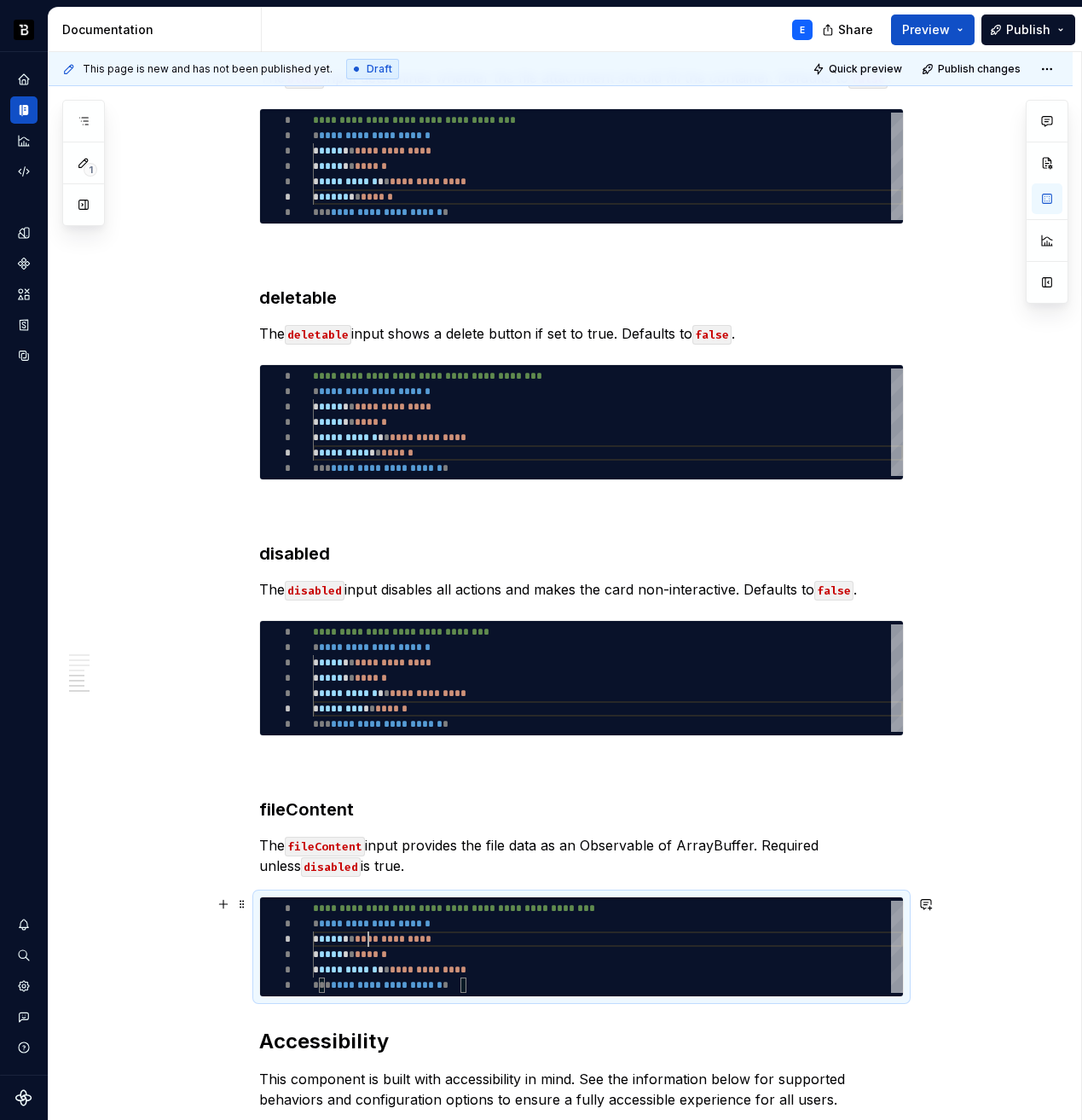 click on "**********" at bounding box center (608, 947) 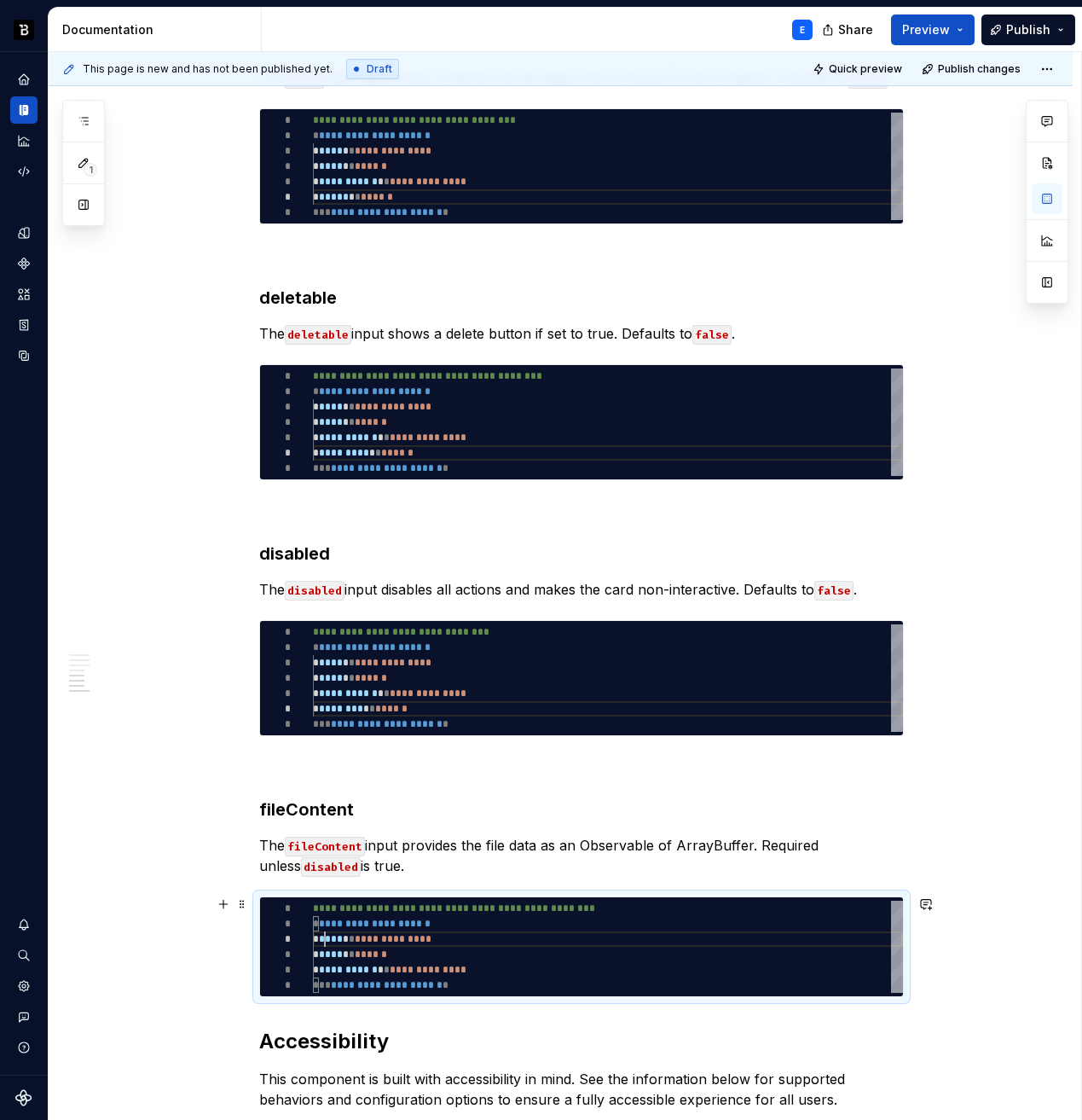 scroll, scrollTop: 31, scrollLeft: 0, axis: vertical 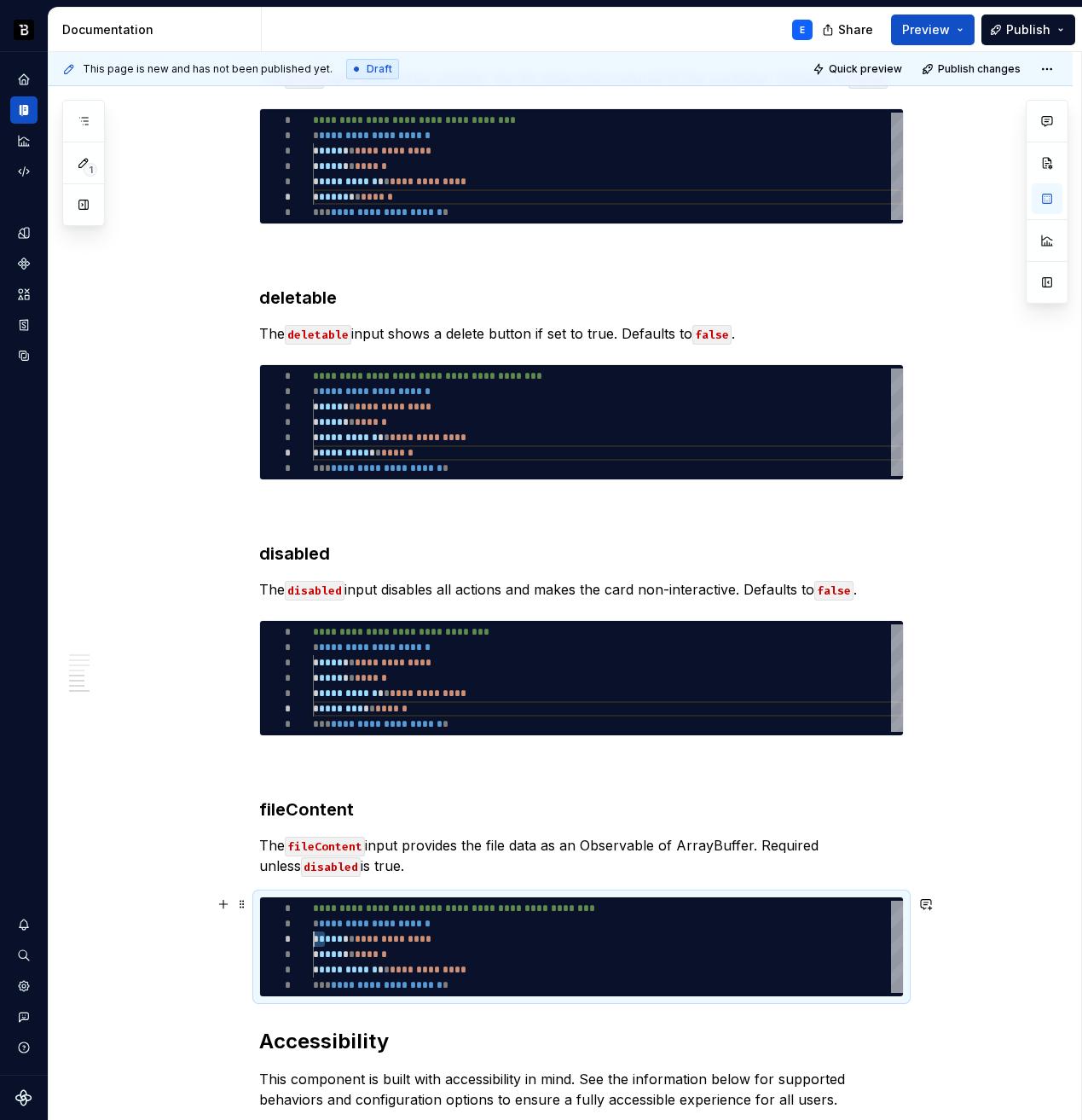 type on "*" 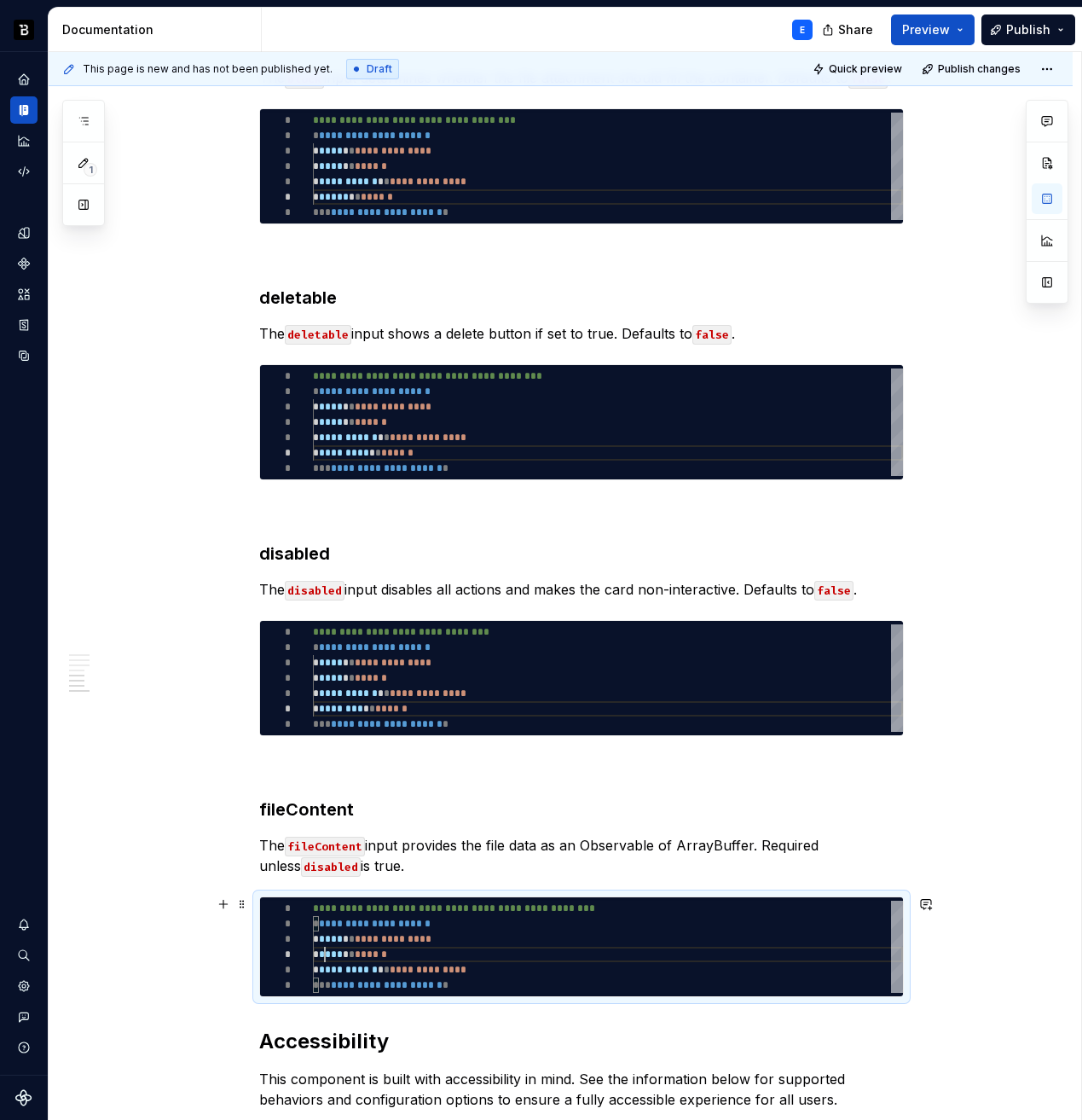 scroll, scrollTop: 46, scrollLeft: 0, axis: vertical 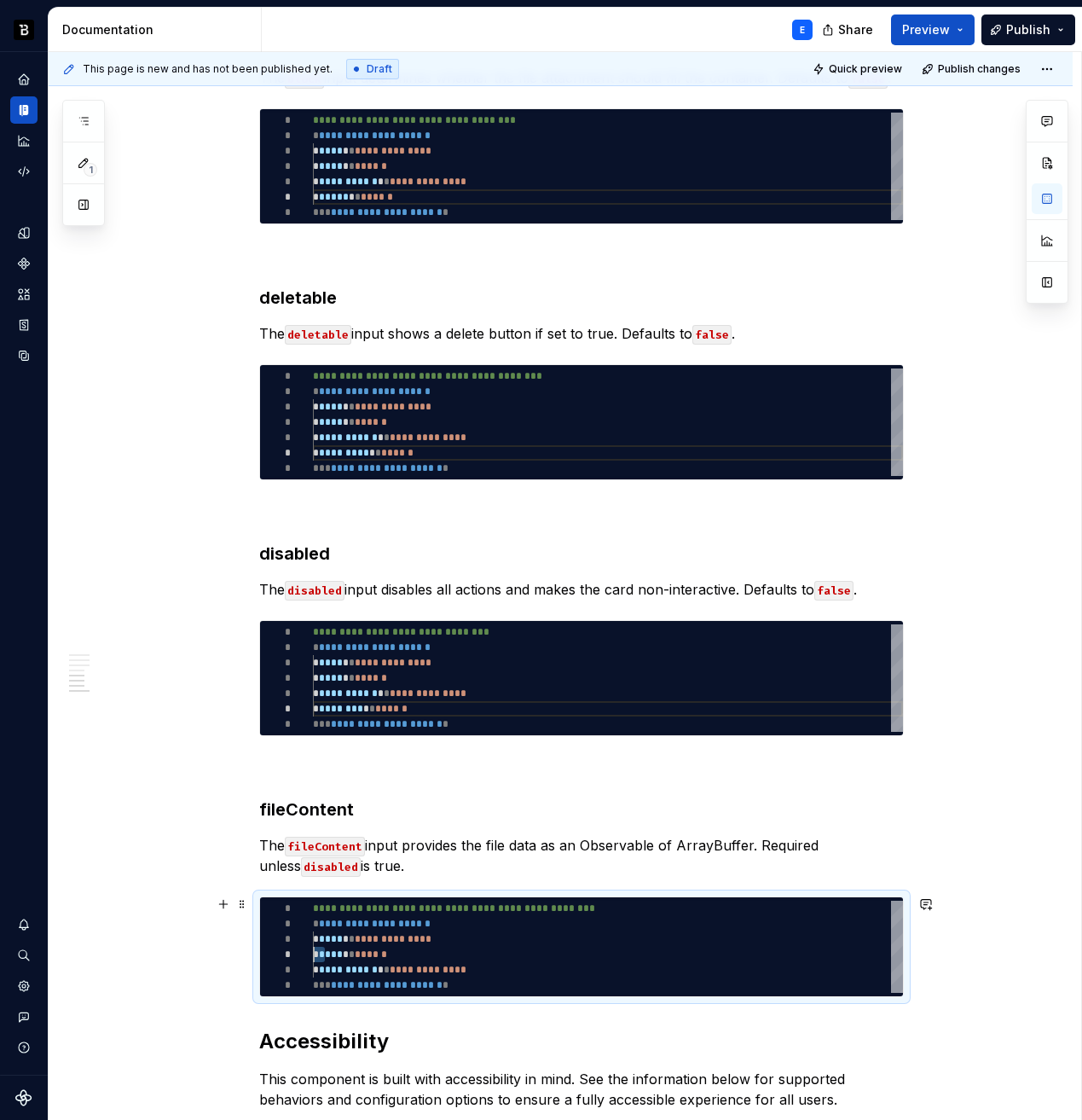 type on "*" 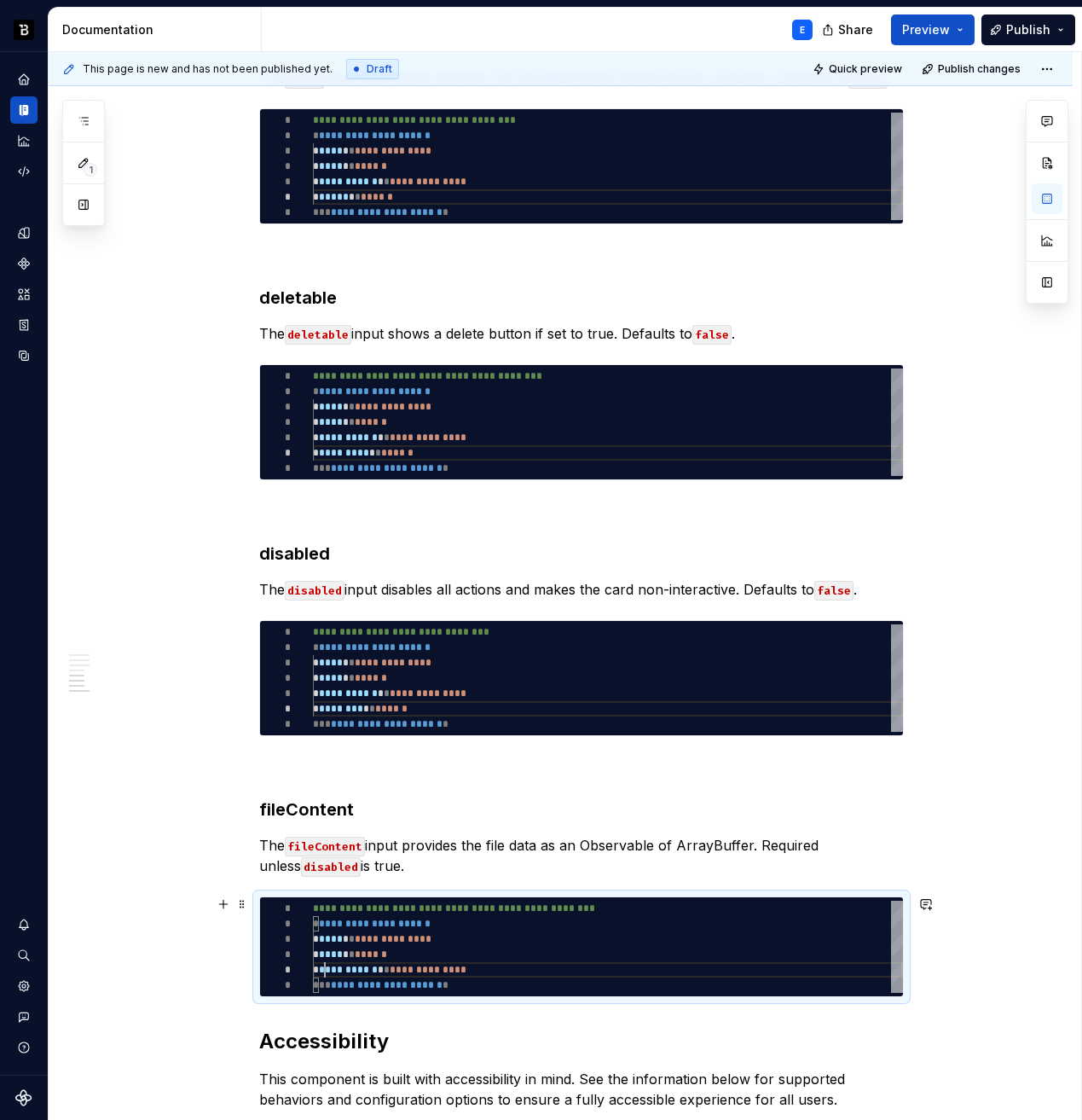 scroll, scrollTop: 61, scrollLeft: 0, axis: vertical 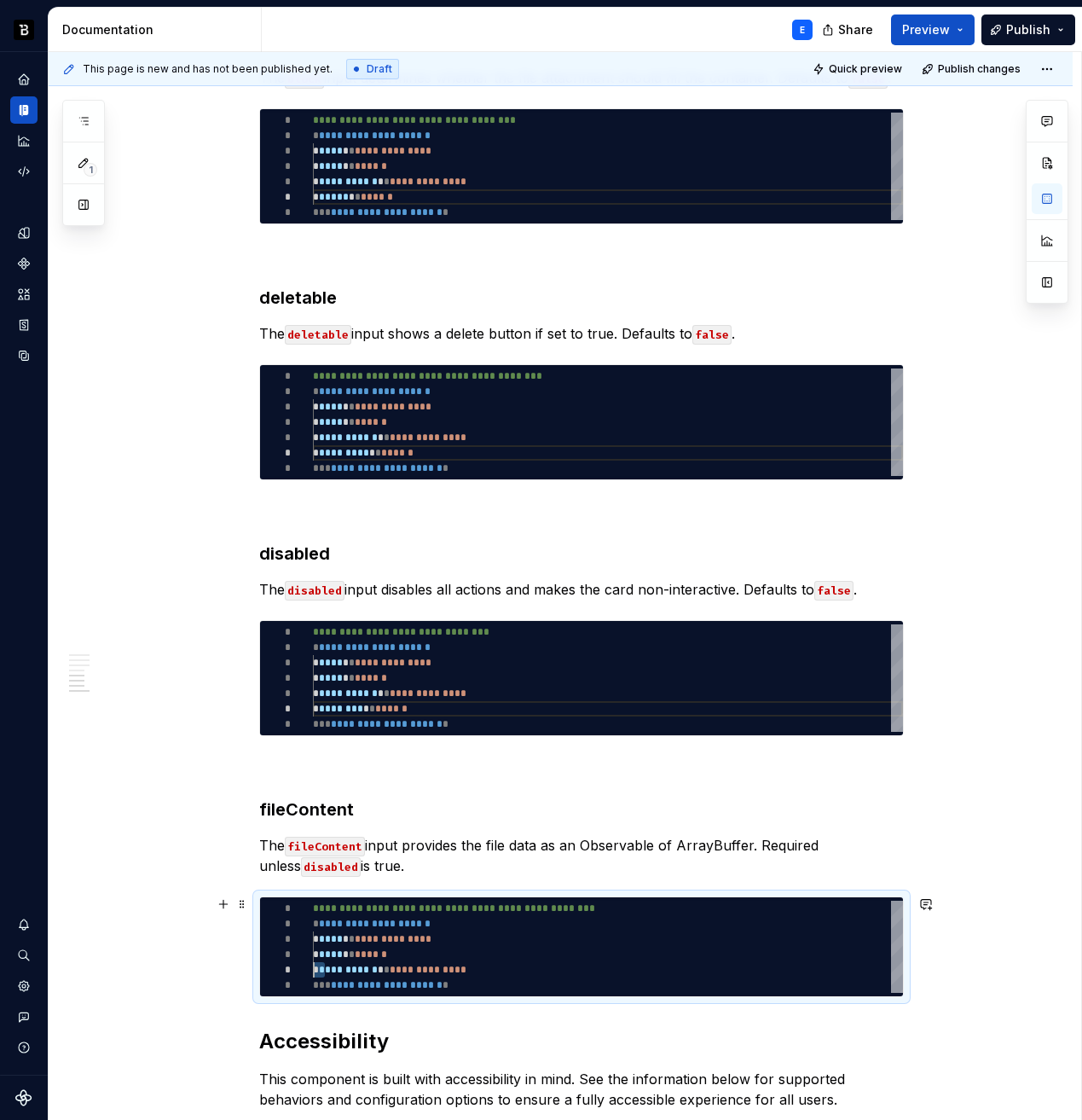 type on "*" 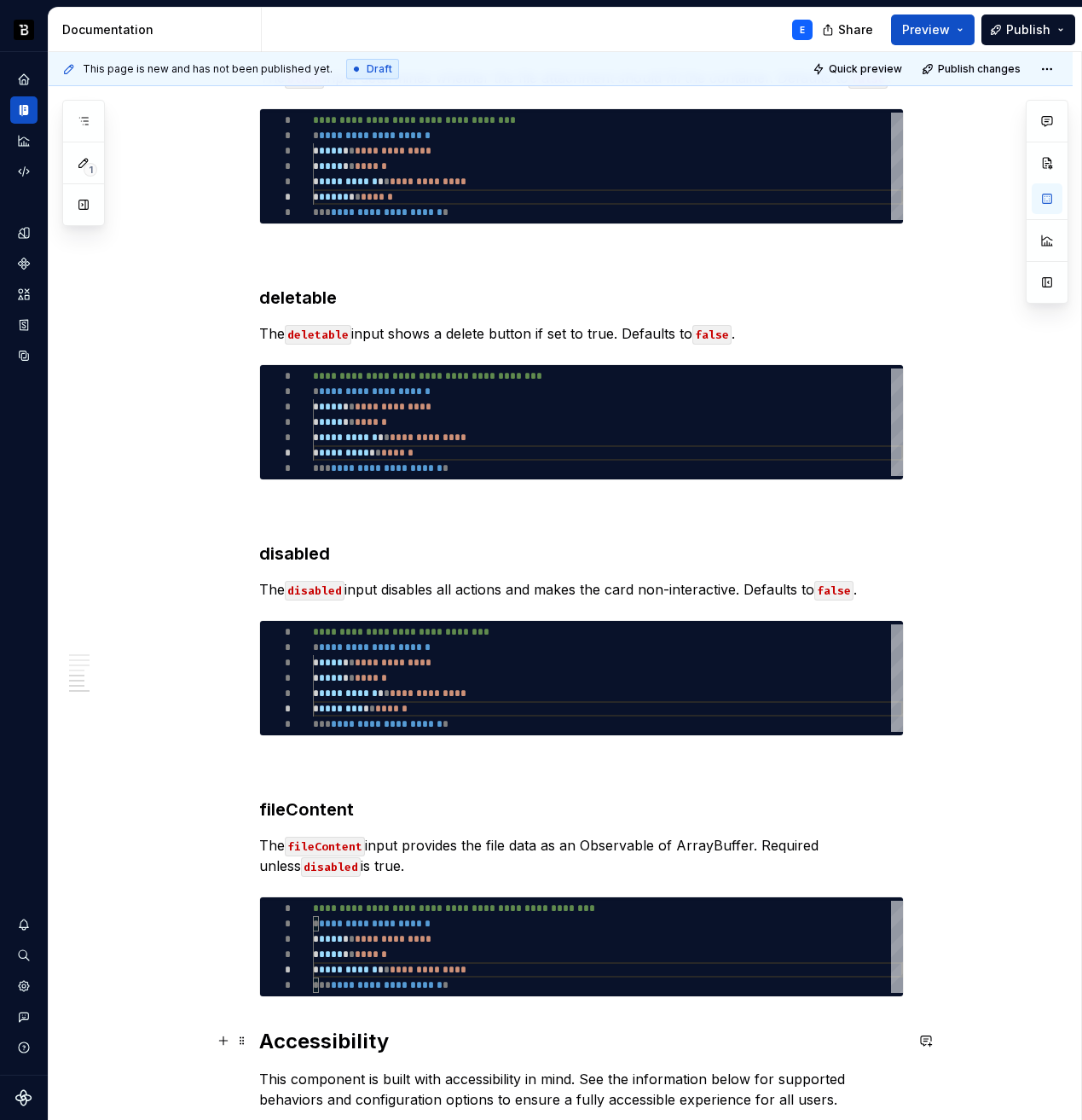 click on "Accessibility" at bounding box center [582, 1042] 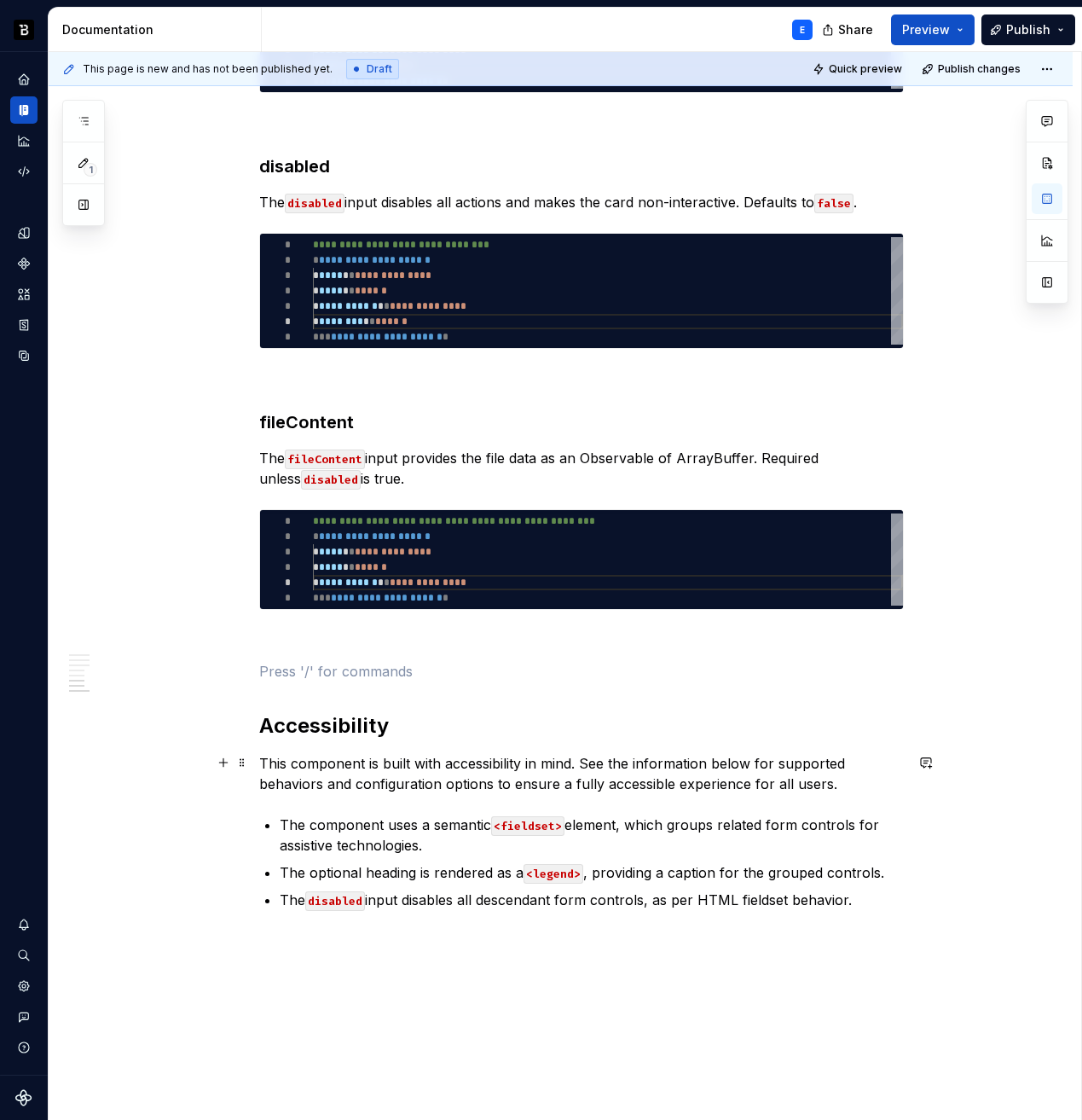 scroll, scrollTop: 1823, scrollLeft: 0, axis: vertical 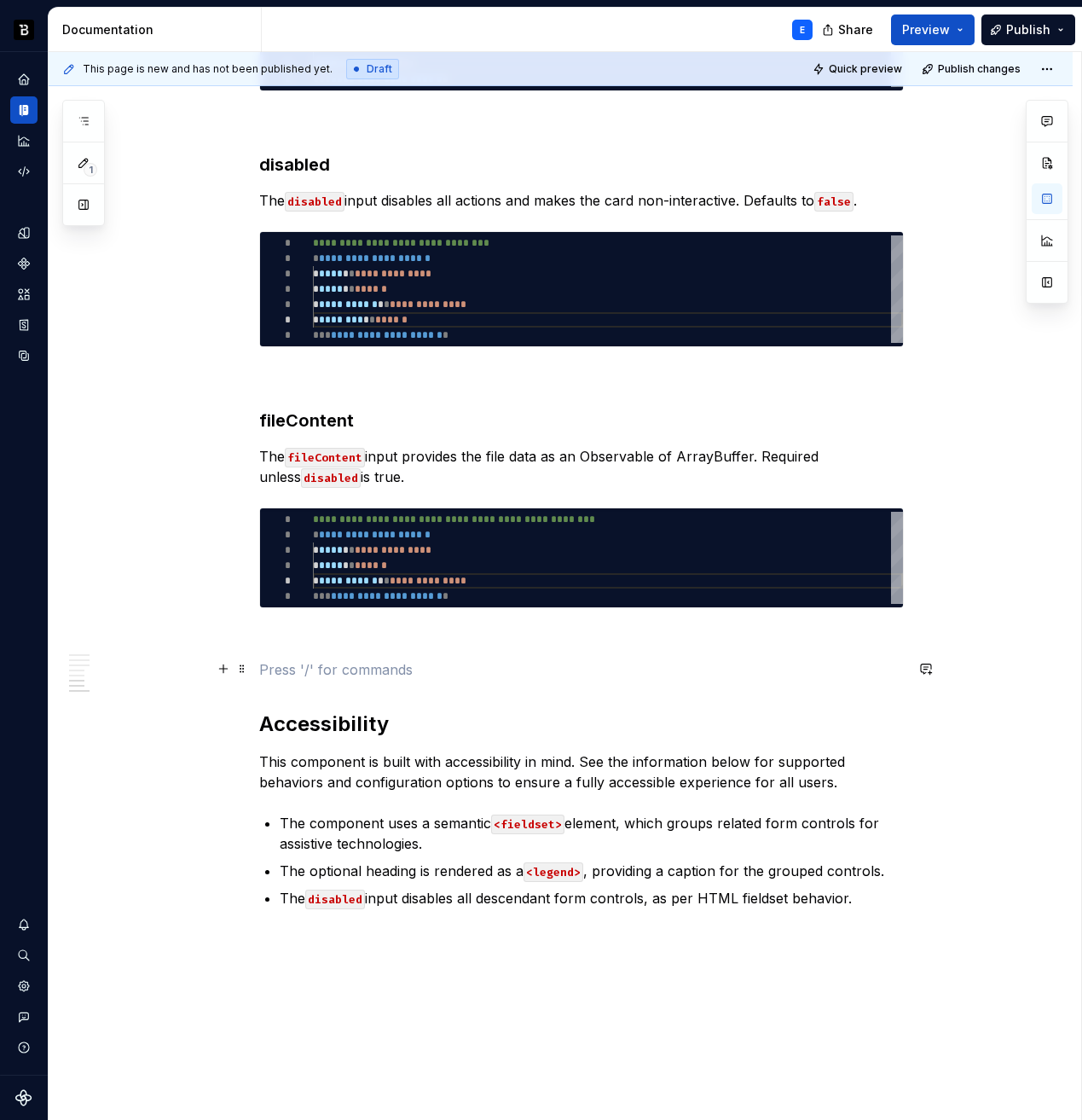 click at bounding box center (582, 670) 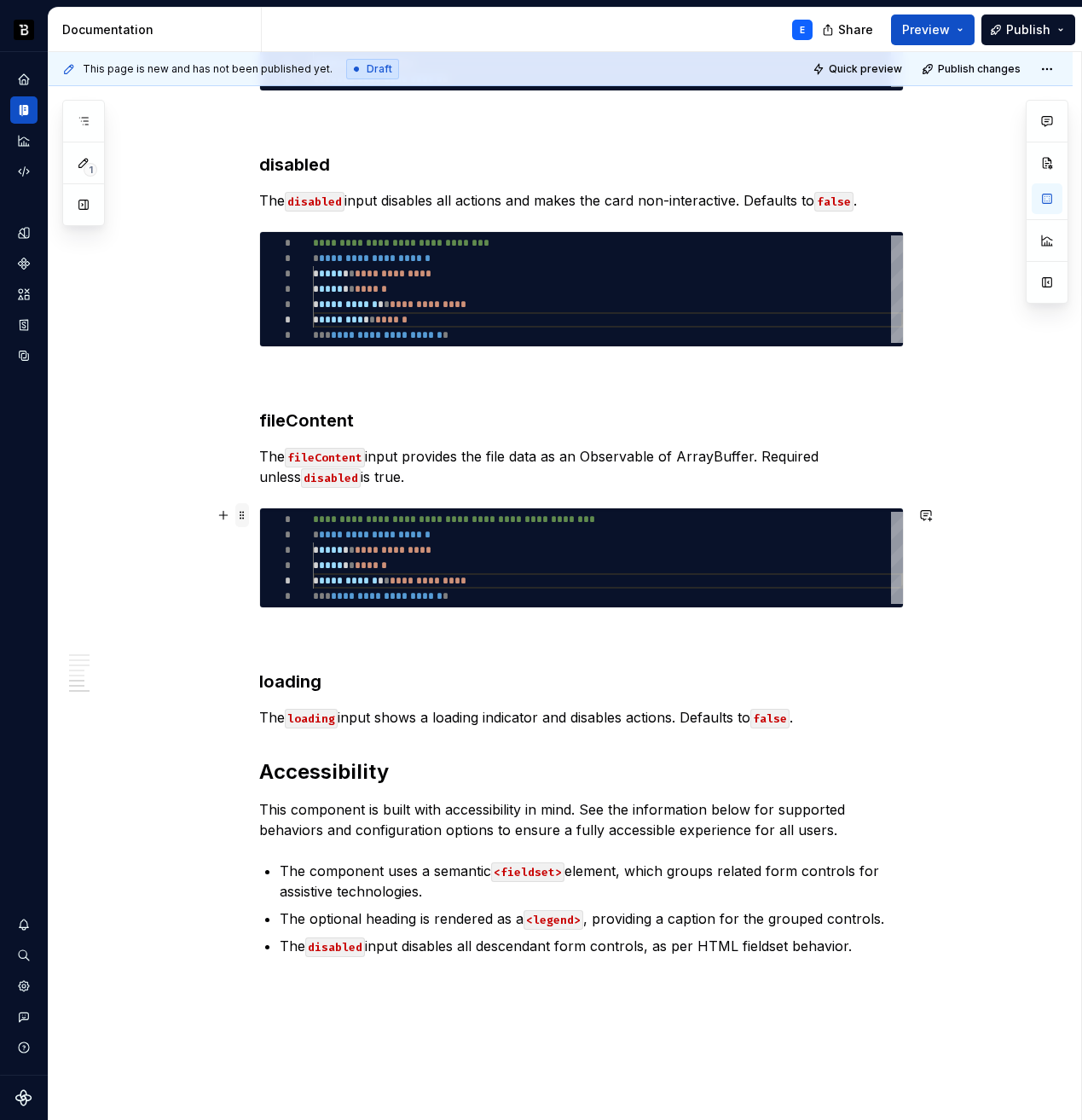 click at bounding box center [242, 515] 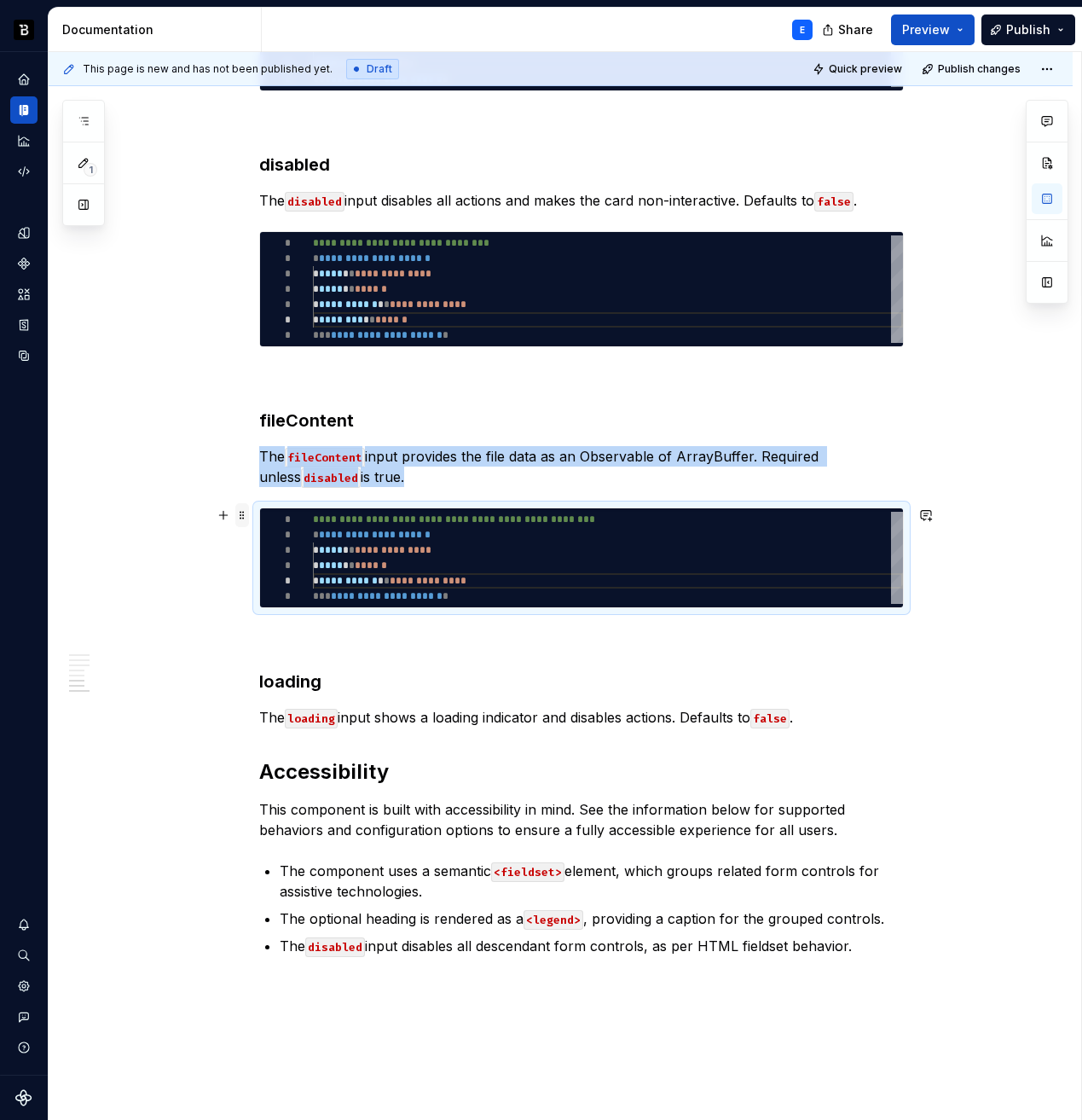 click at bounding box center (242, 515) 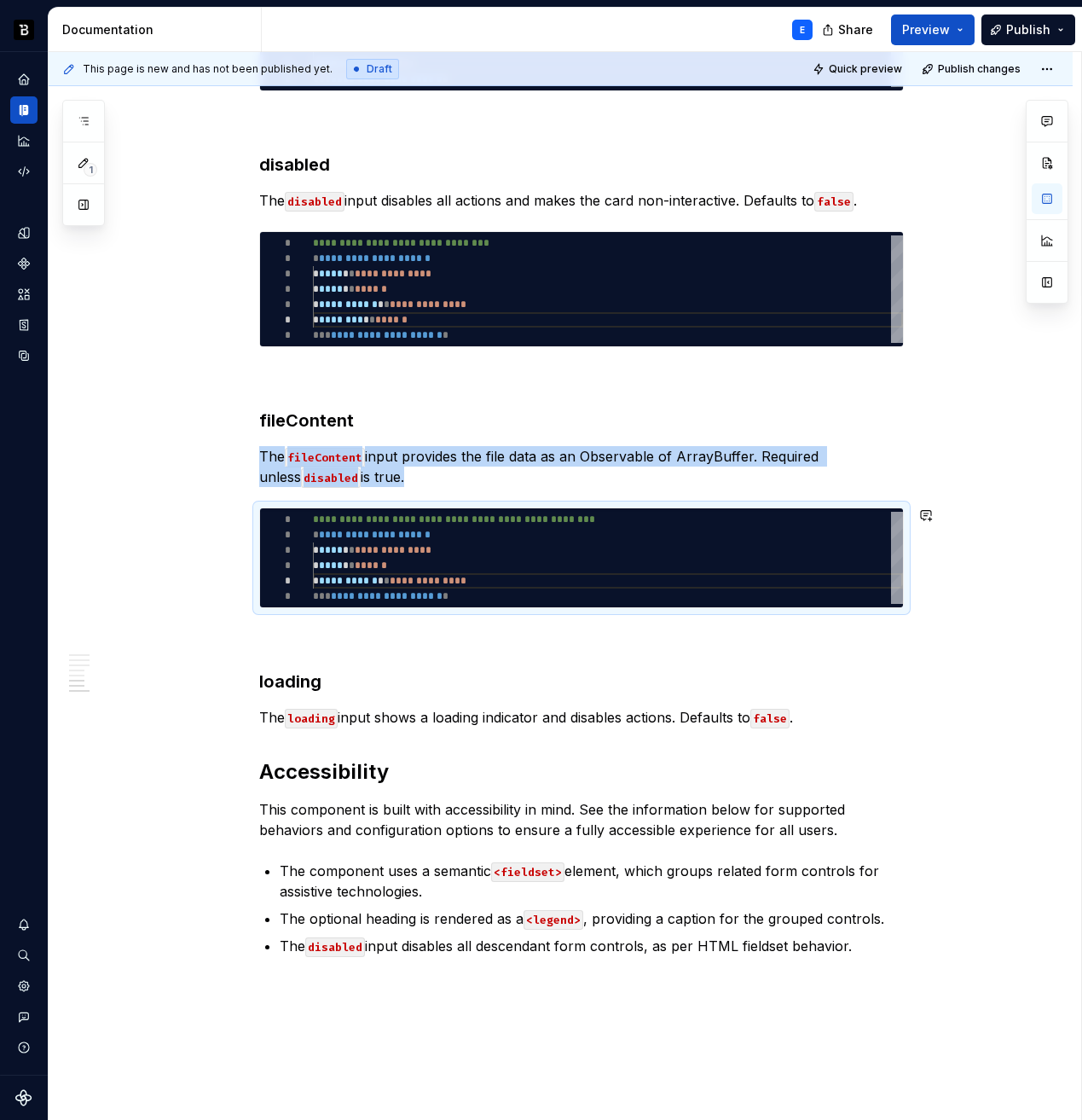 copy on "The  fileContent  input provides the file data as an Observable of ArrayBuffer. Required unless  disabled  is true." 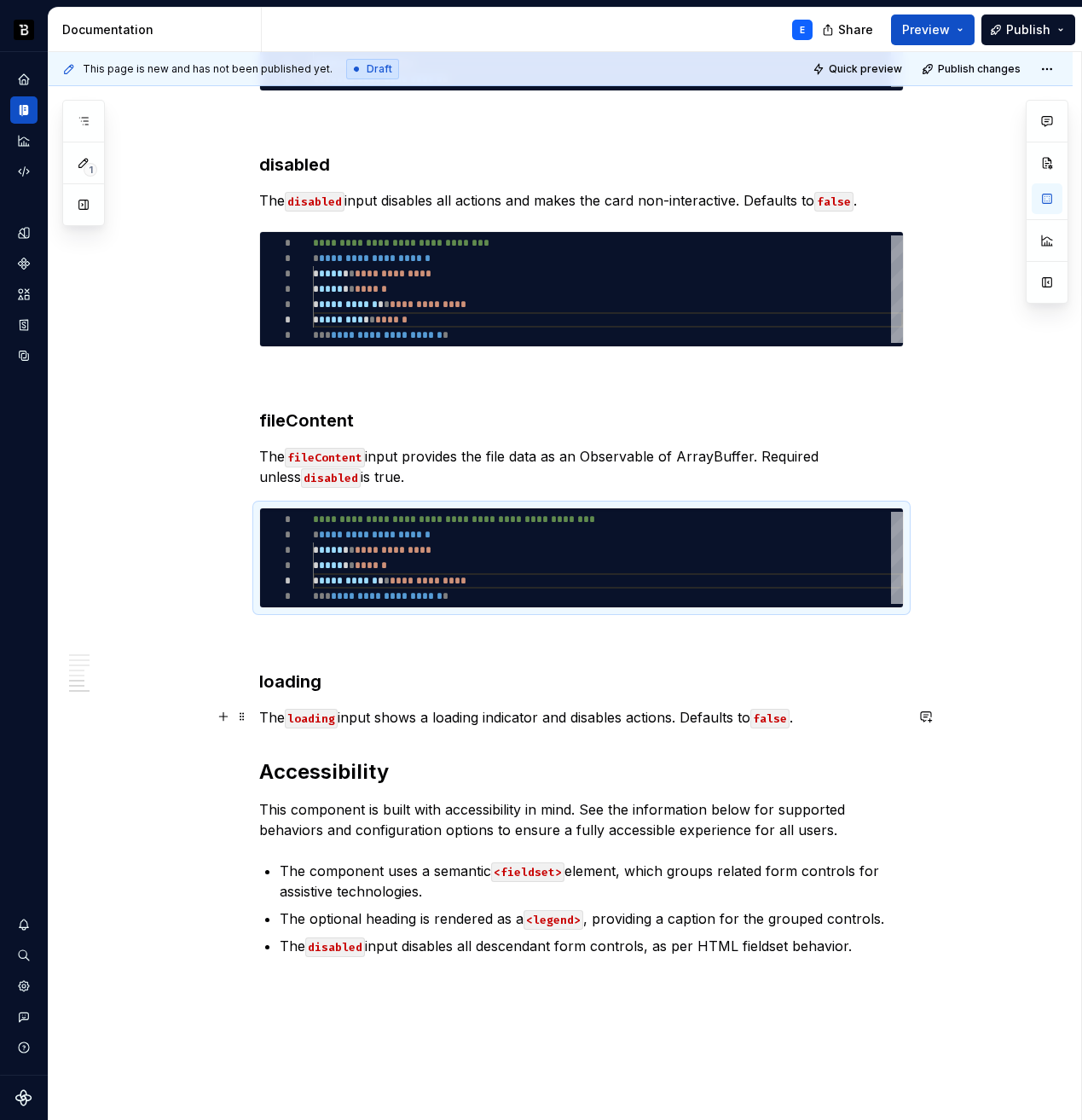 click on "The  loading  input shows a loading indicator and disables actions. Defaults to  false ." at bounding box center (582, 717) 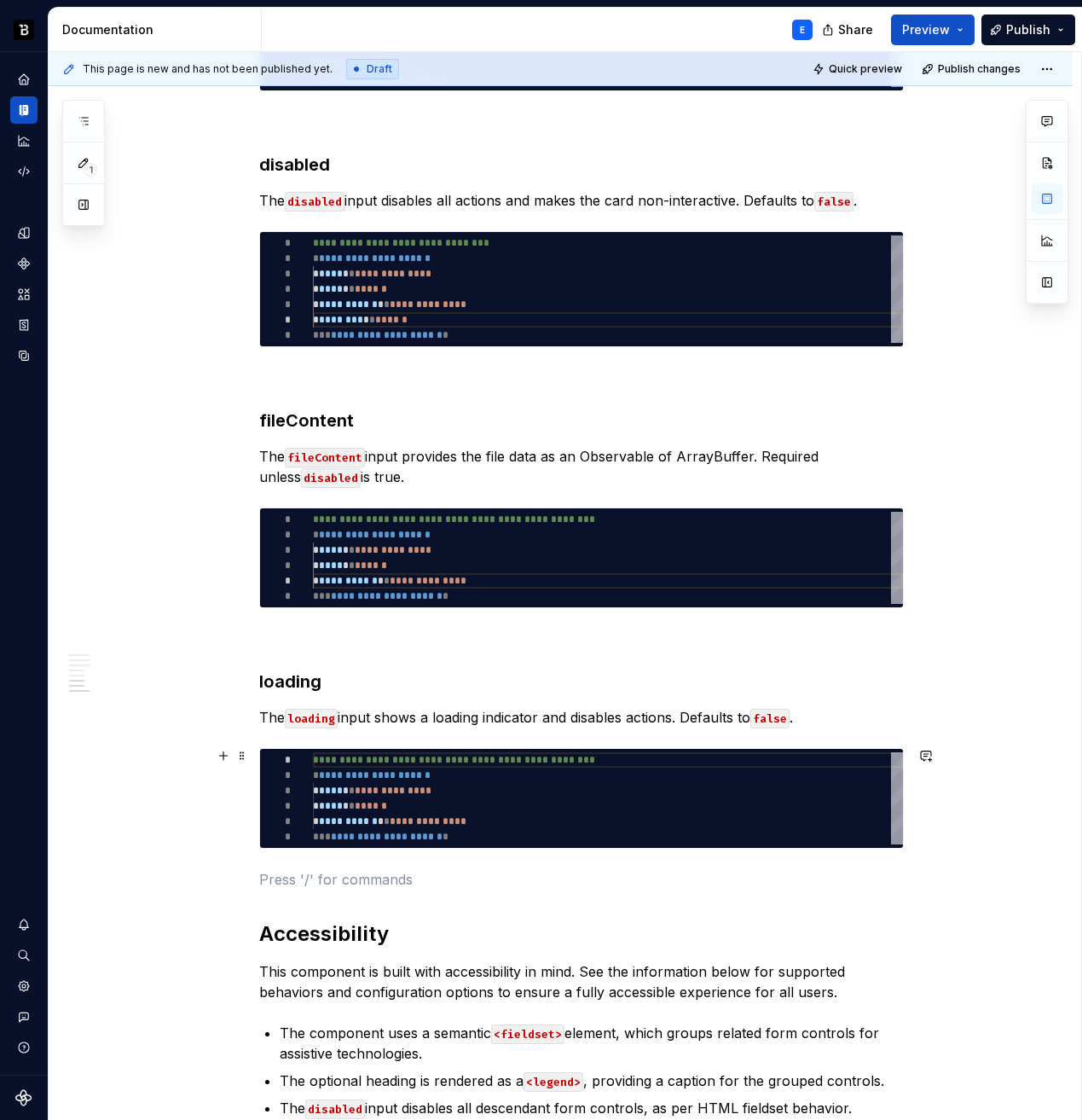 click on "**********" at bounding box center (608, 798) 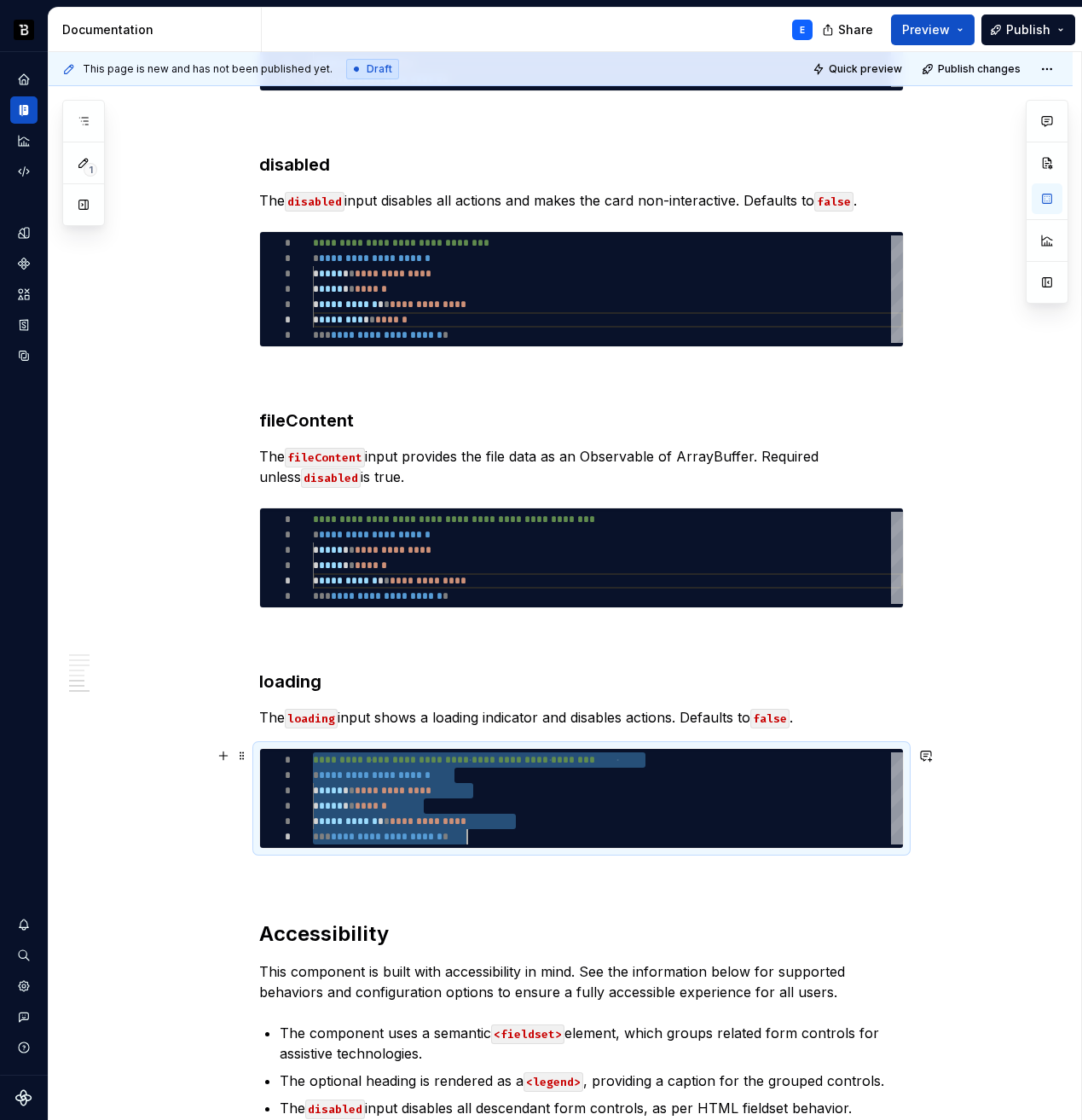 scroll, scrollTop: 92, scrollLeft: 154, axis: both 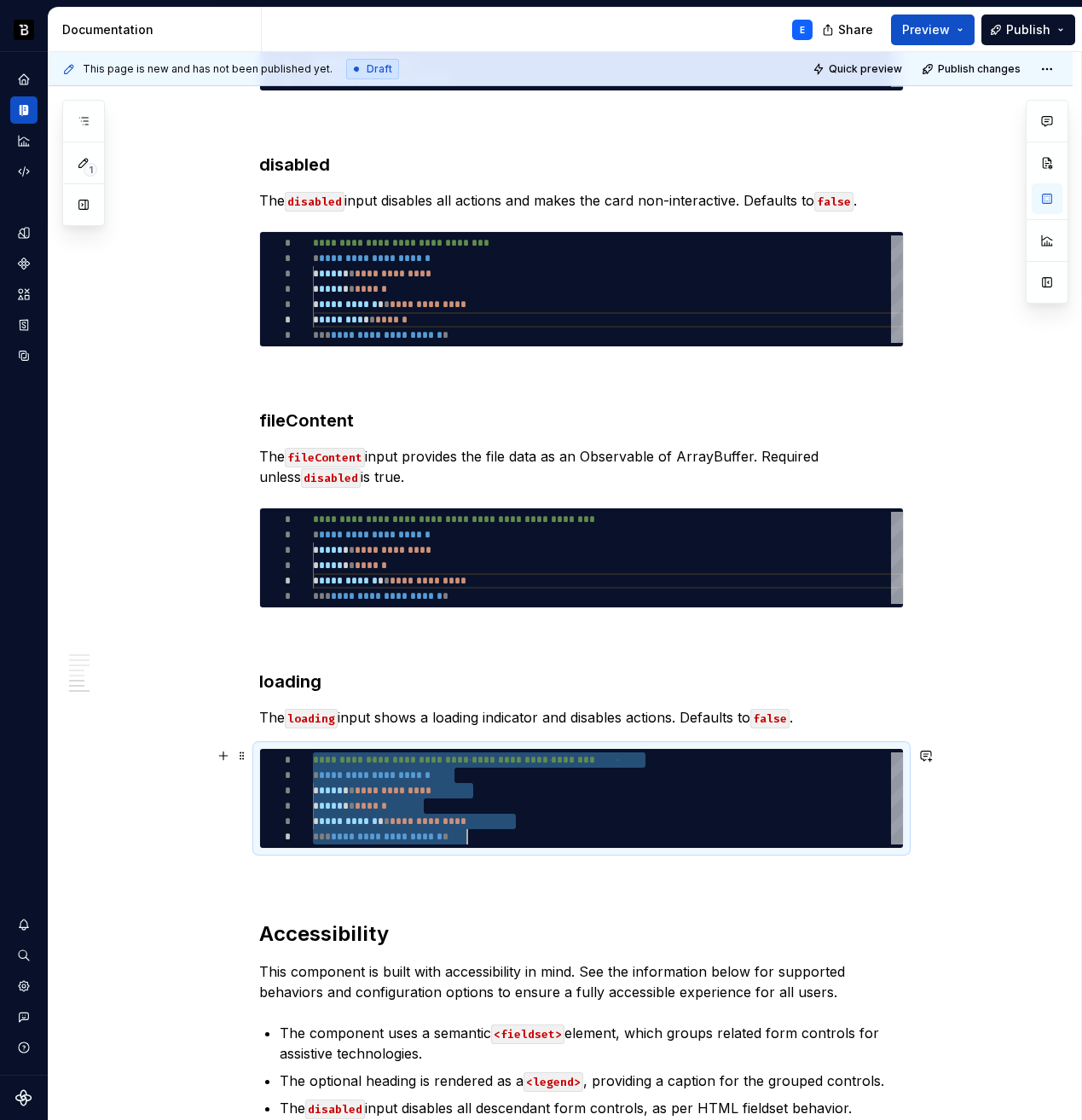 type on "*" 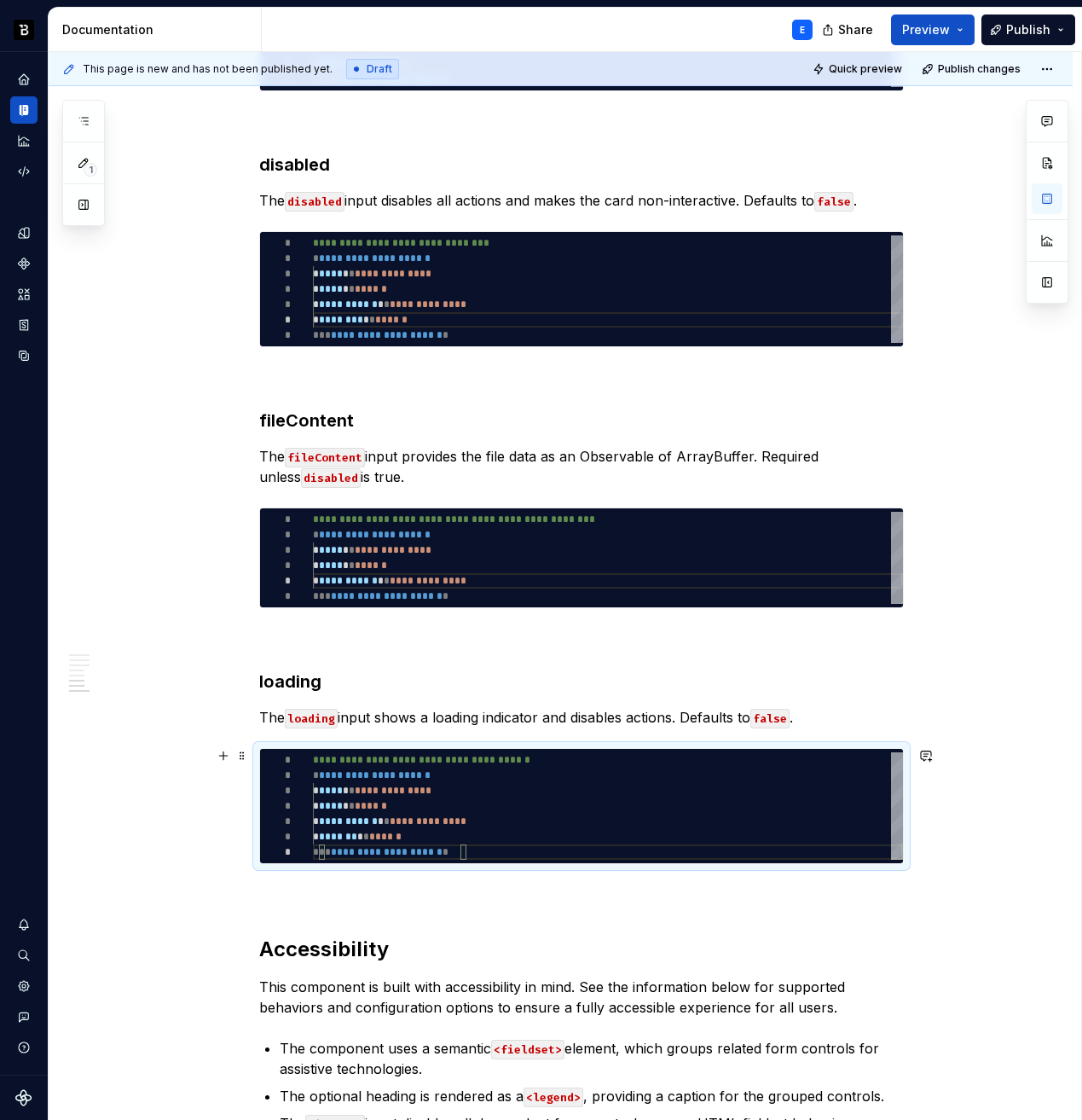 click on "**********" at bounding box center [608, 806] 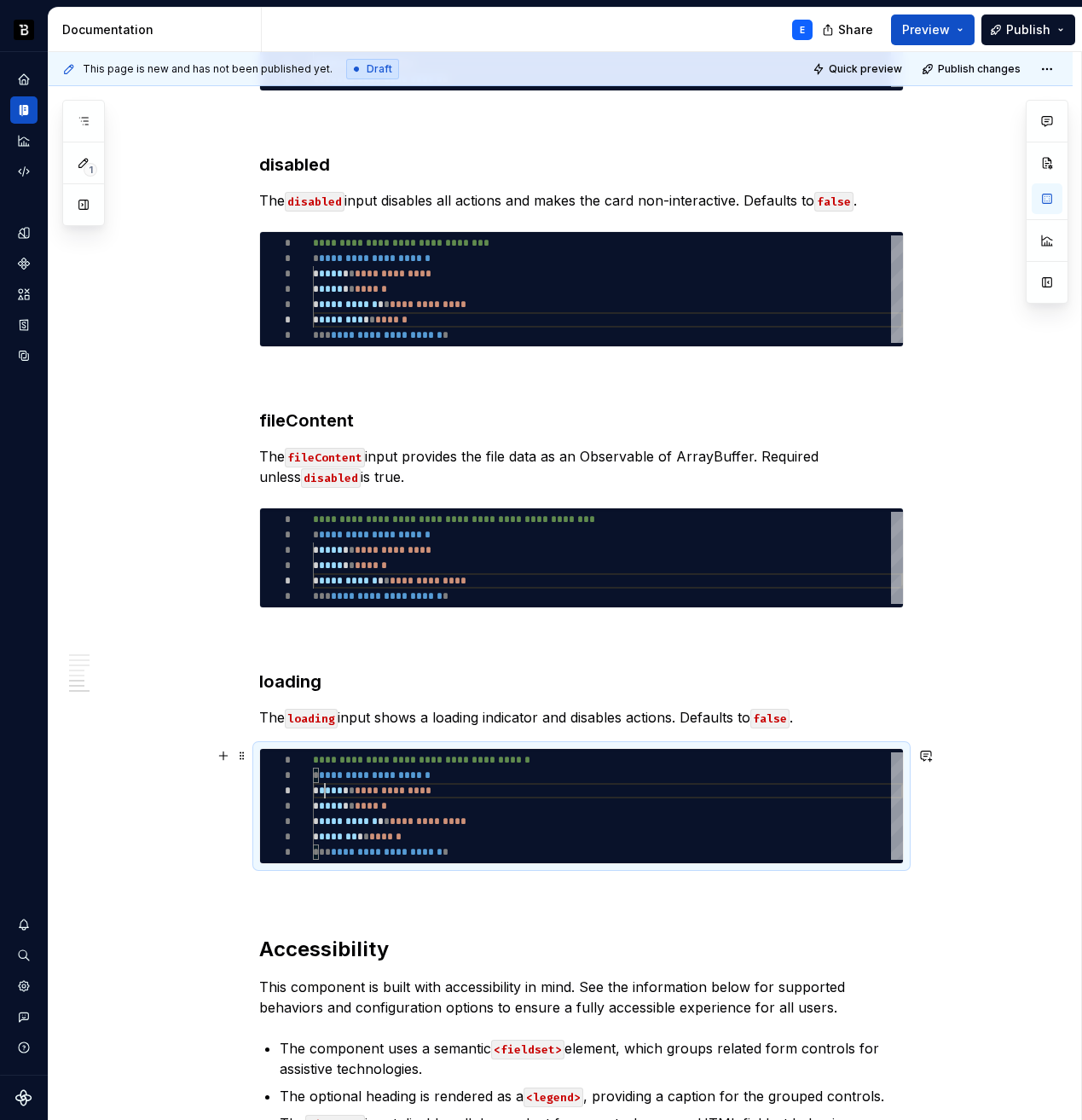 scroll, scrollTop: 31, scrollLeft: 0, axis: vertical 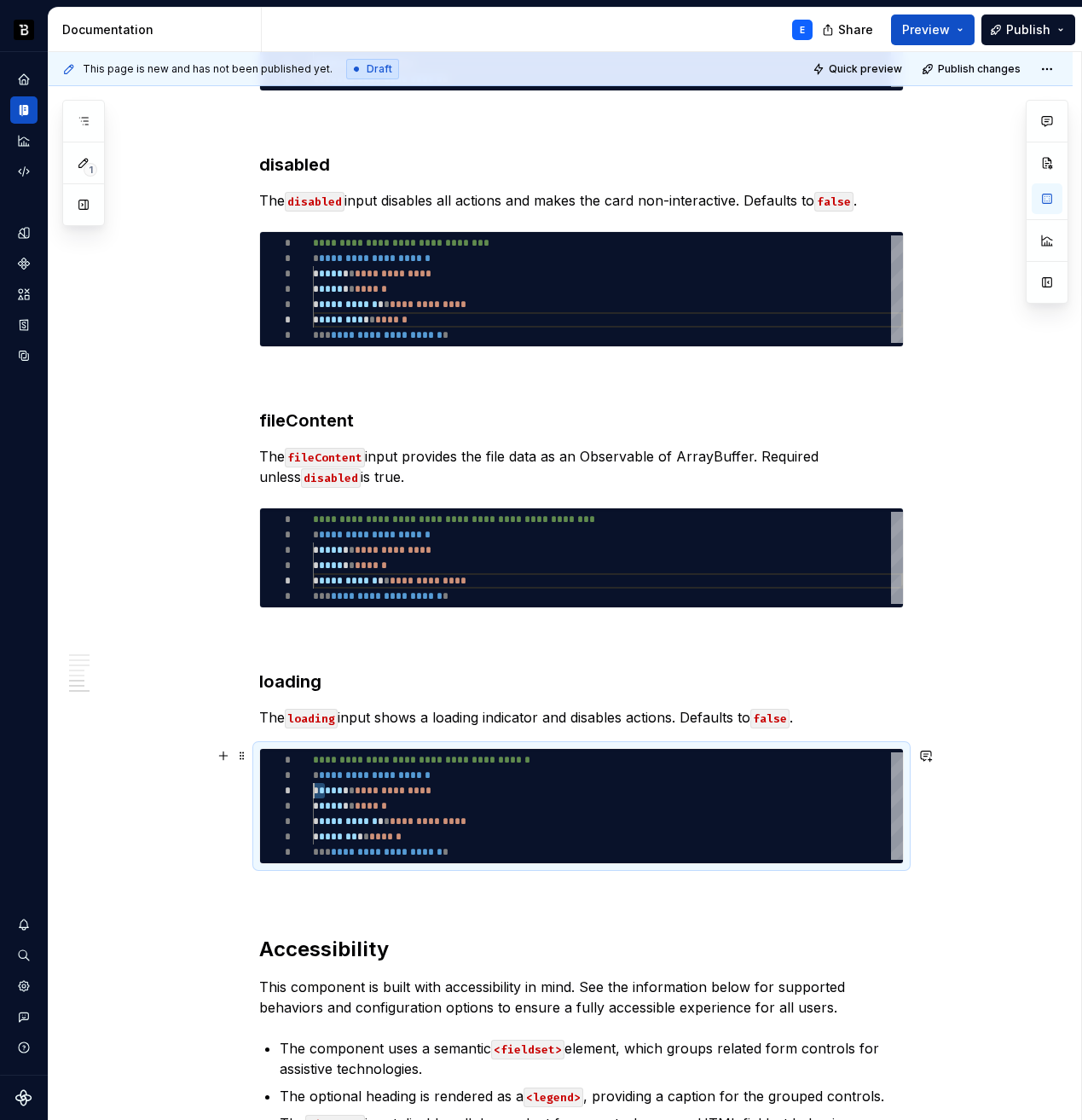 type on "*" 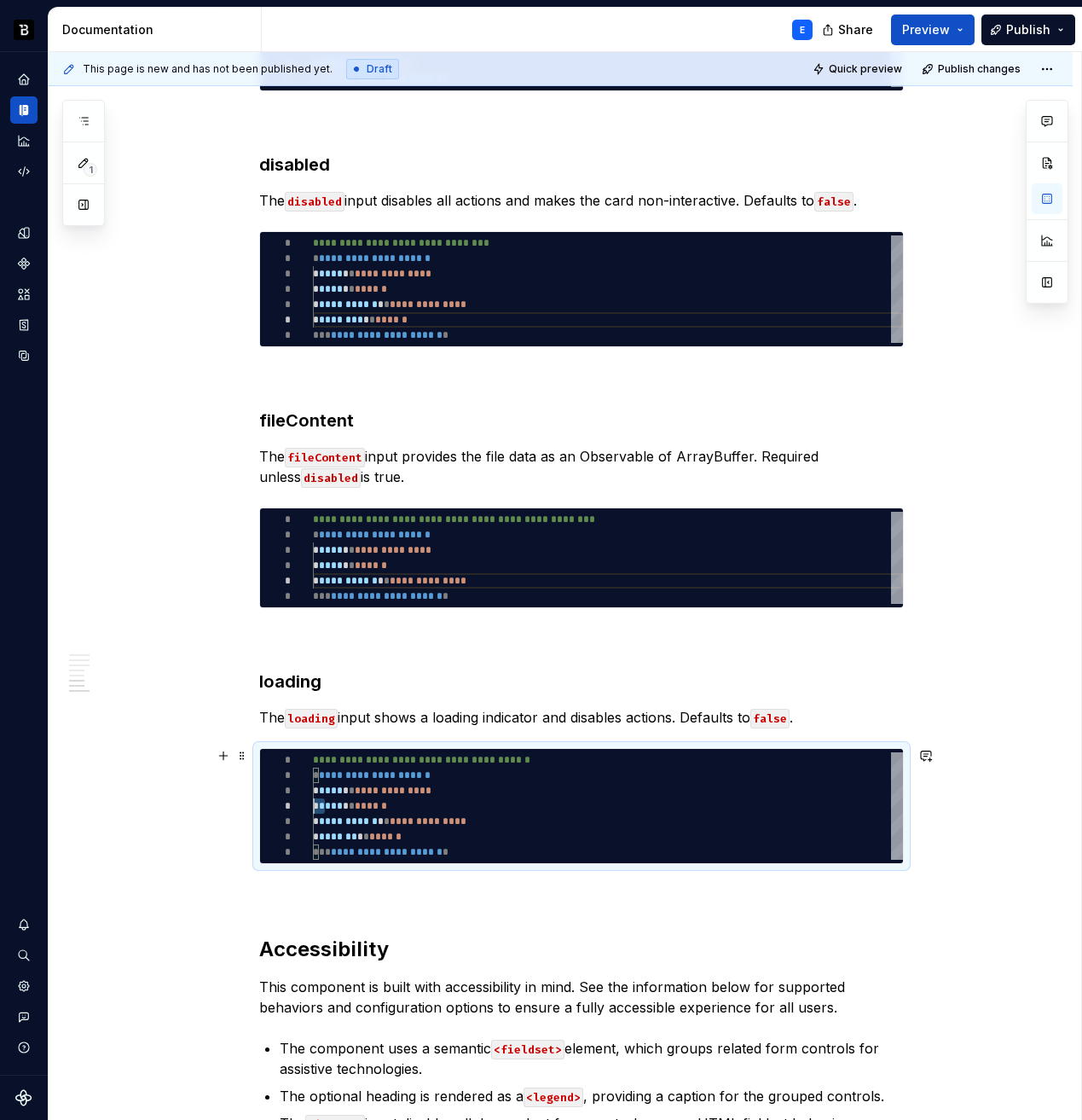 scroll, scrollTop: 46, scrollLeft: 0, axis: vertical 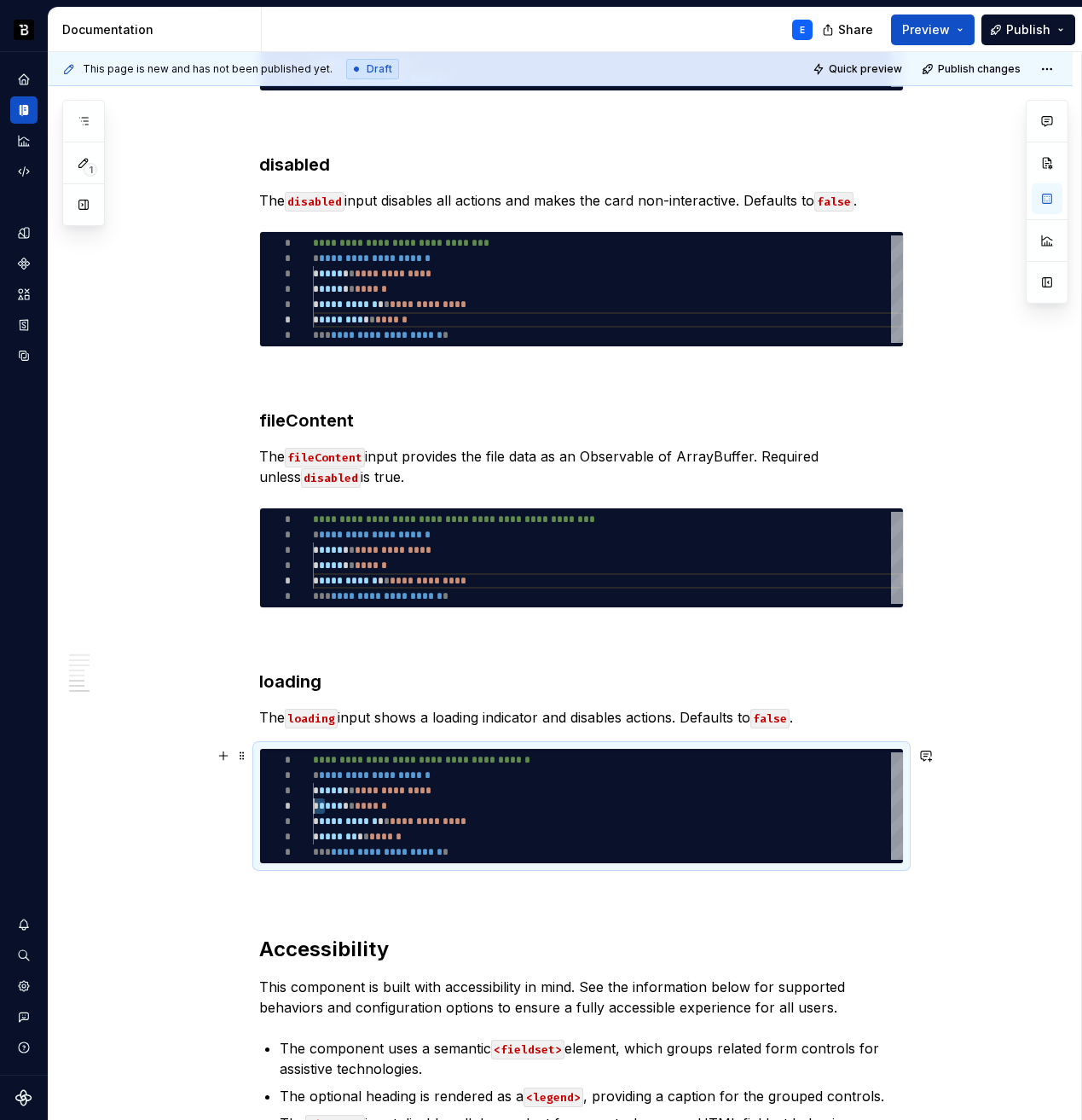 type on "*" 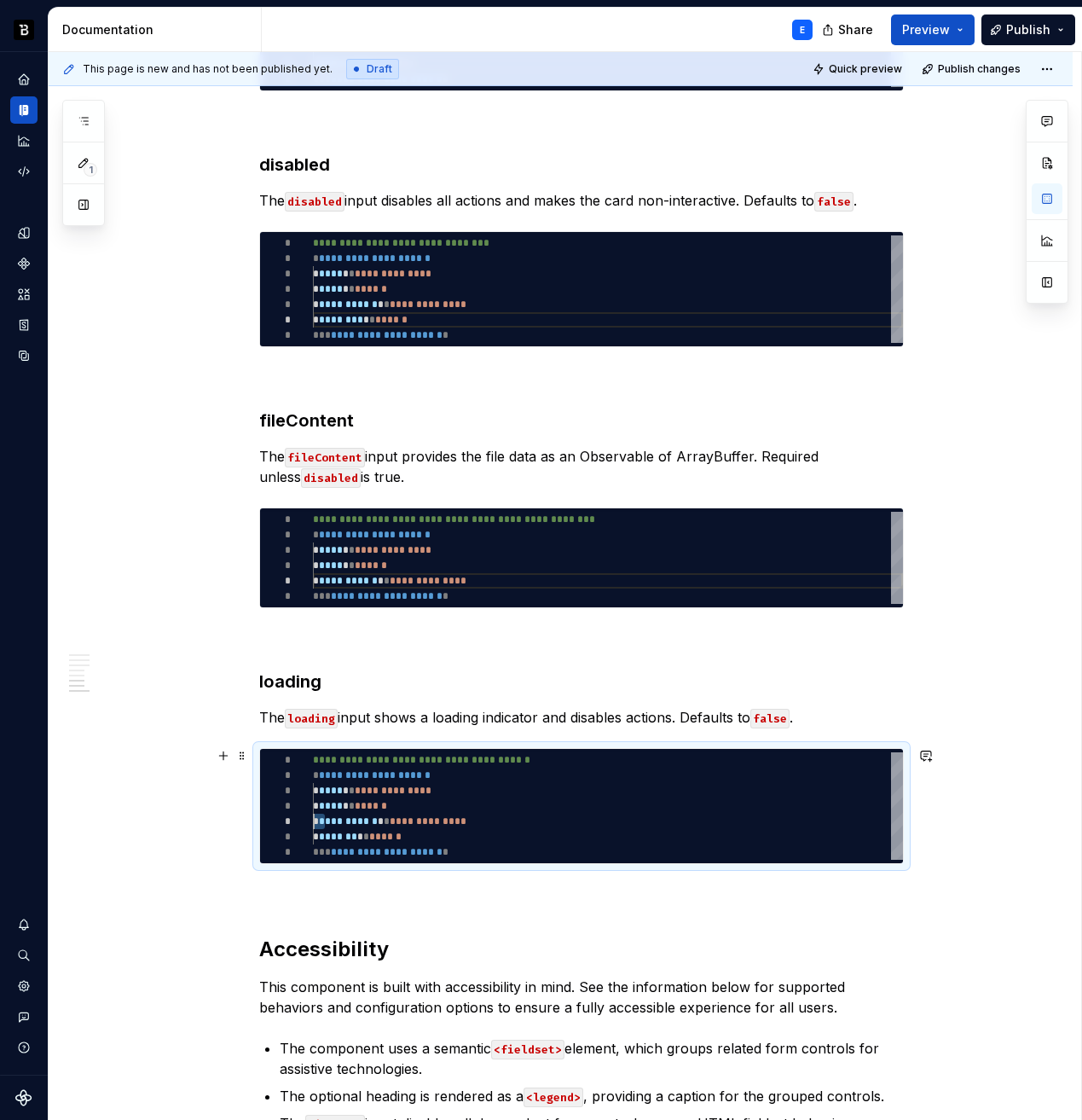 scroll, scrollTop: 61, scrollLeft: 0, axis: vertical 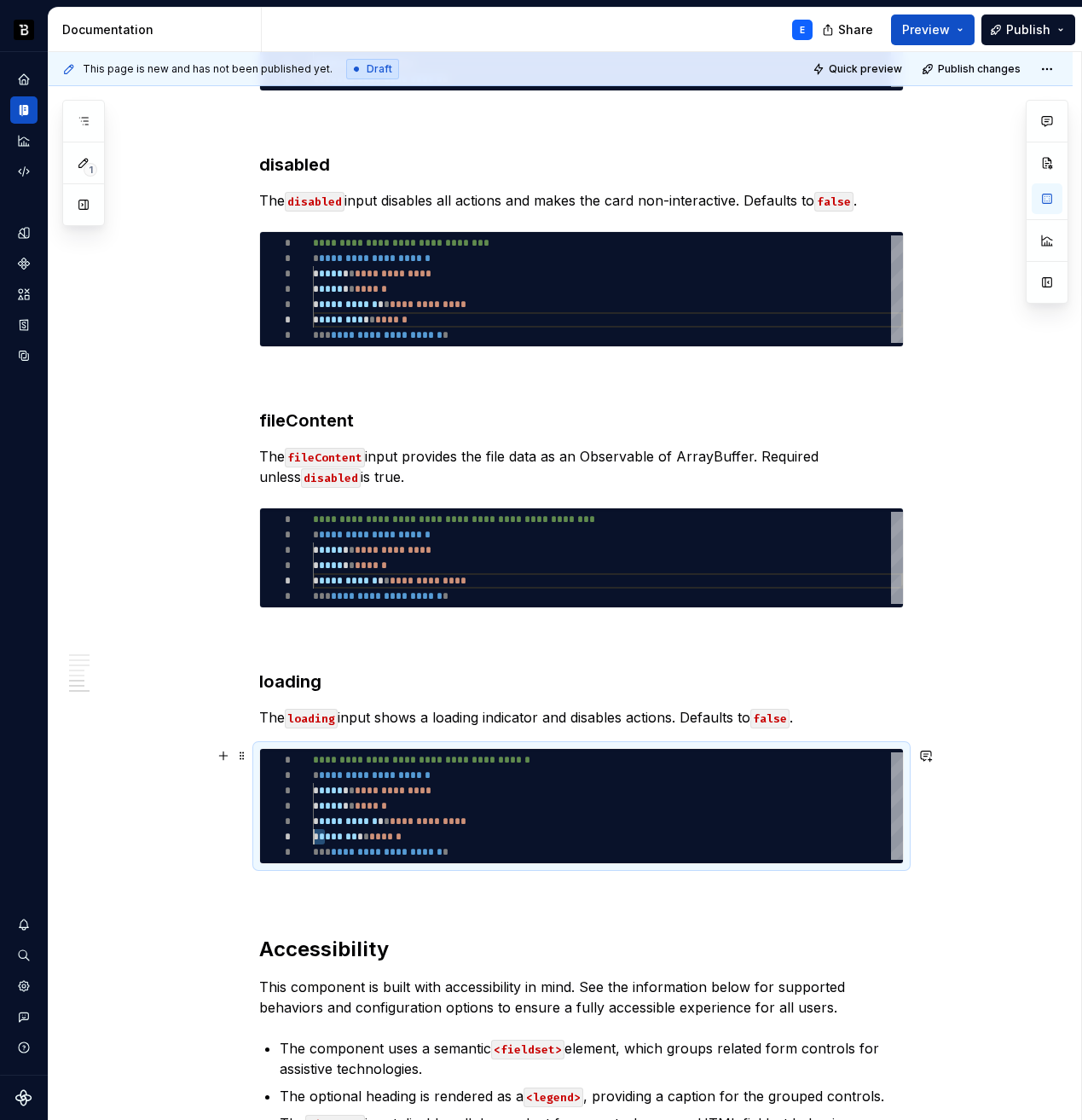 type on "*" 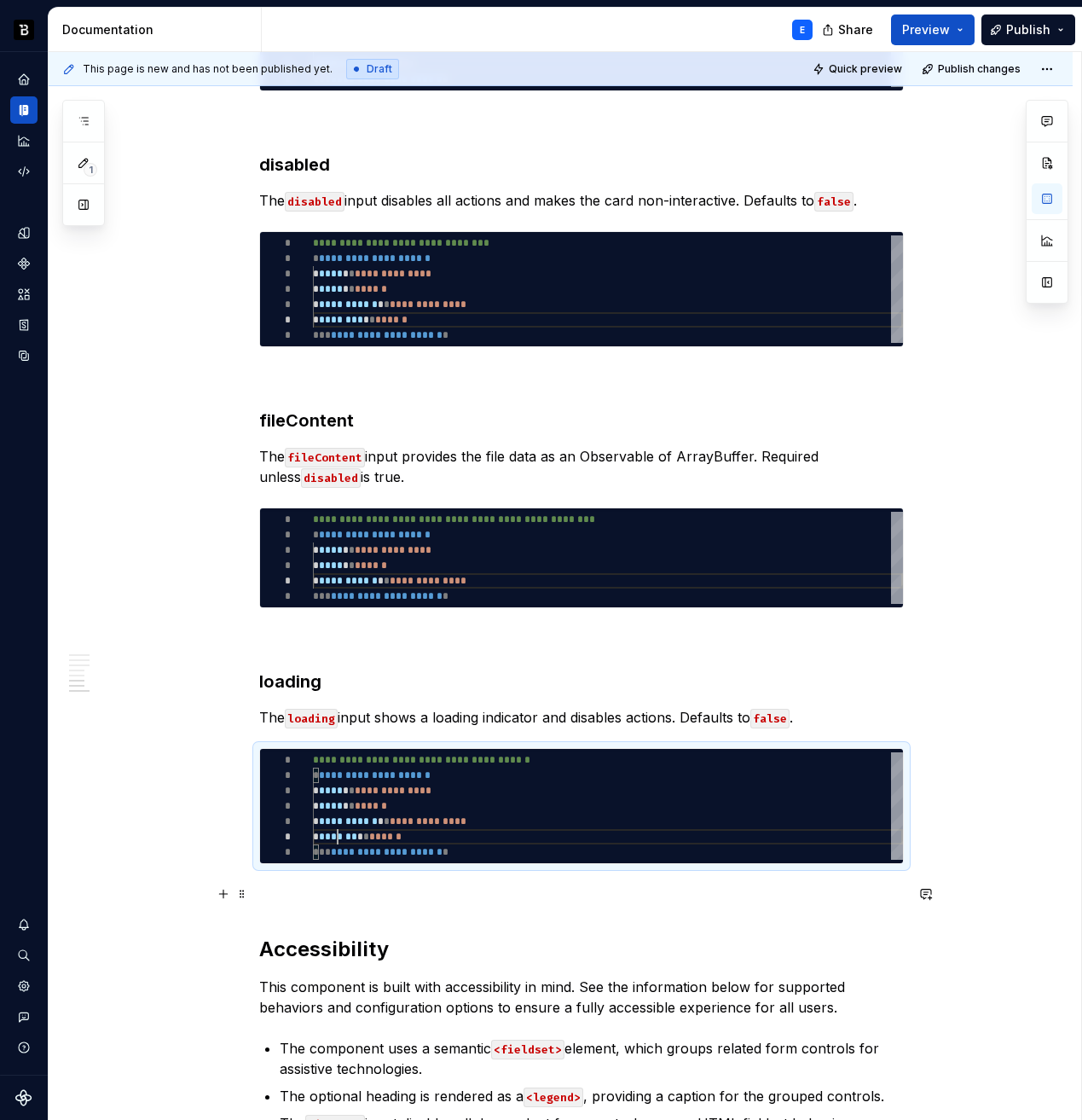 click at bounding box center (582, 895) 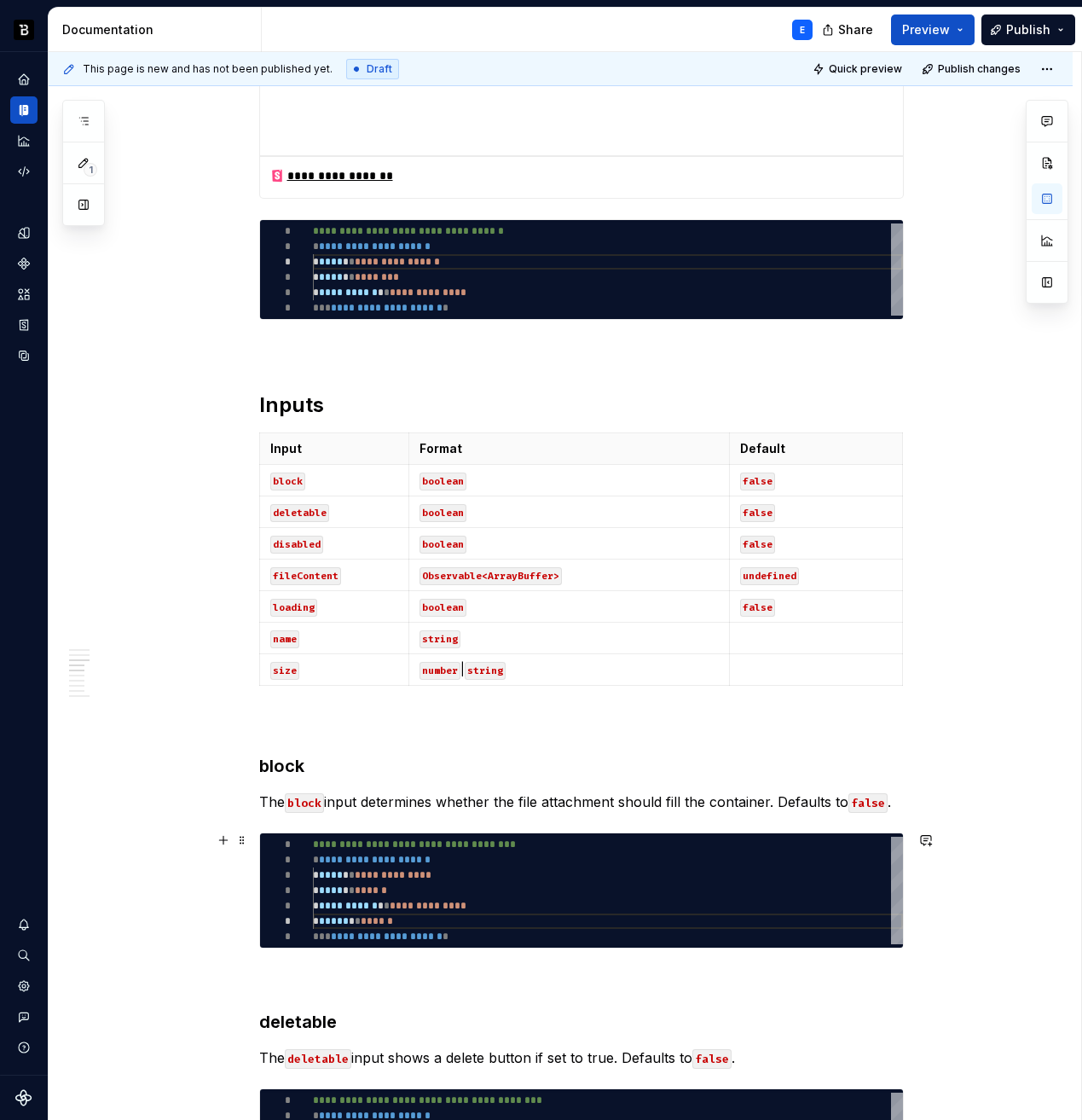 scroll, scrollTop: 705, scrollLeft: 0, axis: vertical 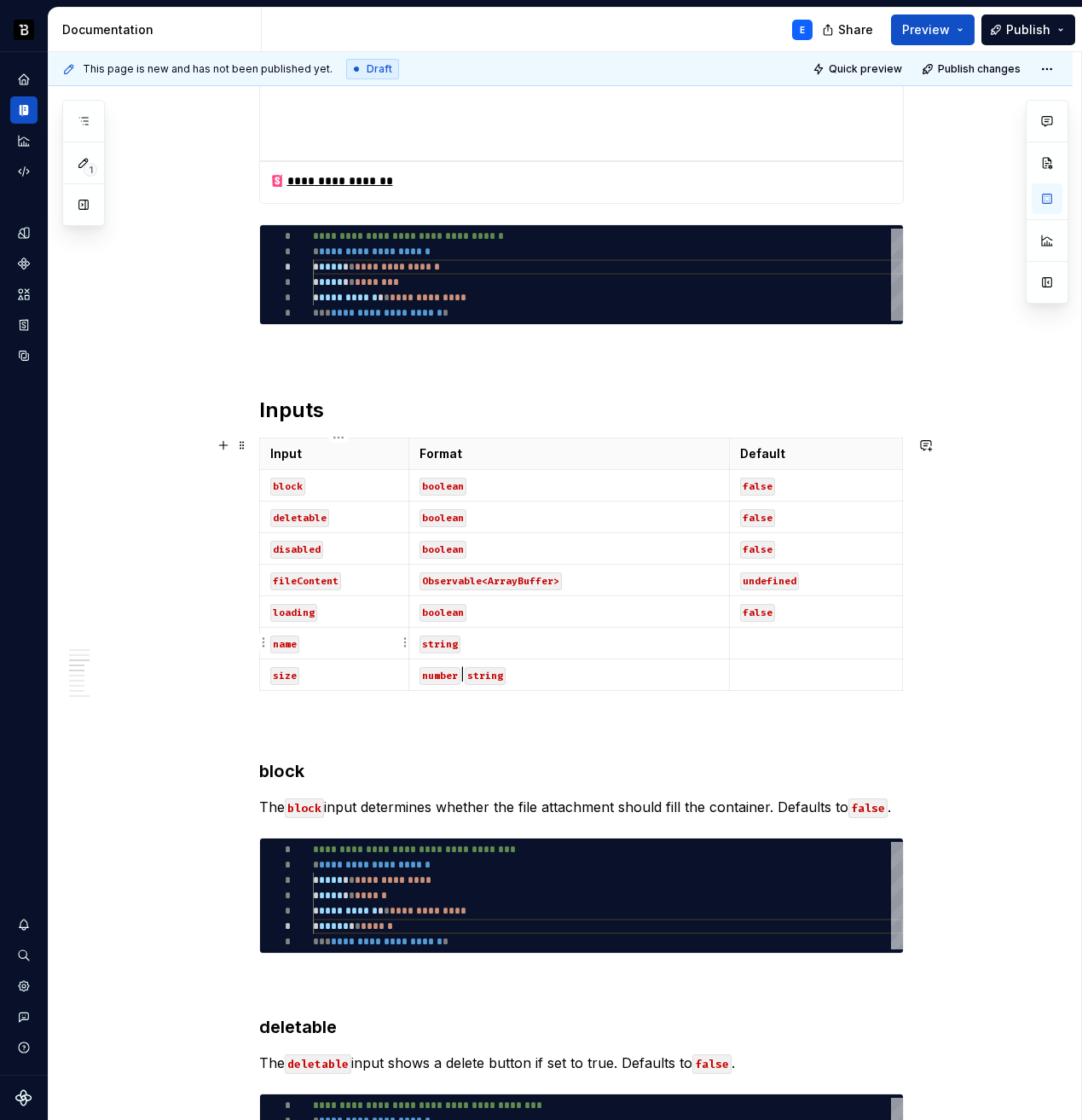 click on "name" at bounding box center (334, 643) 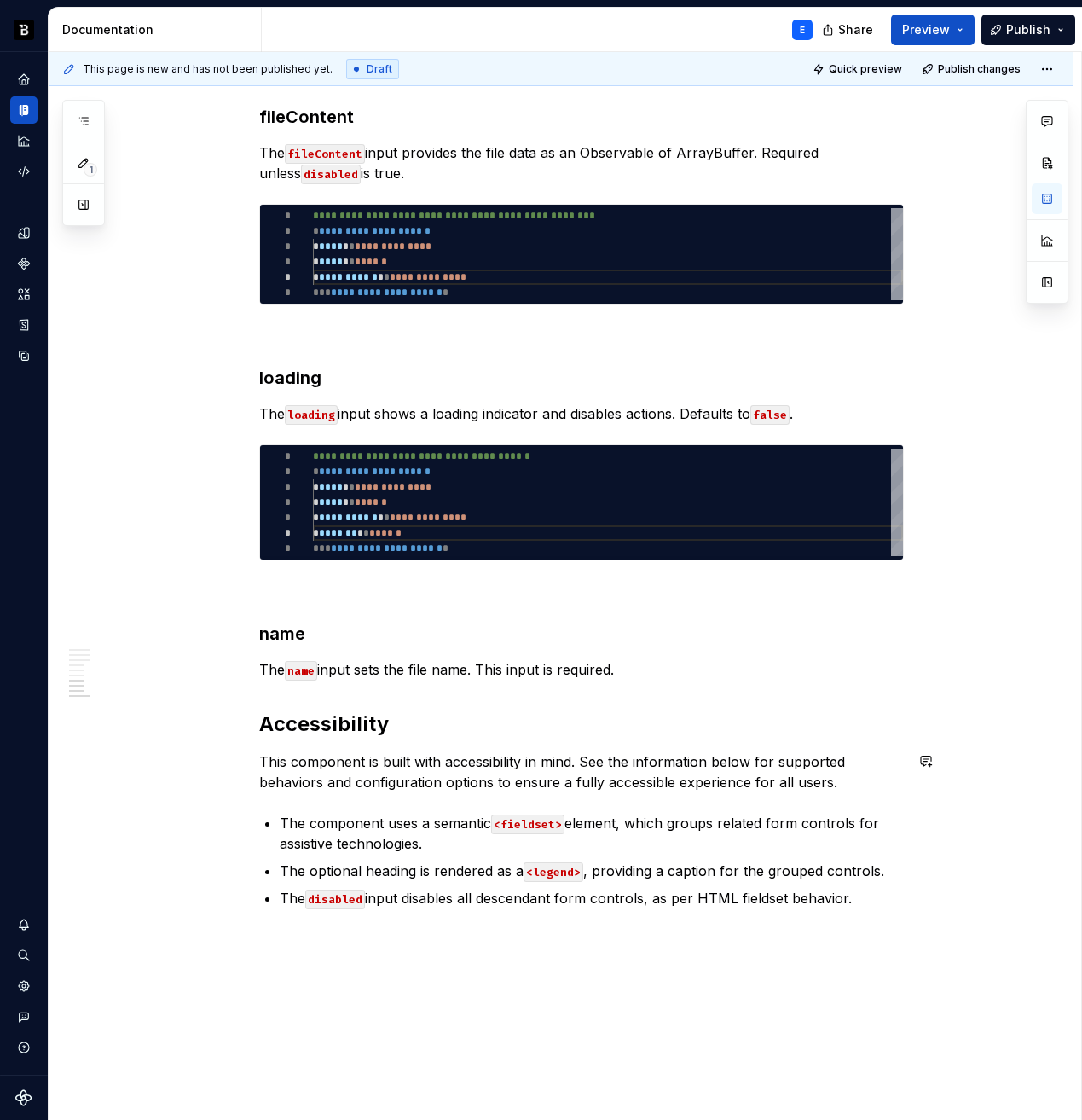 scroll, scrollTop: 2141, scrollLeft: 0, axis: vertical 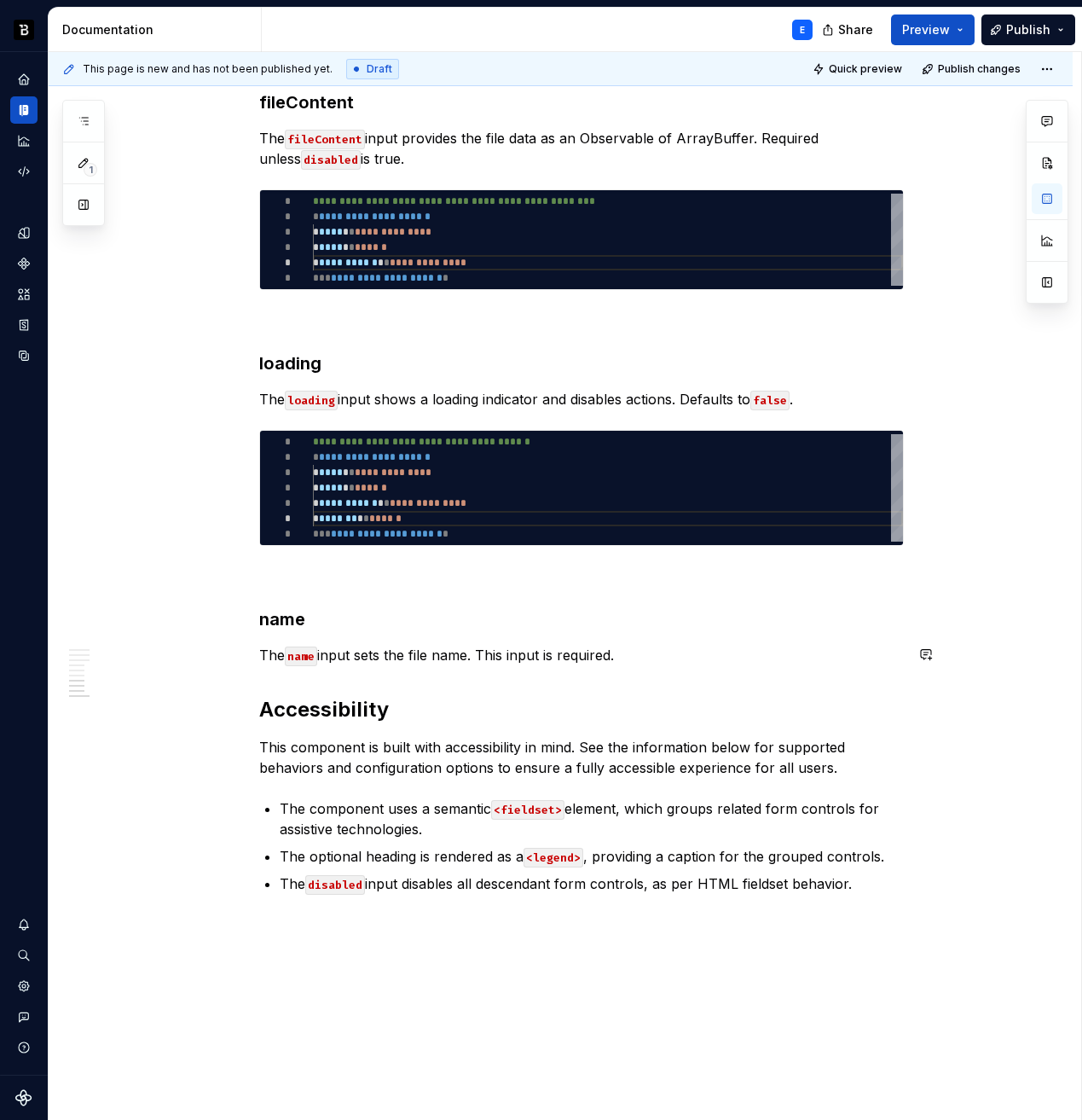 click on "The  name  input sets the file name. This input is required." at bounding box center (582, 655) 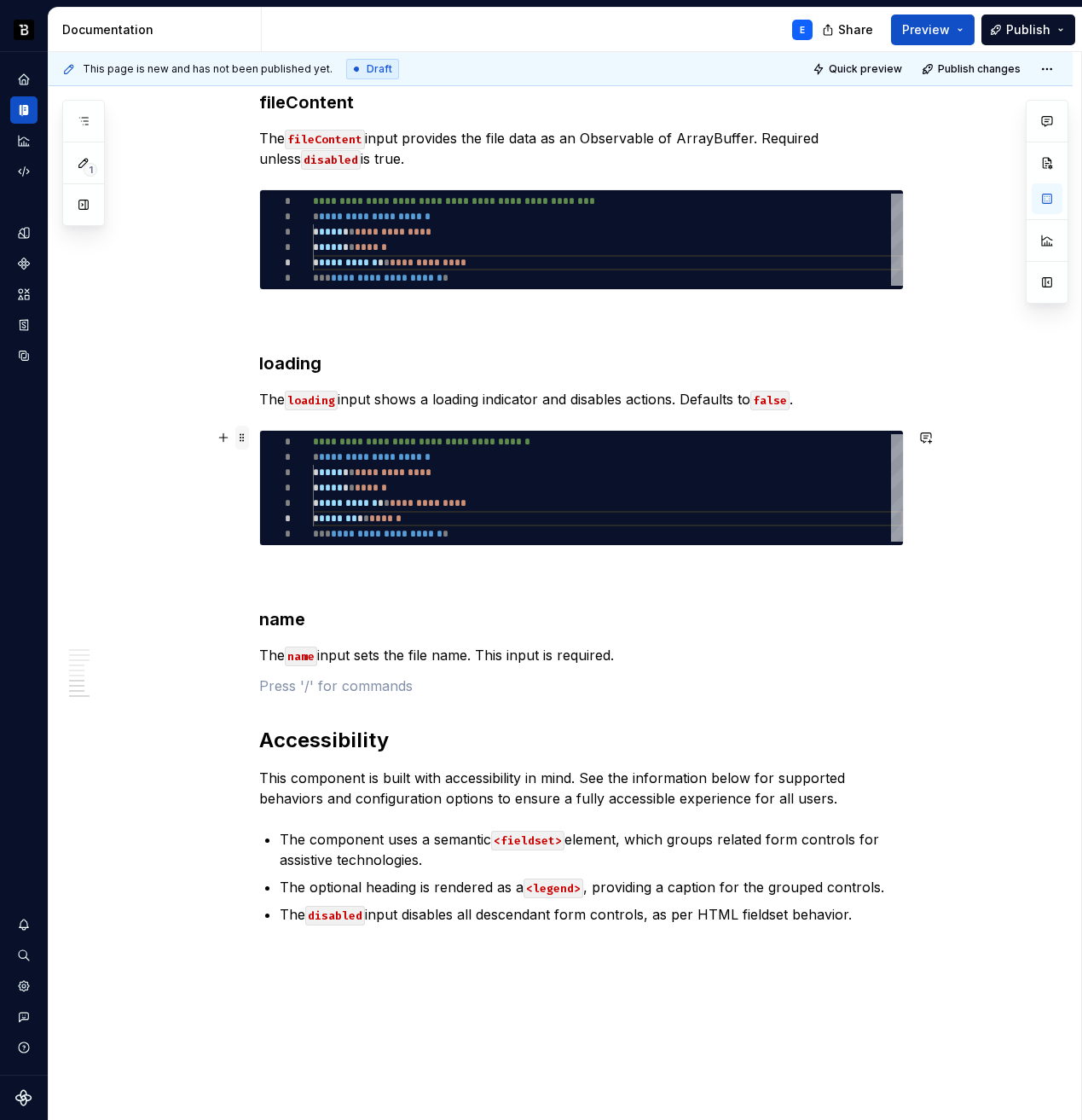 click at bounding box center [242, 438] 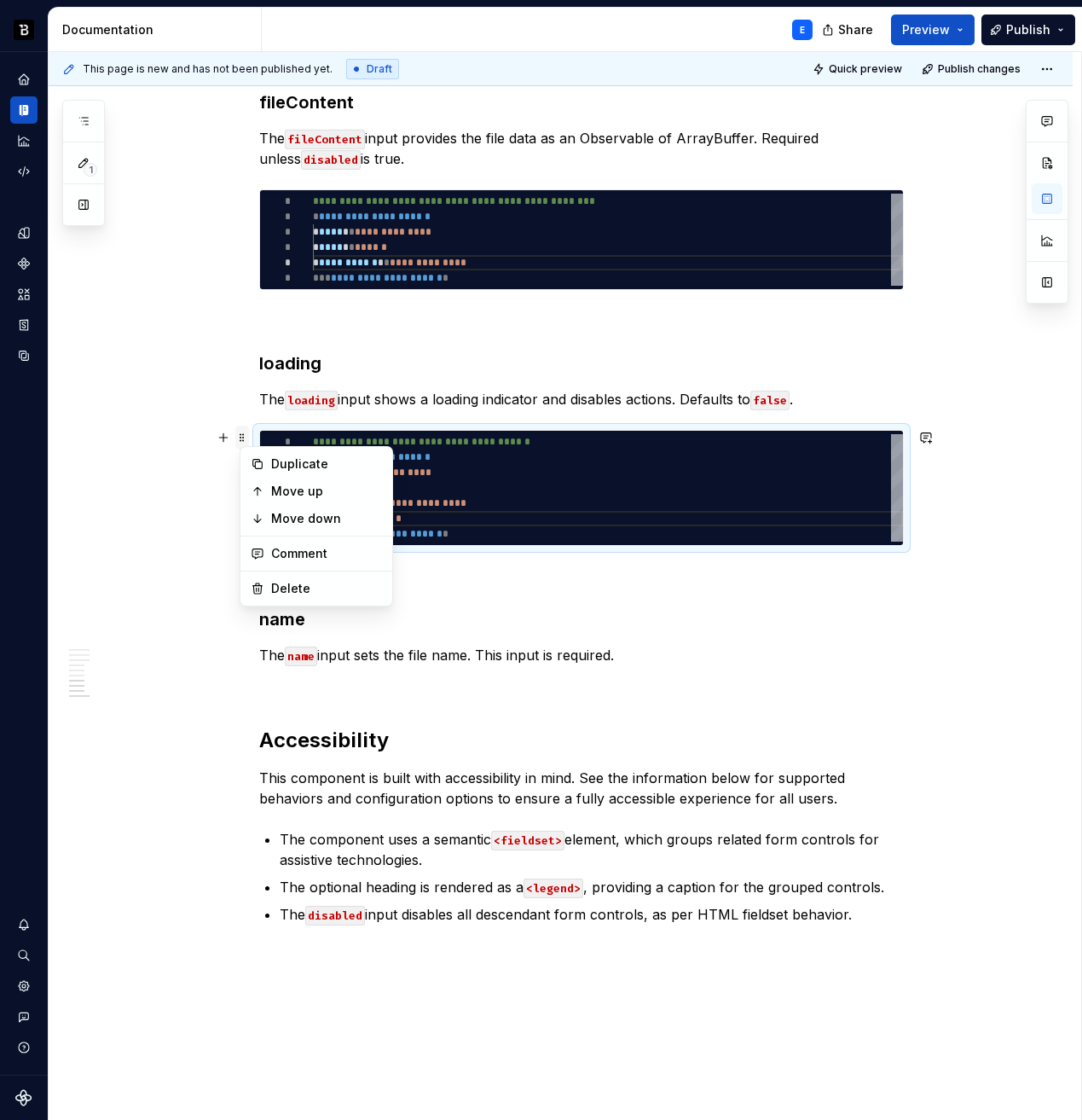 click at bounding box center [242, 438] 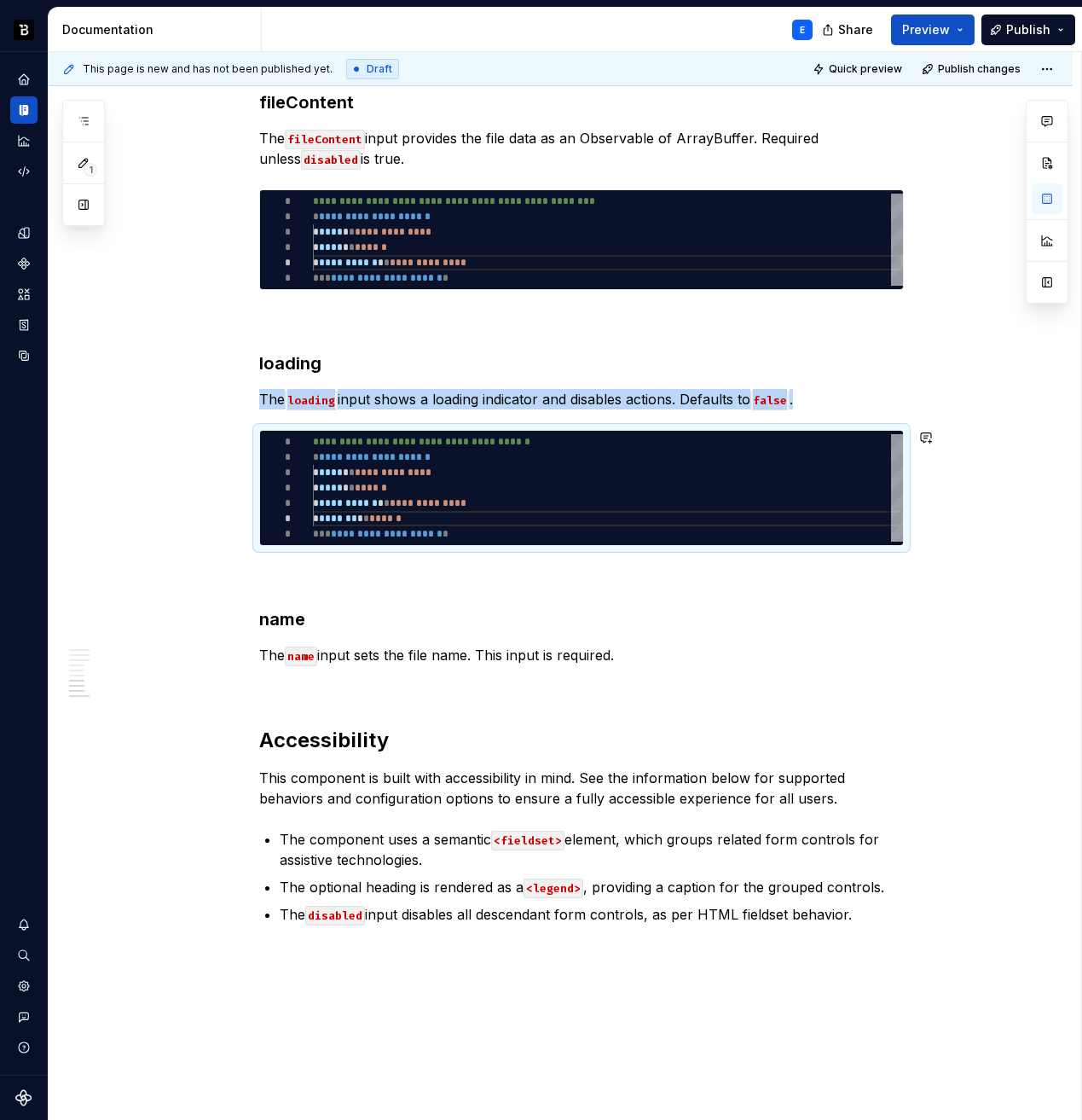 copy on "The  loading  input shows a loading indicator and disables actions. Defaults to  false ." 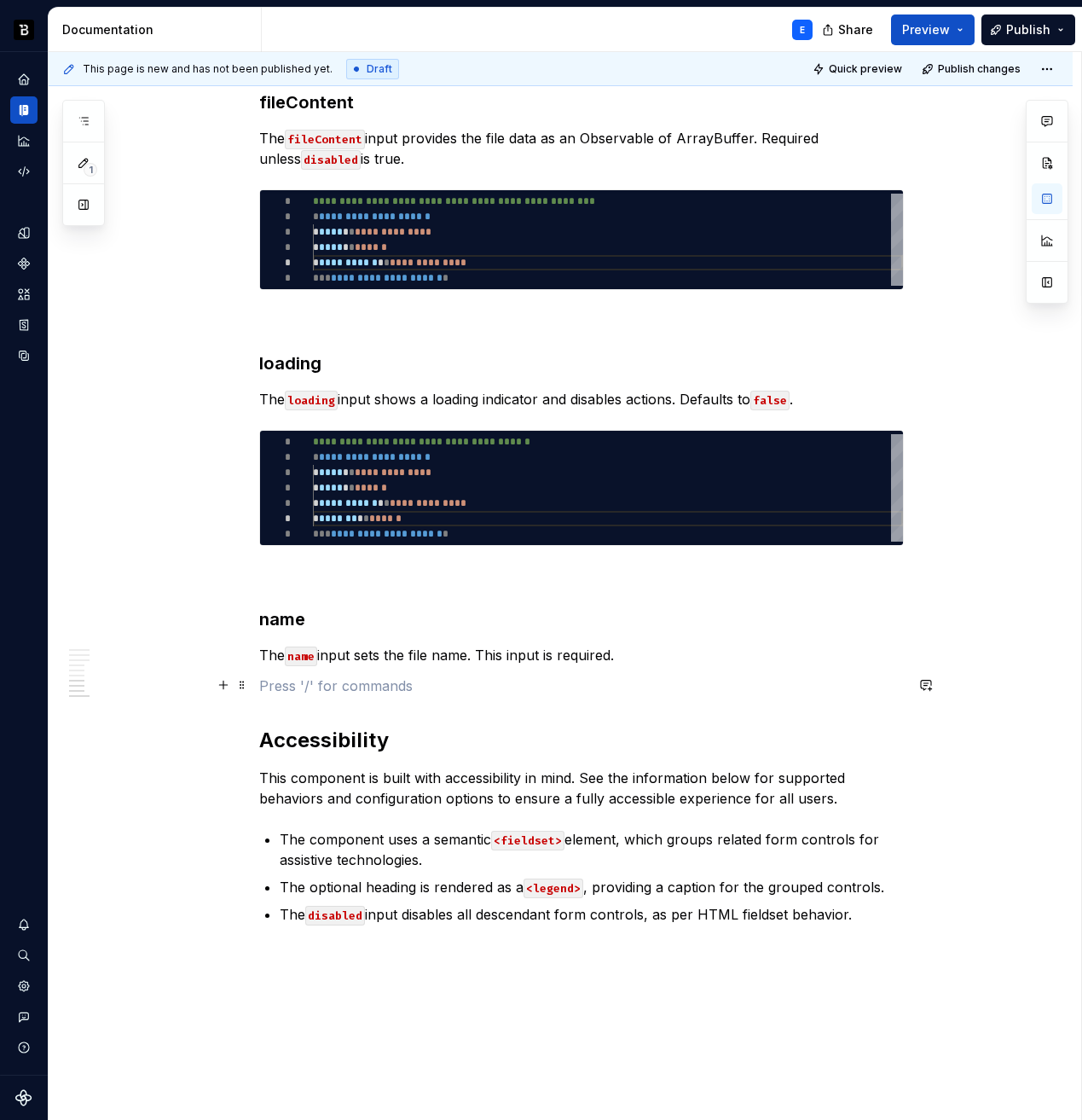 click at bounding box center [582, 686] 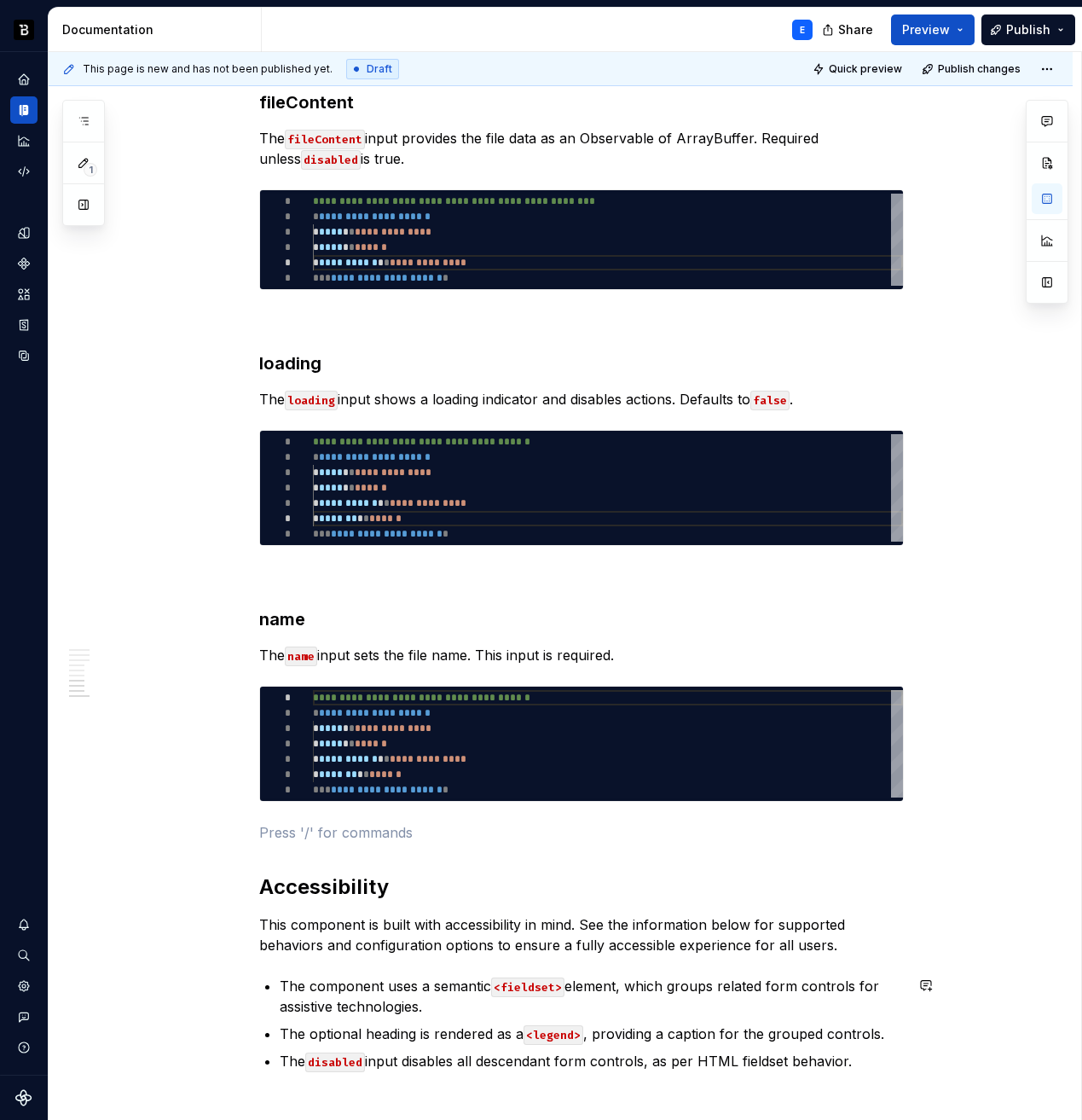 click on "**********" at bounding box center [608, 744] 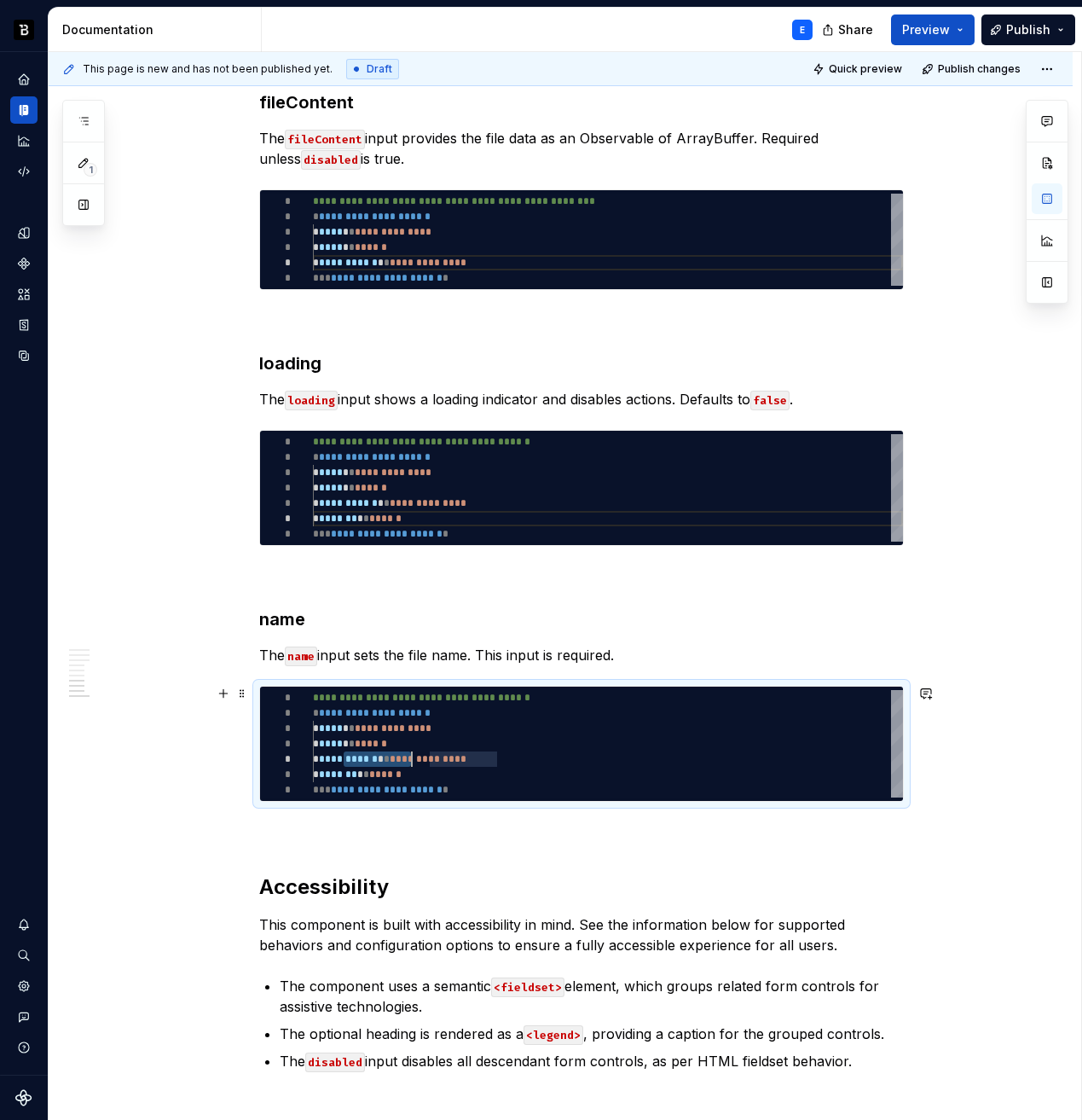 scroll, scrollTop: 0, scrollLeft: 154, axis: horizontal 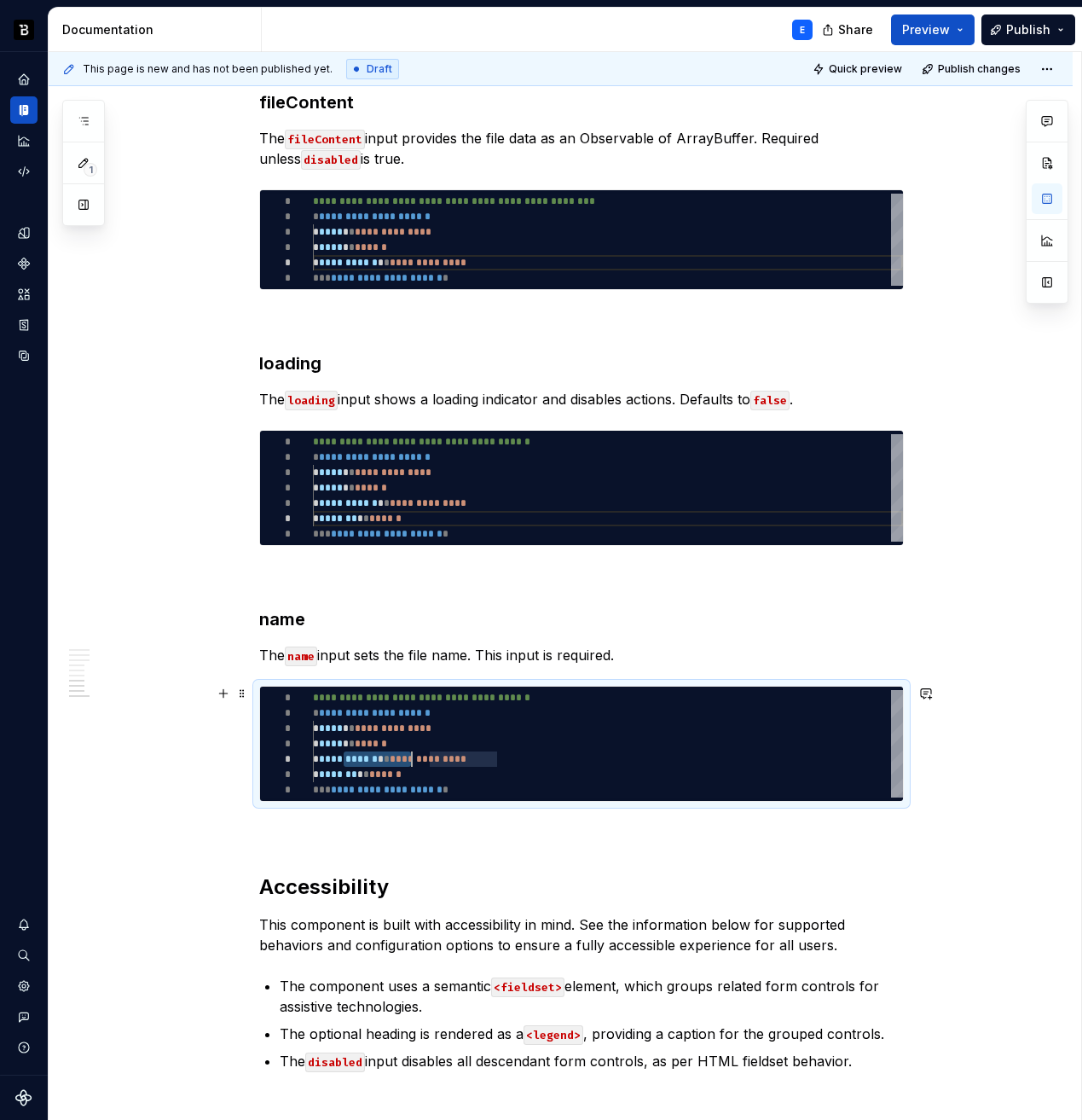 type on "*" 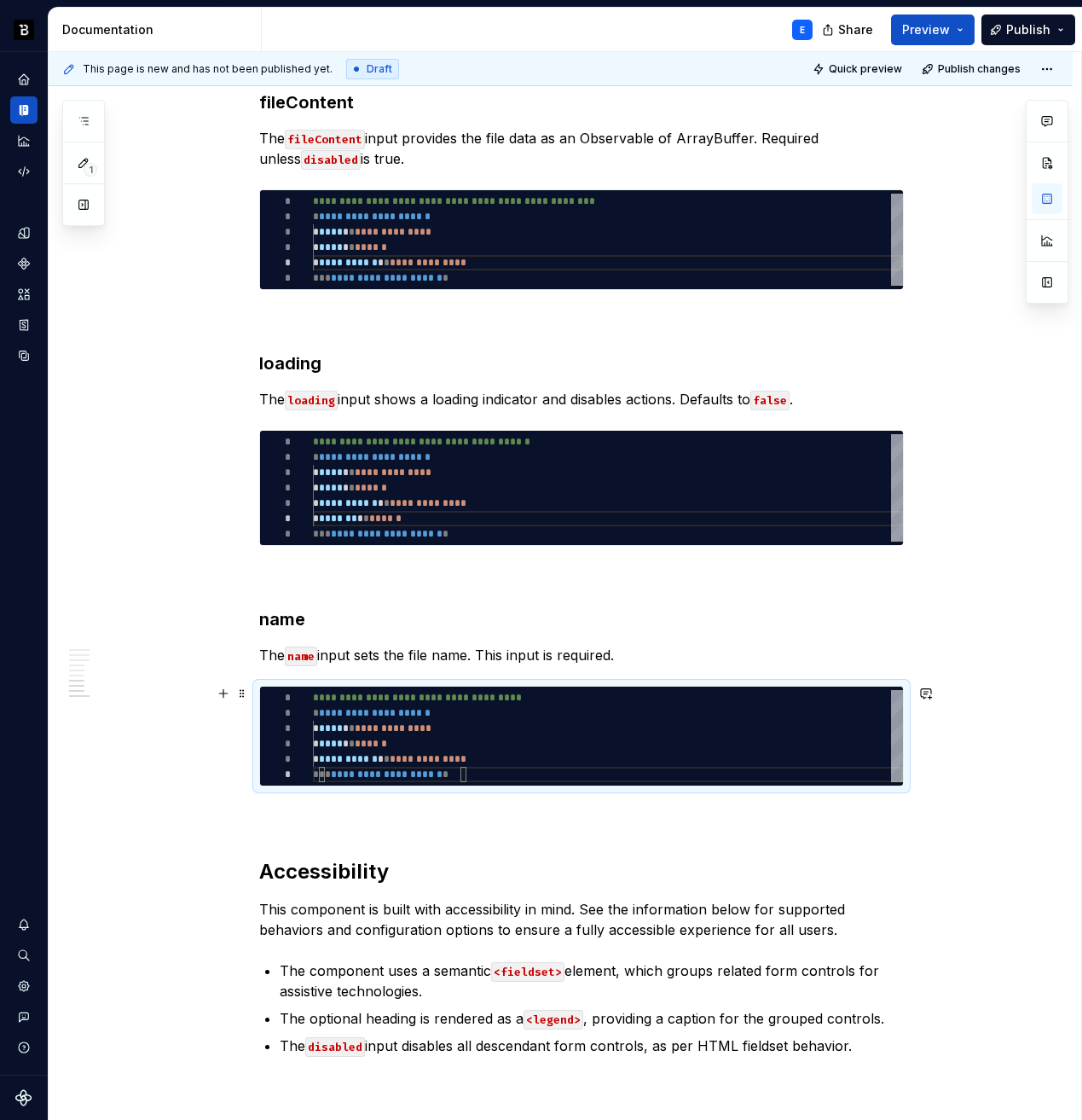 click on "**********" at bounding box center (608, 736) 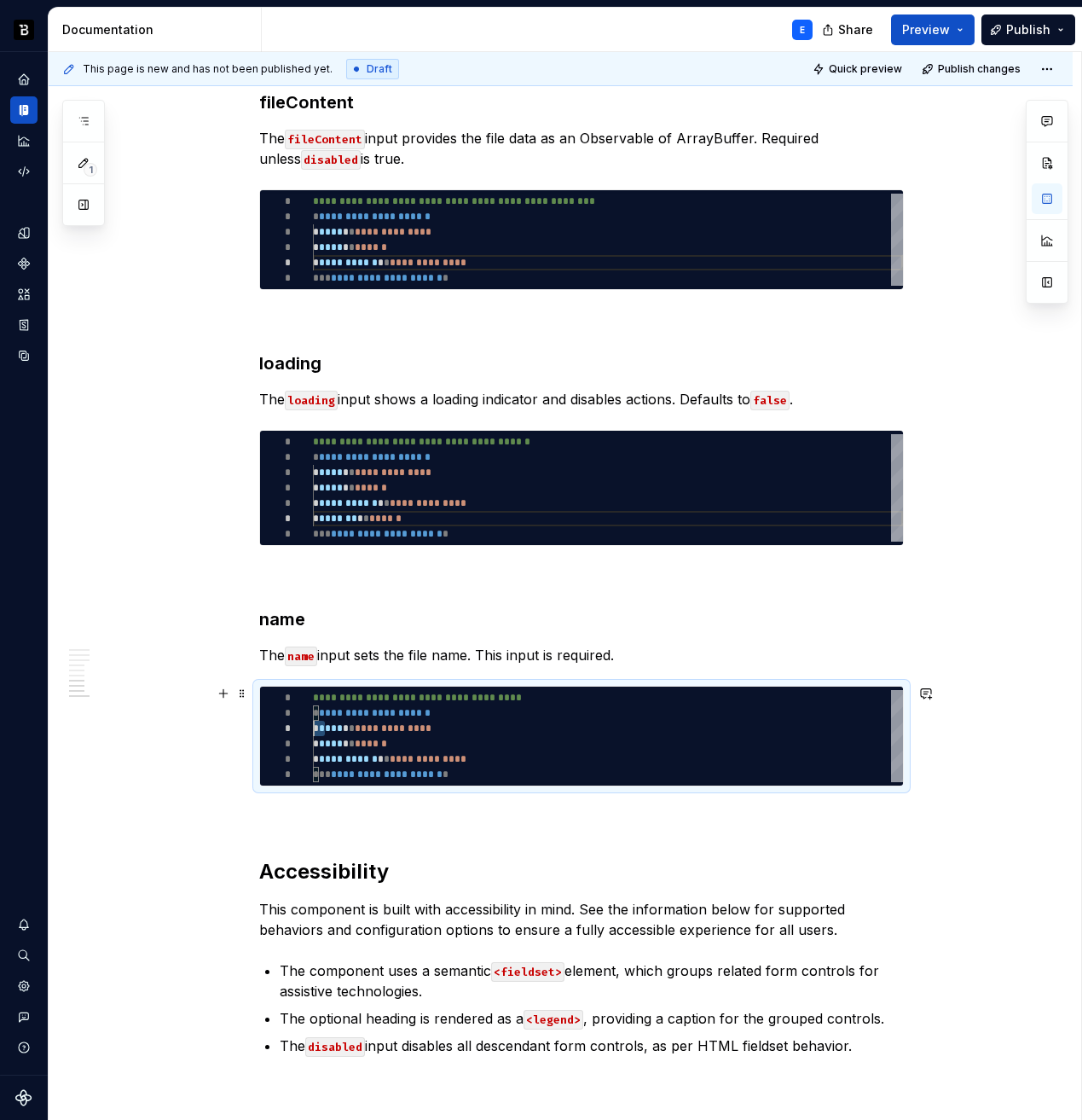 scroll, scrollTop: 31, scrollLeft: 0, axis: vertical 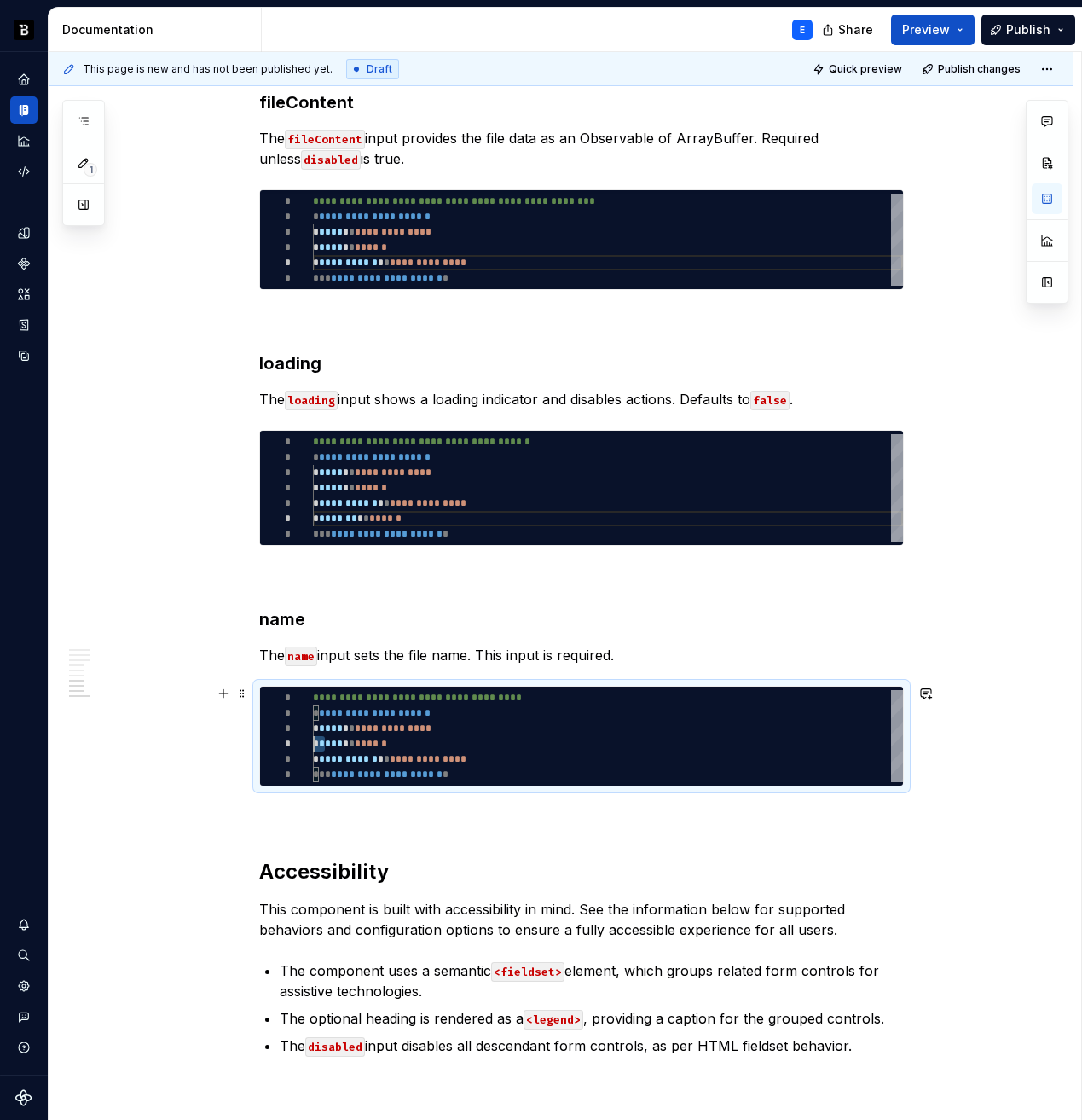type on "*" 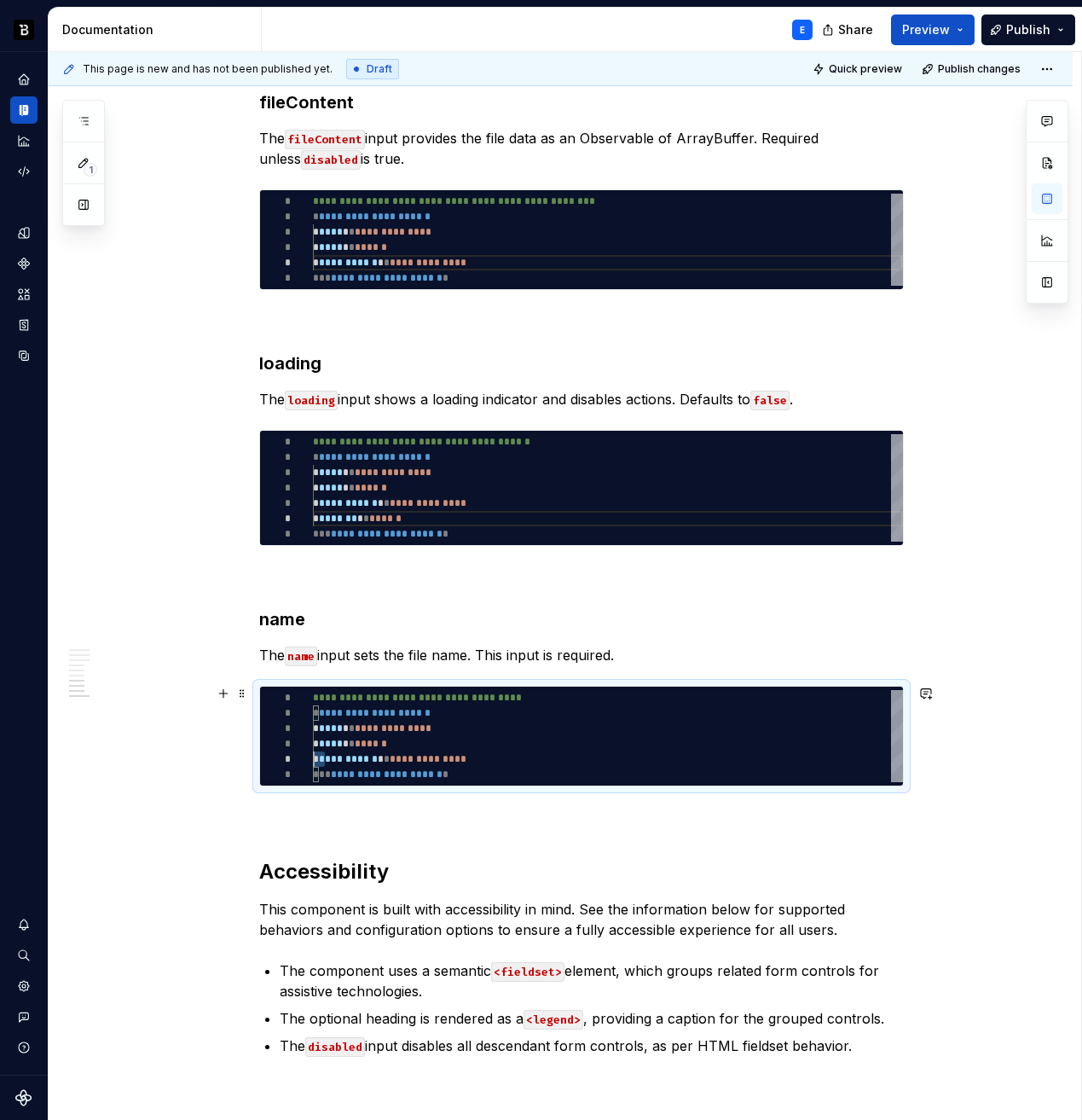 scroll, scrollTop: 61, scrollLeft: 0, axis: vertical 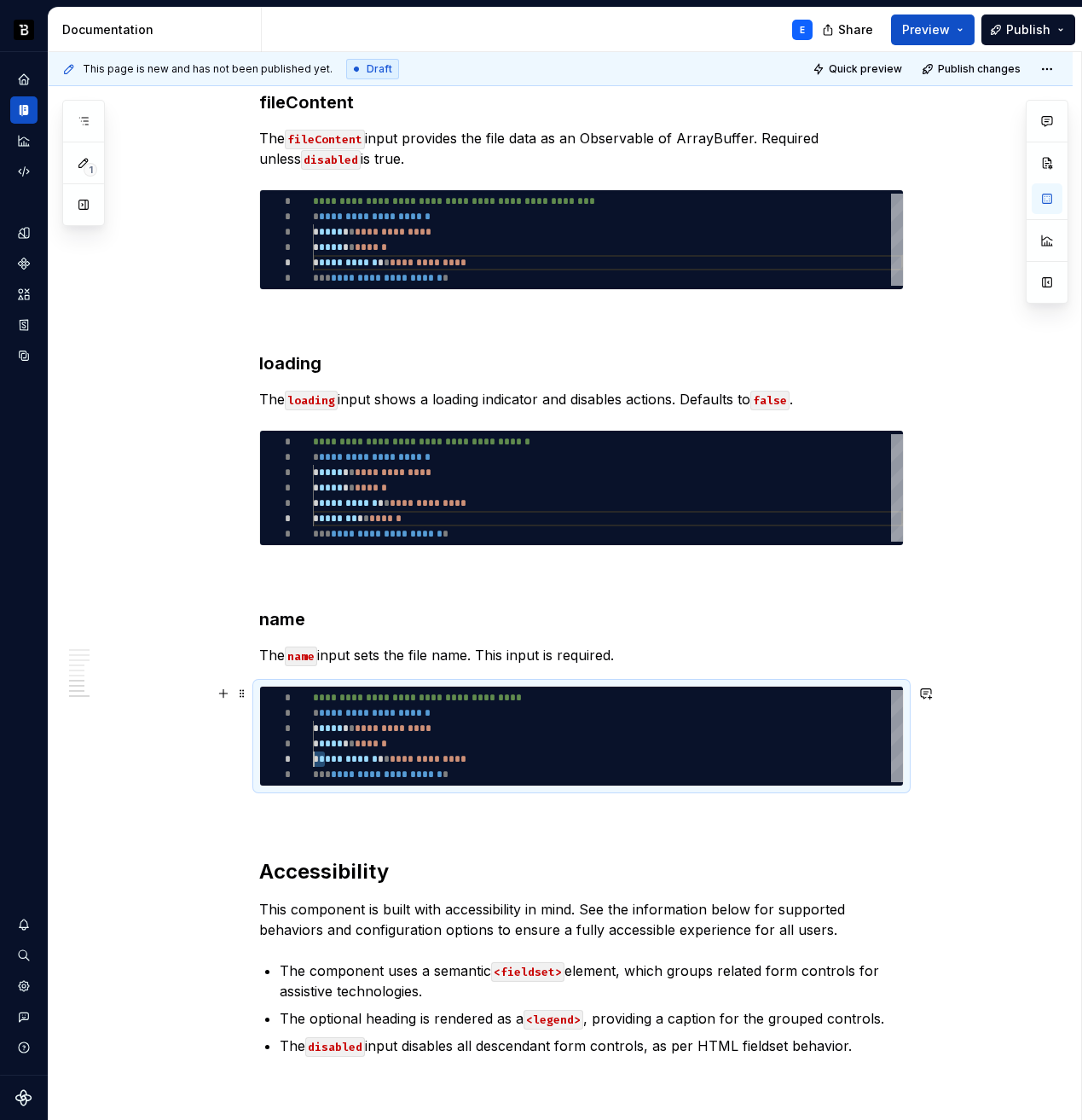 type on "*" 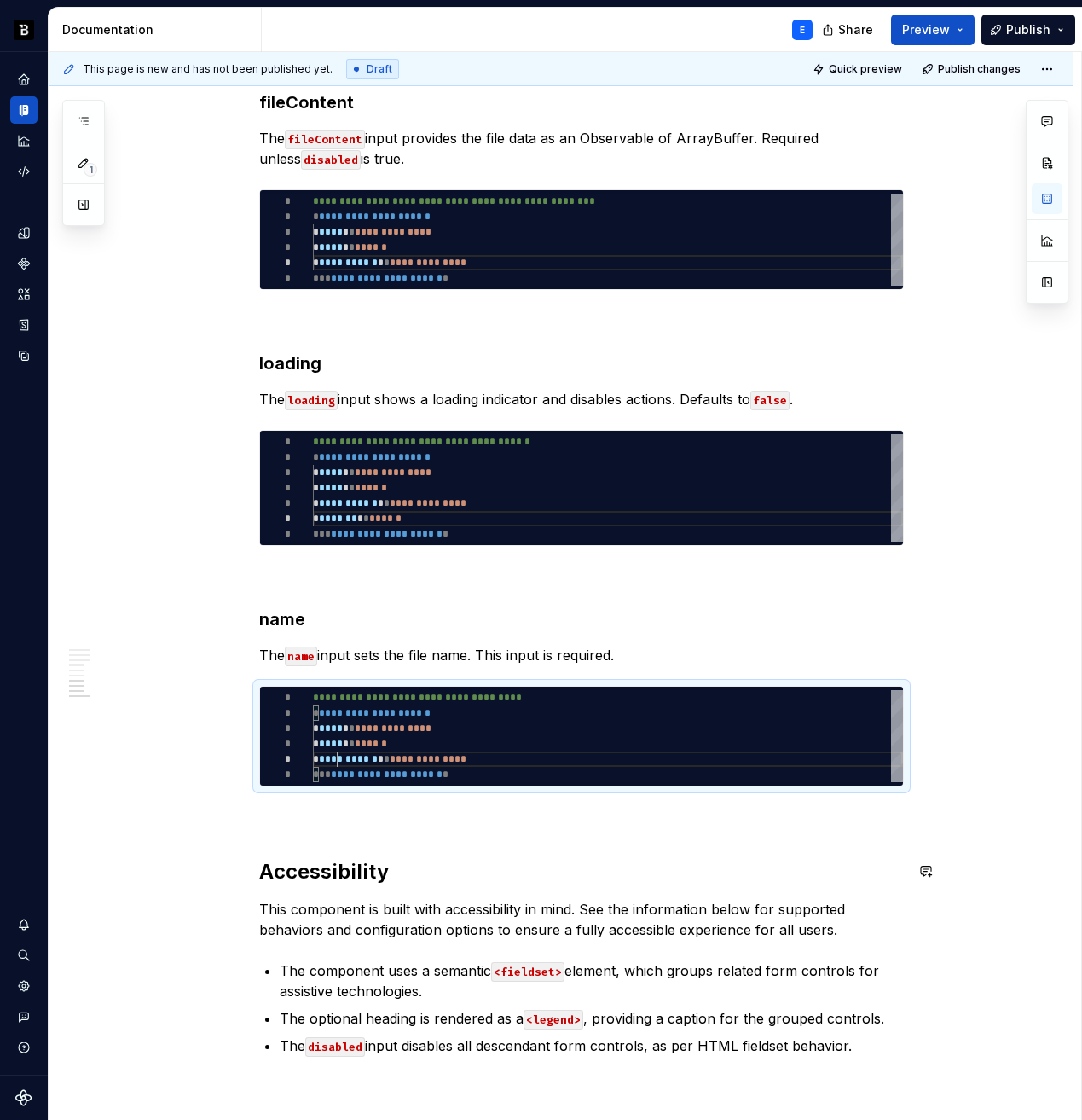click at bounding box center (582, 817) 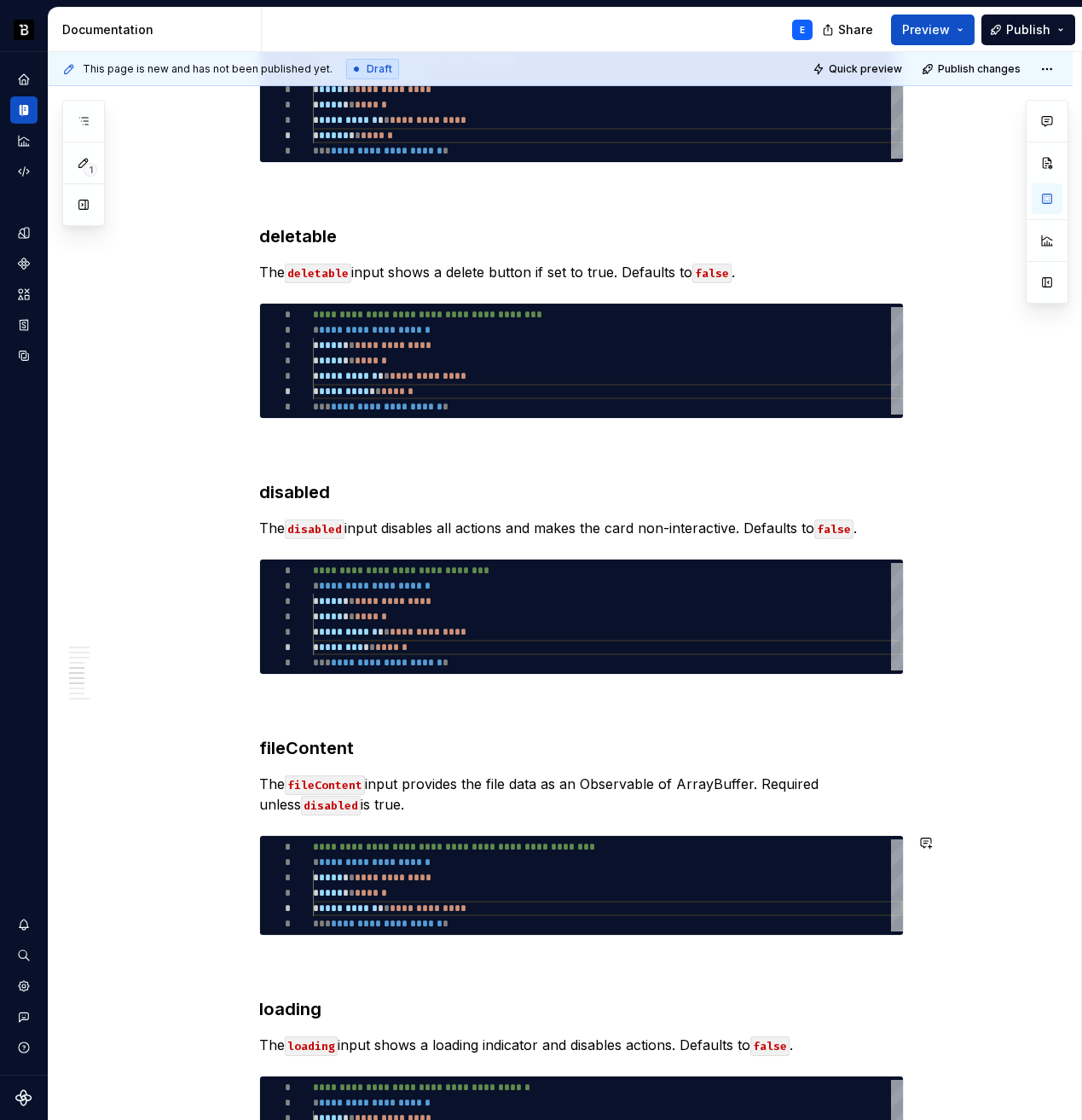 scroll, scrollTop: 1203, scrollLeft: 0, axis: vertical 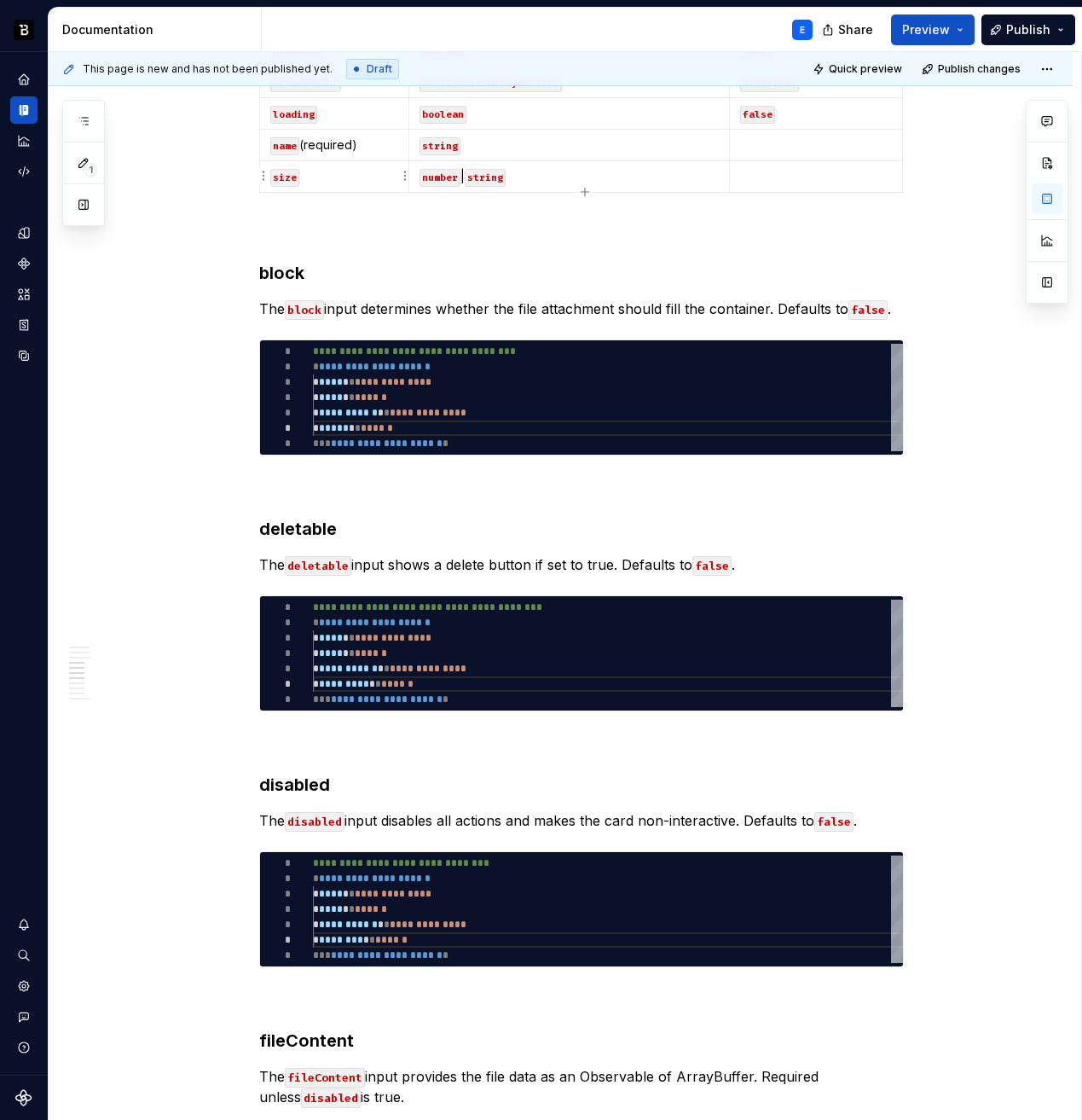 click on "size" at bounding box center [334, 177] 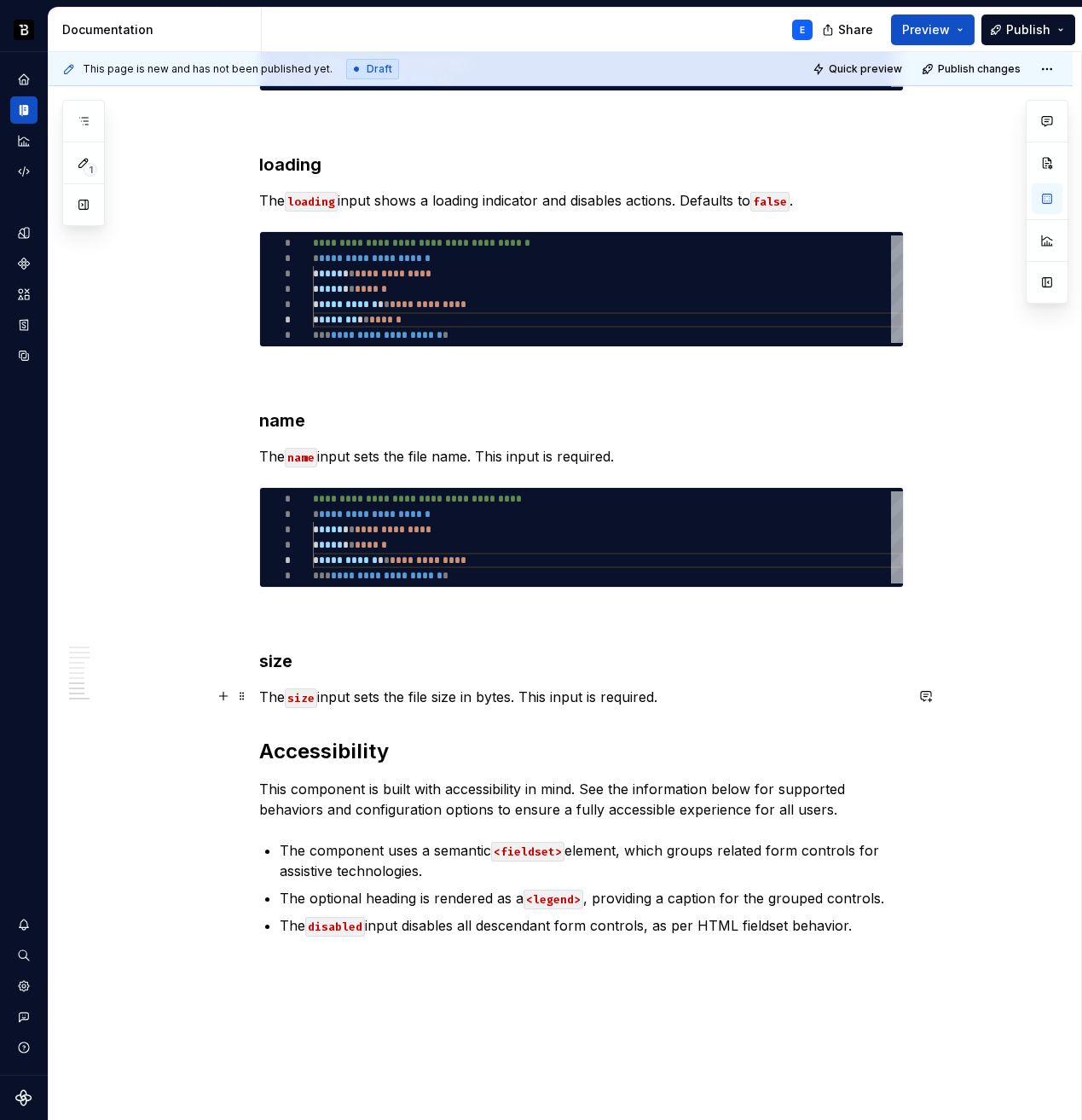 scroll, scrollTop: 2345, scrollLeft: 0, axis: vertical 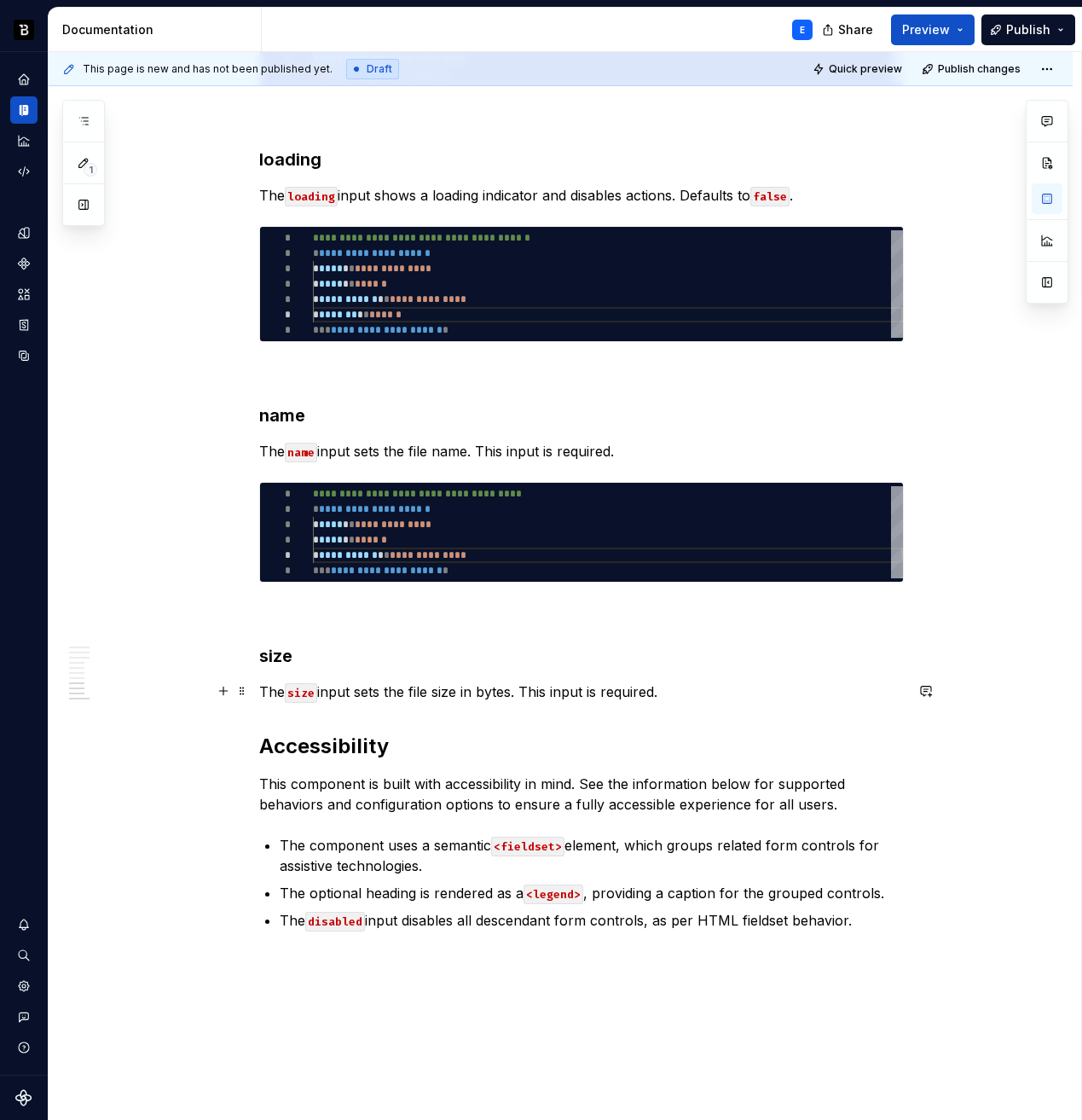click on "The  size  input sets the file size in bytes. This input is required." at bounding box center (582, 692) 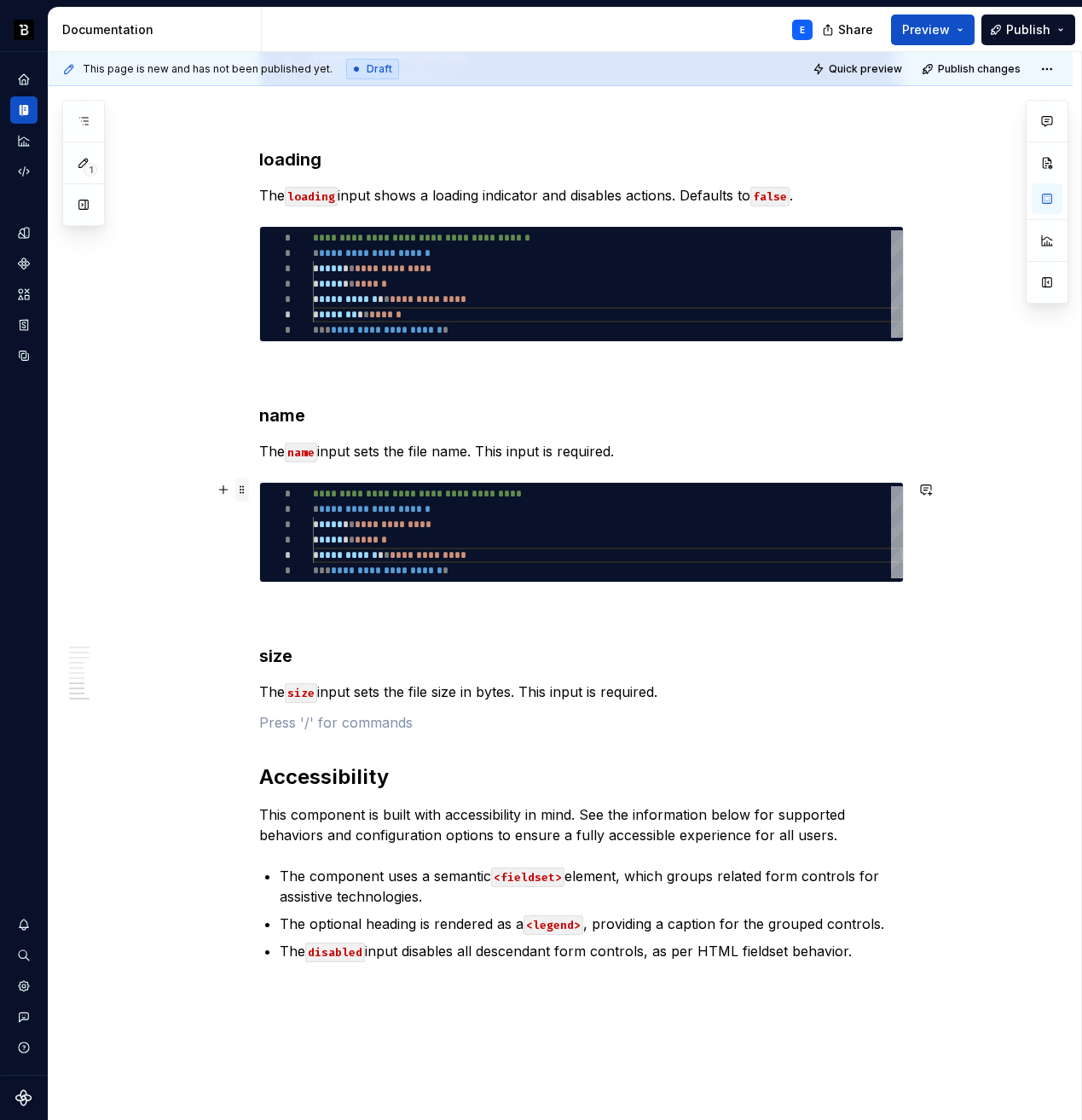 click at bounding box center [242, 490] 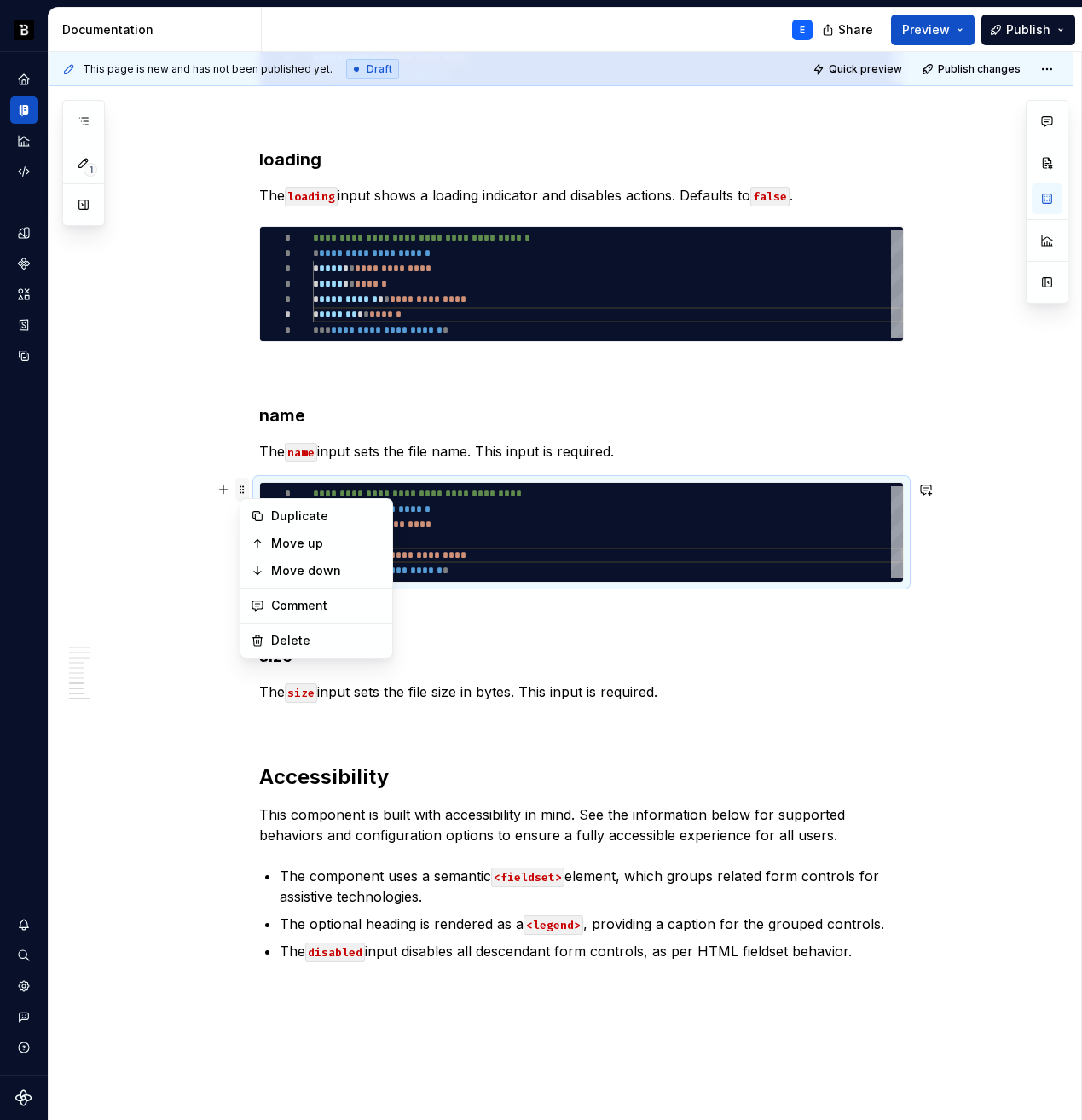click at bounding box center [242, 490] 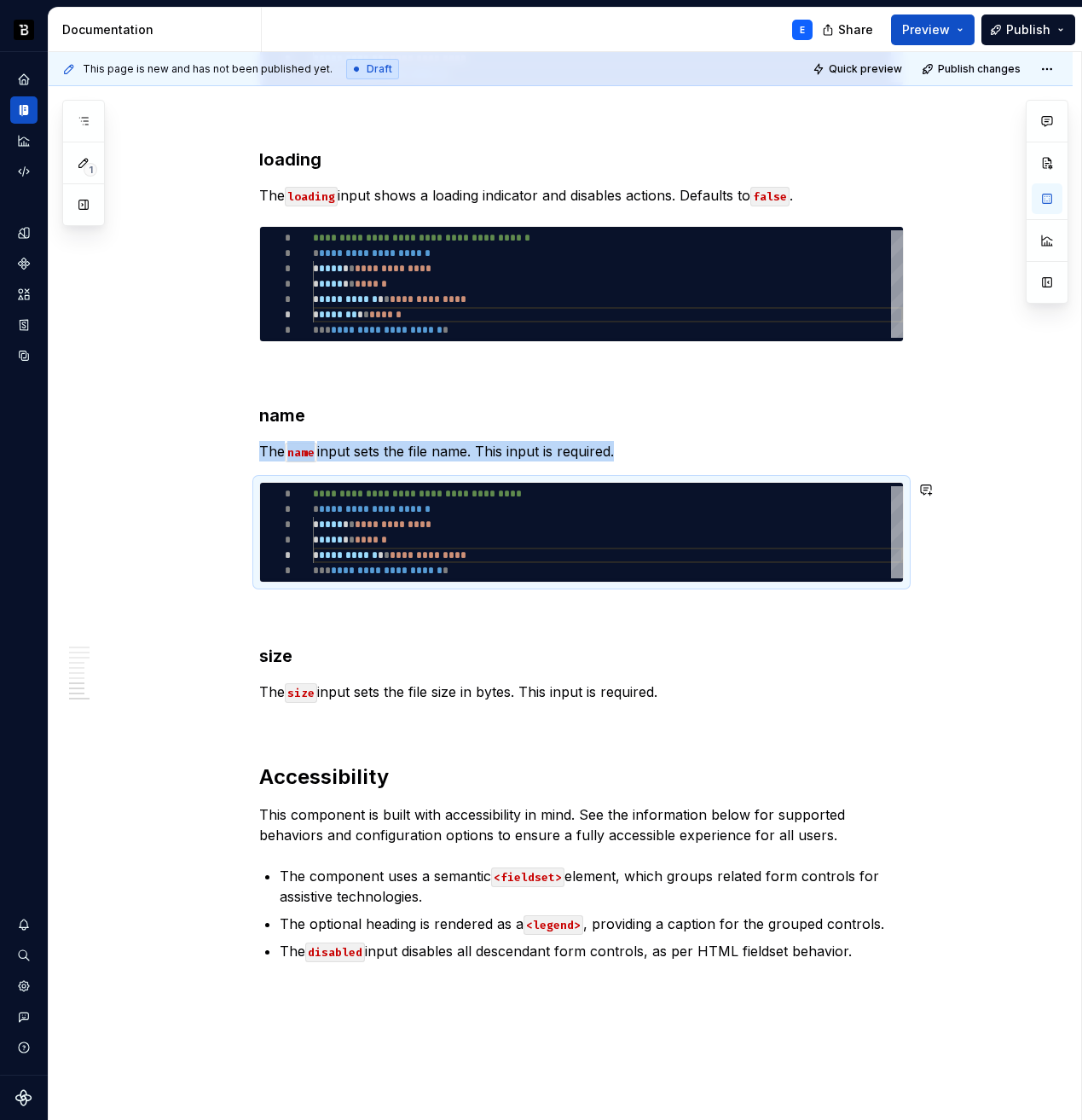 copy on "The  name  input sets the file name. This input is required." 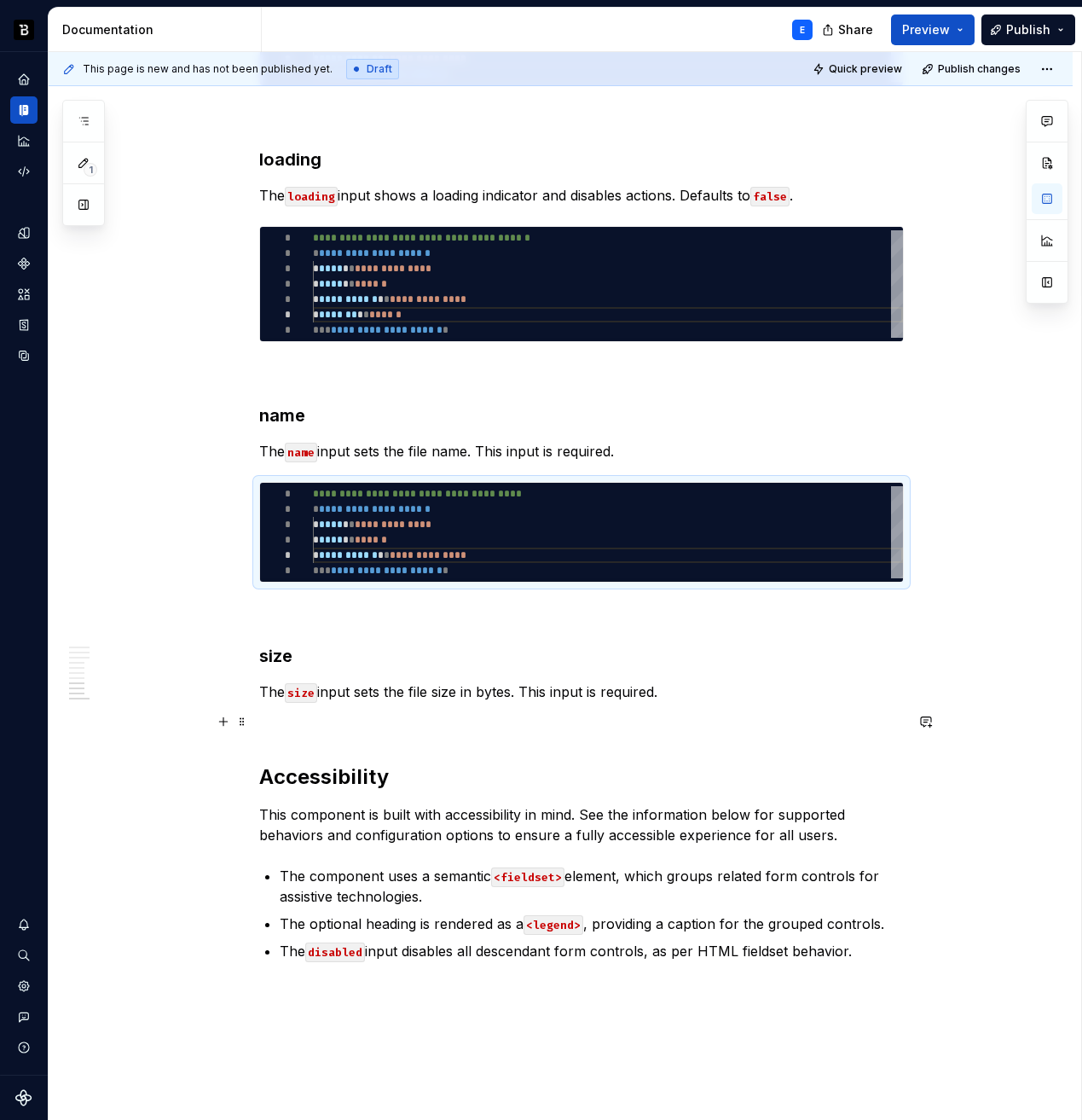 click at bounding box center [582, 722] 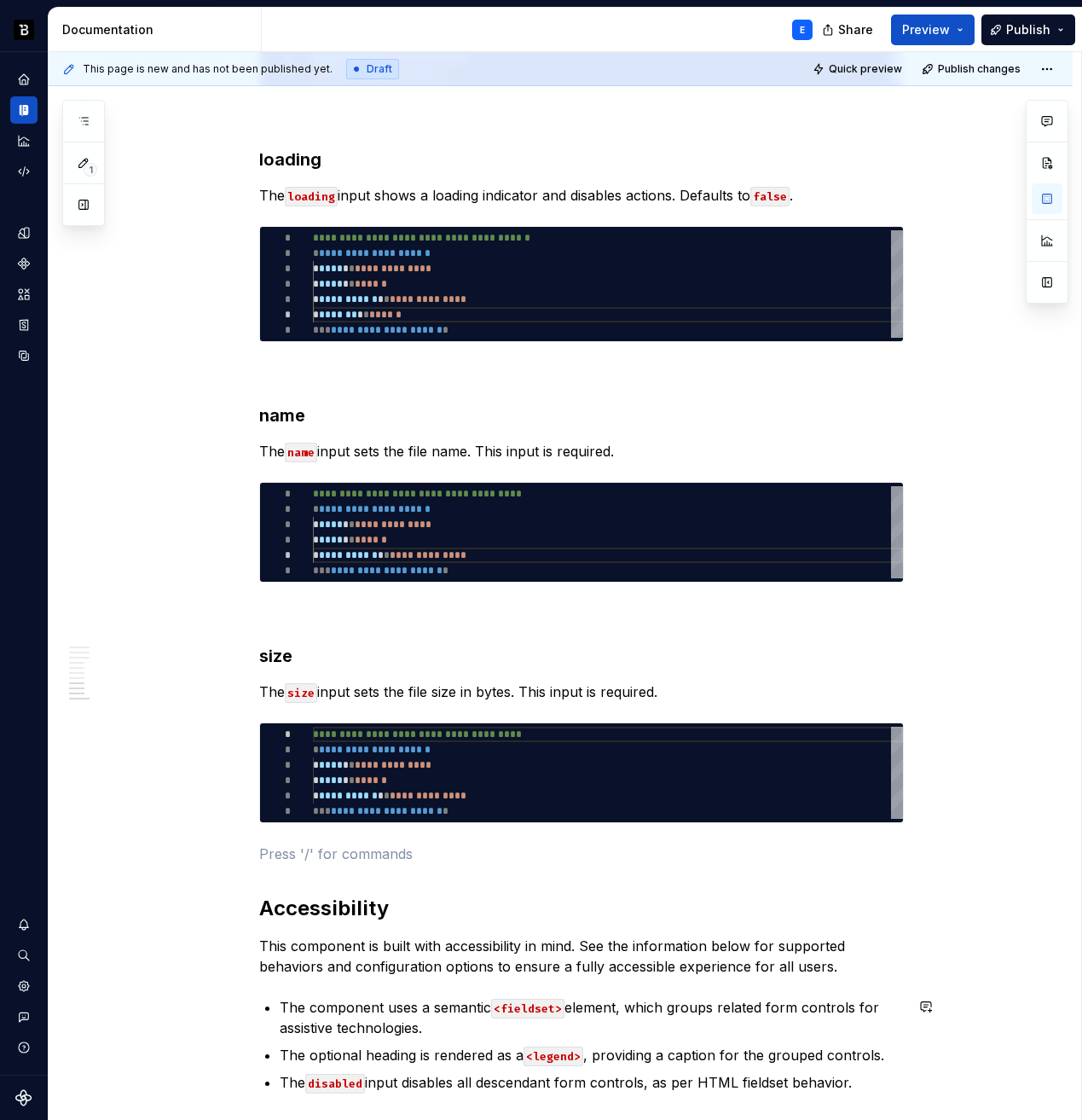 type on "*" 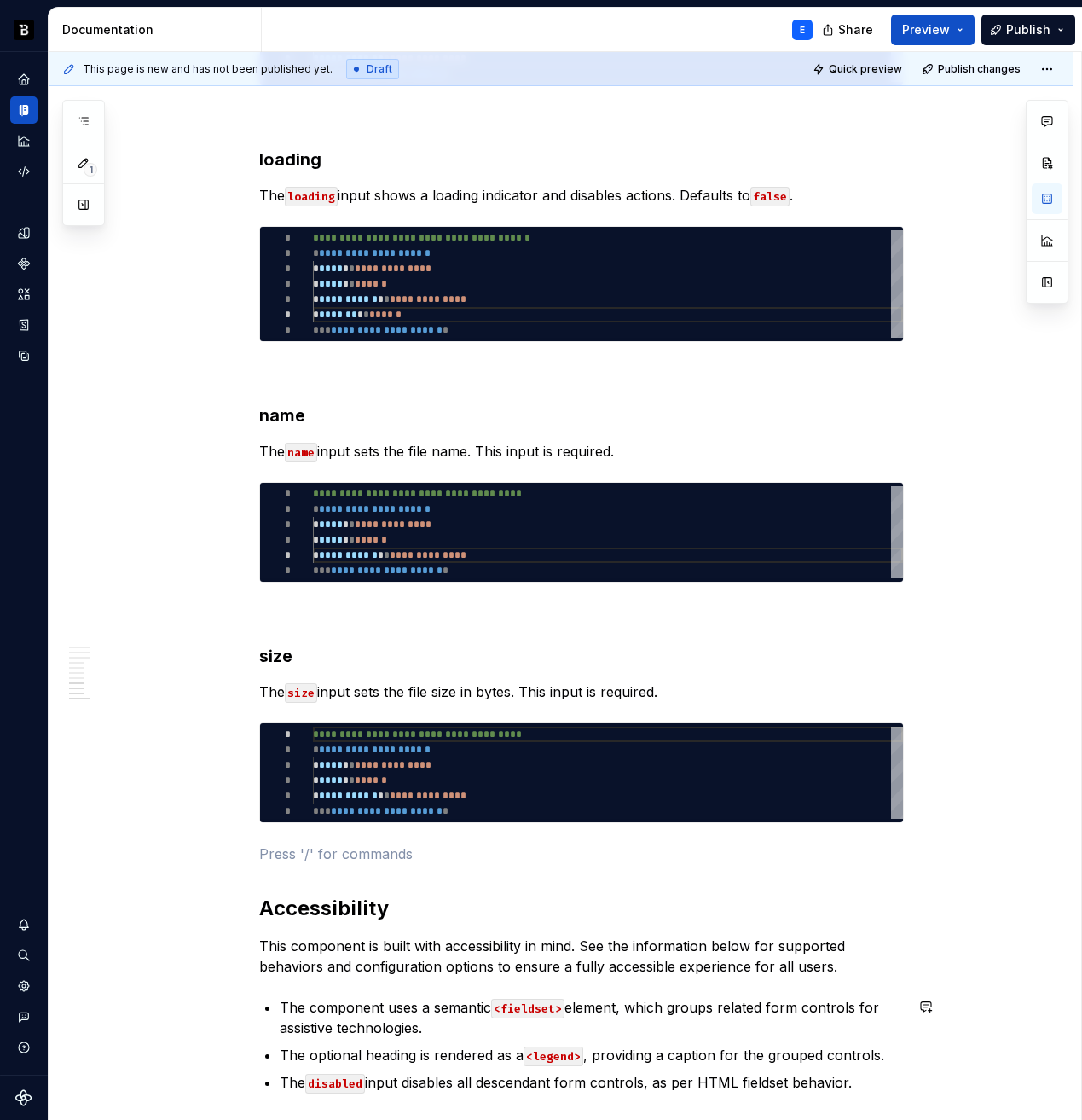 click on "**********" at bounding box center [608, 773] 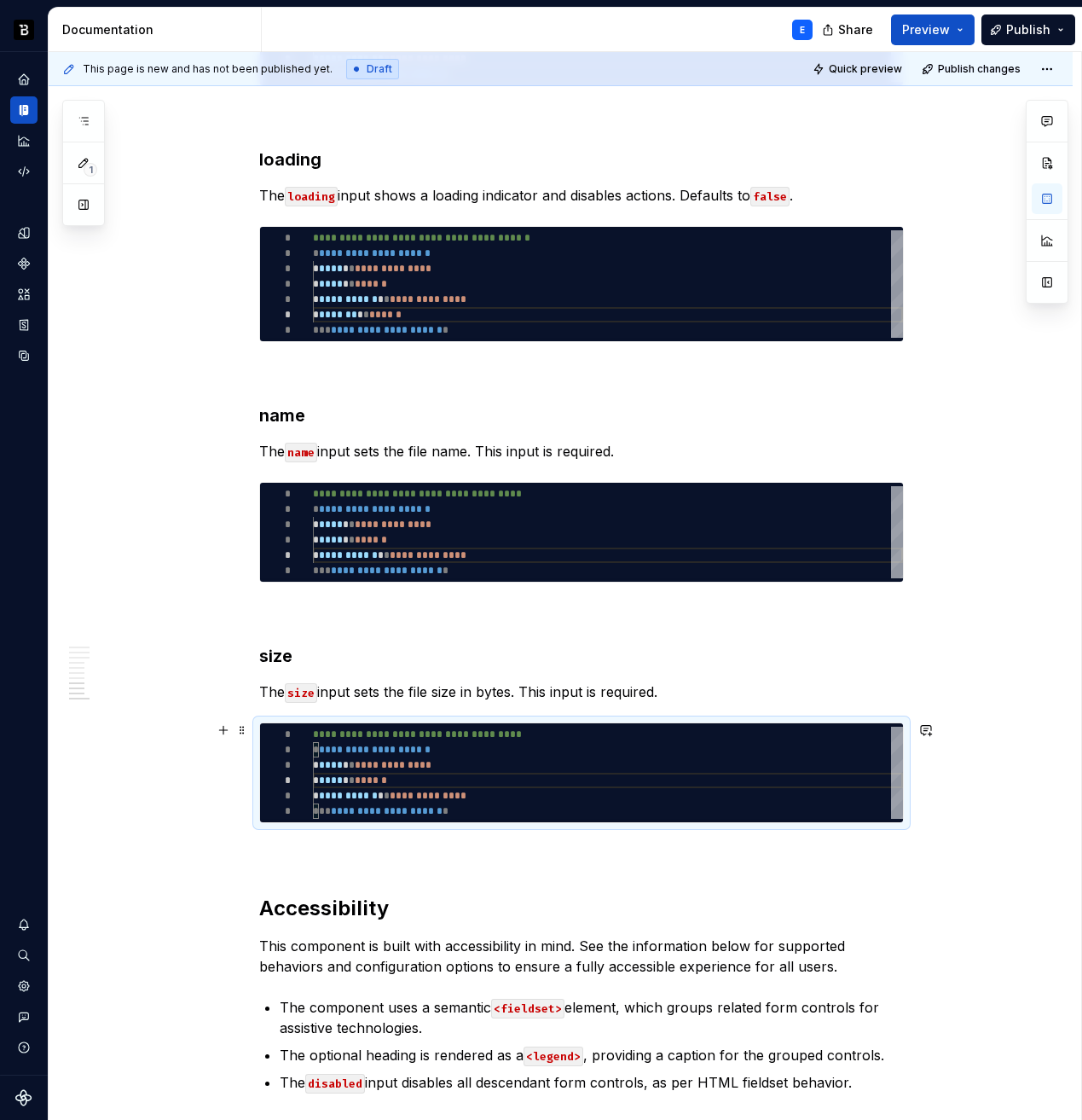 scroll, scrollTop: 0, scrollLeft: 154, axis: horizontal 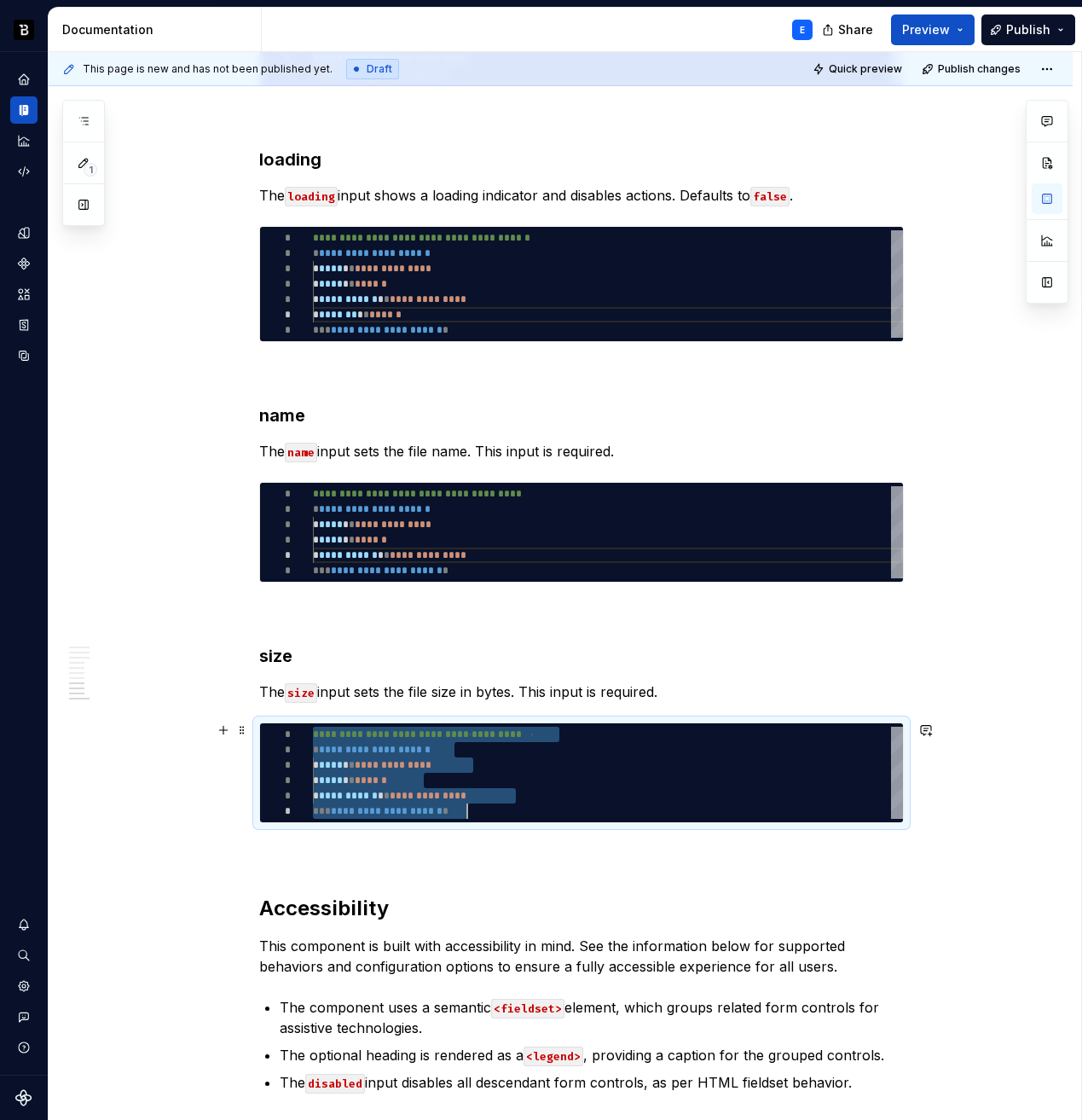 type on "*" 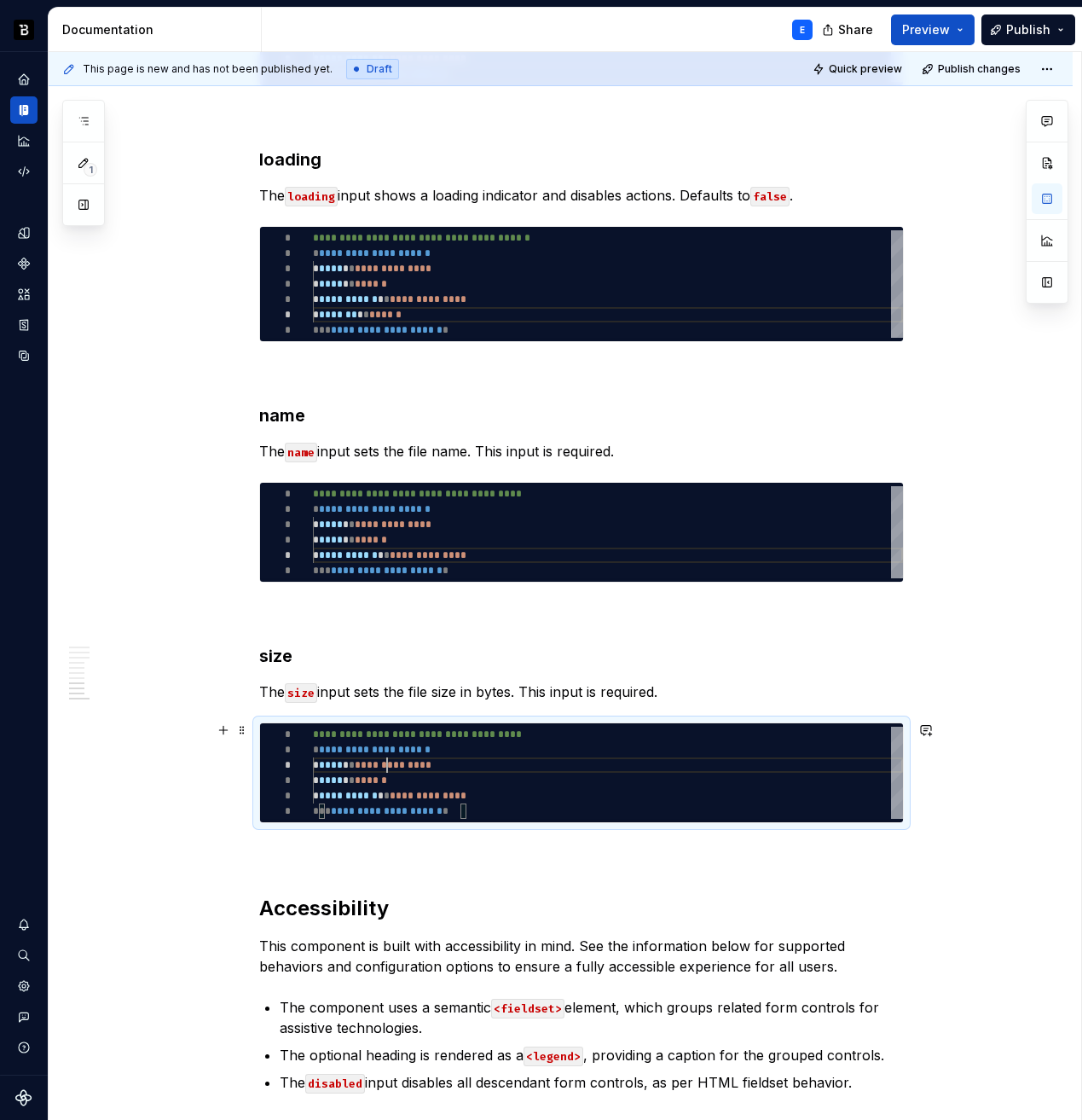 click on "**********" at bounding box center (608, 773) 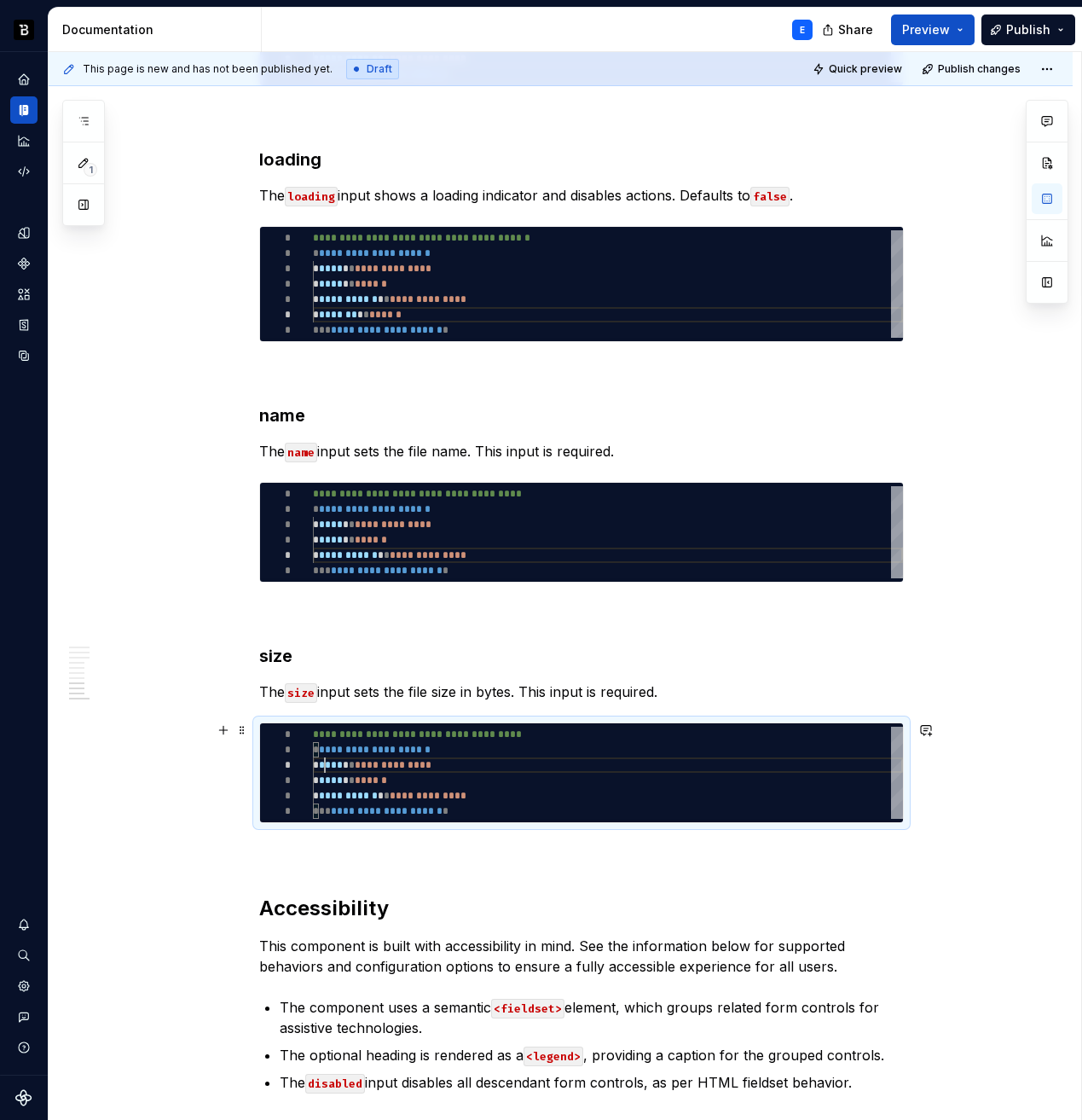 scroll, scrollTop: 31, scrollLeft: 0, axis: vertical 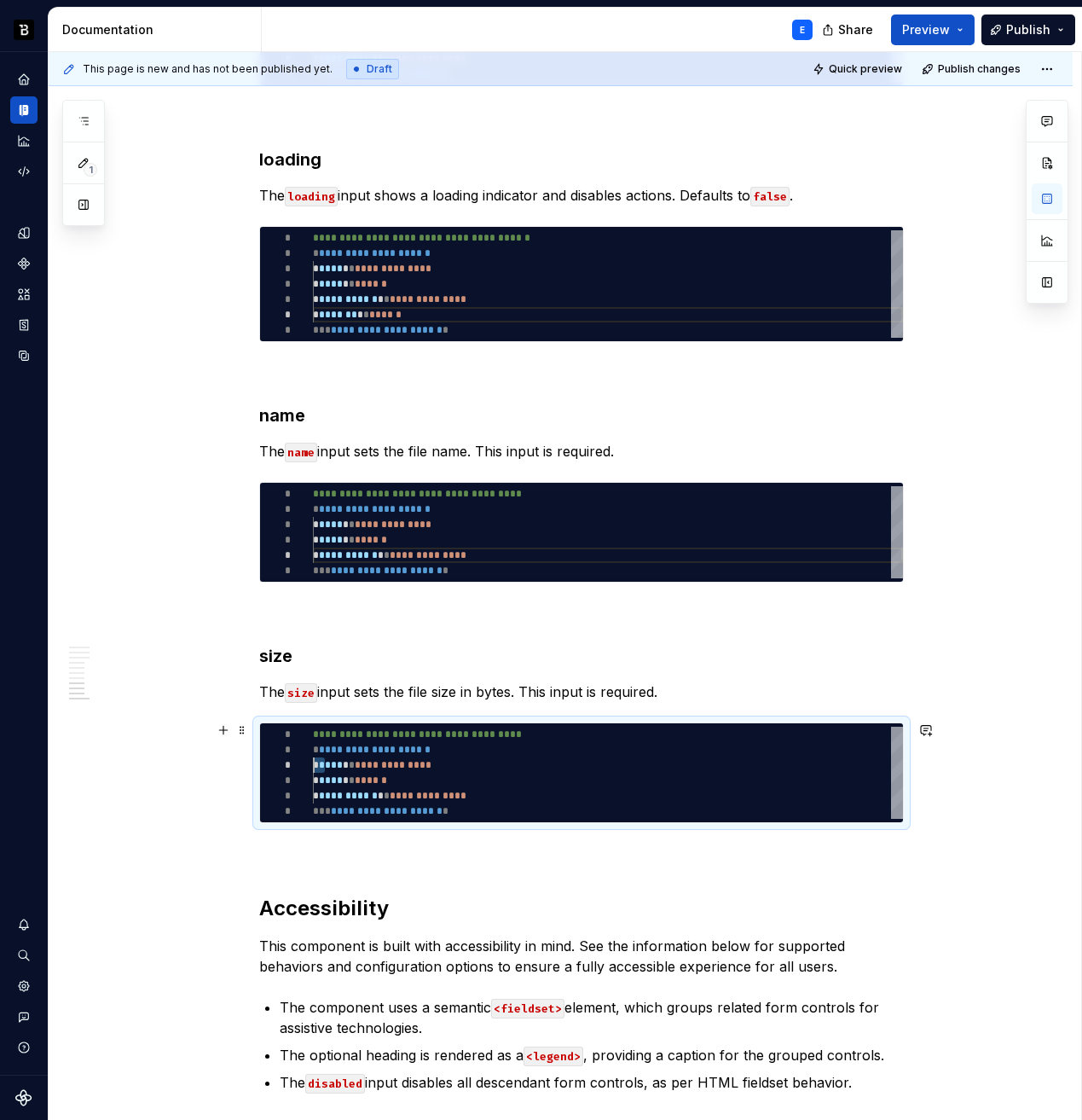 type on "*" 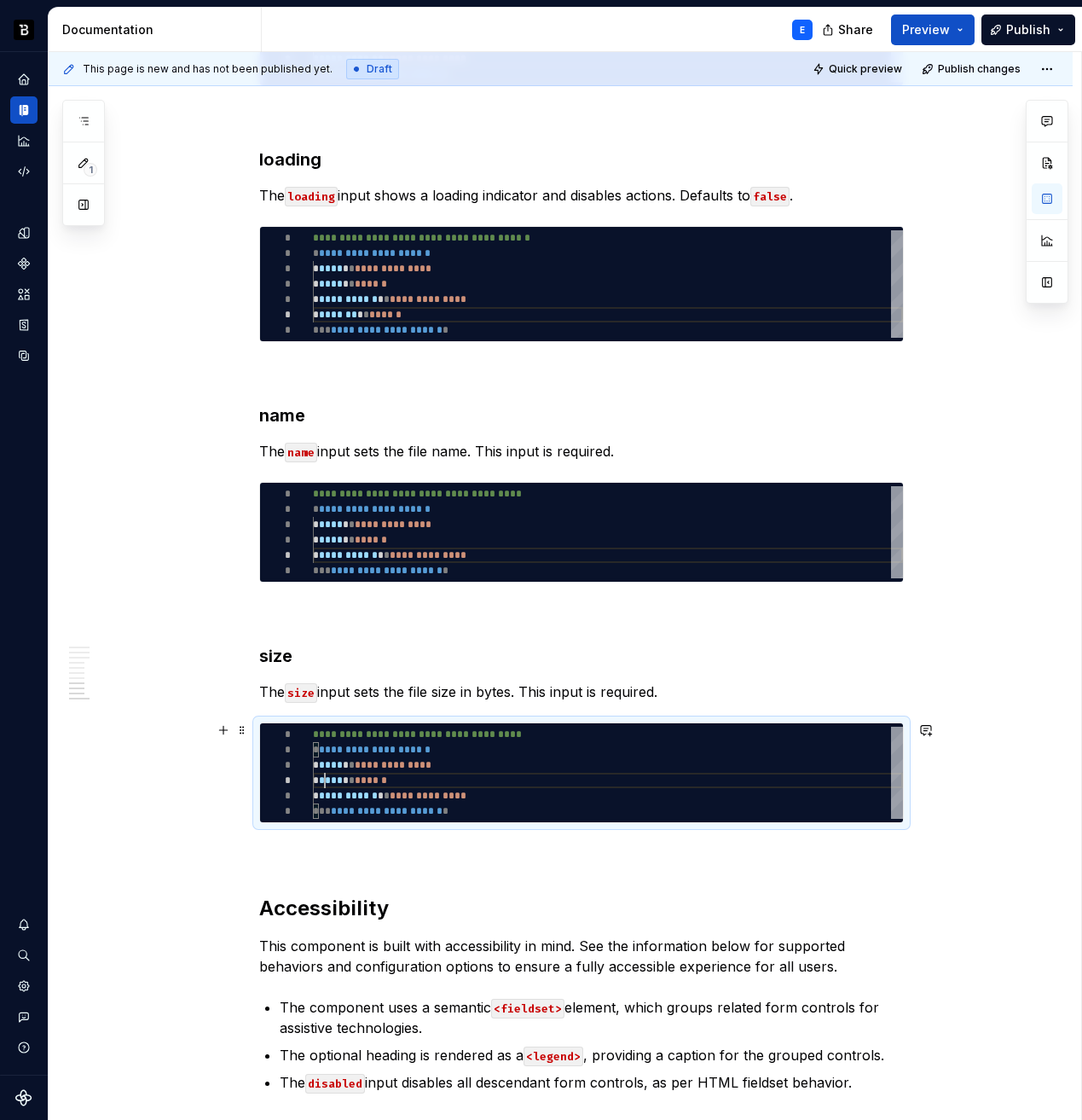 scroll, scrollTop: 46, scrollLeft: 0, axis: vertical 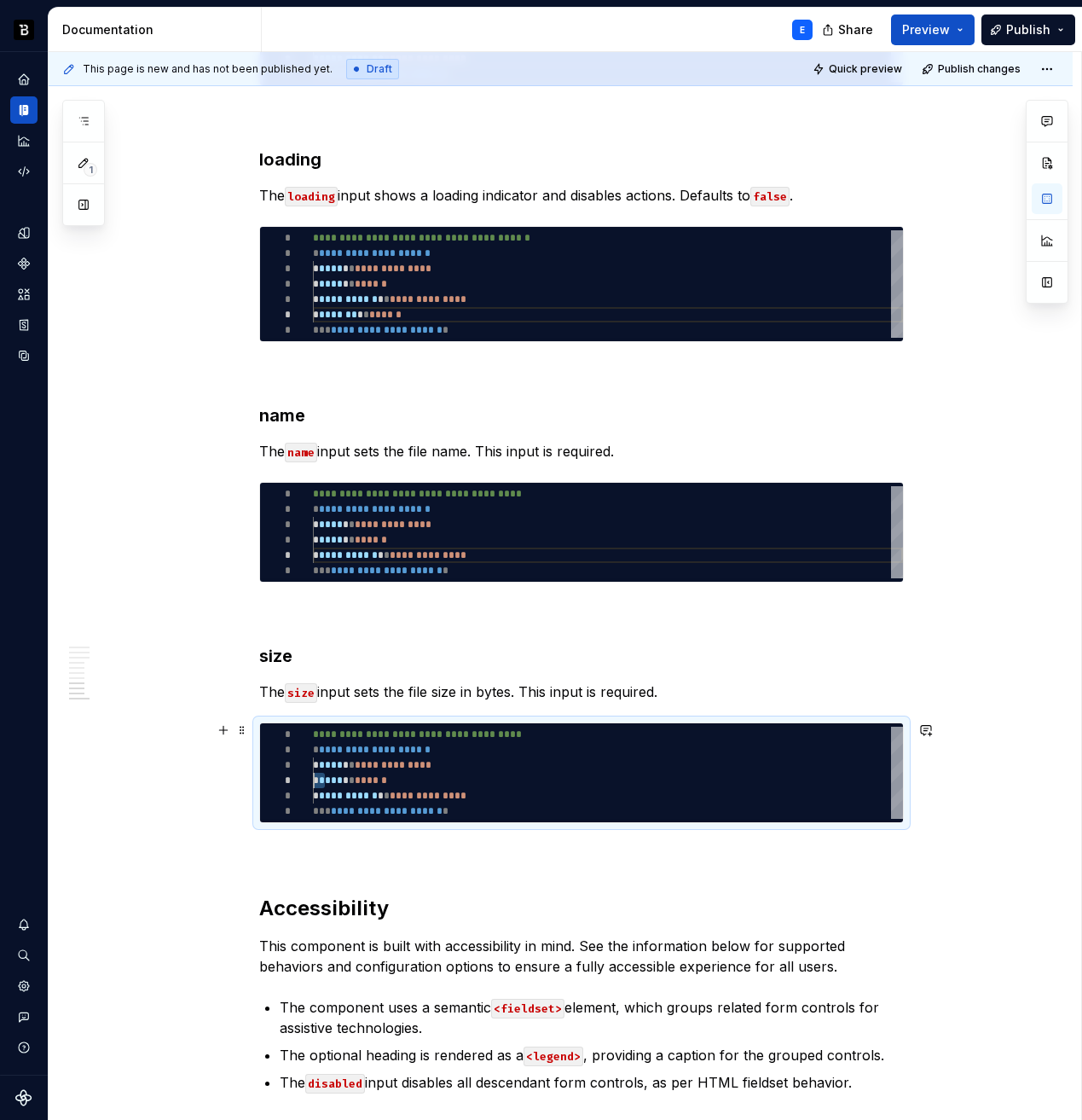 type on "*" 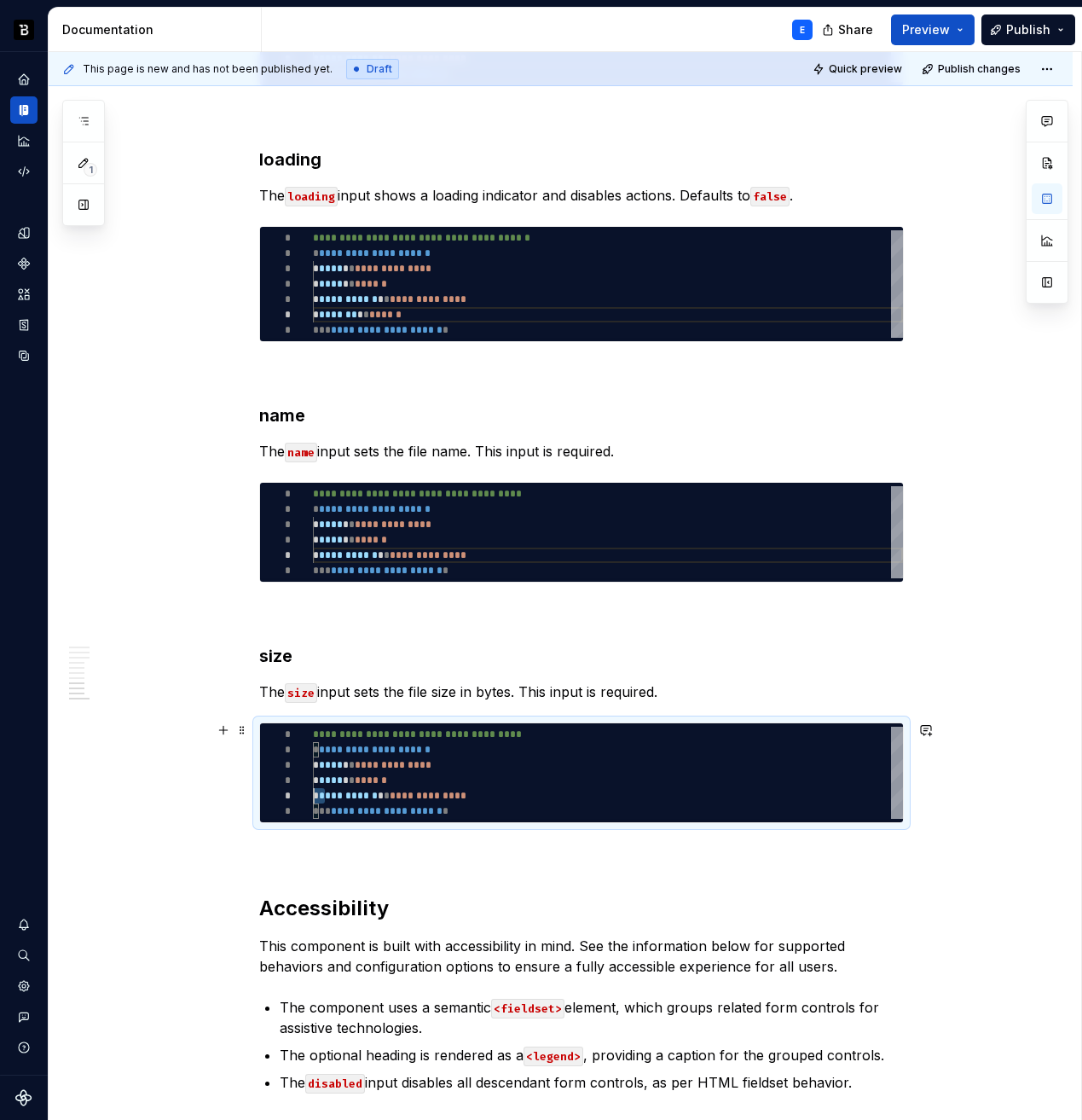 scroll, scrollTop: 61, scrollLeft: 0, axis: vertical 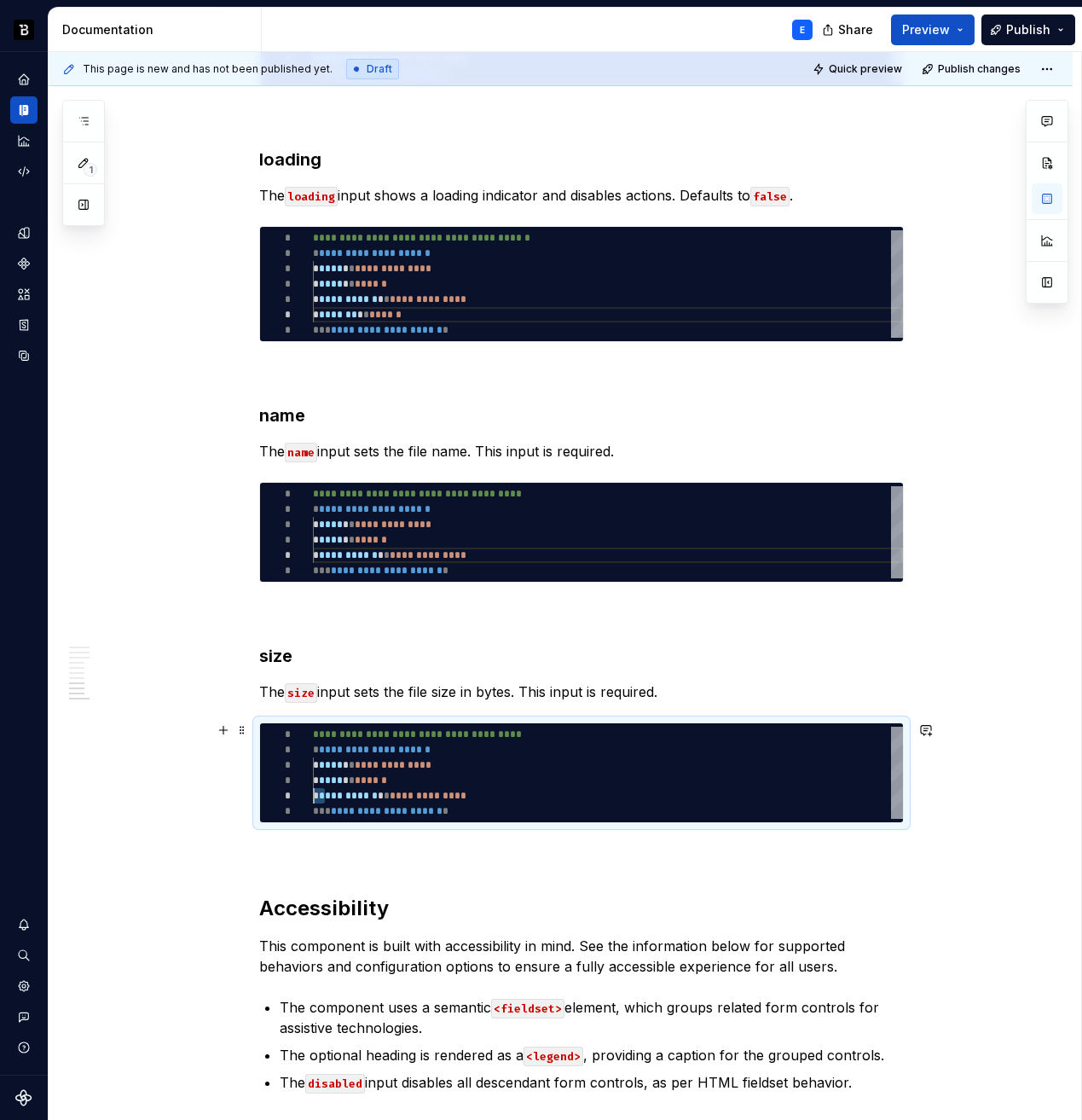 type on "*" 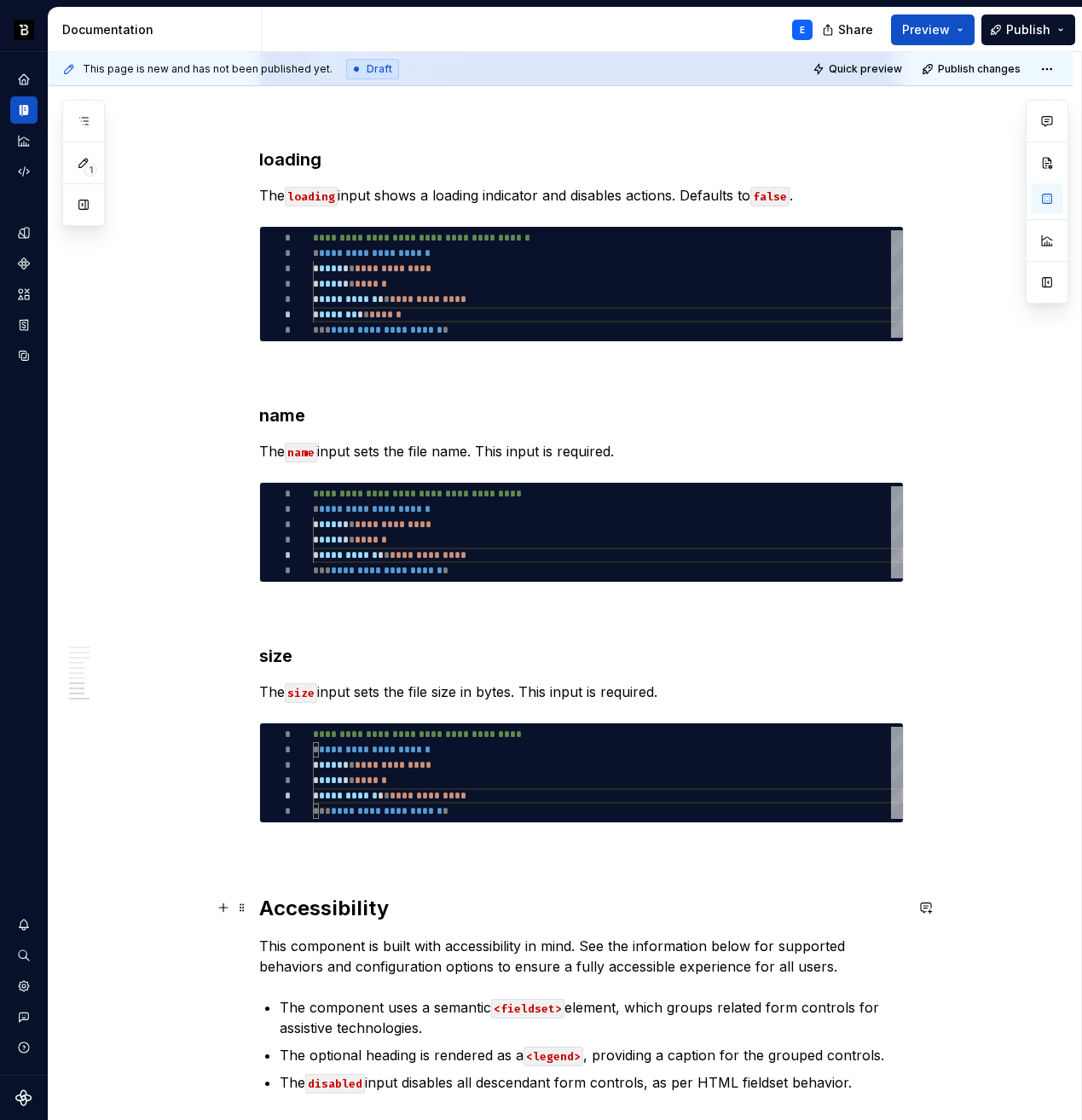 click on "Accessibility" at bounding box center (582, 908) 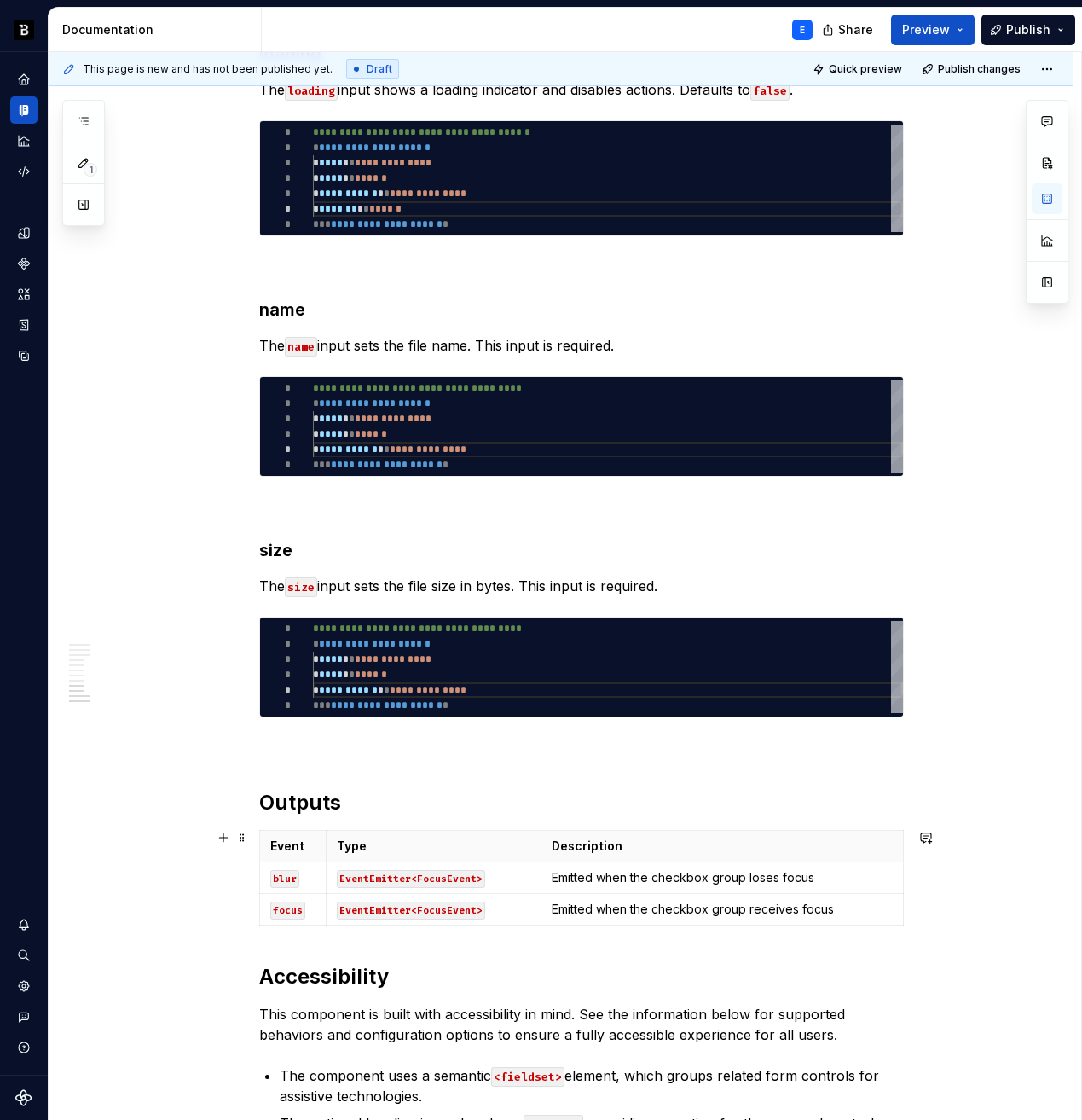 scroll, scrollTop: 2496, scrollLeft: 0, axis: vertical 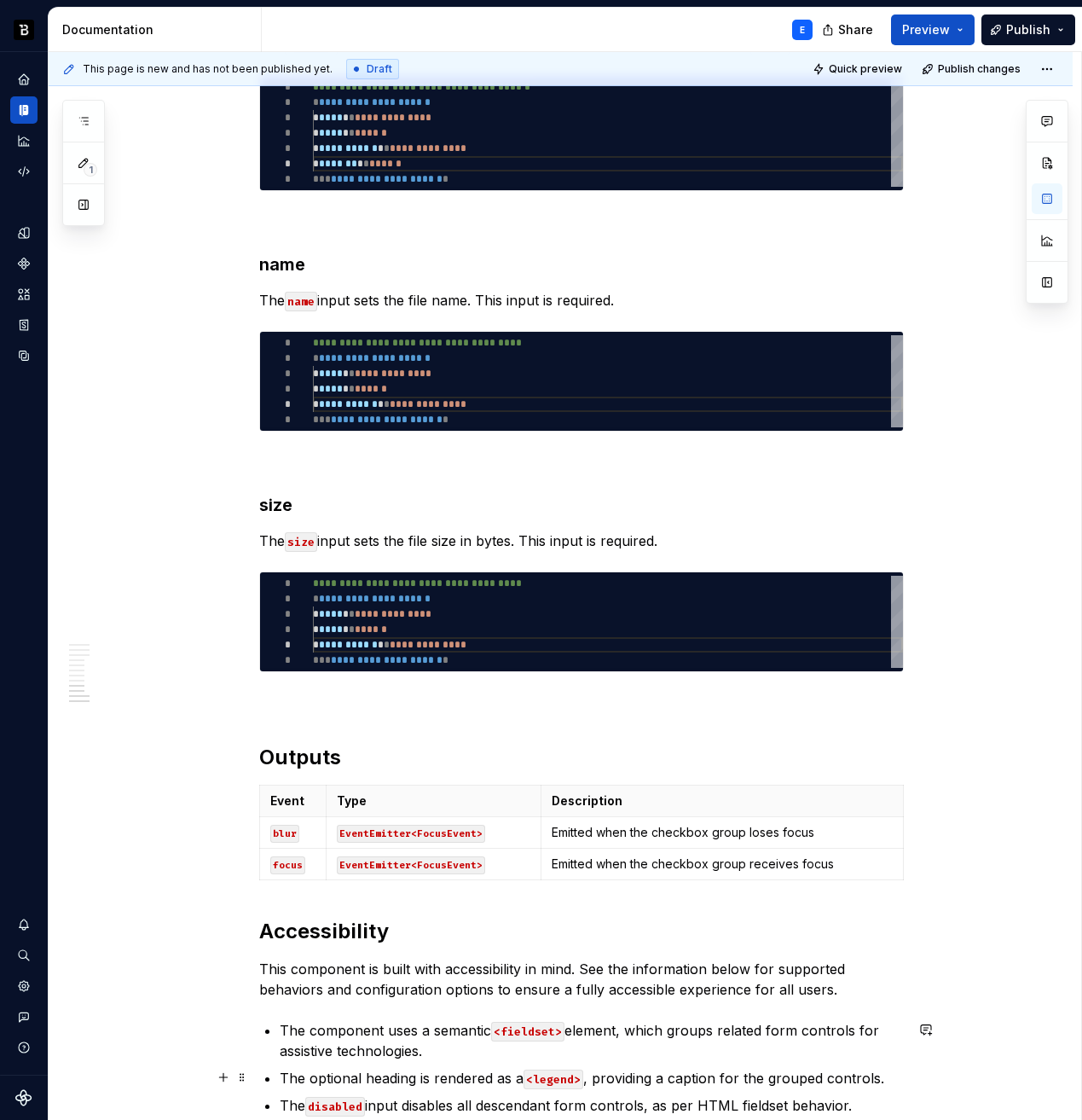 click on "blur" at bounding box center [285, 833] 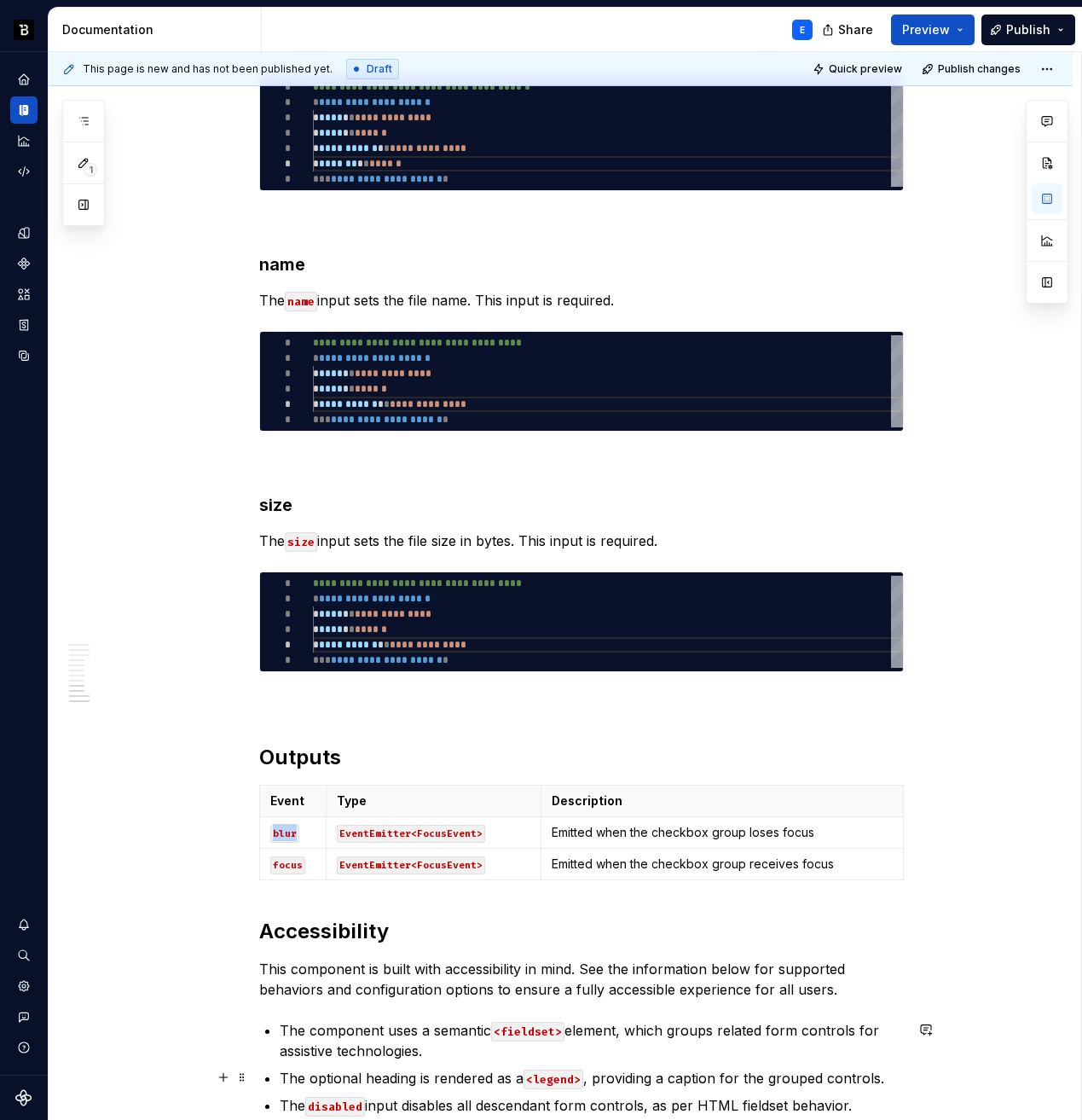 click on "blur" at bounding box center [285, 833] 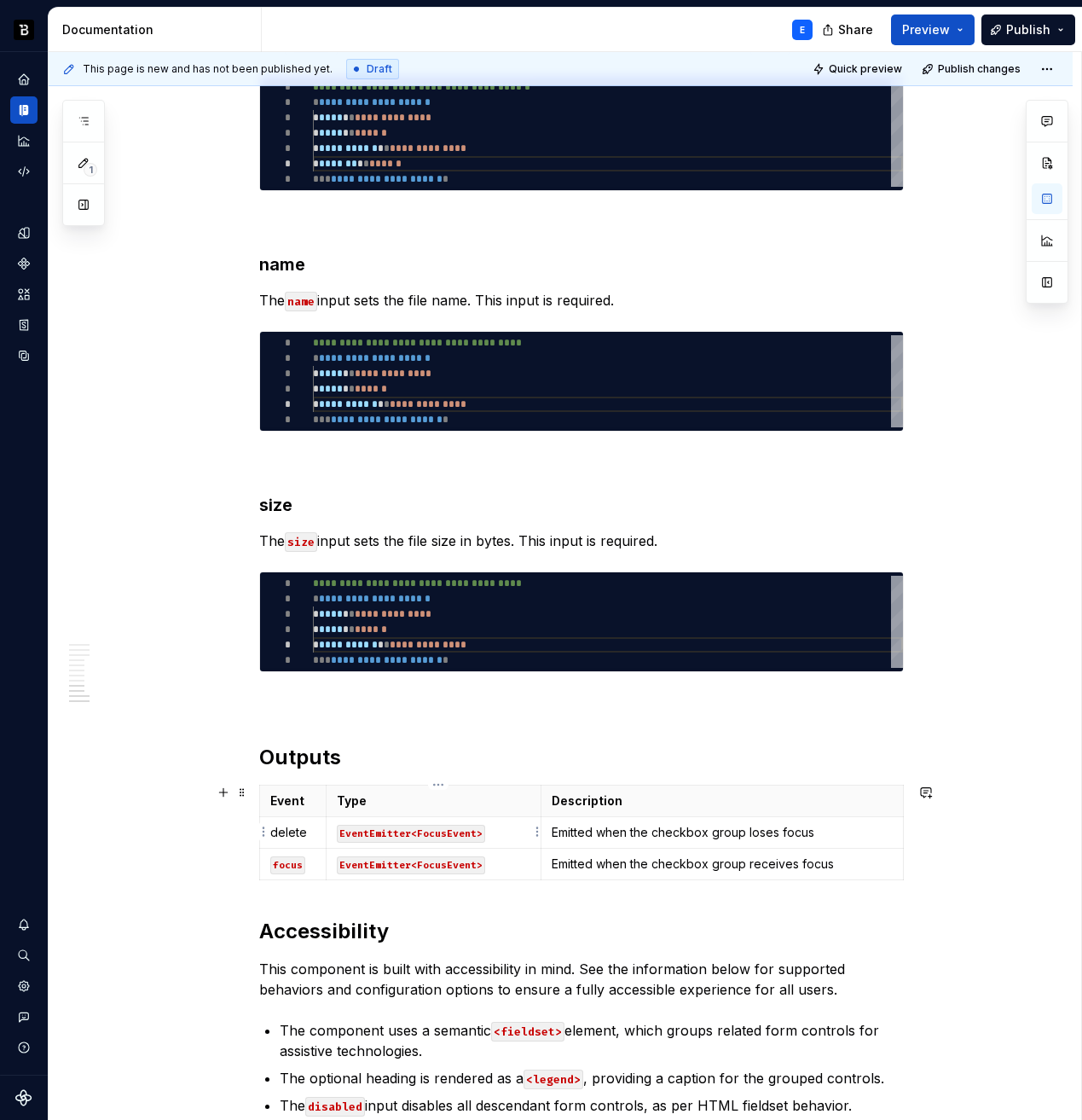 click on "EventEmitter<FocusEvent>" at bounding box center (411, 833) 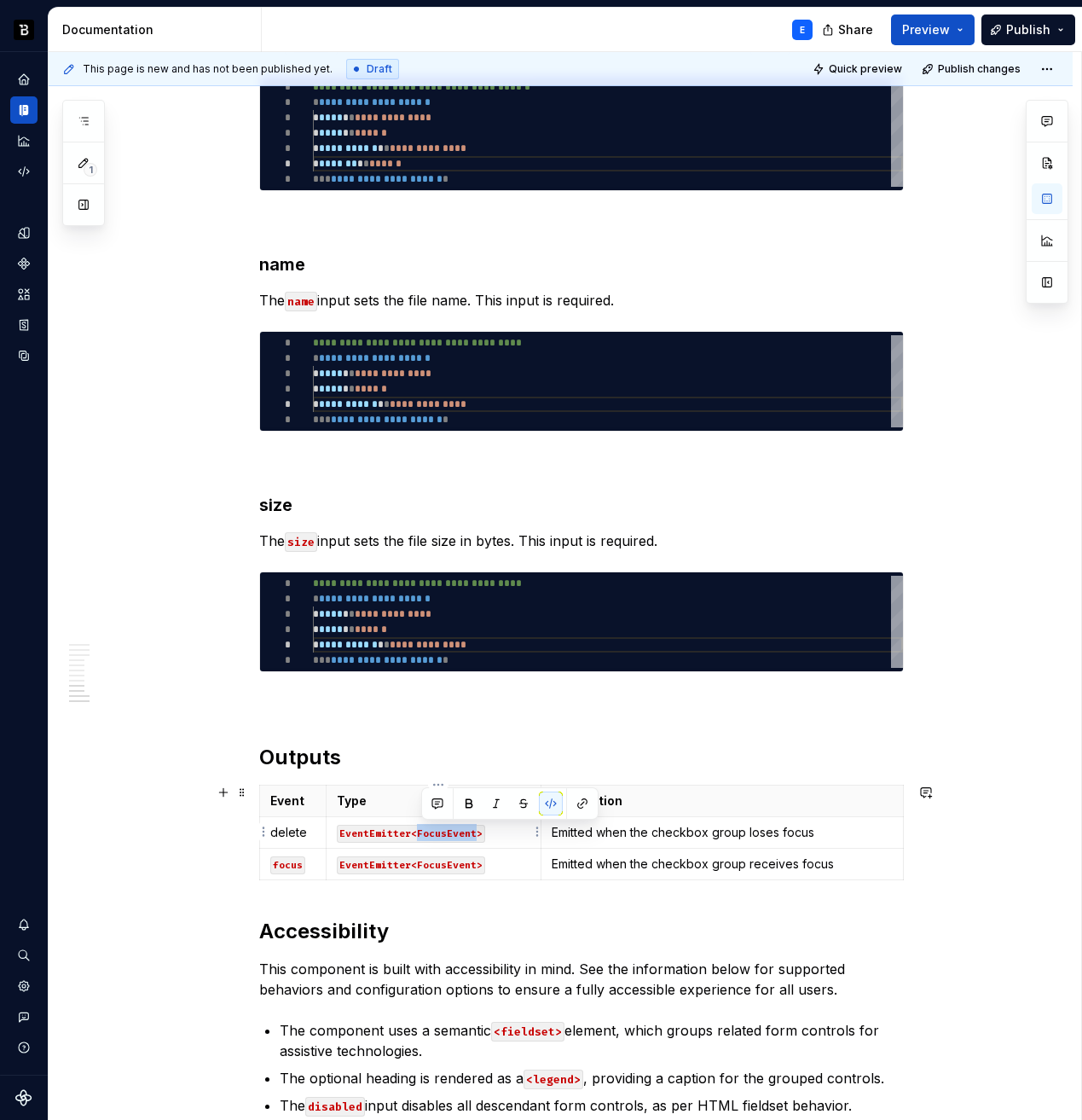 click on "EventEmitter<FocusEvent>" at bounding box center (411, 833) 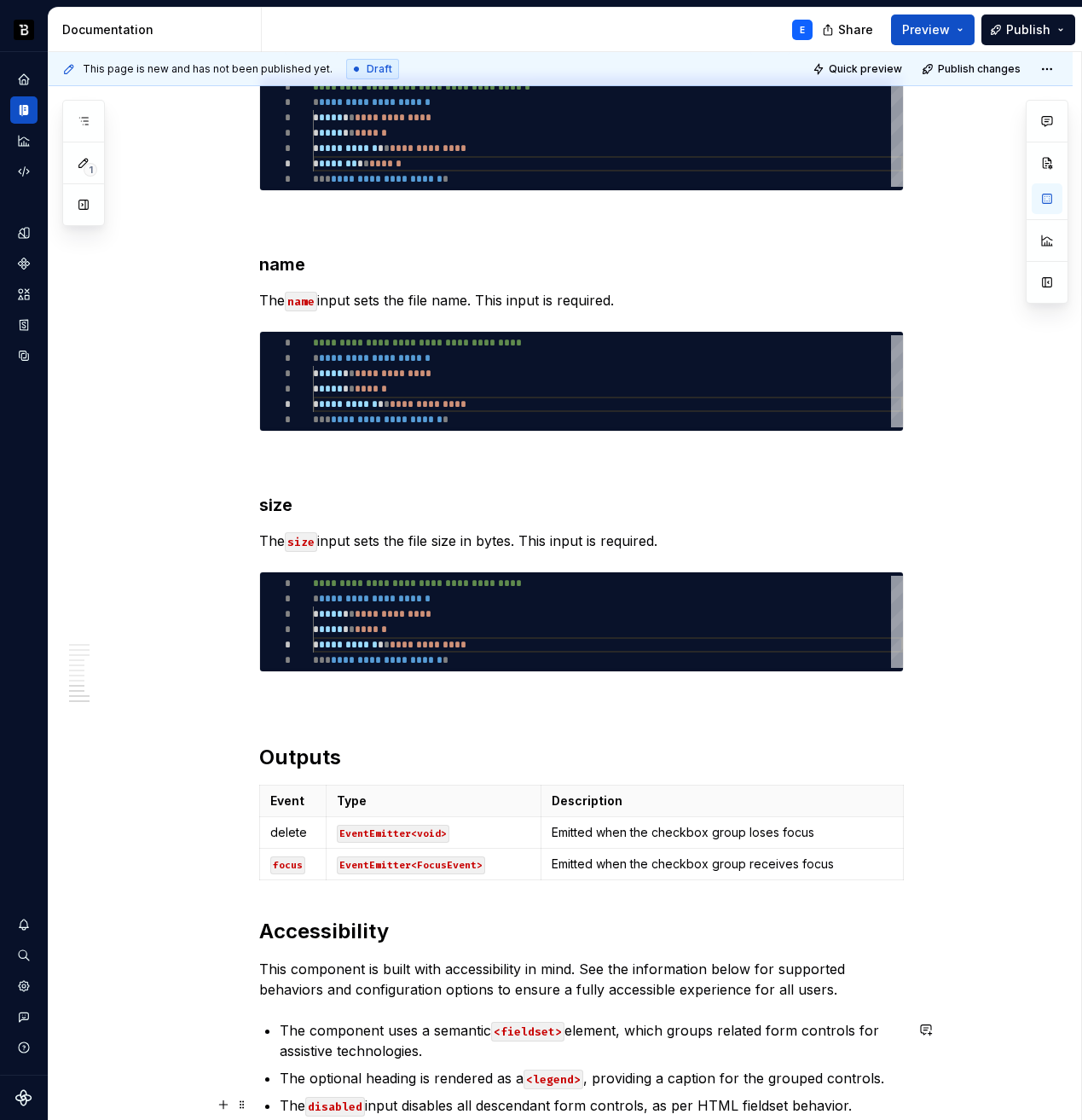 click on "Emitted when the checkbox group loses focus" at bounding box center [721, 833] 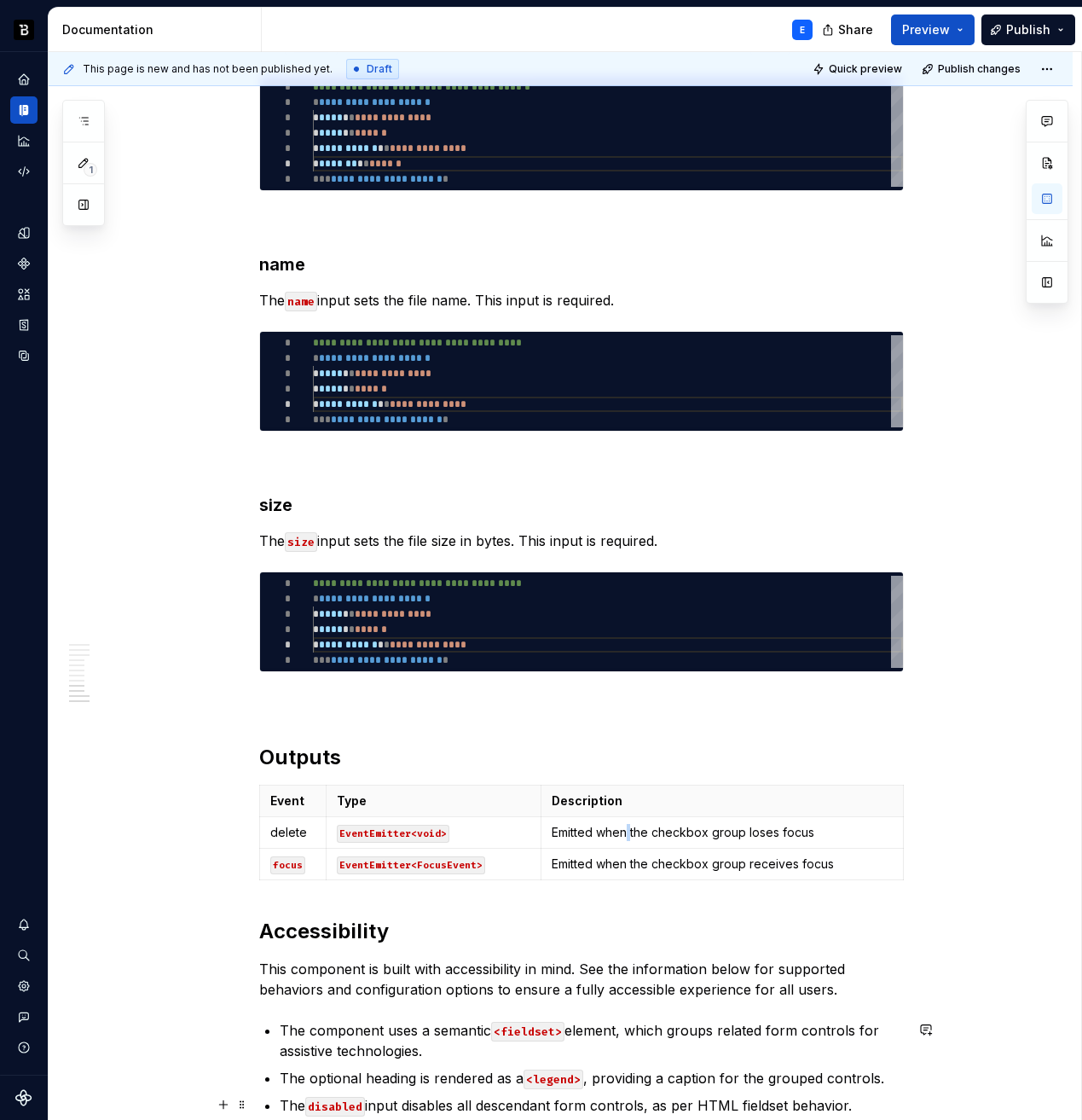click on "Emitted when the checkbox group loses focus" at bounding box center [721, 833] 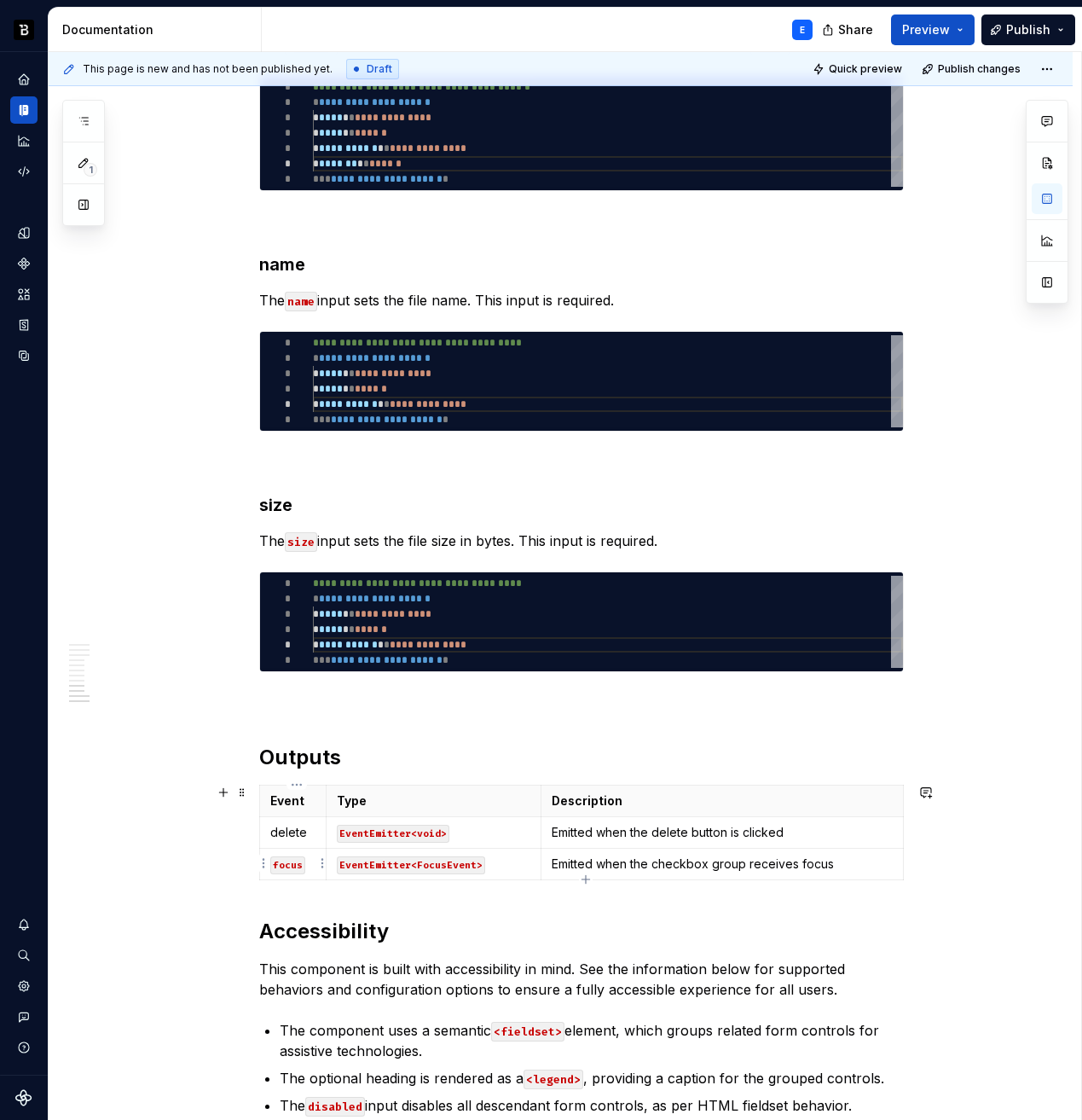 click on "**********" at bounding box center (560, -339) 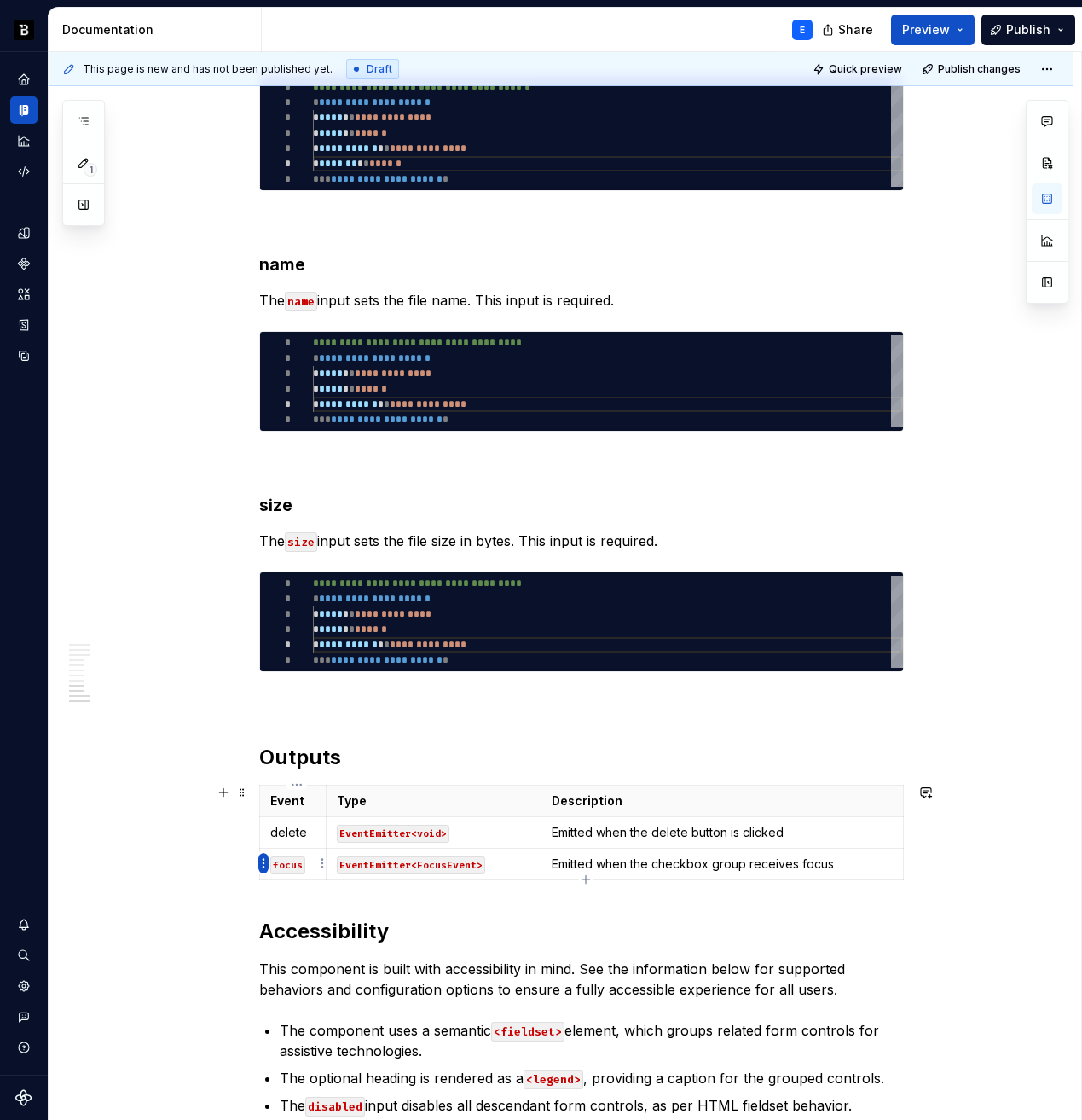 click on "Backbase Design System E Design system data Documentation E Share Preview Publish 1 Pages Add
Accessibility guide for tree Page tree.
Navigate the tree with the arrow keys. Common tree hotkeys apply. Further keybindings are available:
enter to execute primary action on focused item
f2 to start renaming the focused item
escape to abort renaming an item
control+d to start dragging selected items
Getting Started Components Web Account Number Account Selector Action Status Alert Amount Amount Input Avatar Badge Badge Counter Button Card Vendor Checkbox Group Chip Collapsible Collapsible Accordion Collapsible Card Common Error State Control Error Handler Currency Input Dropdown Menu Dropdown Multi Select Dropdown Panel Dropdown Single Select Ellipsis Empty State Fieldset File Attachment Code E Icon Input Text Modal Template iOS Android Changes Components / Web / File Attachment  /  Code Upgrade to Enterprise to turn on approval workflow Code" at bounding box center (541, 560) 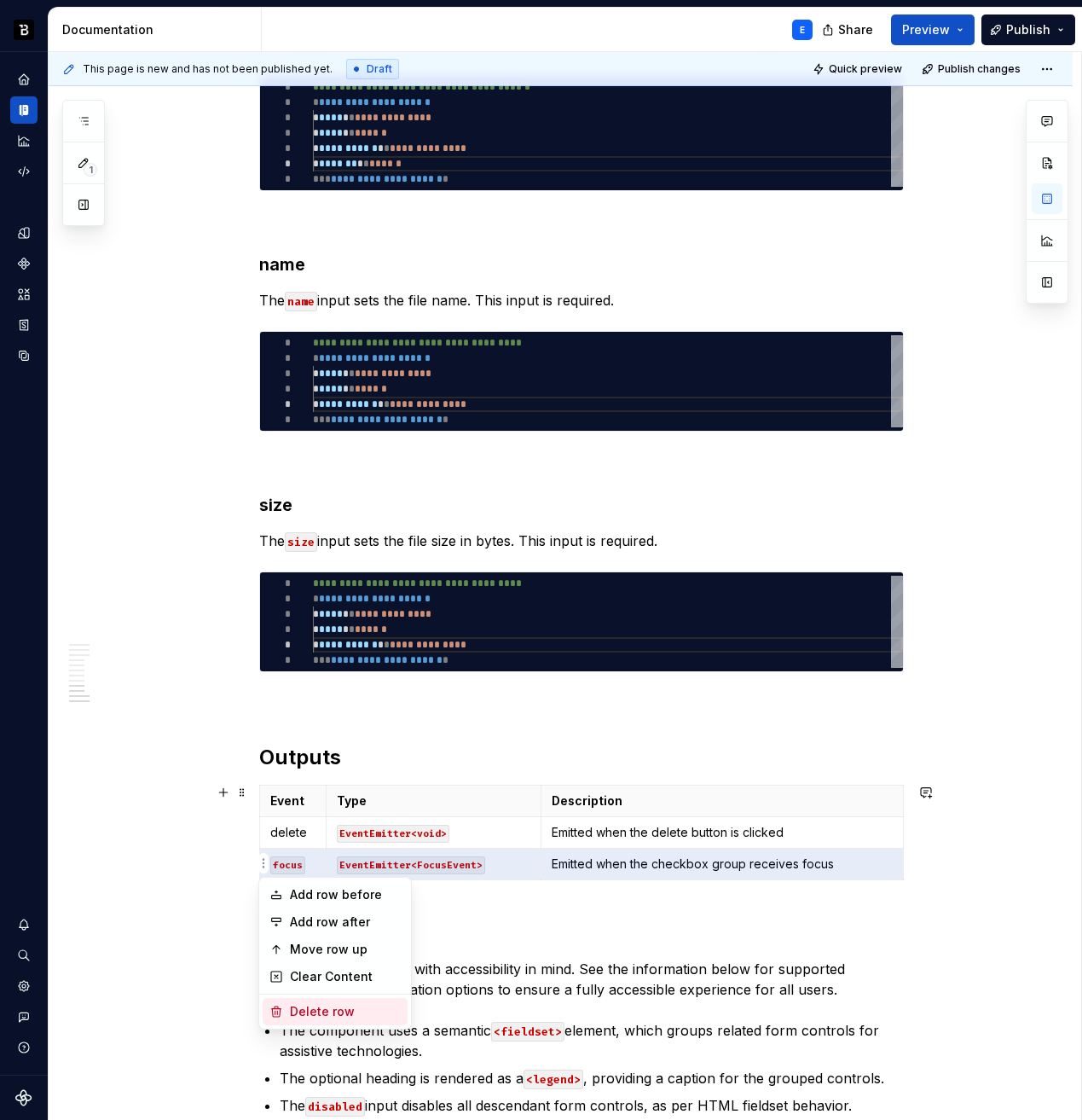 click on "Delete row" at bounding box center (345, 1012) 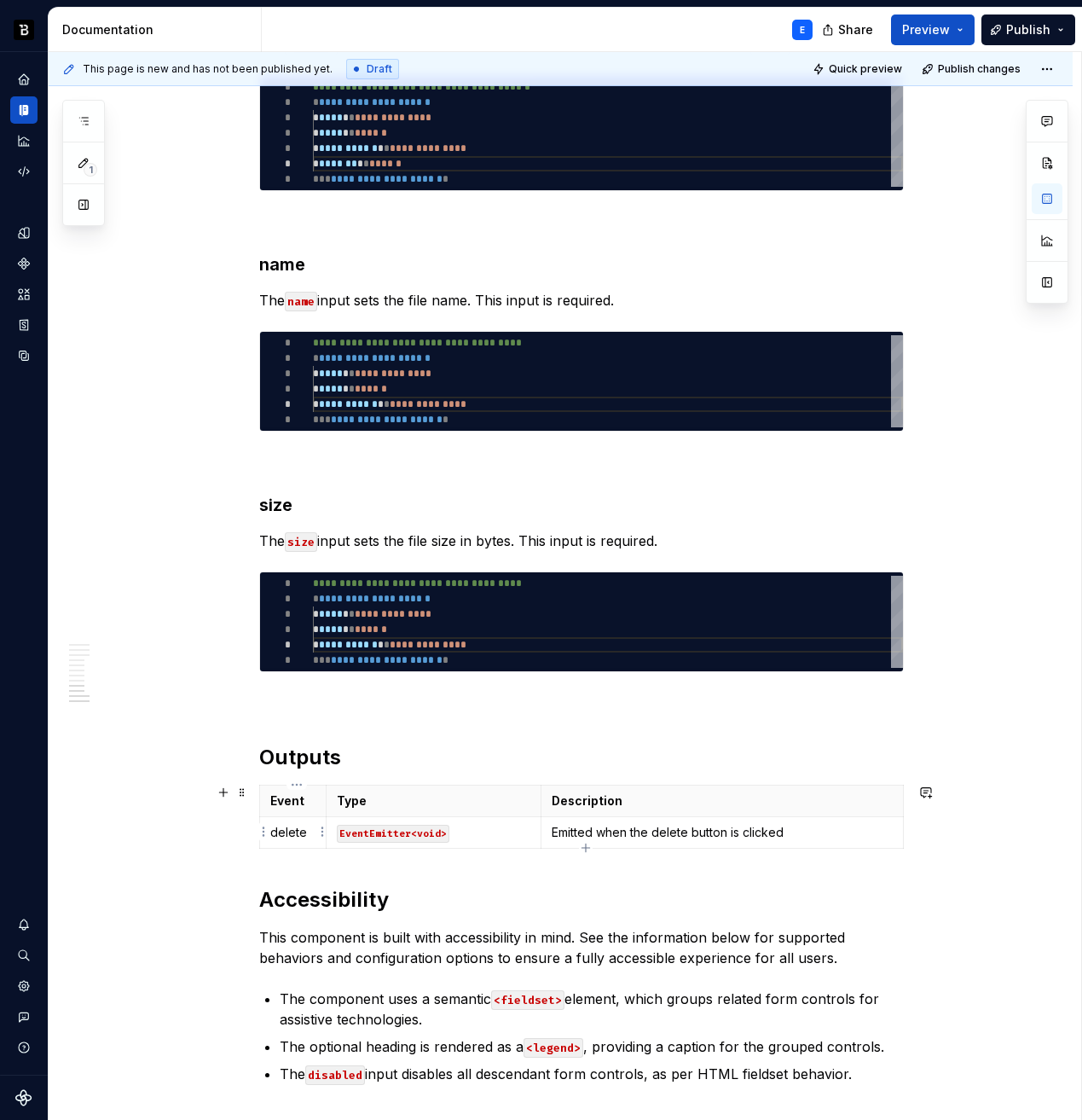 click on "delete" at bounding box center [293, 833] 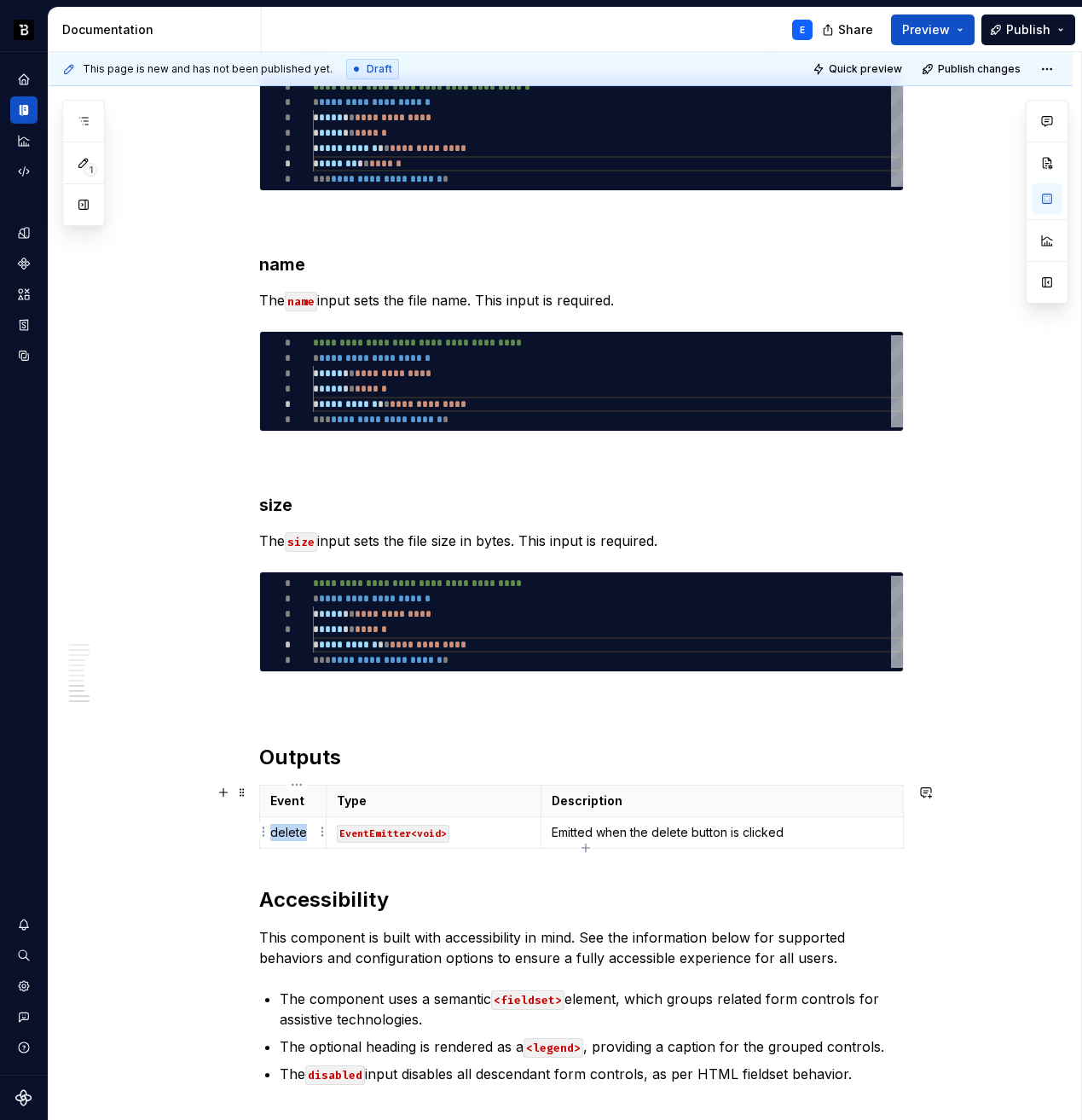 click on "delete" at bounding box center (293, 833) 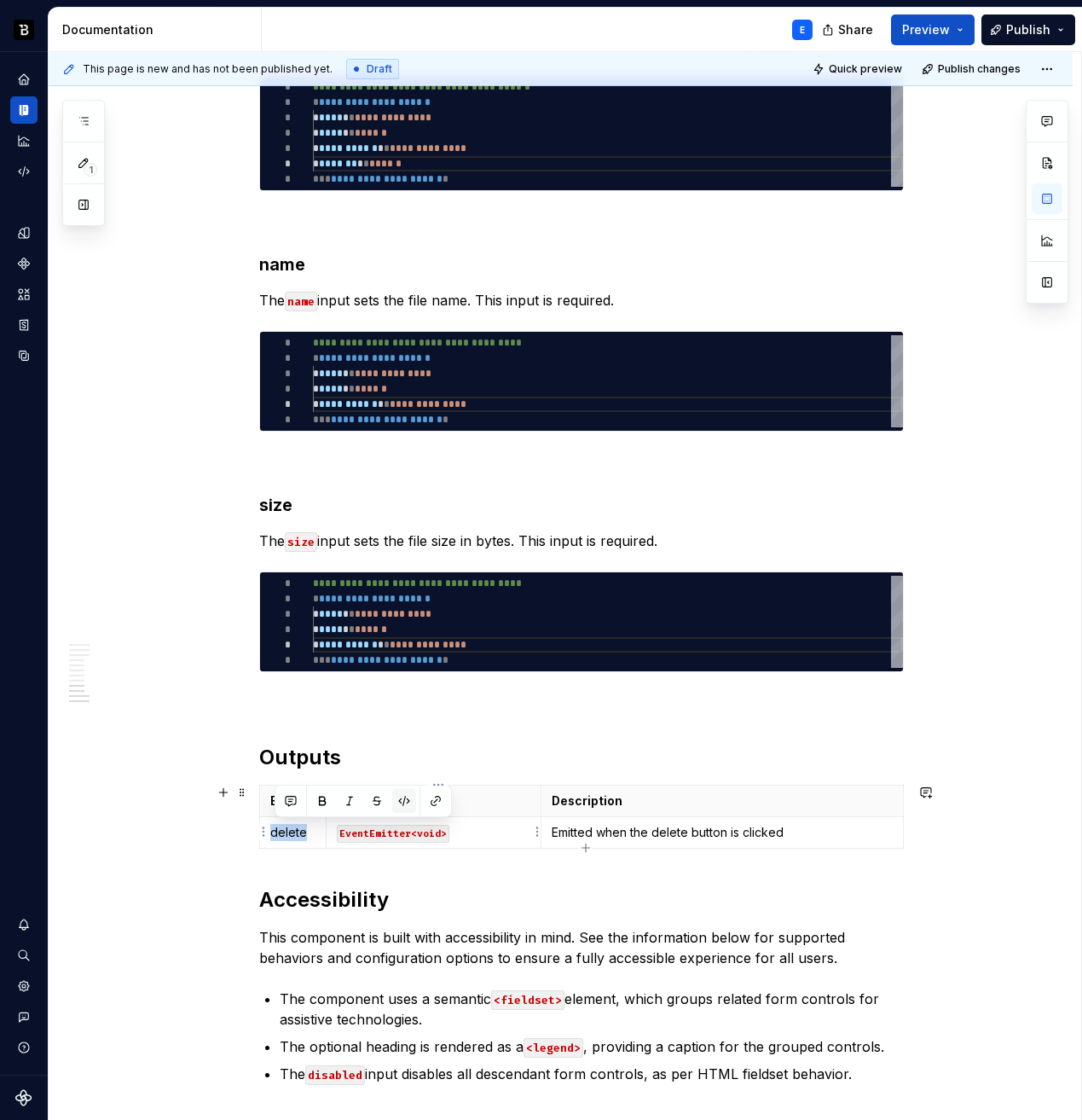 click at bounding box center [404, 801] 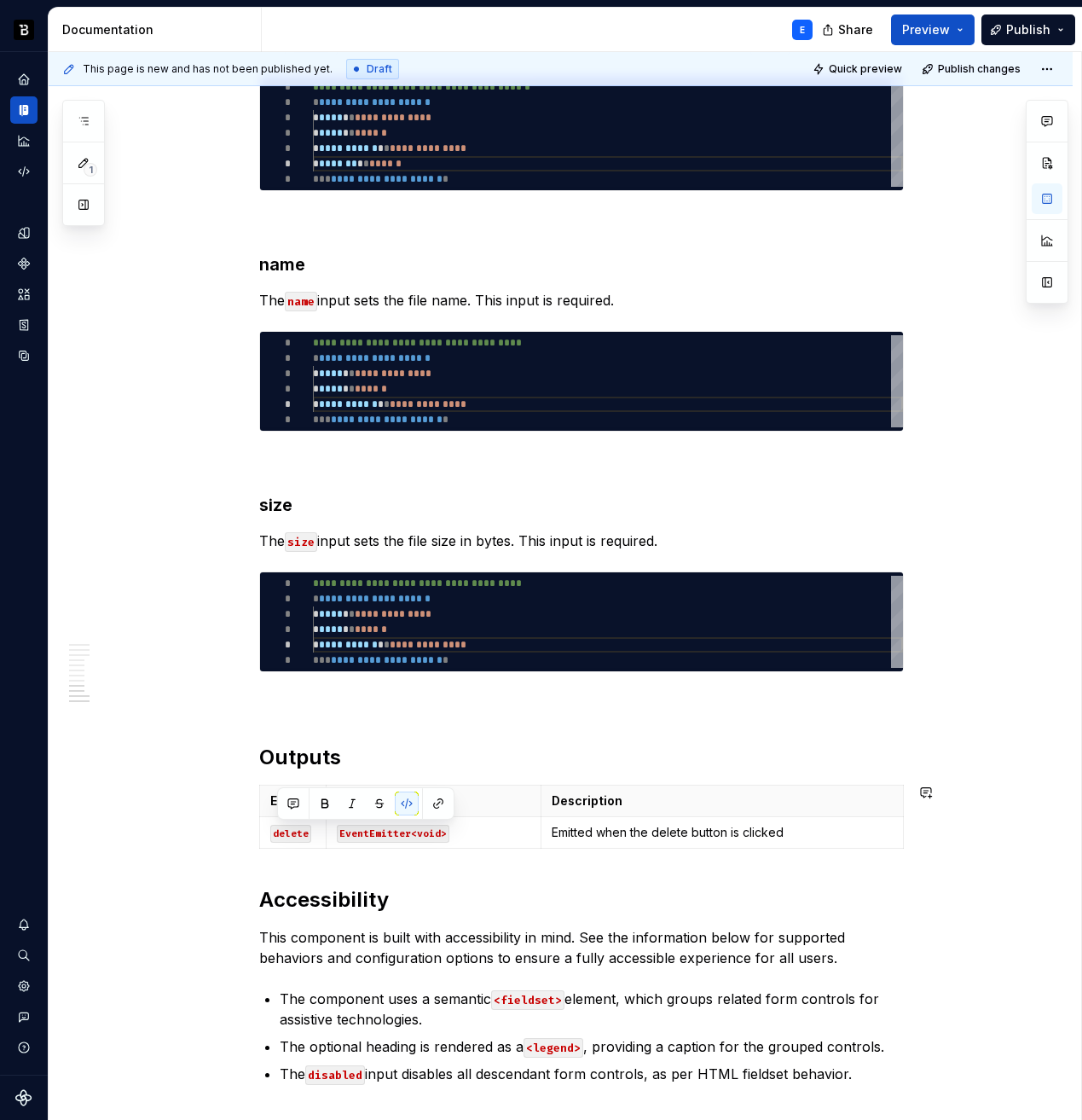 click on "**********" at bounding box center (582, -513) 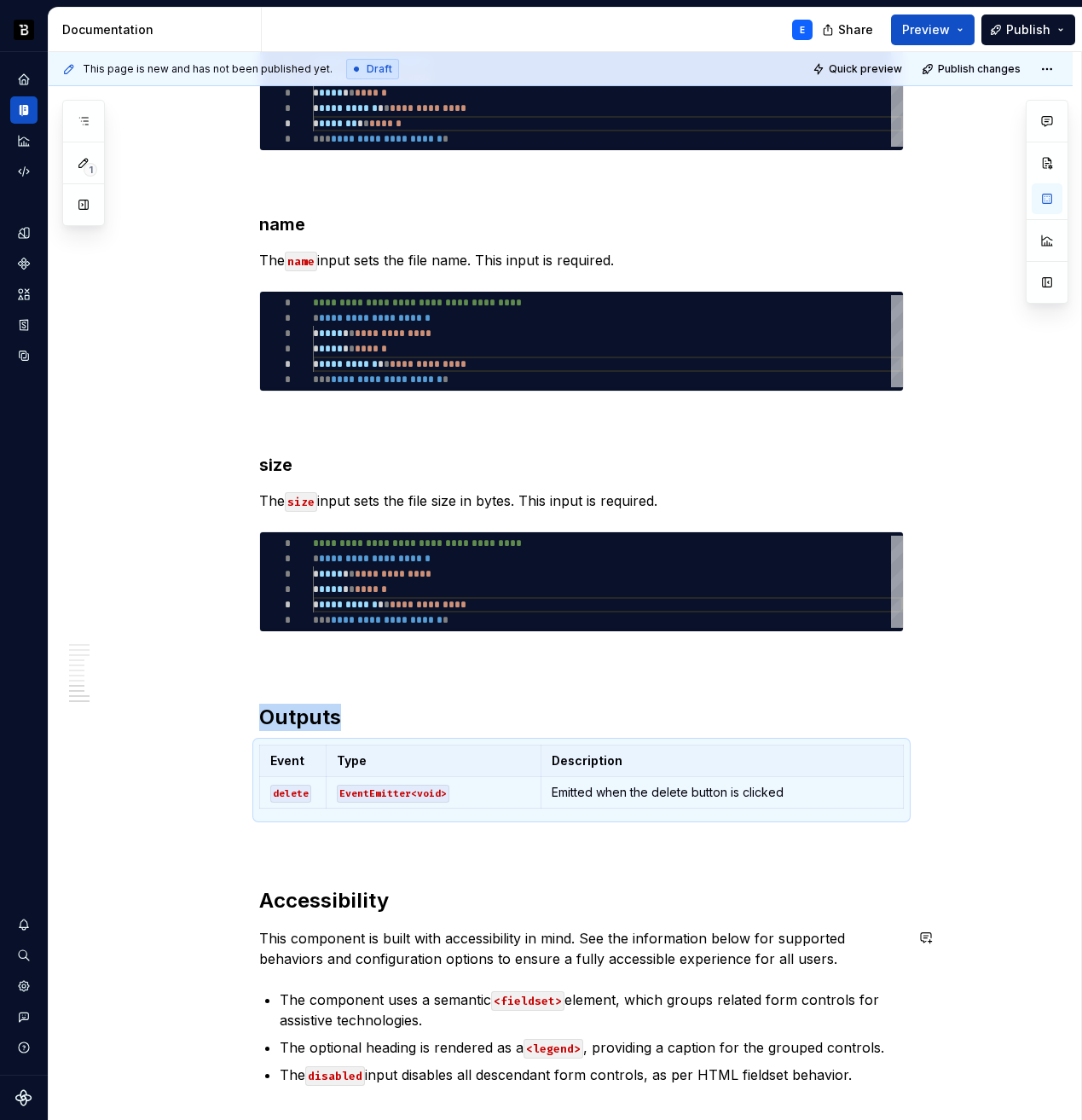 scroll, scrollTop: 2543, scrollLeft: 0, axis: vertical 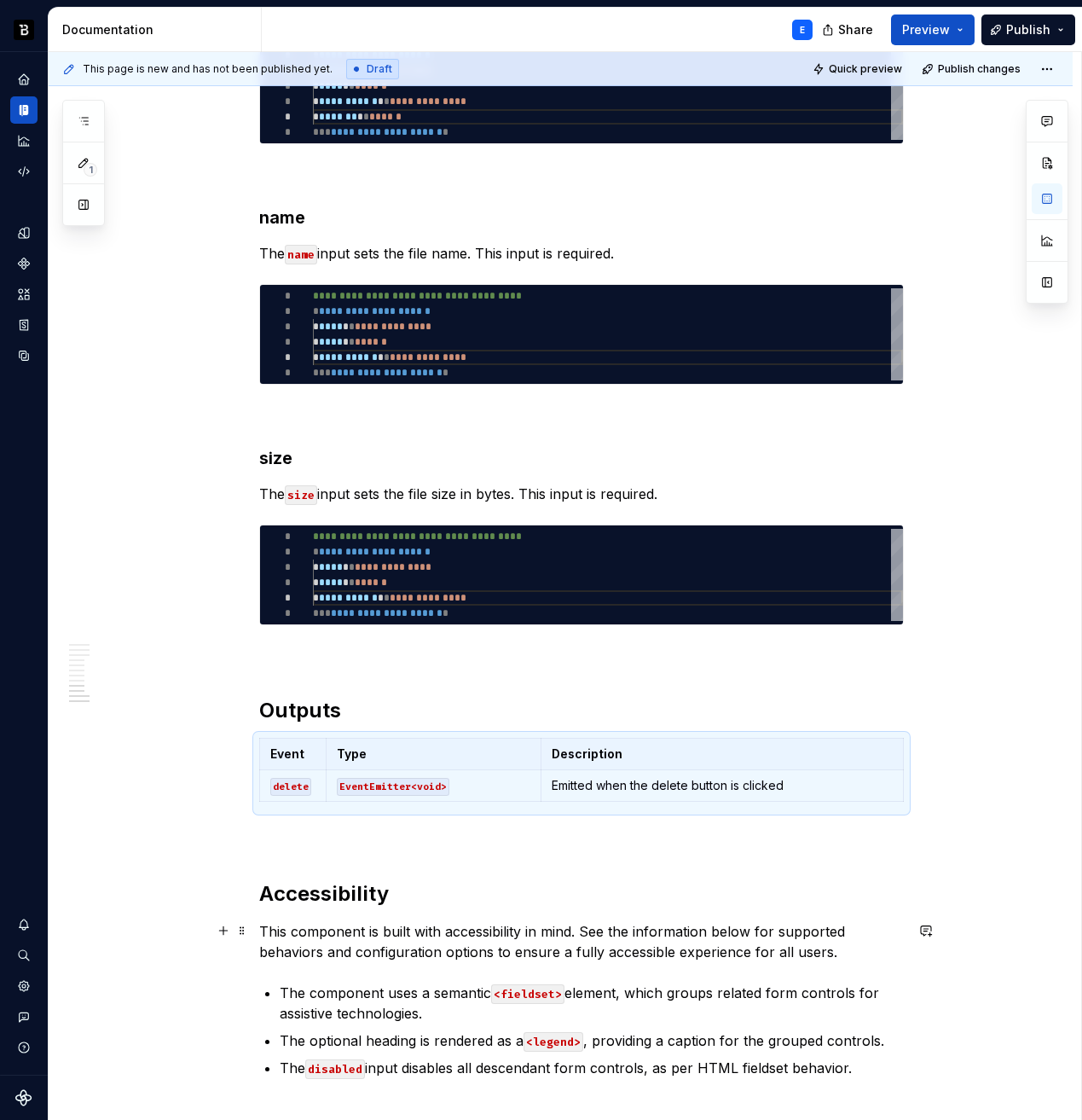 click on "This component is built with accessibility in mind. See the information below for supported behaviors and configuration options to ensure a fully accessible experience for all users." at bounding box center [582, 942] 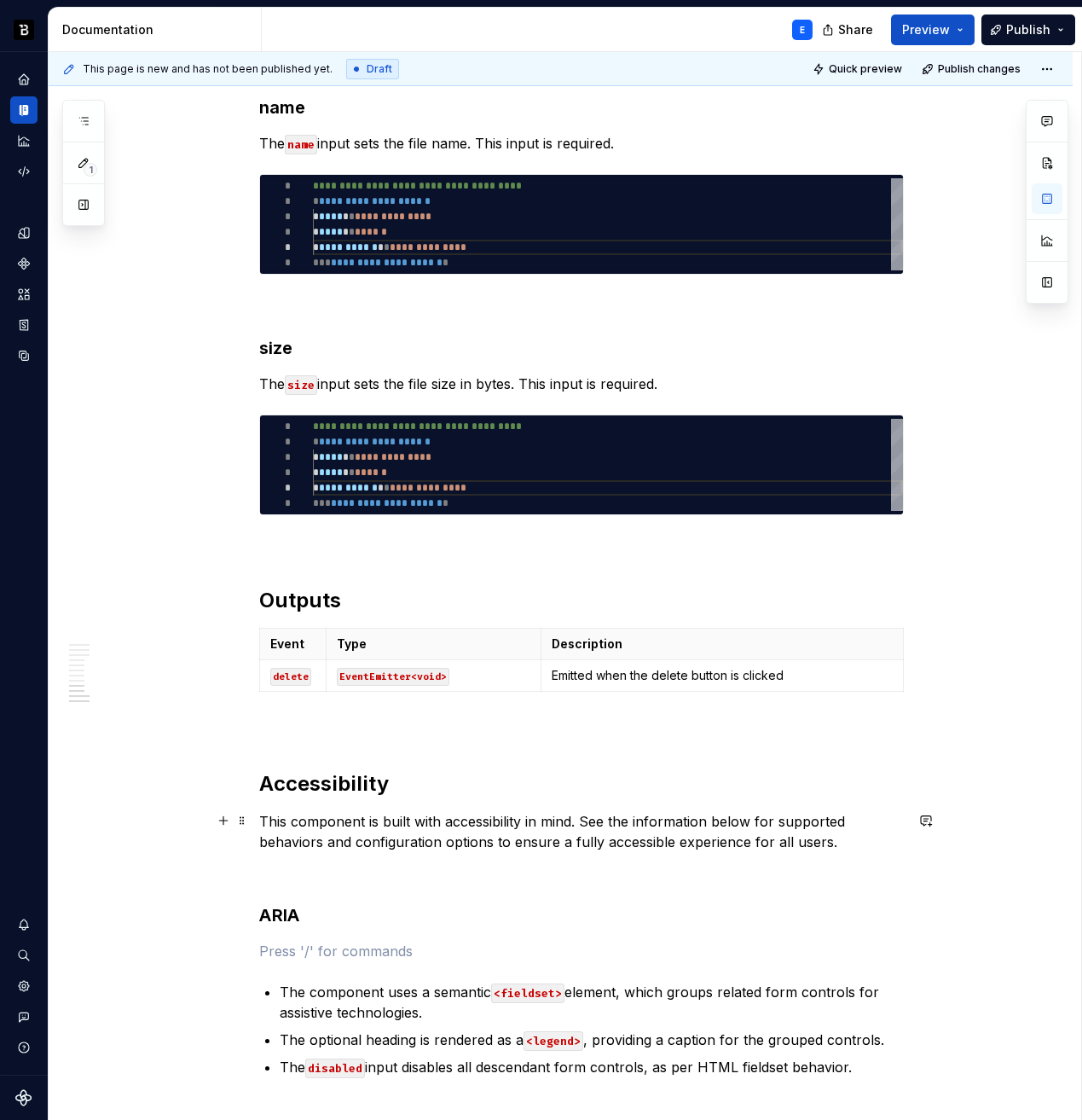 scroll, scrollTop: 2669, scrollLeft: 0, axis: vertical 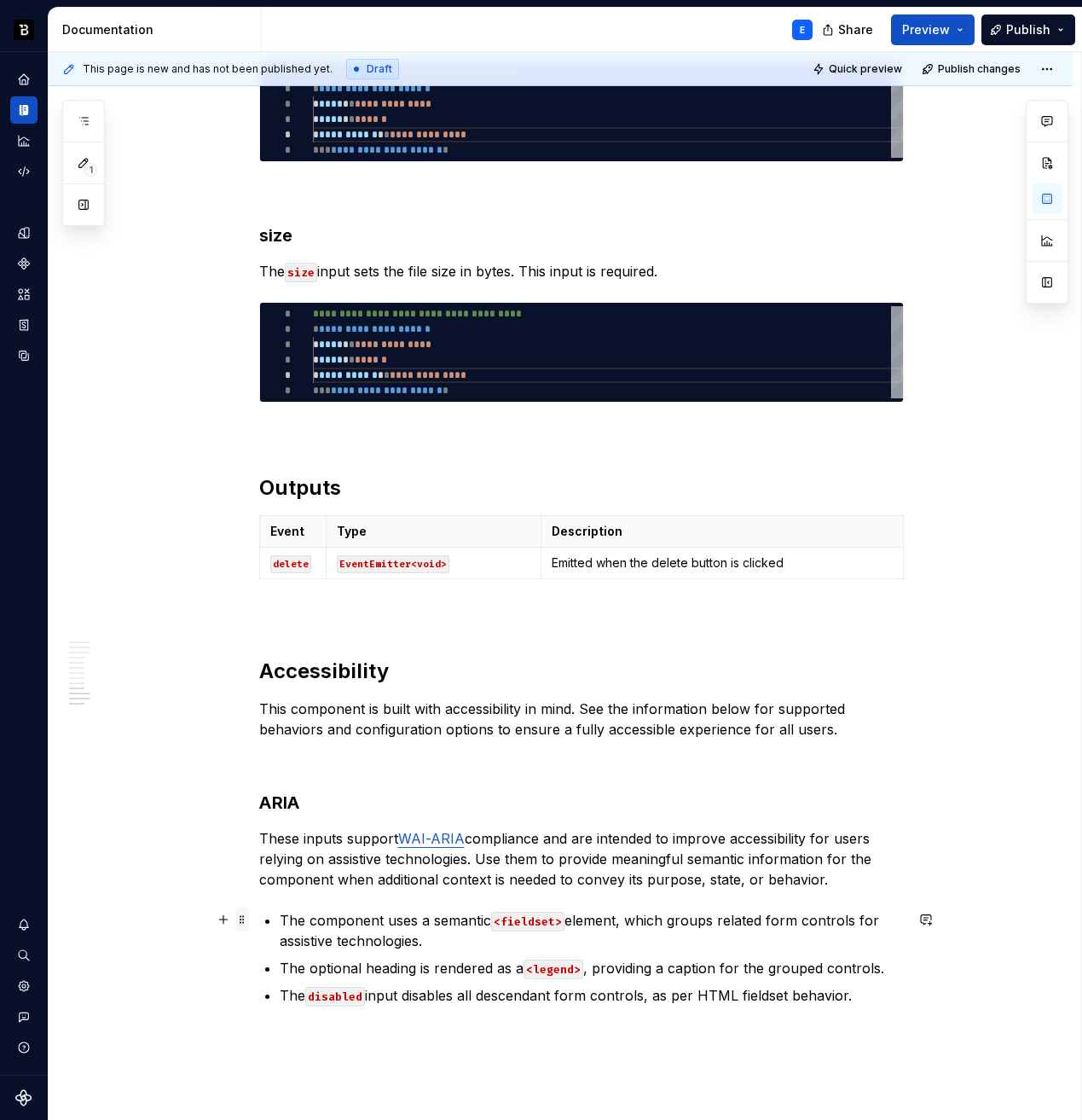 click at bounding box center (242, 920) 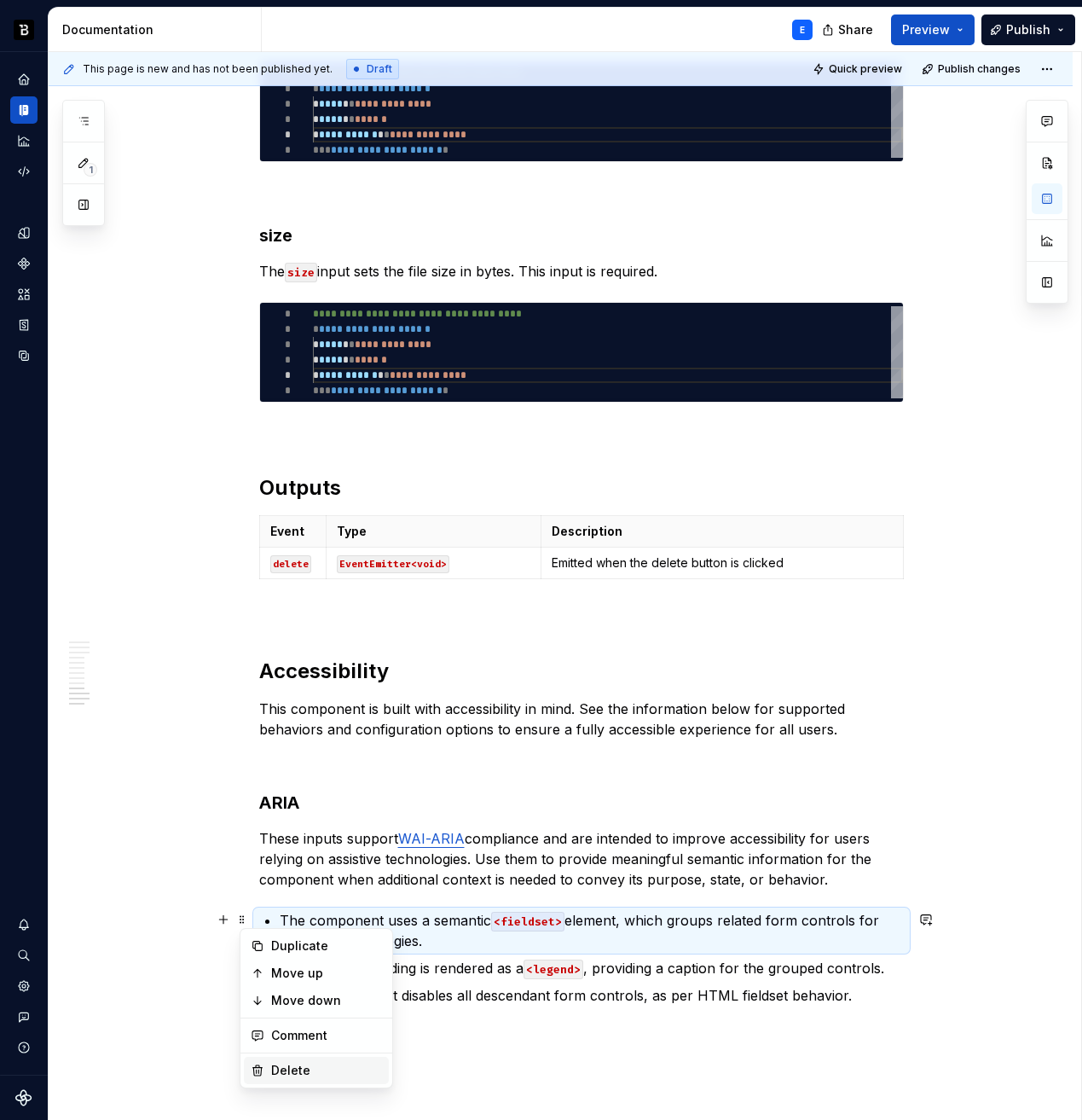 click on "Delete" at bounding box center [327, 1071] 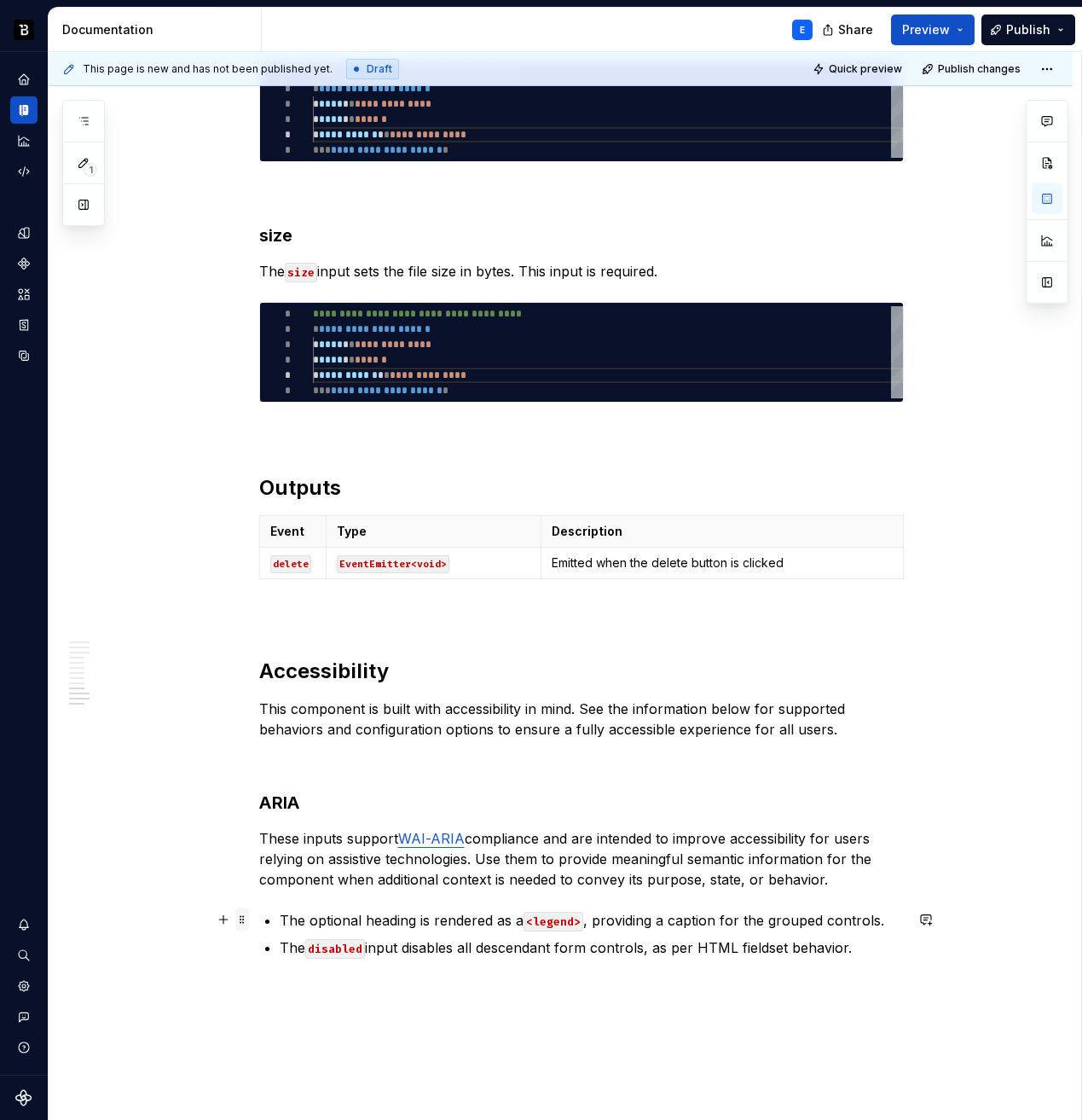 click at bounding box center [242, 920] 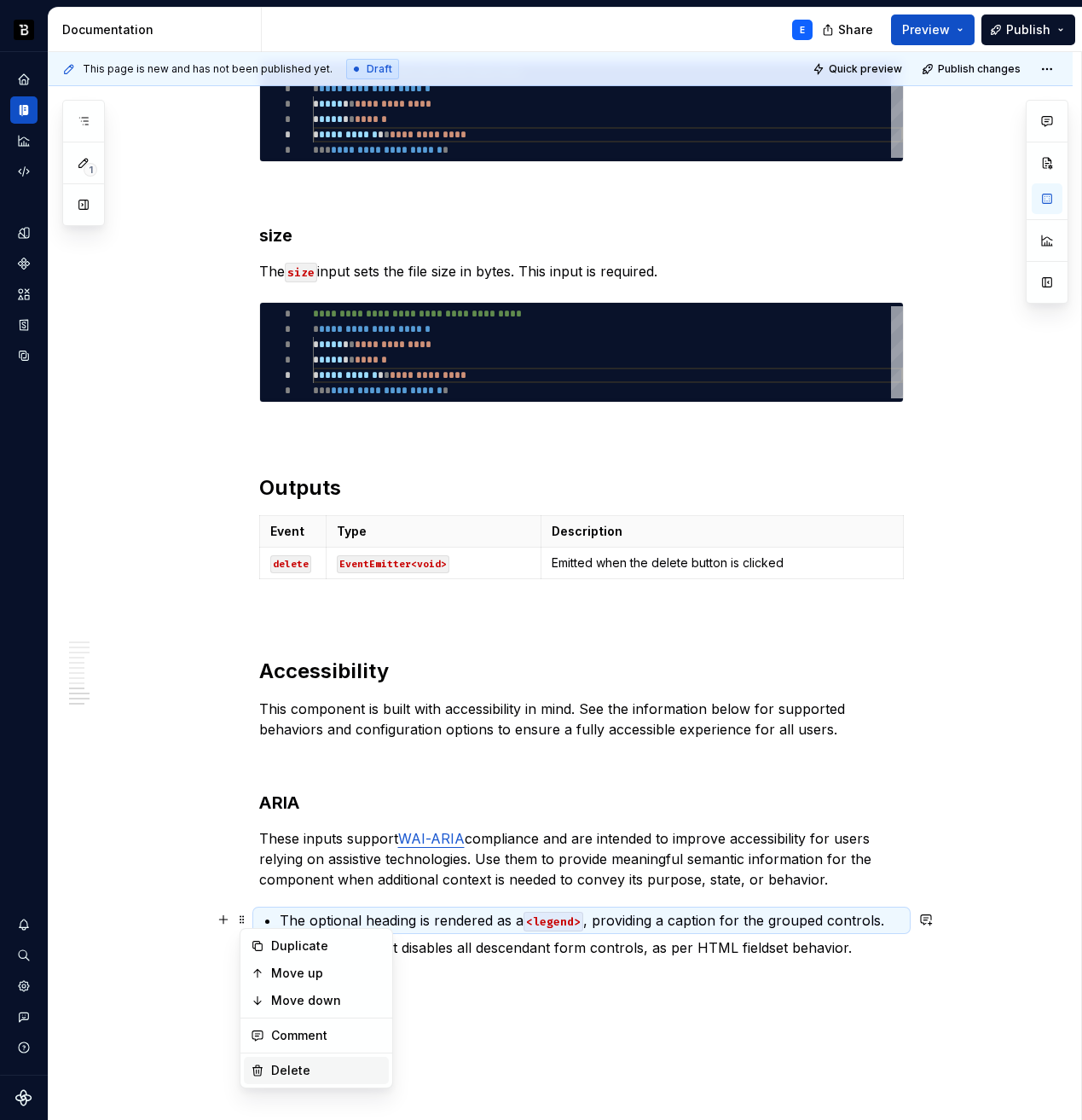 click on "Delete" at bounding box center (327, 1071) 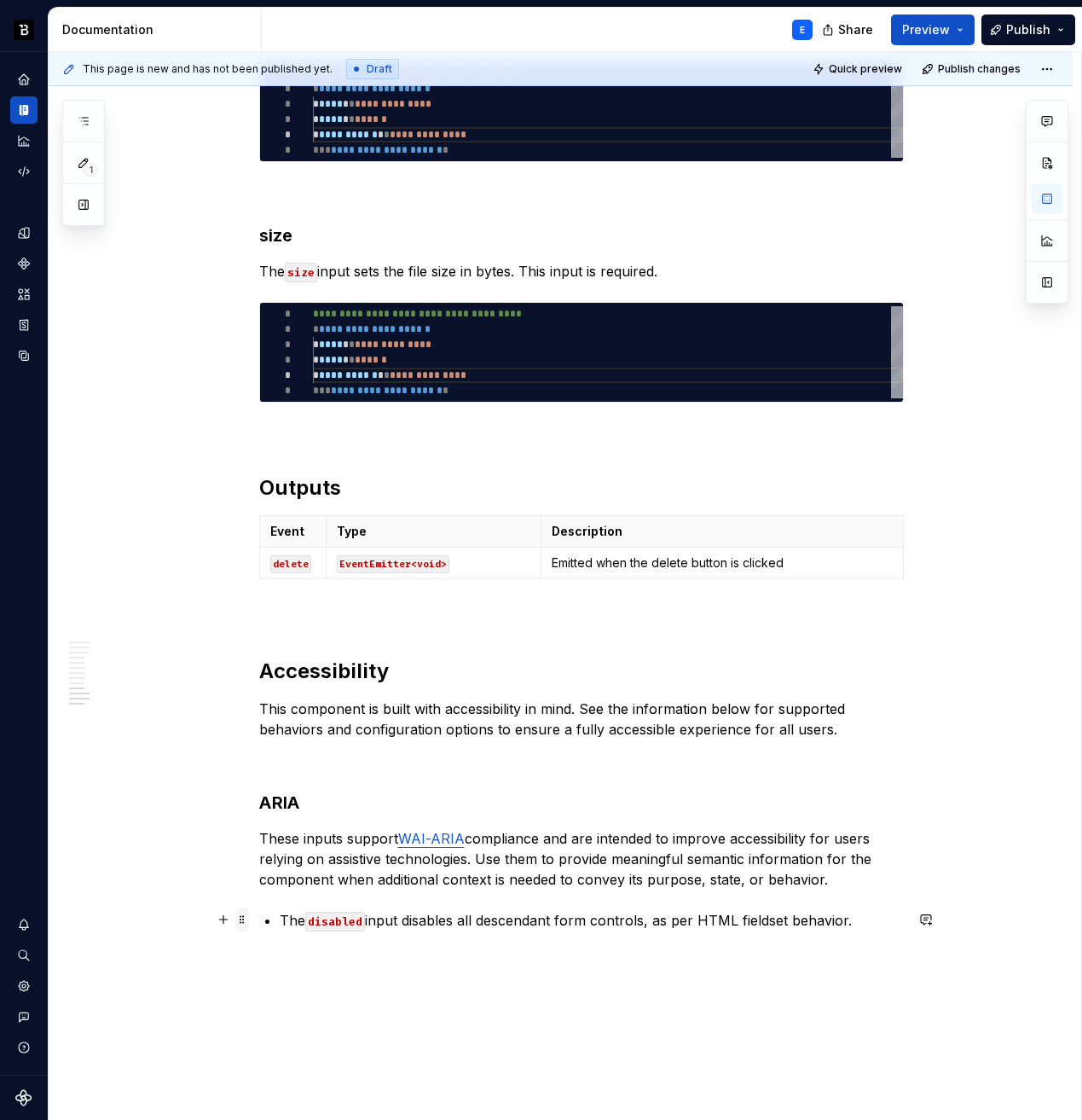 click at bounding box center (242, 920) 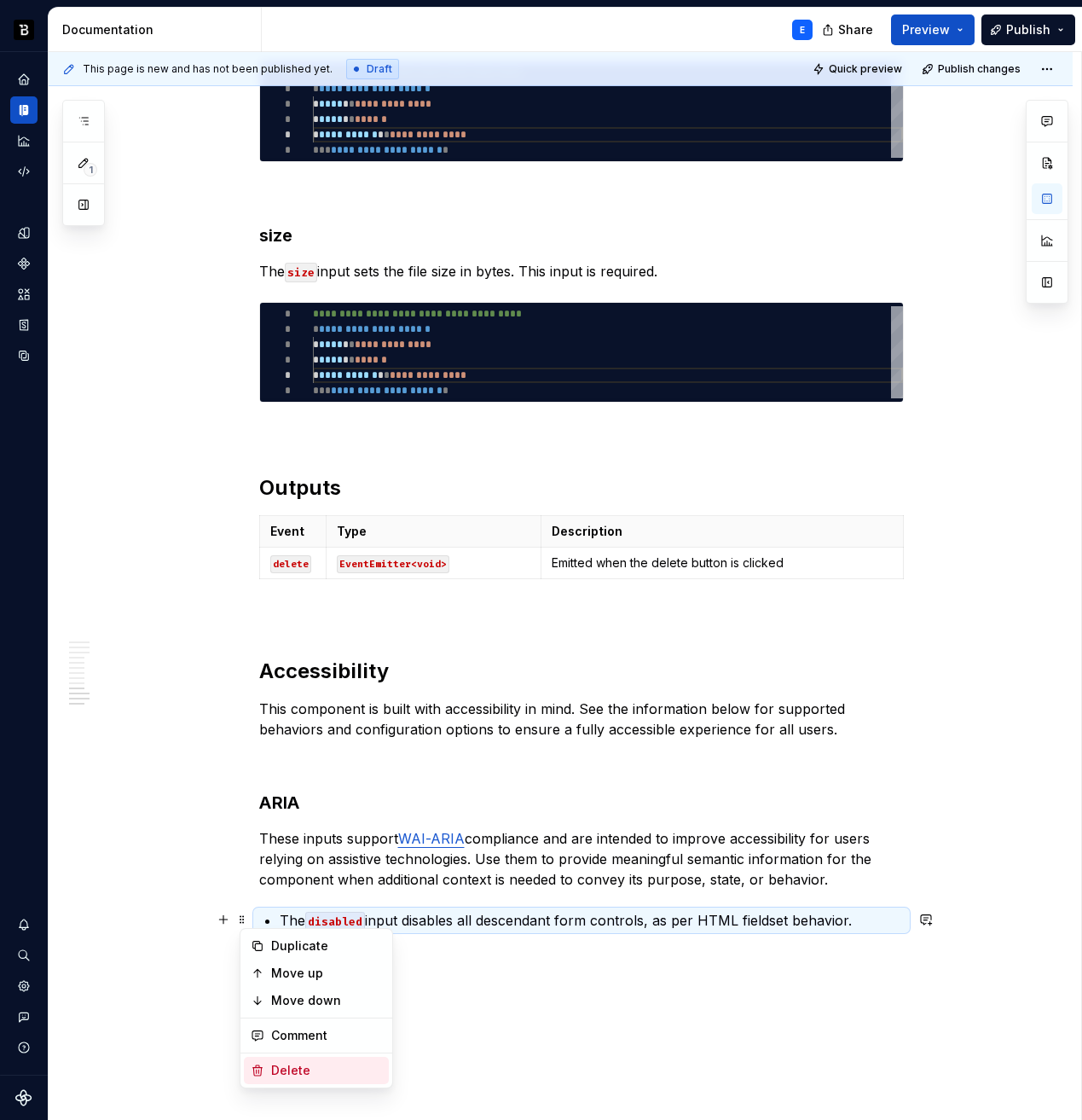 click on "Delete" at bounding box center [327, 1071] 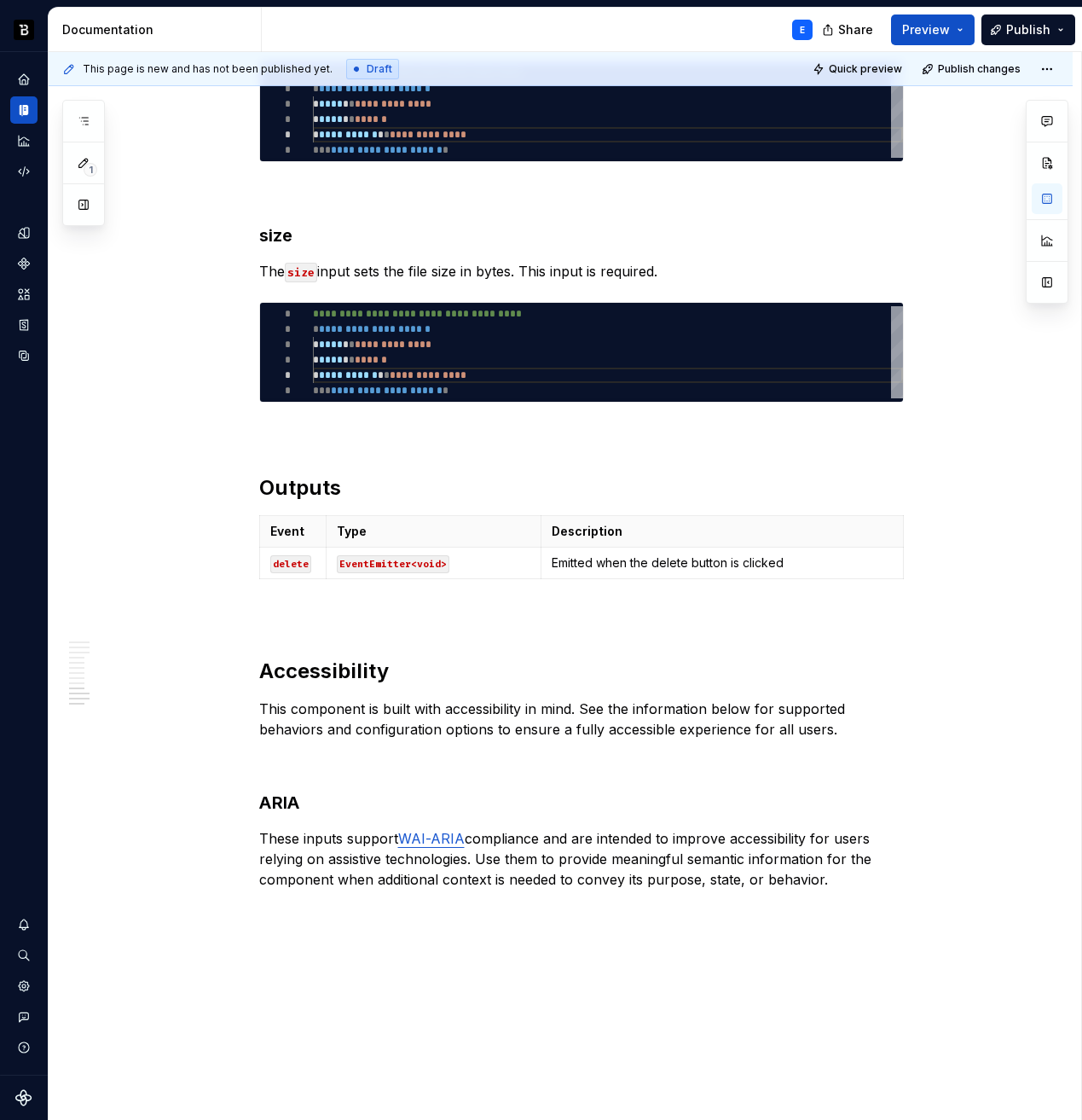 click on "**********" at bounding box center (560, -587) 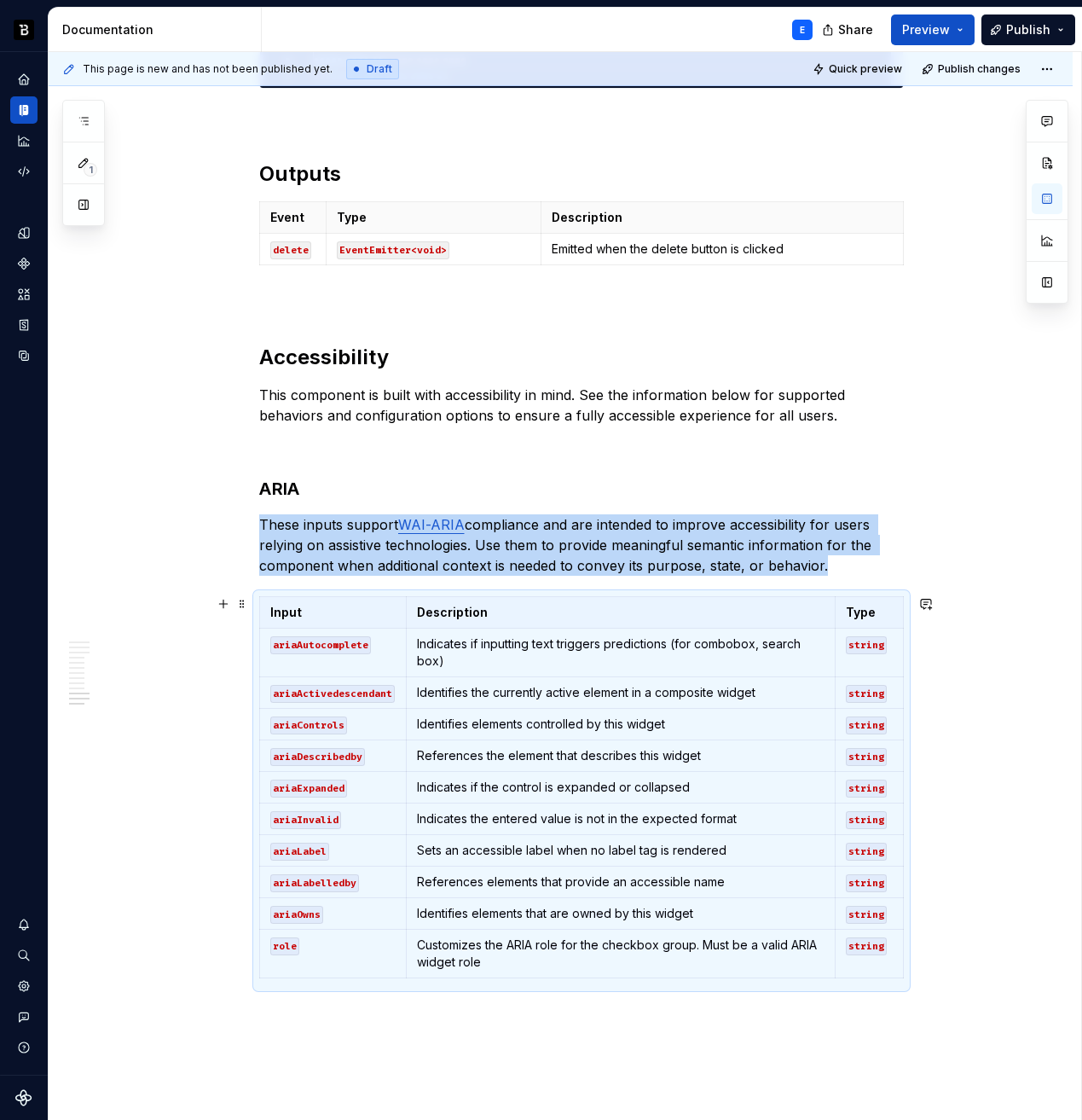 scroll, scrollTop: 3084, scrollLeft: 0, axis: vertical 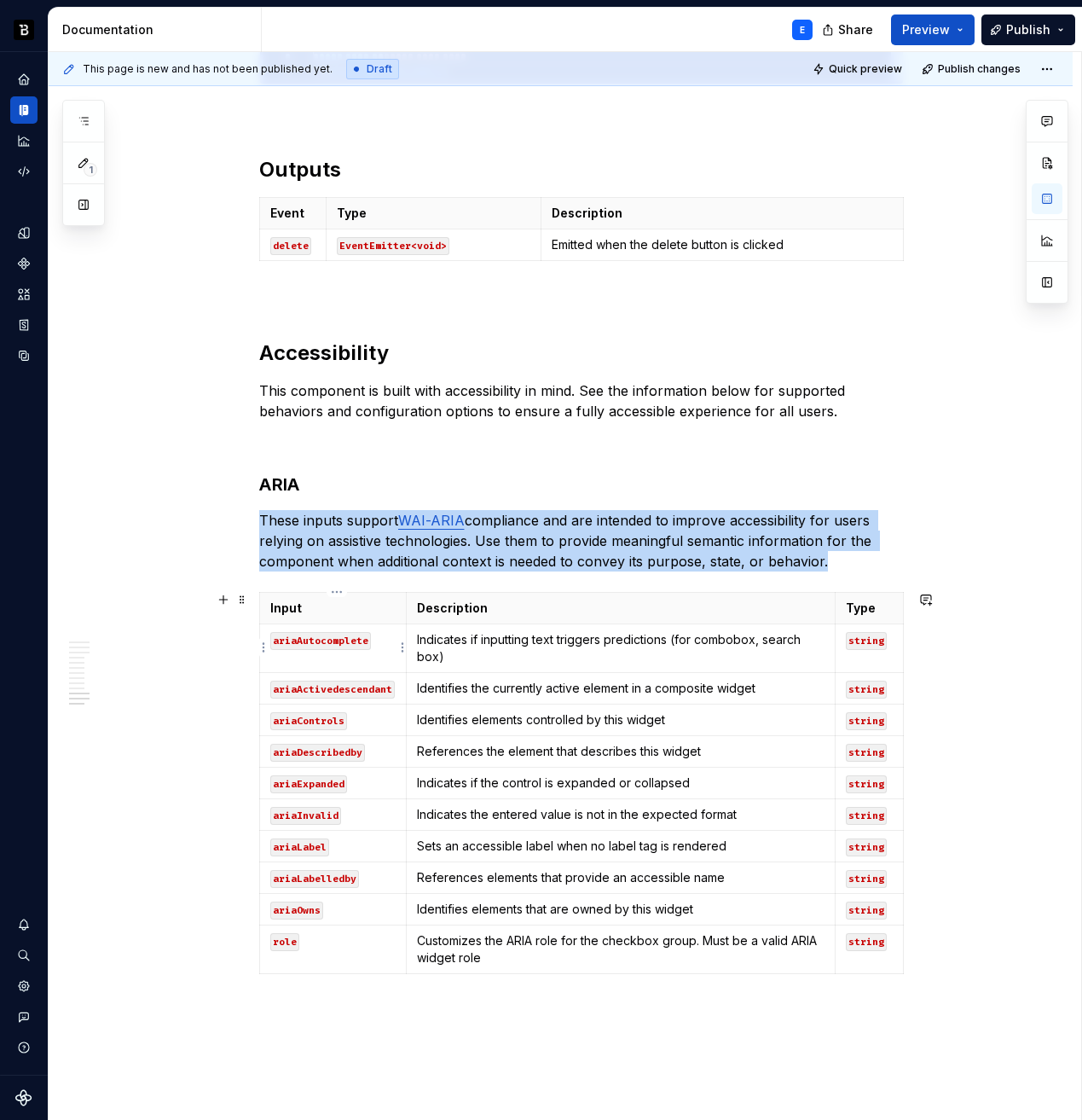 click on "ariaAutocomplete" at bounding box center [333, 648] 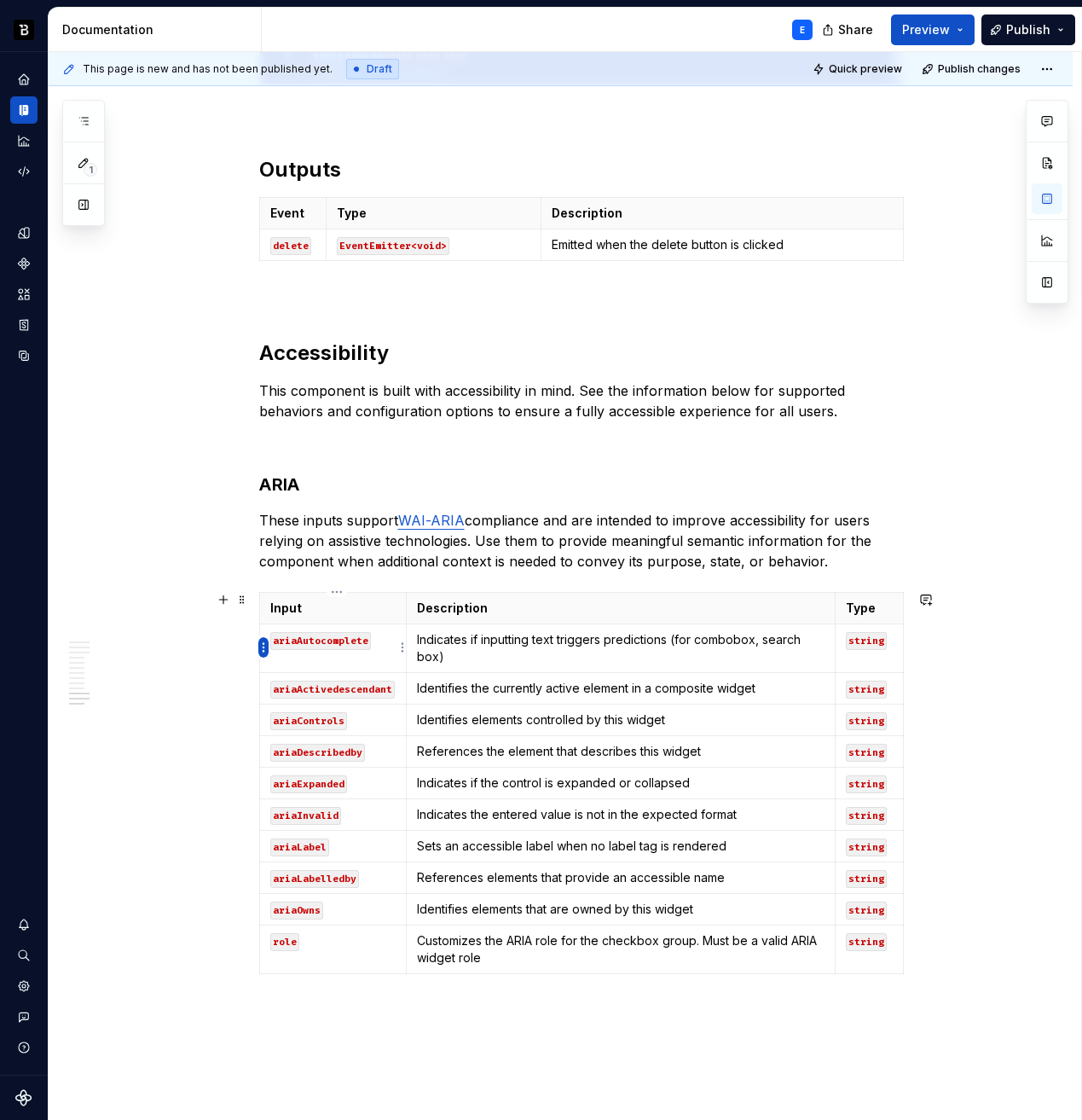 click on "Backbase Design System E Design system data Documentation E Share Preview Publish 1 Pages Add
Accessibility guide for tree Page tree.
Navigate the tree with the arrow keys. Common tree hotkeys apply. Further keybindings are available:
enter to execute primary action on focused item
f2 to start renaming the focused item
escape to abort renaming an item
control+d to start dragging selected items
Getting Started Components Web Account Number Account Selector Action Status Alert Amount Amount Input Avatar Badge Badge Counter Button Card Vendor Checkbox Group Chip Collapsible Collapsible Accordion Collapsible Card Common Error State Control Error Handler Currency Input Dropdown Menu Dropdown Multi Select Dropdown Panel Dropdown Single Select Ellipsis Empty State Fieldset File Attachment Code E Icon Input Text Modal Template iOS Android Changes Components / Web / File Attachment  /  Code Upgrade to Enterprise to turn on approval workflow Code" at bounding box center (541, 560) 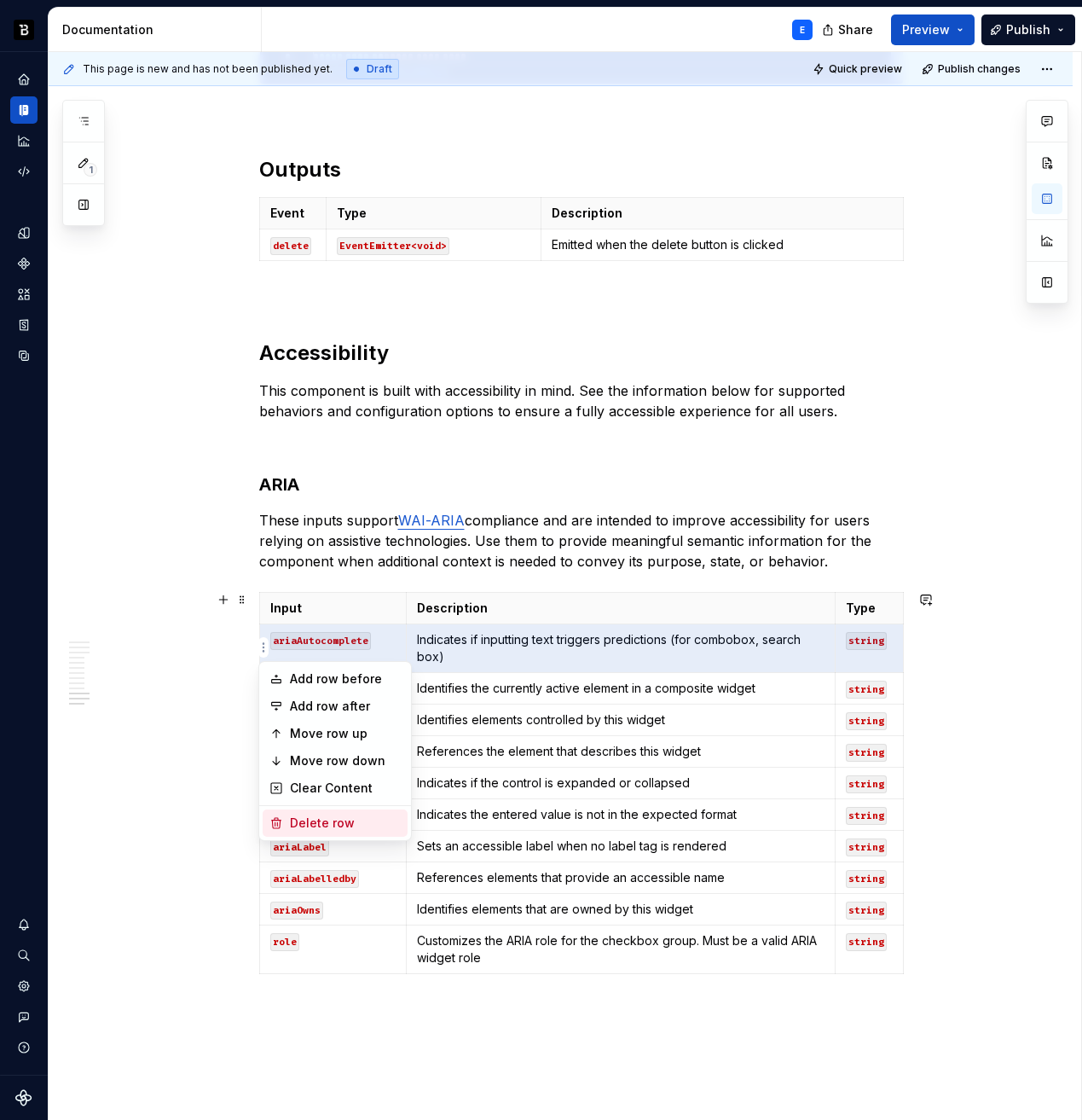 click on "Delete row" at bounding box center [345, 823] 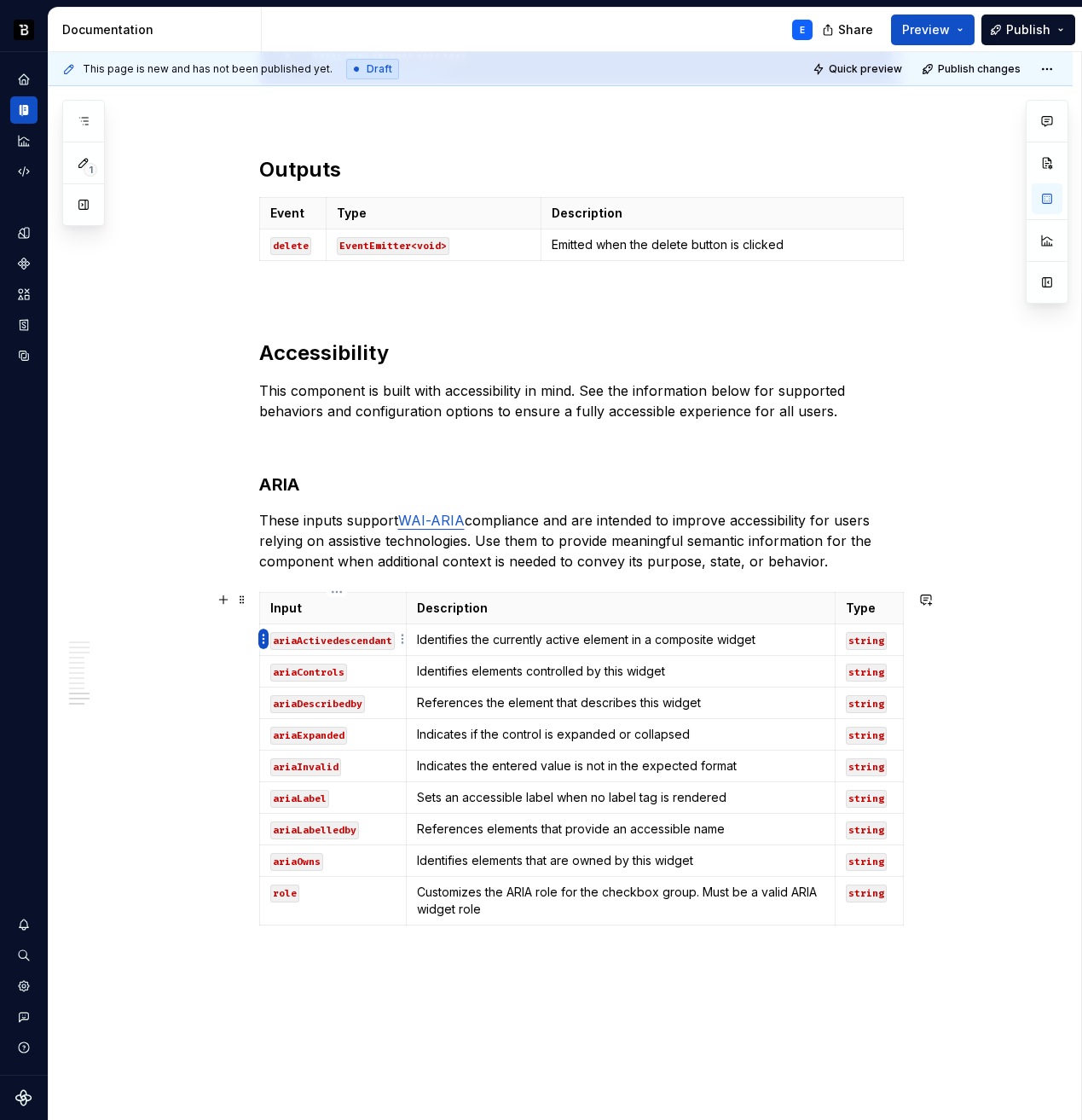 click on "Backbase Design System E Design system data Documentation E Share Preview Publish 1 Pages Add
Accessibility guide for tree Page tree.
Navigate the tree with the arrow keys. Common tree hotkeys apply. Further keybindings are available:
enter to execute primary action on focused item
f2 to start renaming the focused item
escape to abort renaming an item
control+d to start dragging selected items
Getting Started Components Web Account Number Account Selector Action Status Alert Amount Amount Input Avatar Badge Badge Counter Button Card Vendor Checkbox Group Chip Collapsible Collapsible Accordion Collapsible Card Common Error State Control Error Handler Currency Input Dropdown Menu Dropdown Multi Select Dropdown Panel Dropdown Single Select Ellipsis Empty State Fieldset File Attachment Code E Icon Input Text Modal Template iOS Android Changes Components / Web / File Attachment  /  Code Upgrade to Enterprise to turn on approval workflow Code" at bounding box center [541, 560] 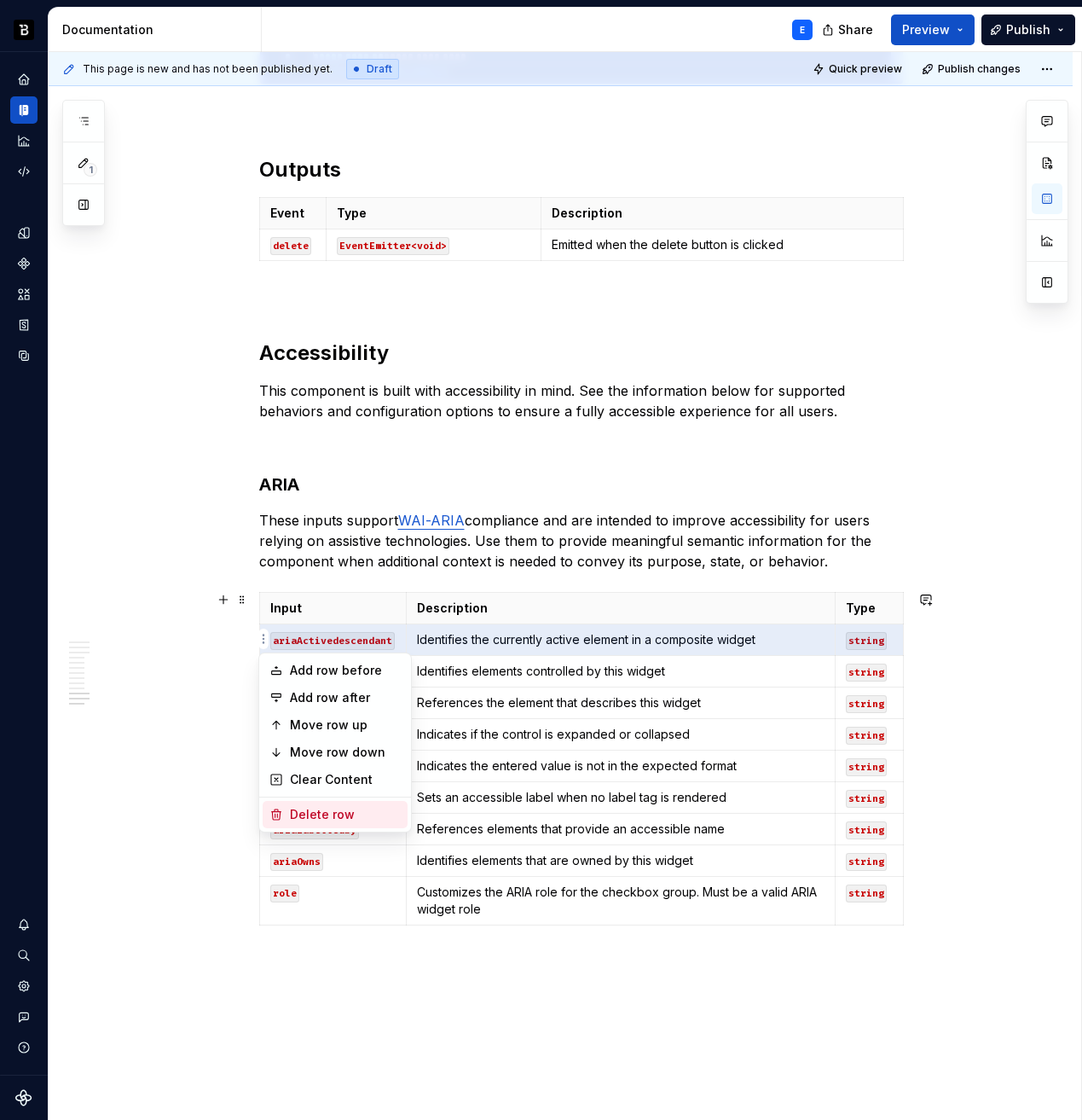 click on "Delete row" at bounding box center (345, 815) 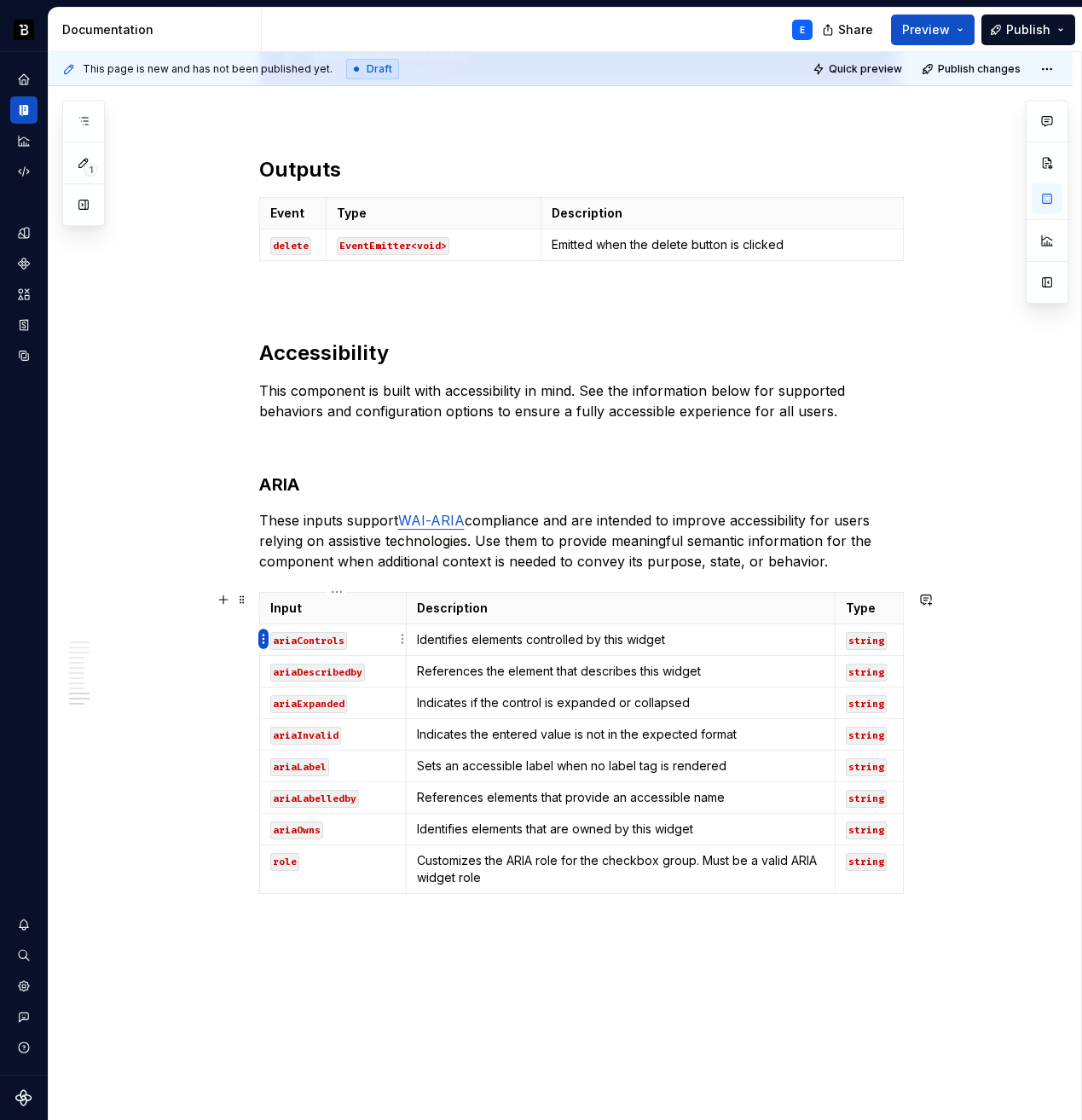 click on "Backbase Design System E Design system data Documentation E Share Preview Publish 1 Pages Add
Accessibility guide for tree Page tree.
Navigate the tree with the arrow keys. Common tree hotkeys apply. Further keybindings are available:
enter to execute primary action on focused item
f2 to start renaming the focused item
escape to abort renaming an item
control+d to start dragging selected items
Getting Started Components Web Account Number Account Selector Action Status Alert Amount Amount Input Avatar Badge Badge Counter Button Card Vendor Checkbox Group Chip Collapsible Collapsible Accordion Collapsible Card Common Error State Control Error Handler Currency Input Dropdown Menu Dropdown Multi Select Dropdown Panel Dropdown Single Select Ellipsis Empty State Fieldset File Attachment Code E Icon Input Text Modal Template iOS Android Changes Components / Web / File Attachment  /  Code Upgrade to Enterprise to turn on approval workflow Code" at bounding box center [541, 560] 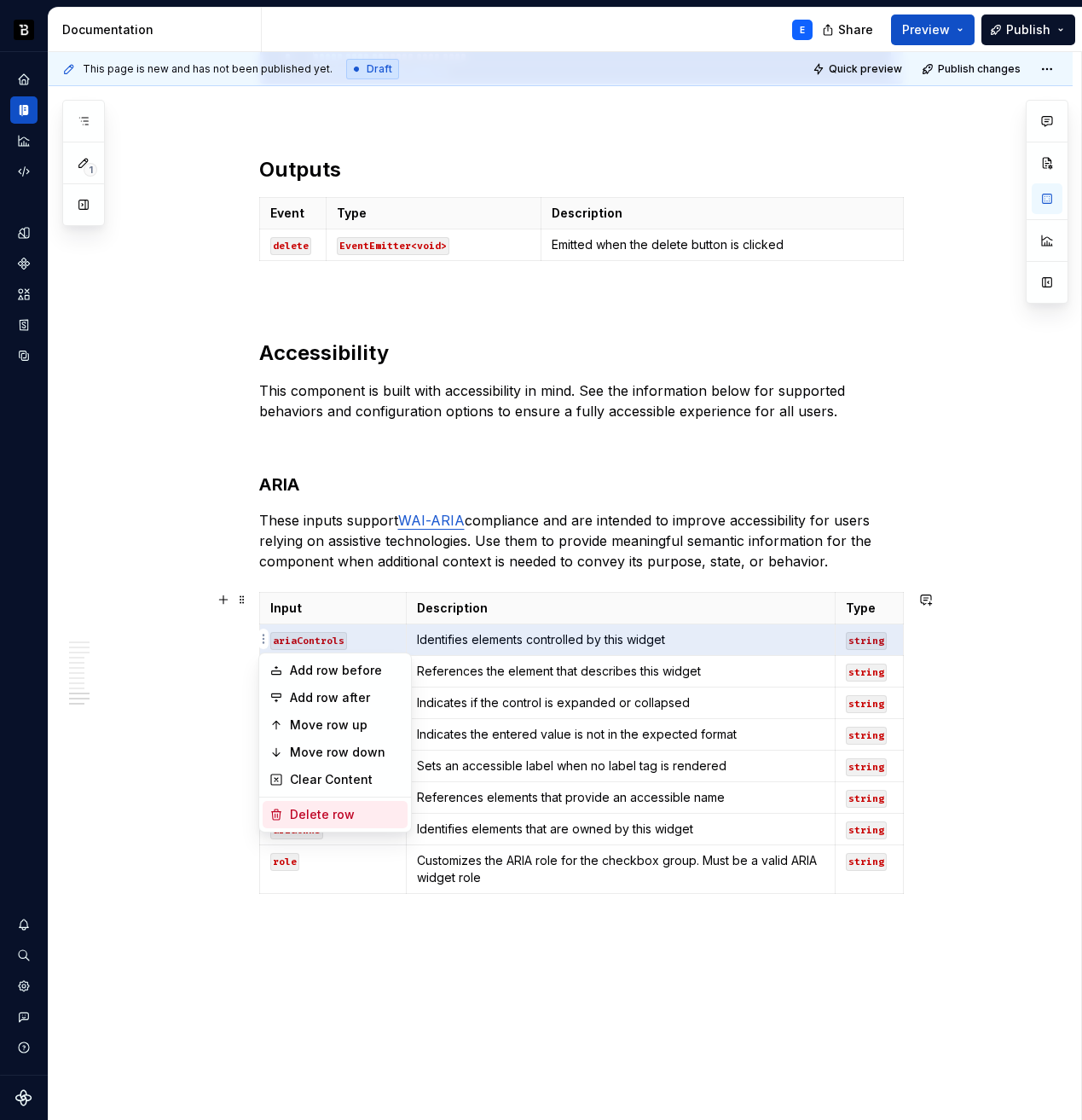 click on "Delete row" at bounding box center (345, 815) 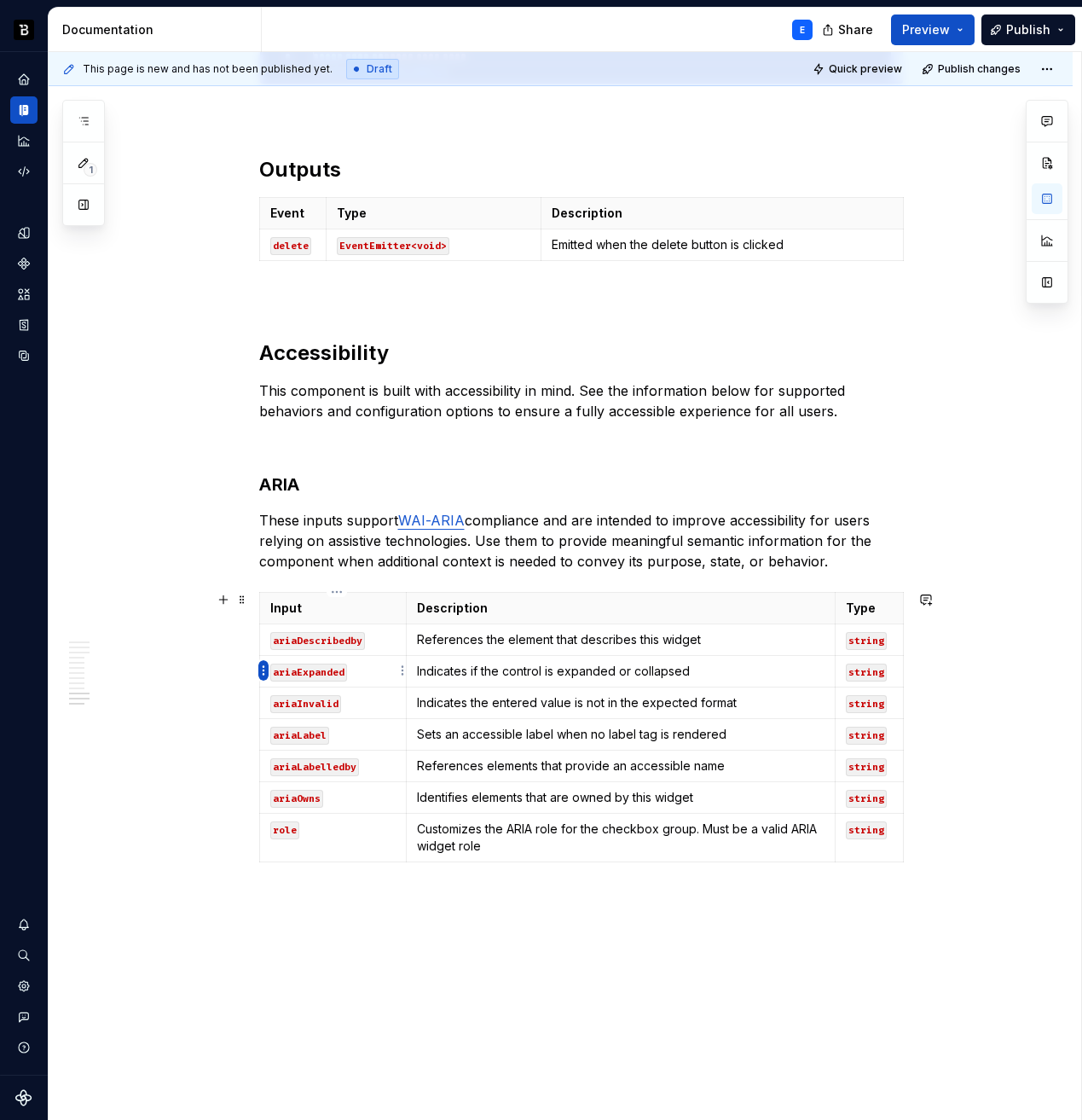 click on "Backbase Design System E Design system data Documentation E Share Preview Publish 1 Pages Add
Accessibility guide for tree Page tree.
Navigate the tree with the arrow keys. Common tree hotkeys apply. Further keybindings are available:
enter to execute primary action on focused item
f2 to start renaming the focused item
escape to abort renaming an item
control+d to start dragging selected items
Getting Started Components Web Account Number Account Selector Action Status Alert Amount Amount Input Avatar Badge Badge Counter Button Card Vendor Checkbox Group Chip Collapsible Collapsible Accordion Collapsible Card Common Error State Control Error Handler Currency Input Dropdown Menu Dropdown Multi Select Dropdown Panel Dropdown Single Select Ellipsis Empty State Fieldset File Attachment Code E Icon Input Text Modal Template iOS Android Changes Components / Web / File Attachment  /  Code Upgrade to Enterprise to turn on approval workflow Code" at bounding box center [541, 560] 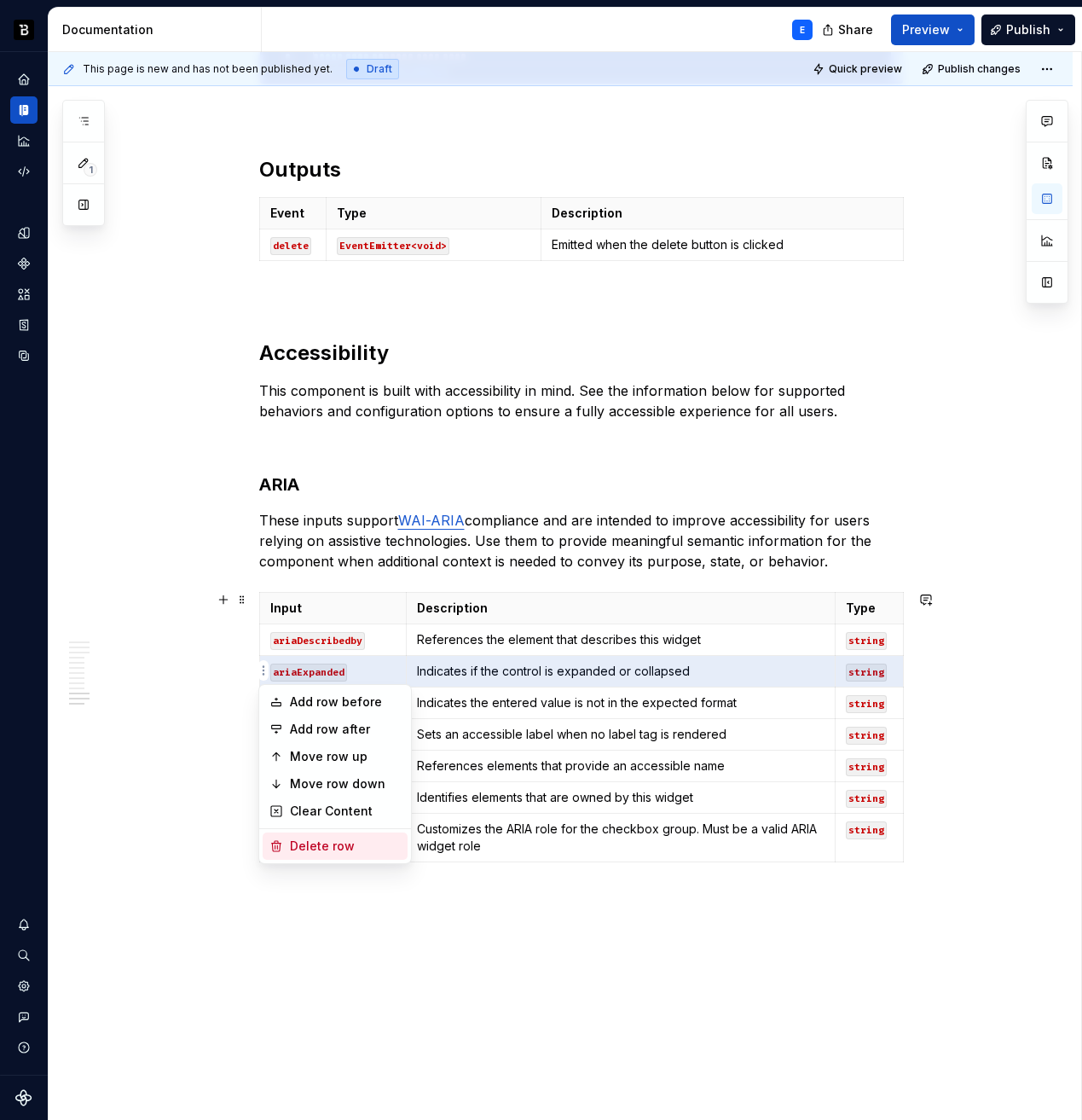 click on "Delete row" at bounding box center [345, 846] 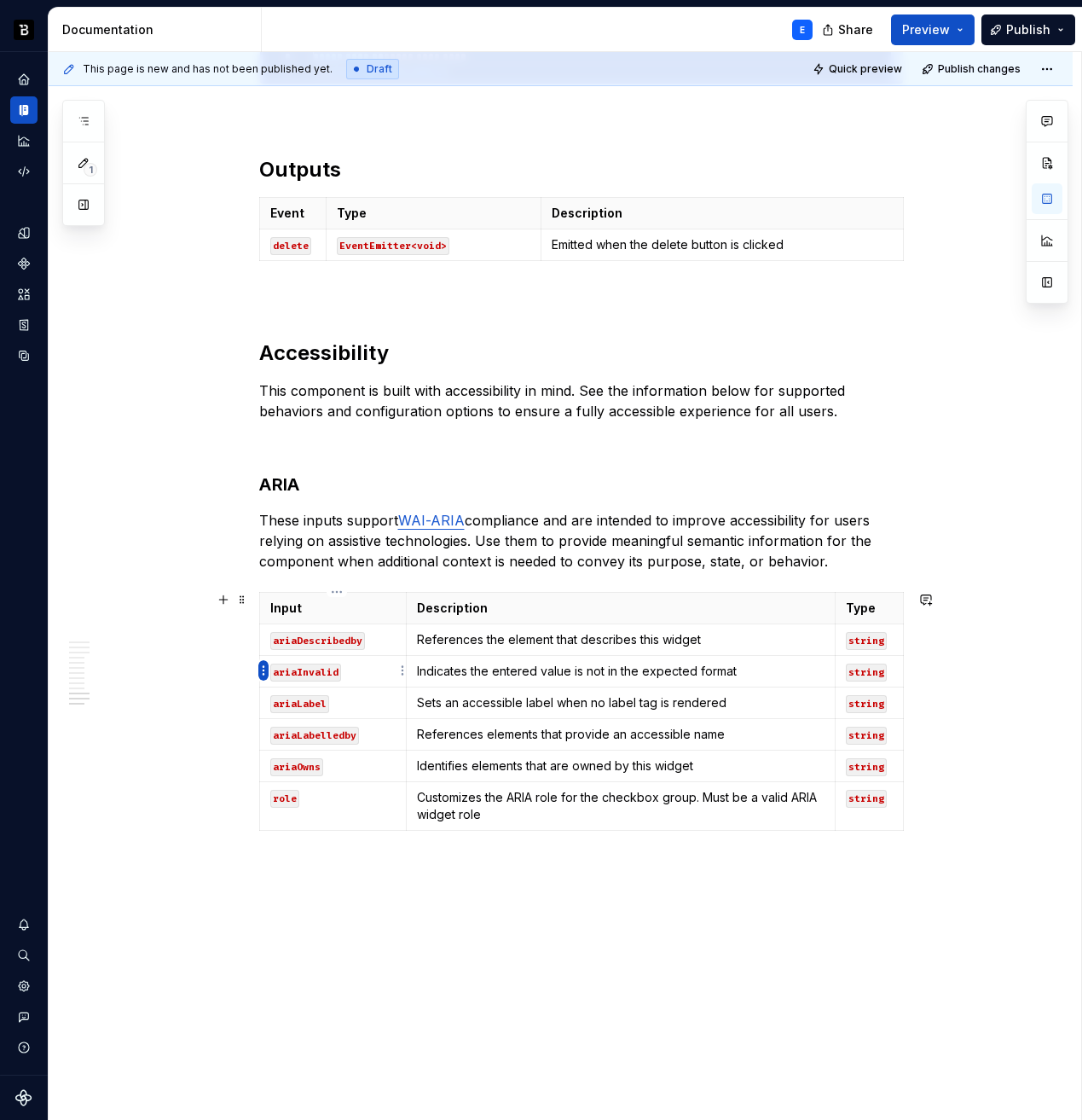 click on "Backbase Design System E Design system data Documentation E Share Preview Publish 1 Pages Add
Accessibility guide for tree Page tree.
Navigate the tree with the arrow keys. Common tree hotkeys apply. Further keybindings are available:
enter to execute primary action on focused item
f2 to start renaming the focused item
escape to abort renaming an item
control+d to start dragging selected items
Getting Started Components Web Account Number Account Selector Action Status Alert Amount Amount Input Avatar Badge Badge Counter Button Card Vendor Checkbox Group Chip Collapsible Collapsible Accordion Collapsible Card Common Error State Control Error Handler Currency Input Dropdown Menu Dropdown Multi Select Dropdown Panel Dropdown Single Select Ellipsis Empty State Fieldset File Attachment Code E Icon Input Text Modal Template iOS Android Changes Components / Web / File Attachment  /  Code Upgrade to Enterprise to turn on approval workflow Code" at bounding box center (541, 560) 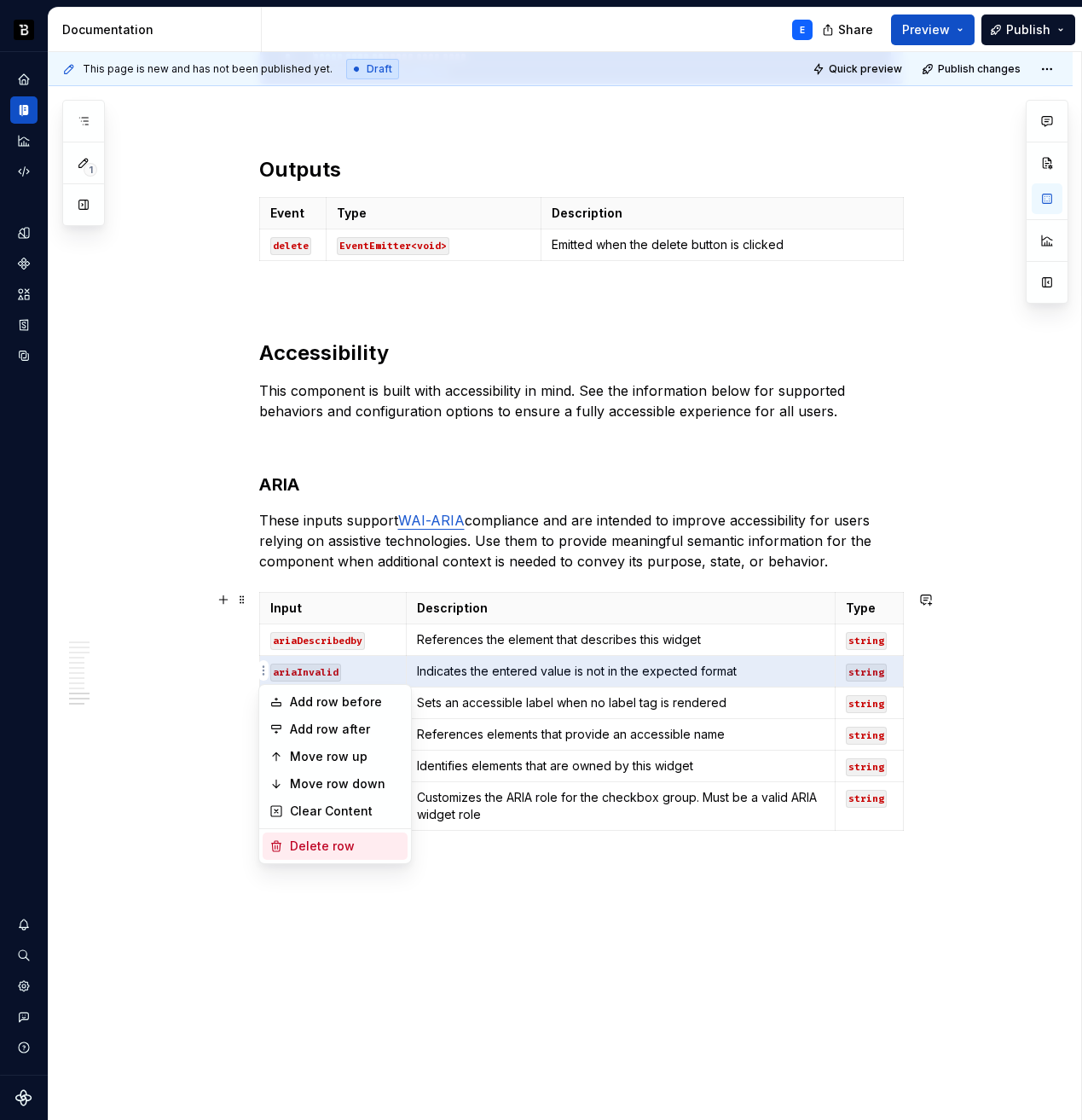 click on "Delete row" at bounding box center (345, 846) 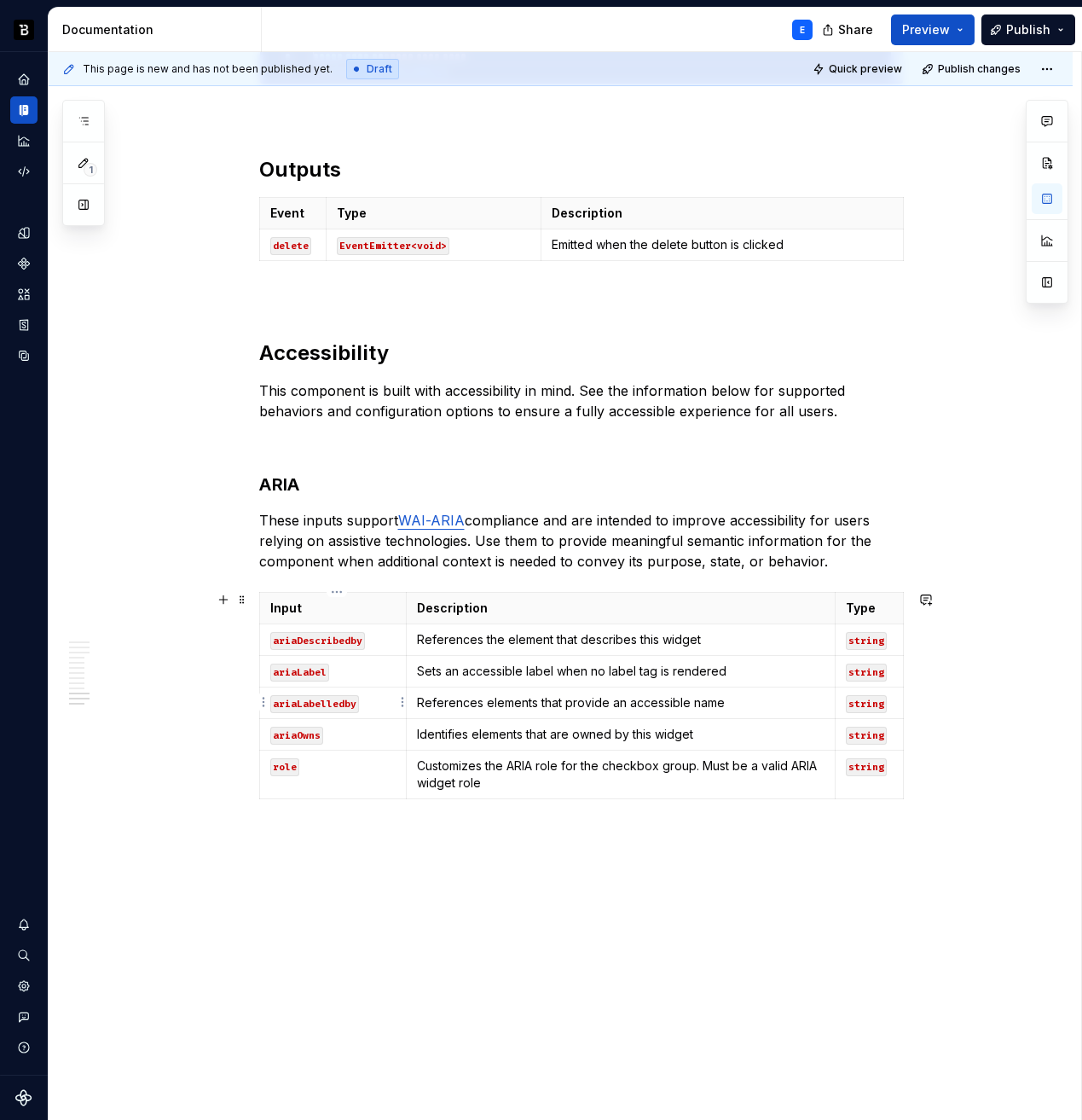 click on "Backbase Design System E Design system data Documentation E Share Preview Publish 1 Pages Add
Accessibility guide for tree Page tree.
Navigate the tree with the arrow keys. Common tree hotkeys apply. Further keybindings are available:
enter to execute primary action on focused item
f2 to start renaming the focused item
escape to abort renaming an item
control+d to start dragging selected items
Getting Started Components Web Account Number Account Selector Action Status Alert Amount Amount Input Avatar Badge Badge Counter Button Card Vendor Checkbox Group Chip Collapsible Collapsible Accordion Collapsible Card Common Error State Control Error Handler Currency Input Dropdown Menu Dropdown Multi Select Dropdown Panel Dropdown Single Select Ellipsis Empty State Fieldset File Attachment Code E Icon Input Text Modal Template iOS Android Changes Components / Web / File Attachment  /  Code Upgrade to Enterprise to turn on approval workflow Code" at bounding box center (541, 560) 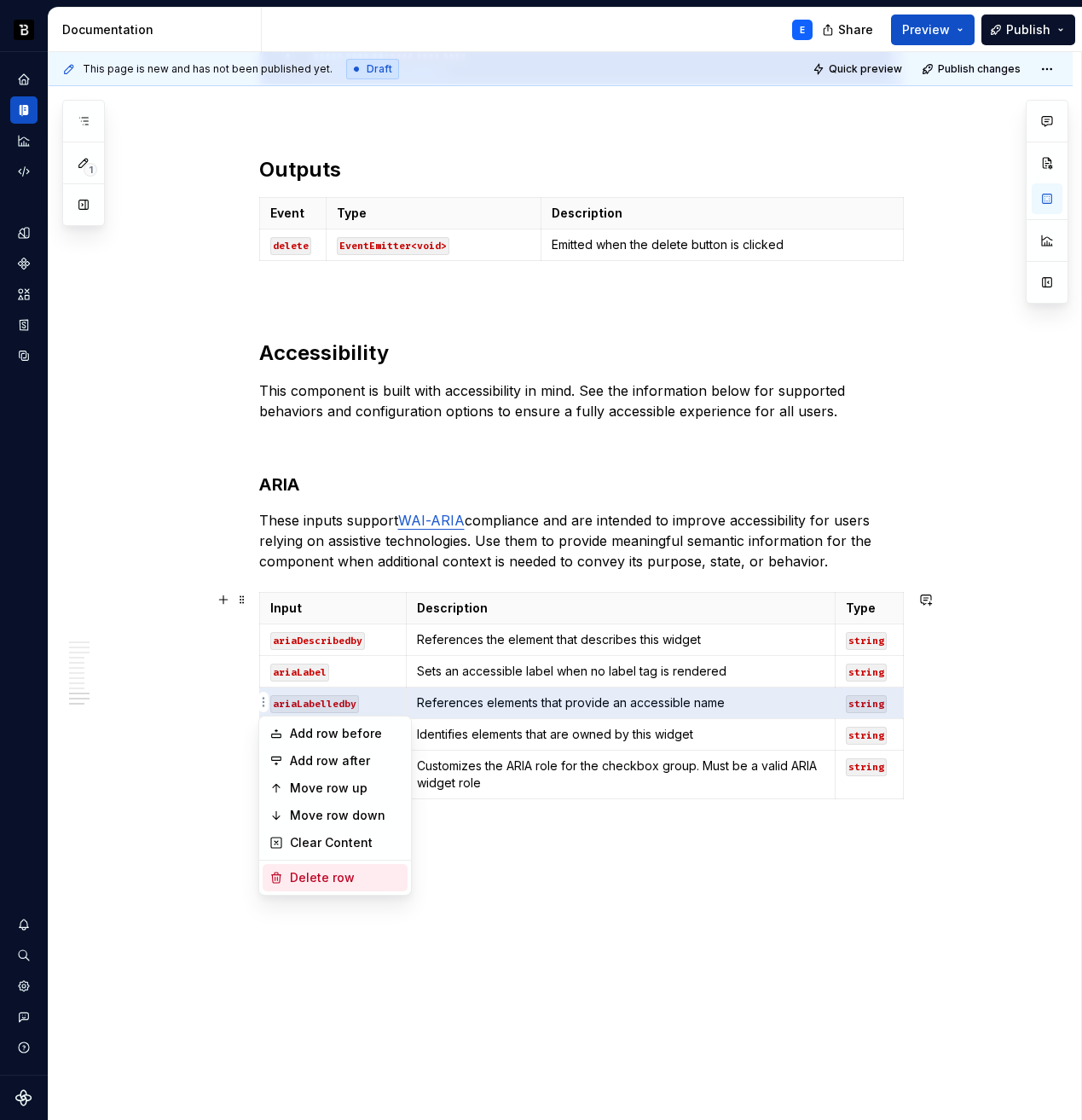 click on "Delete row" at bounding box center (345, 878) 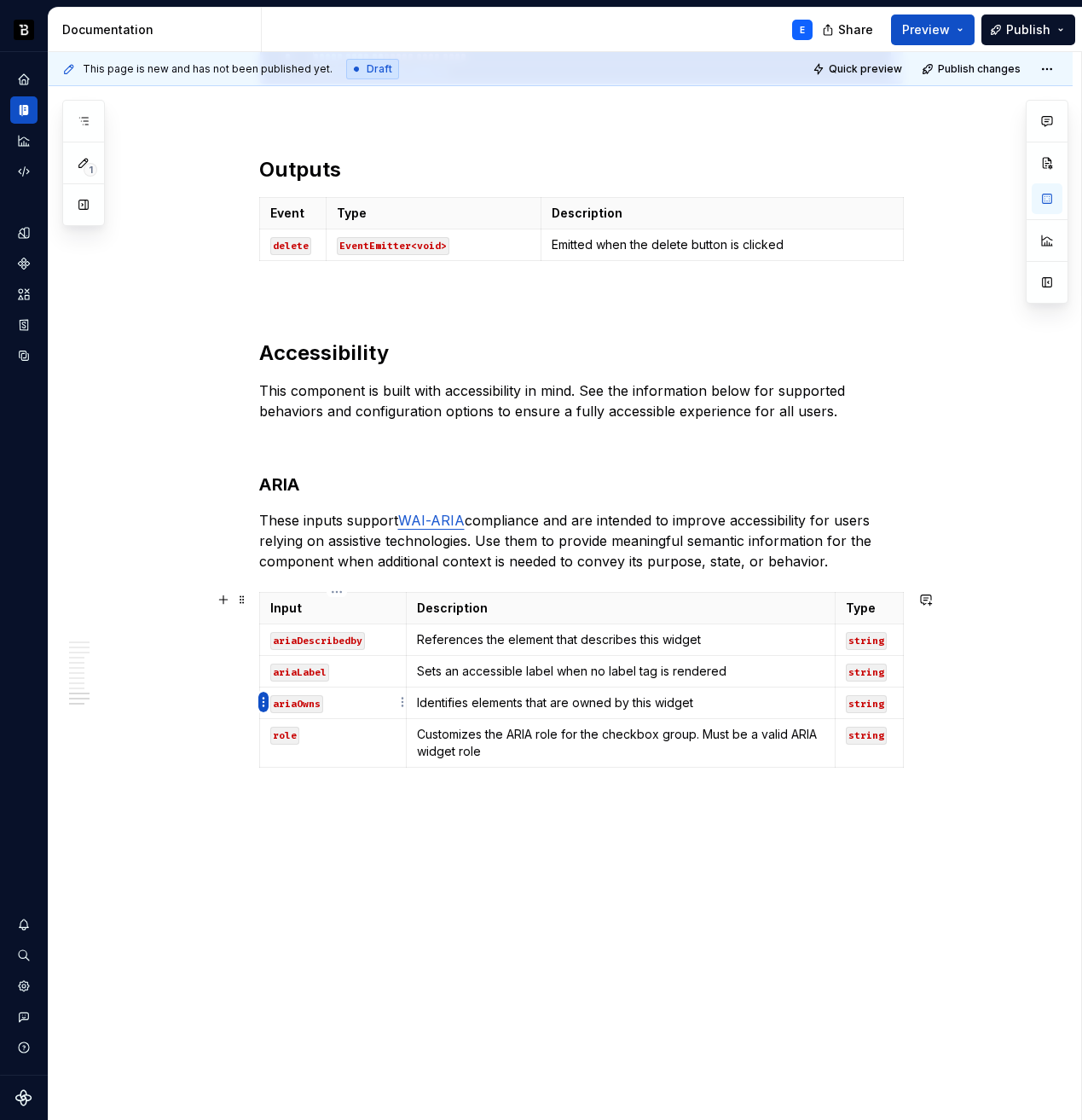 click on "Backbase Design System E Design system data Documentation E Share Preview Publish 1 Pages Add
Accessibility guide for tree Page tree.
Navigate the tree with the arrow keys. Common tree hotkeys apply. Further keybindings are available:
enter to execute primary action on focused item
f2 to start renaming the focused item
escape to abort renaming an item
control+d to start dragging selected items
Getting Started Components Web Account Number Account Selector Action Status Alert Amount Amount Input Avatar Badge Badge Counter Button Card Vendor Checkbox Group Chip Collapsible Collapsible Accordion Collapsible Card Common Error State Control Error Handler Currency Input Dropdown Menu Dropdown Multi Select Dropdown Panel Dropdown Single Select Ellipsis Empty State Fieldset File Attachment Code E Icon Input Text Modal Template iOS Android Changes Components / Web / File Attachment  /  Code Upgrade to Enterprise to turn on approval workflow Code" at bounding box center (541, 560) 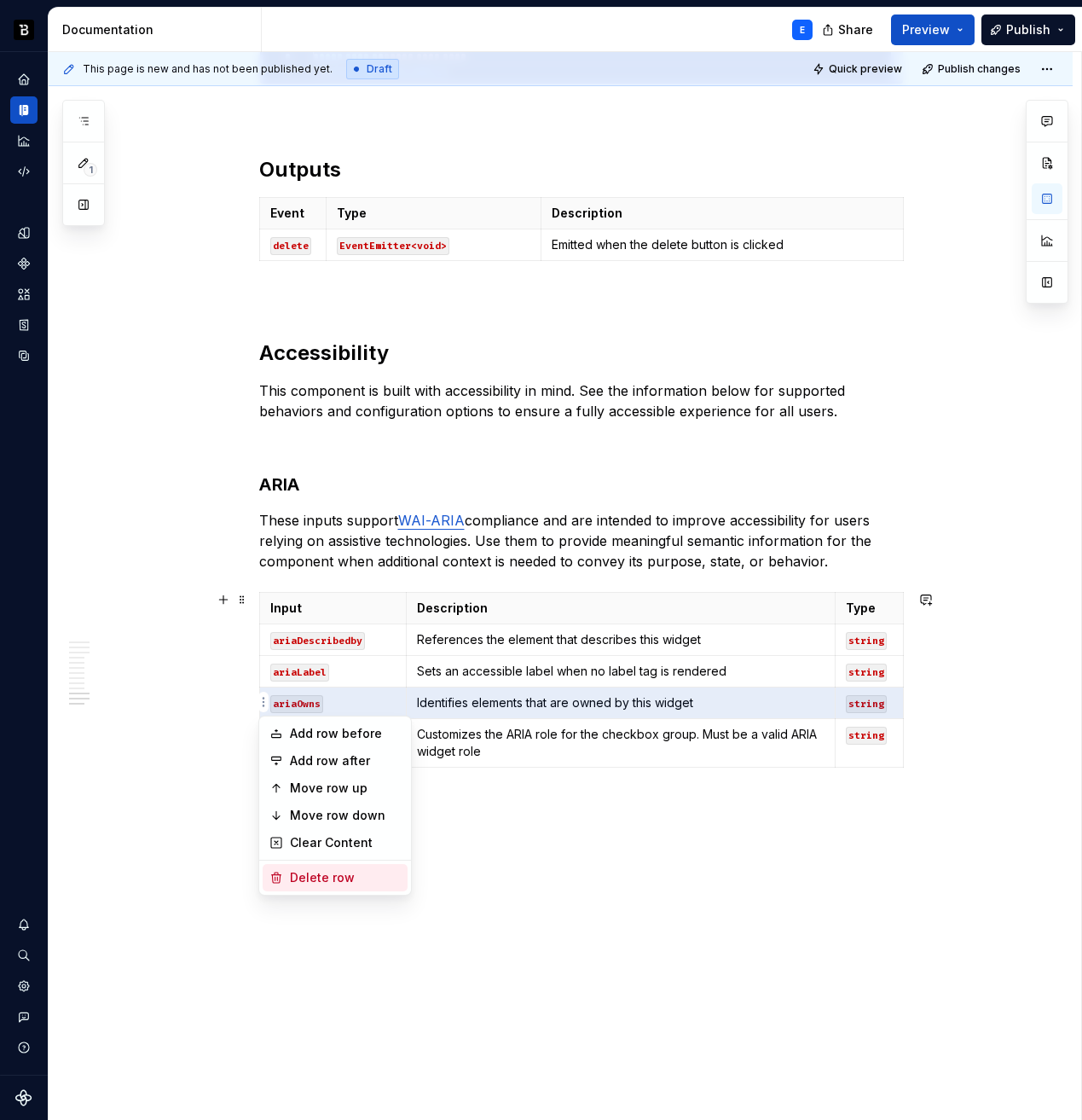 click on "Delete row" at bounding box center [345, 878] 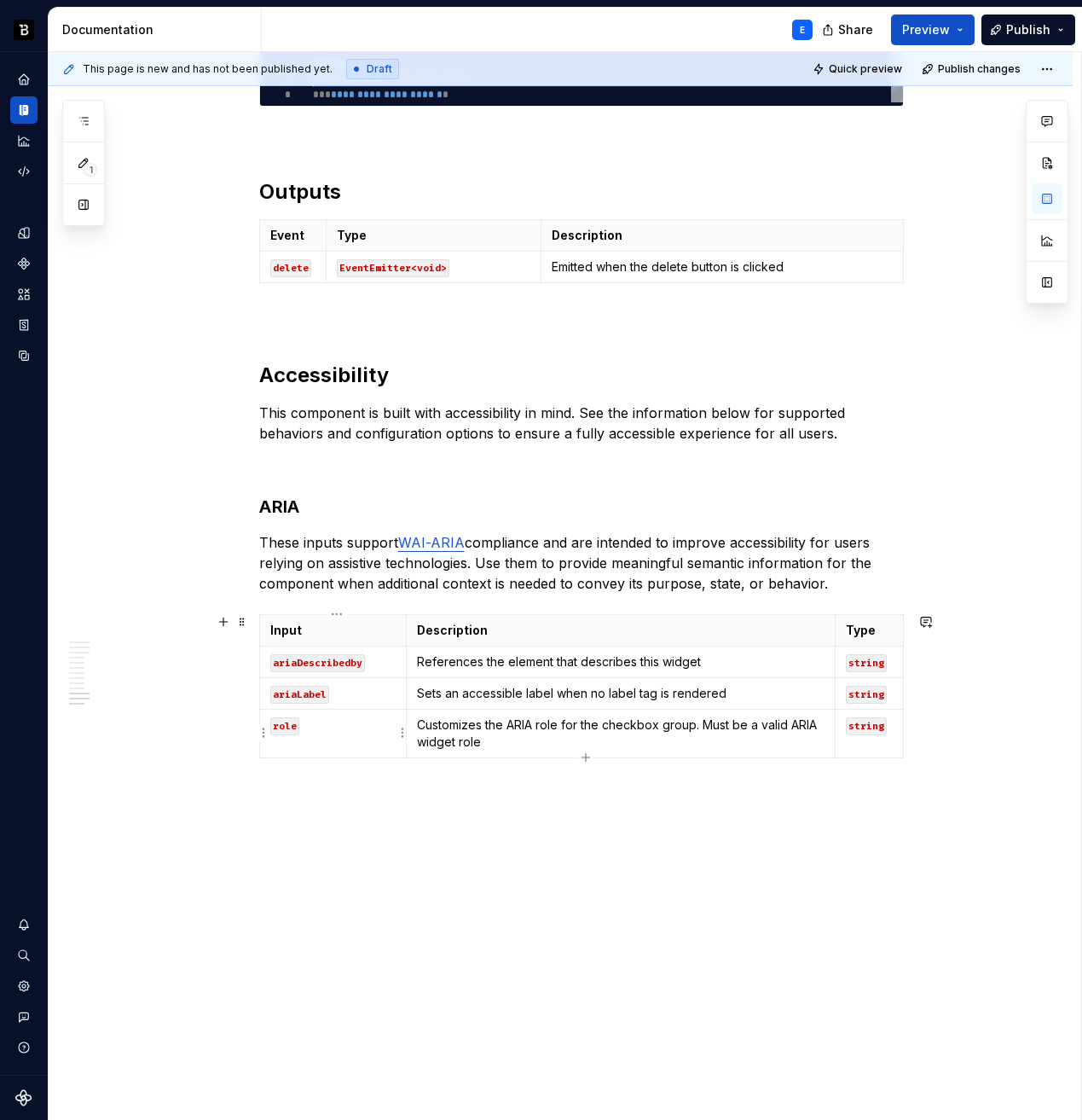 click on "role" at bounding box center (285, 726) 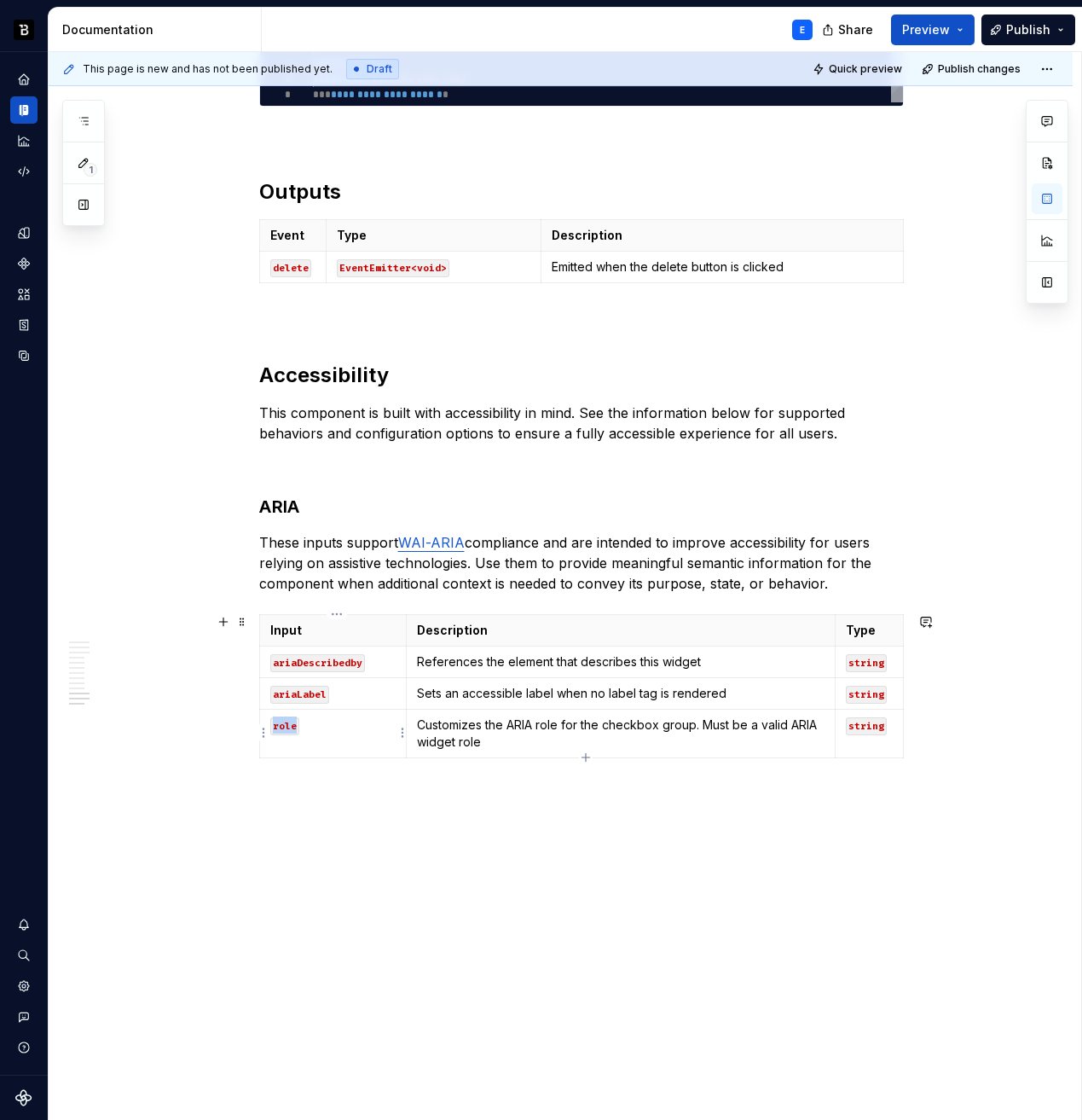 click on "role" at bounding box center [285, 726] 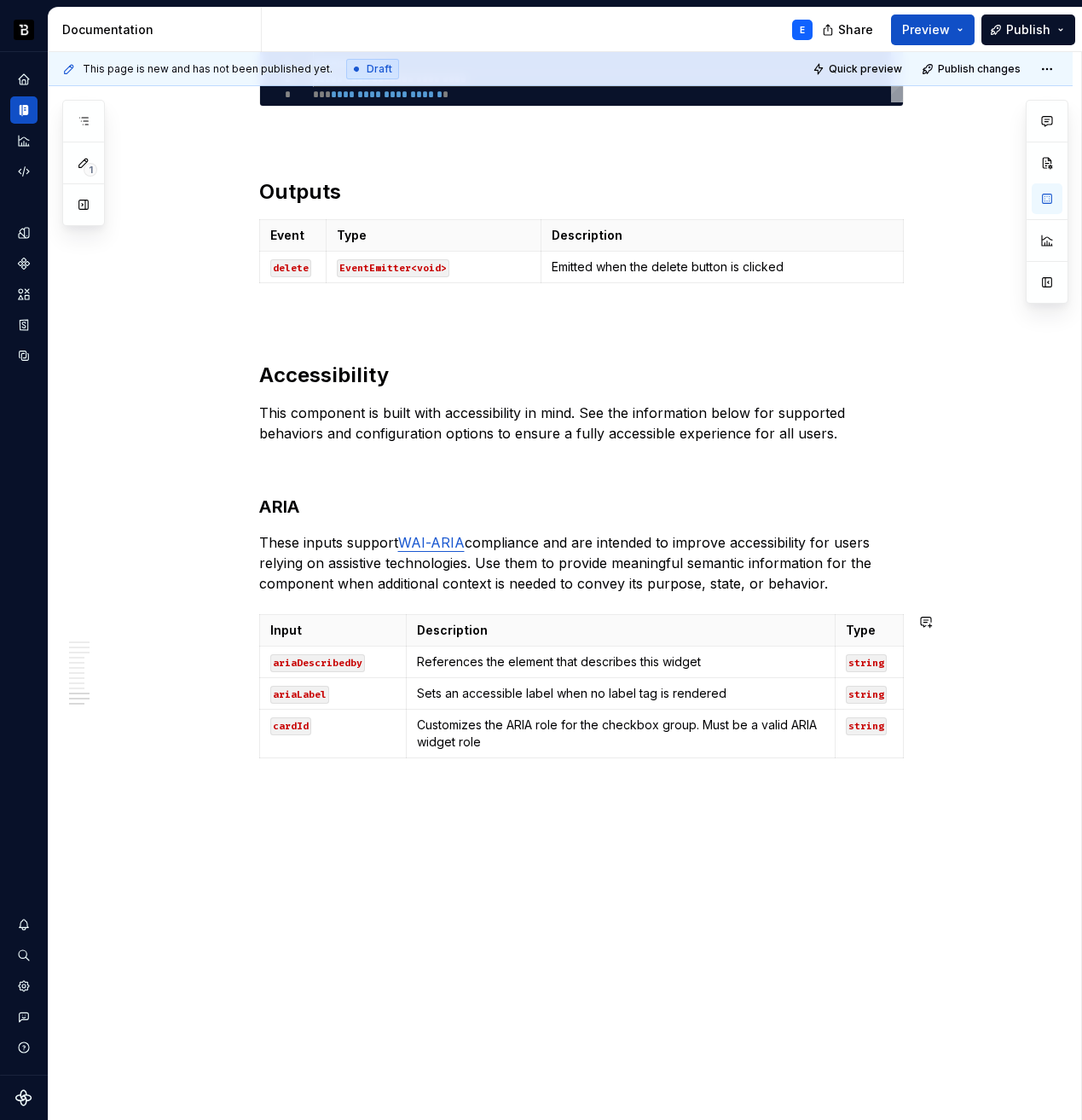 click on "References the element that describes this widget" at bounding box center (620, 662) 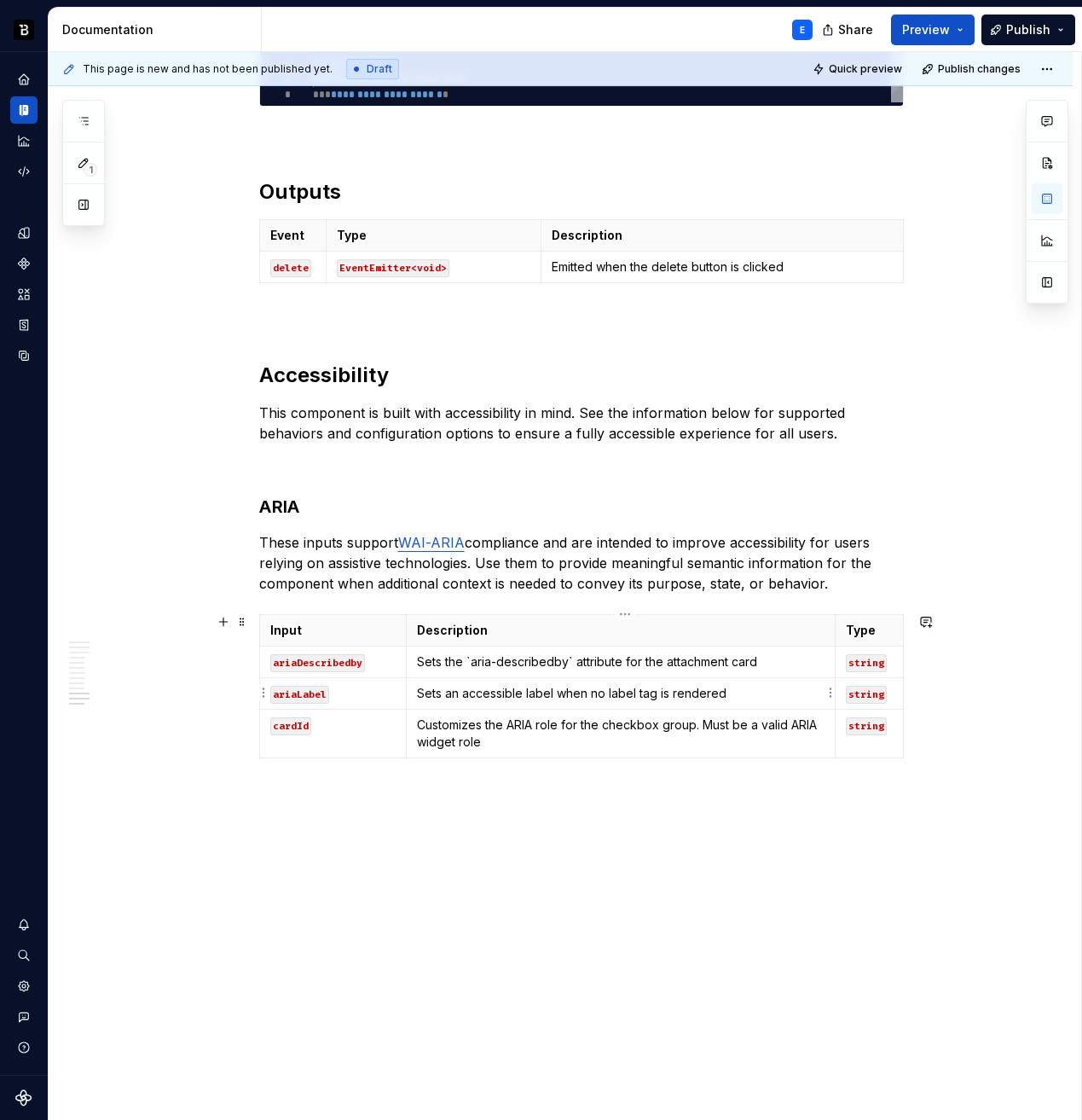 click on "Sets an accessible label when no label tag is rendered" at bounding box center (620, 693) 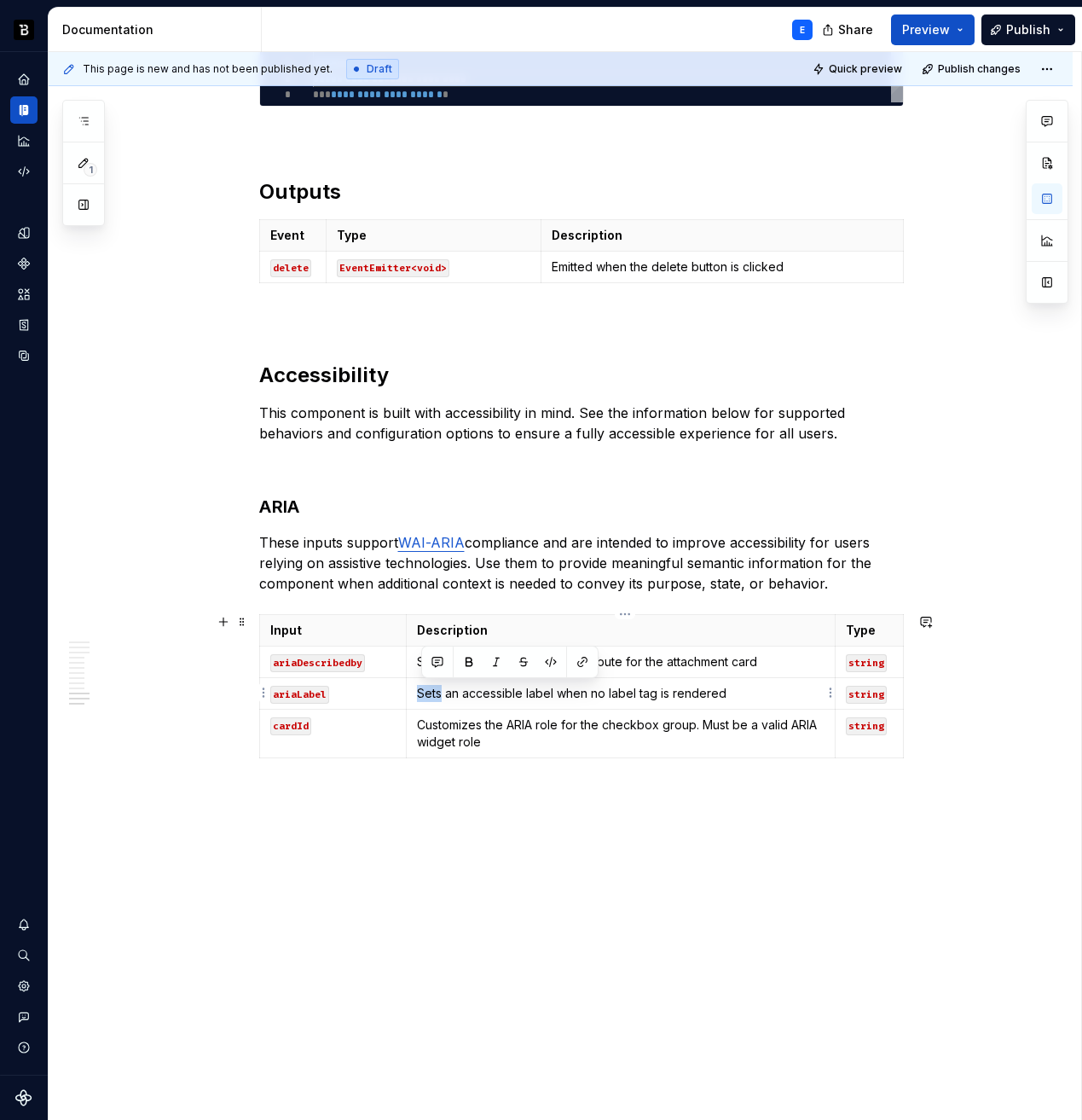 click on "Sets an accessible label when no label tag is rendered" at bounding box center [620, 693] 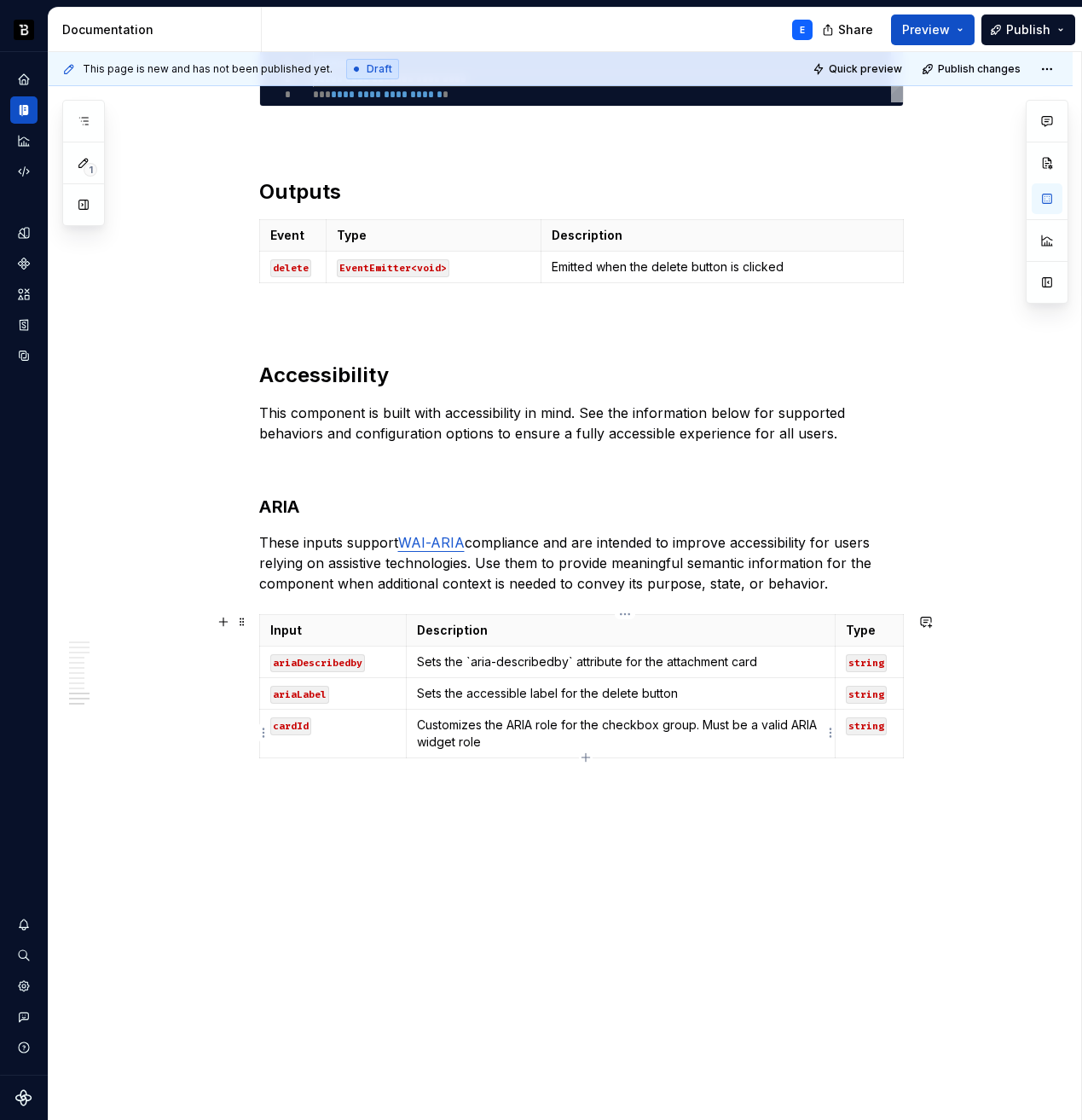 click on "Customizes the ARIA role for the checkbox group. Must be a valid ARIA widget role" at bounding box center [620, 734] 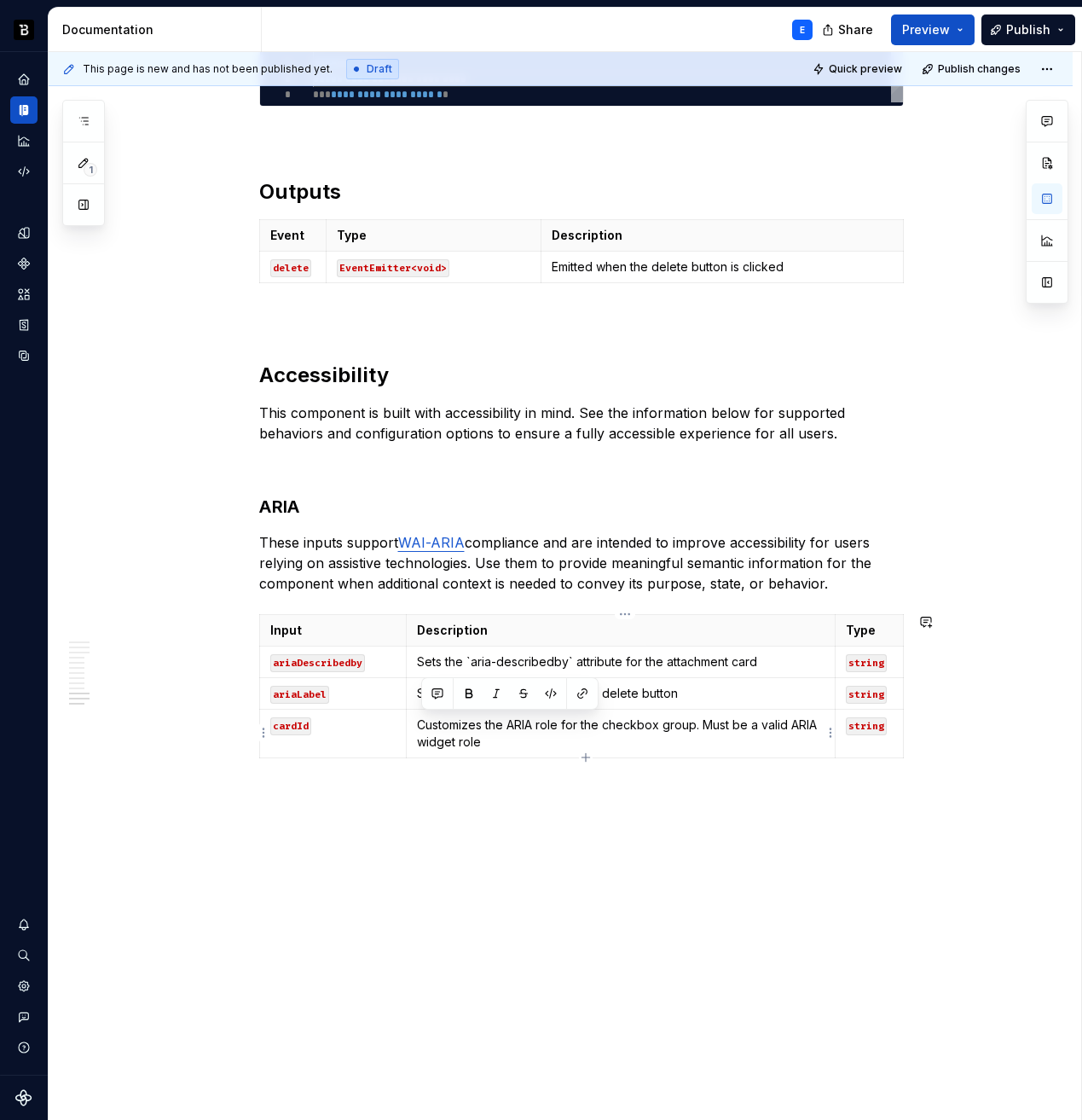 scroll, scrollTop: 3044, scrollLeft: 0, axis: vertical 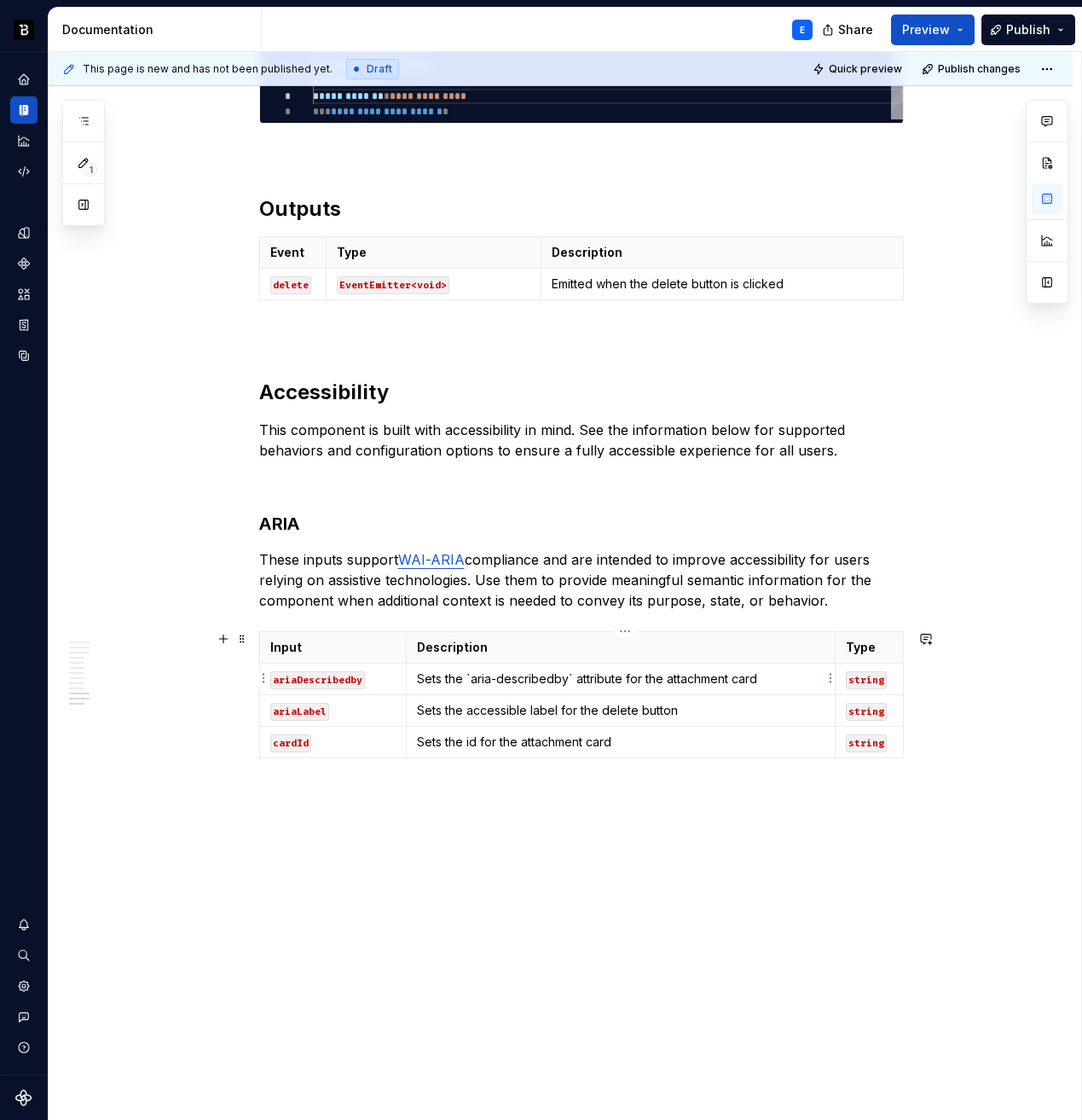 click on "Sets the `aria-describedby` attribute for the attachment card" at bounding box center (620, 679) 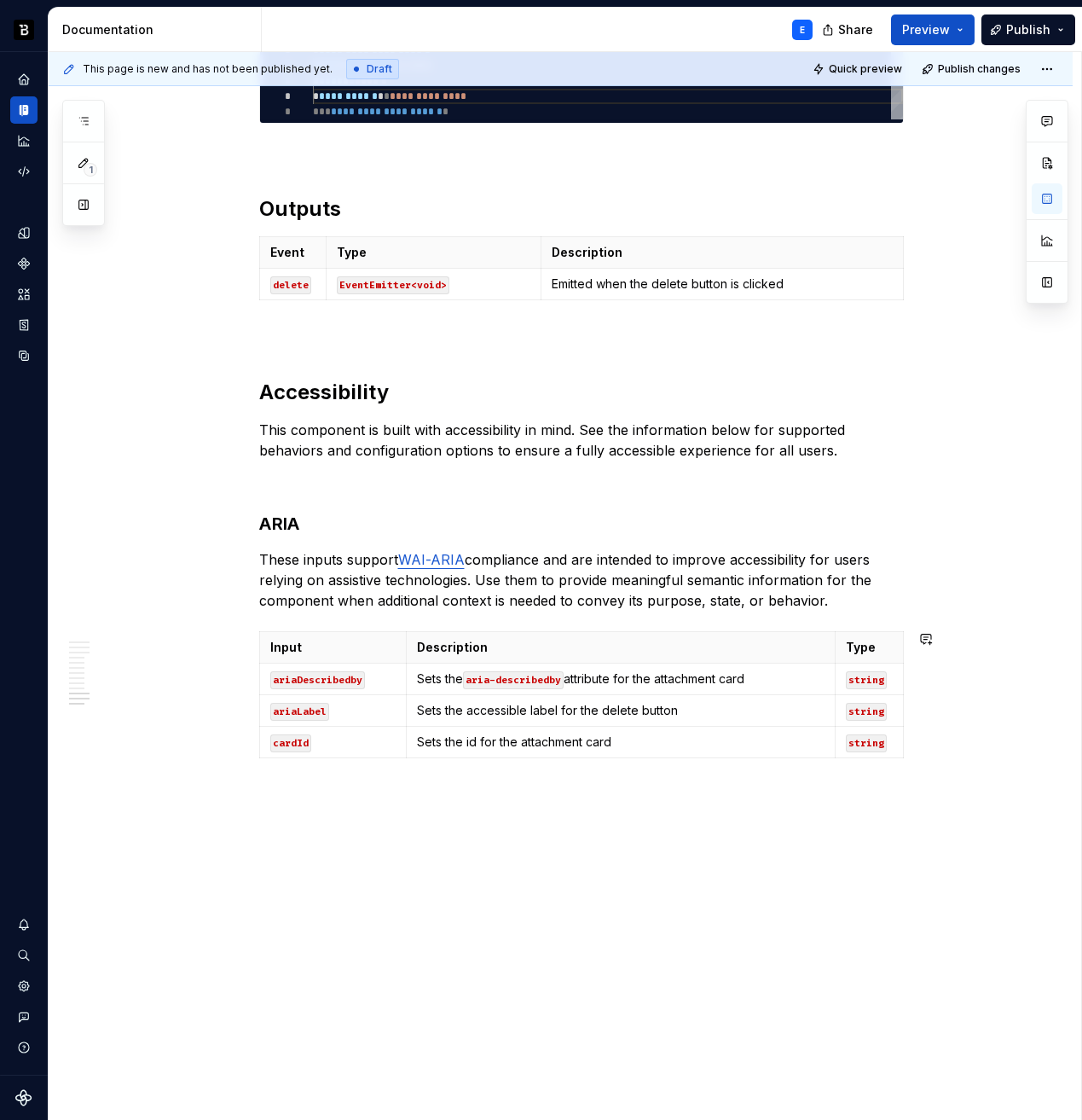 click on "**********" at bounding box center [560, -788] 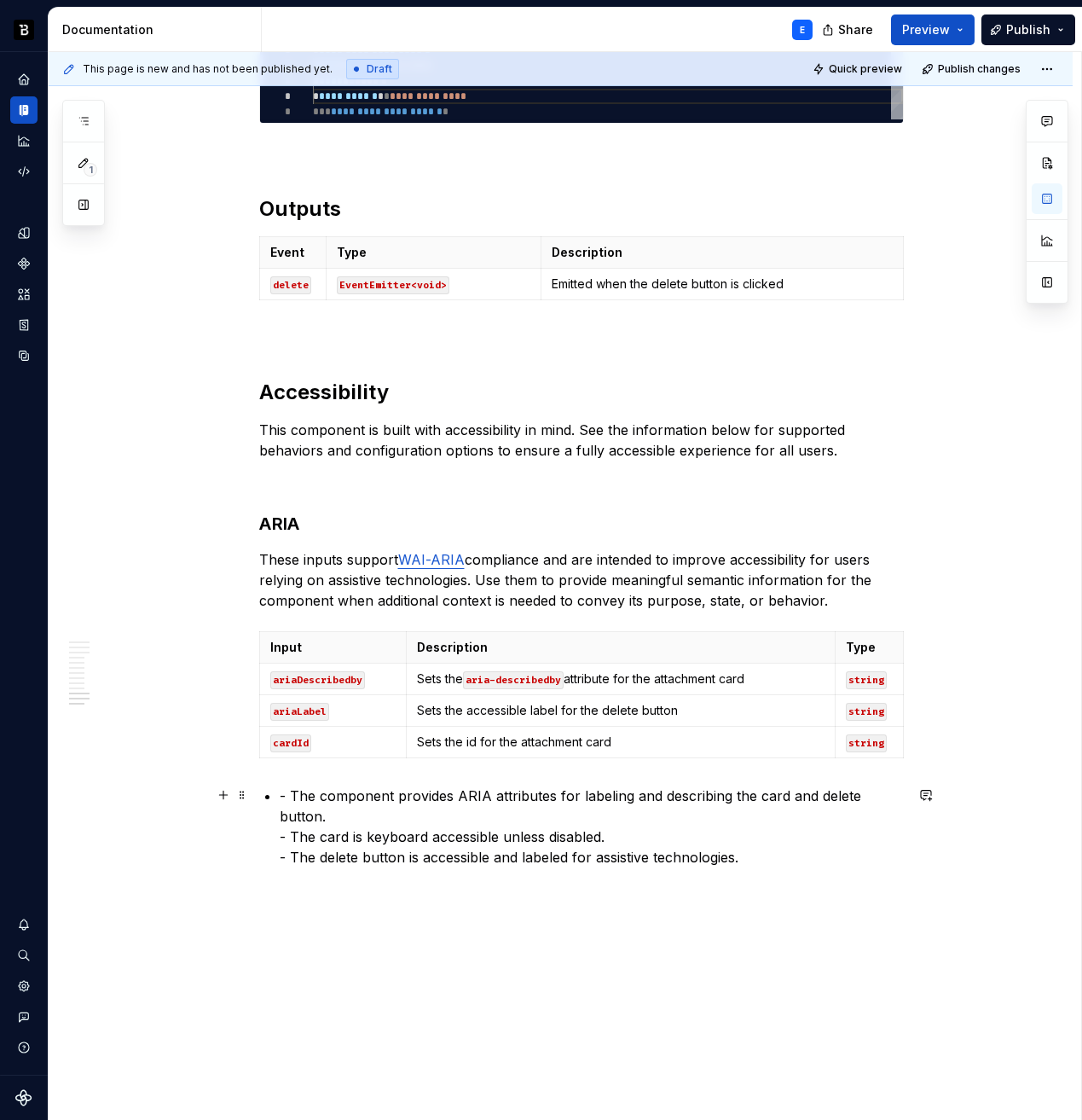 click on "- The component provides ARIA attributes for labeling and describing the card and delete button. - The card is keyboard accessible unless disabled. - The delete button is accessible and labeled for assistive technologies." at bounding box center (592, 827) 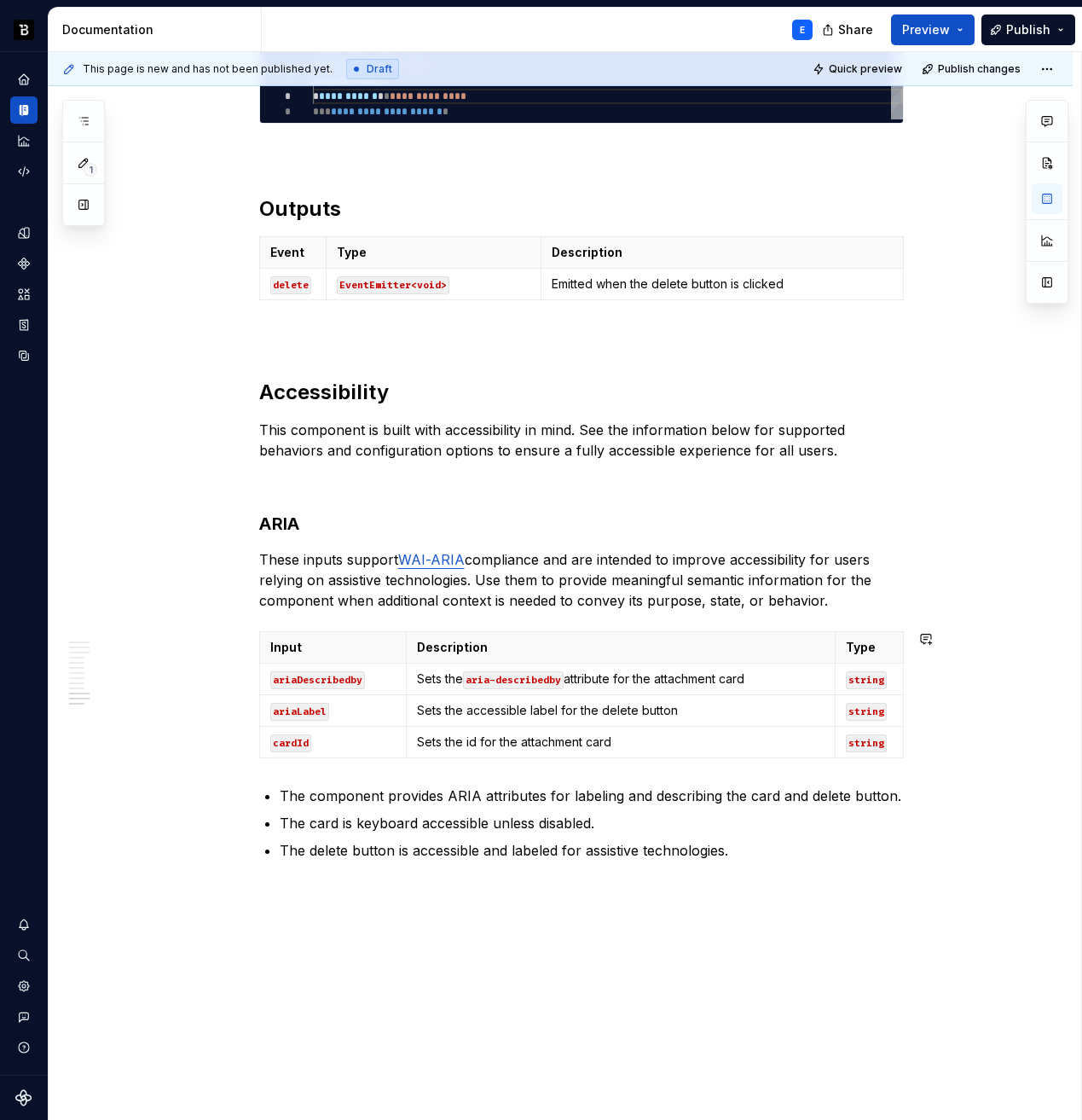 click on "**********" at bounding box center (582, -898) 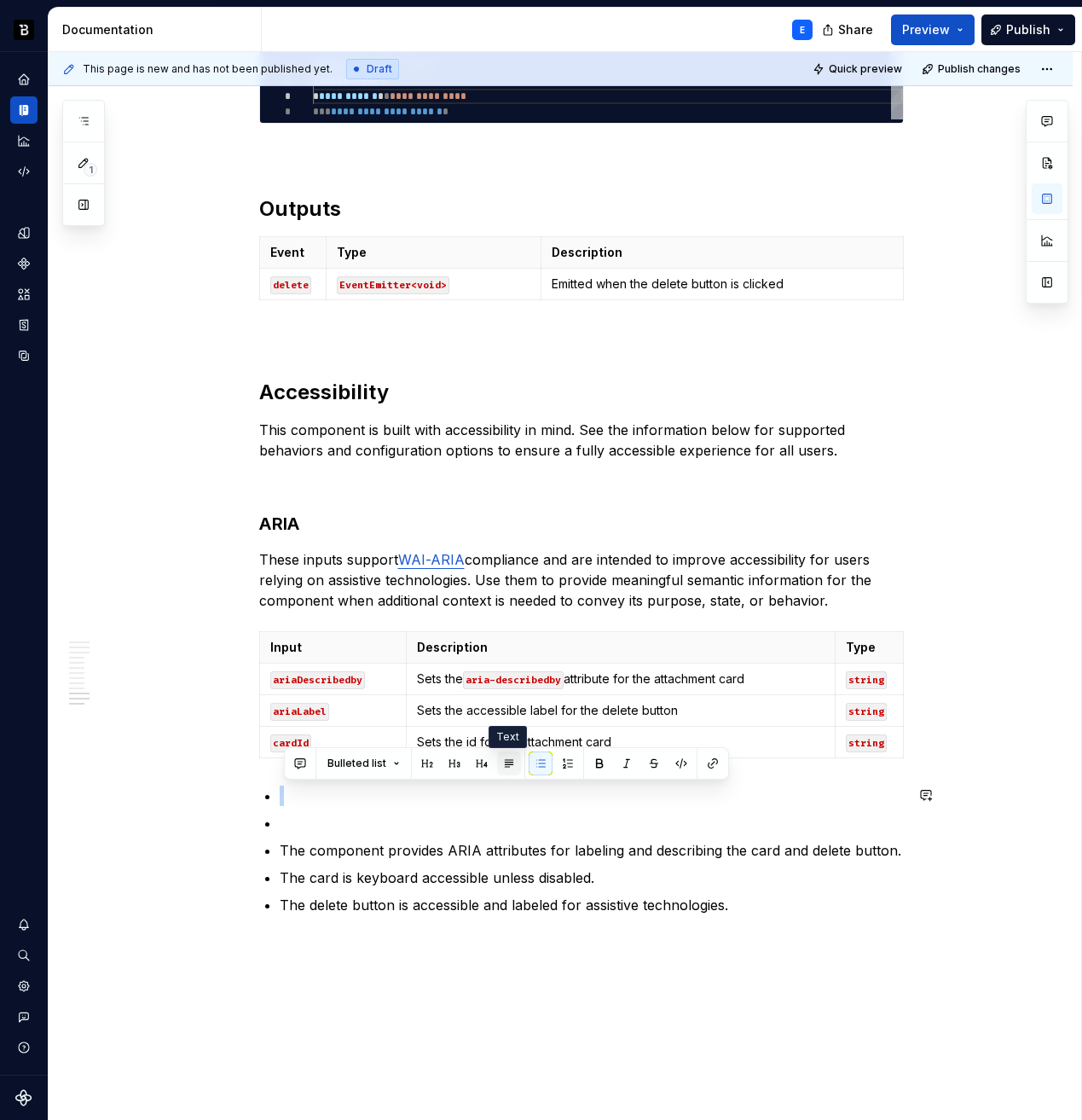 click at bounding box center [509, 763] 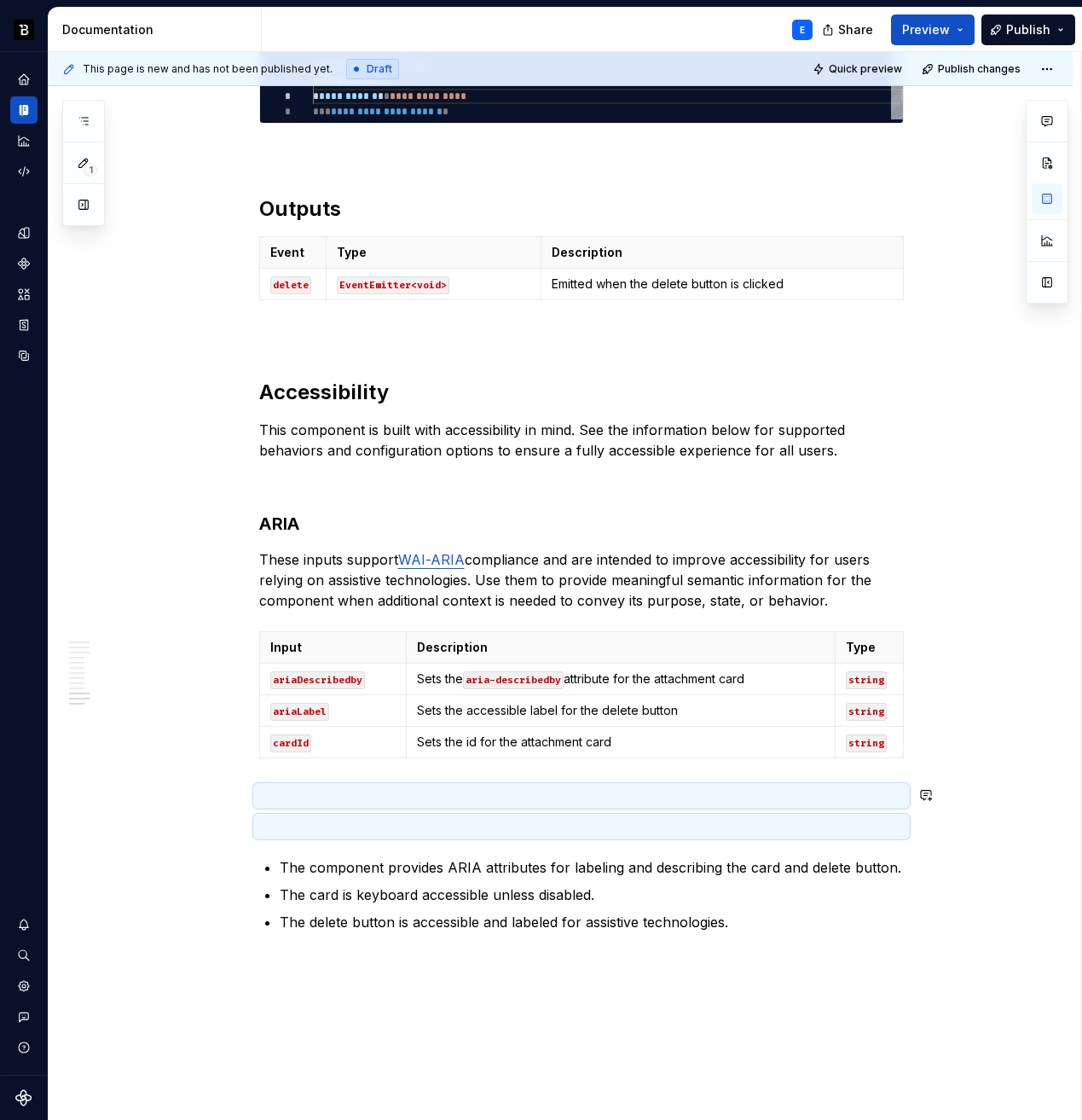 click at bounding box center [582, 827] 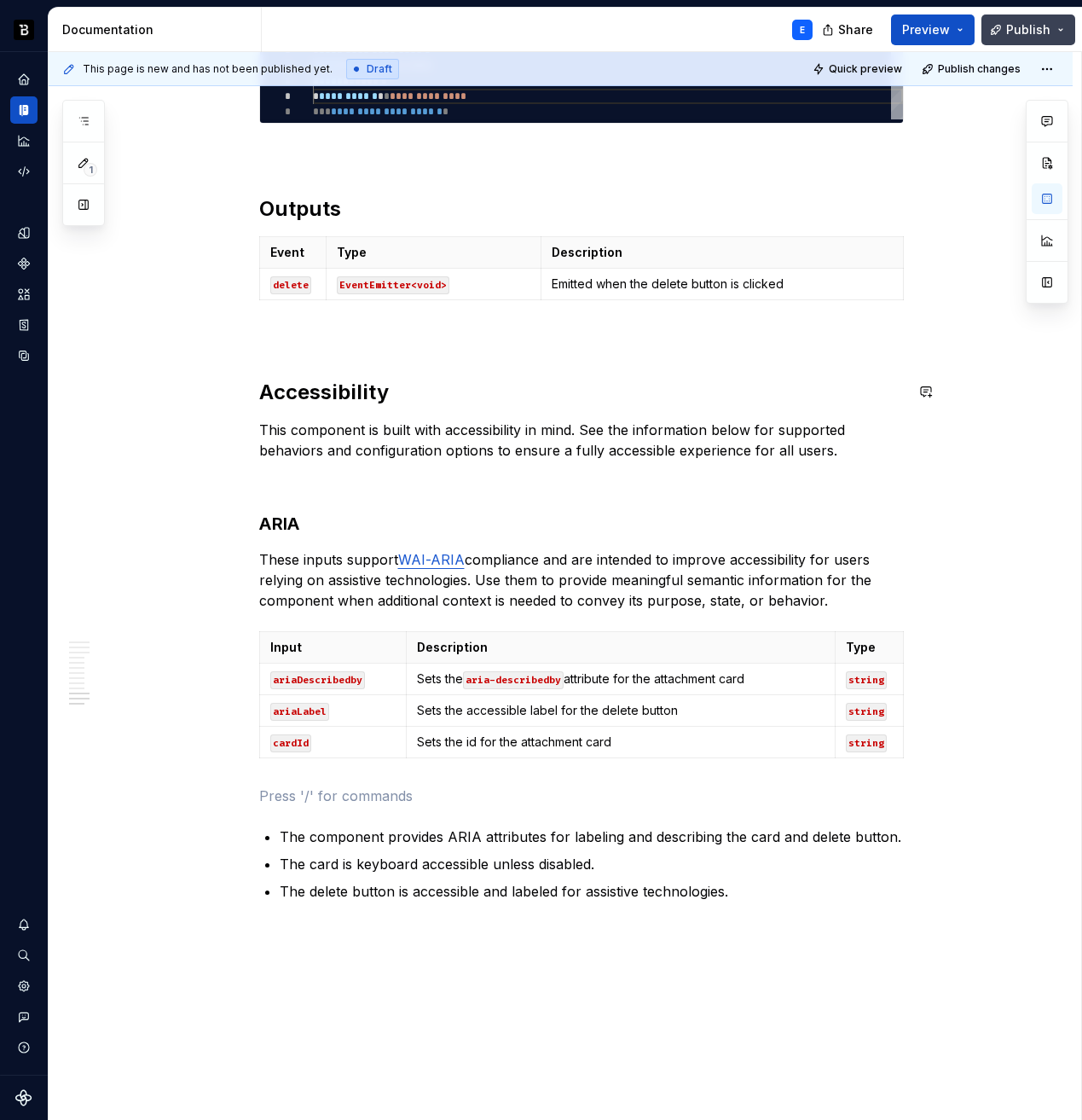 click on "Publish" at bounding box center (1028, 30) 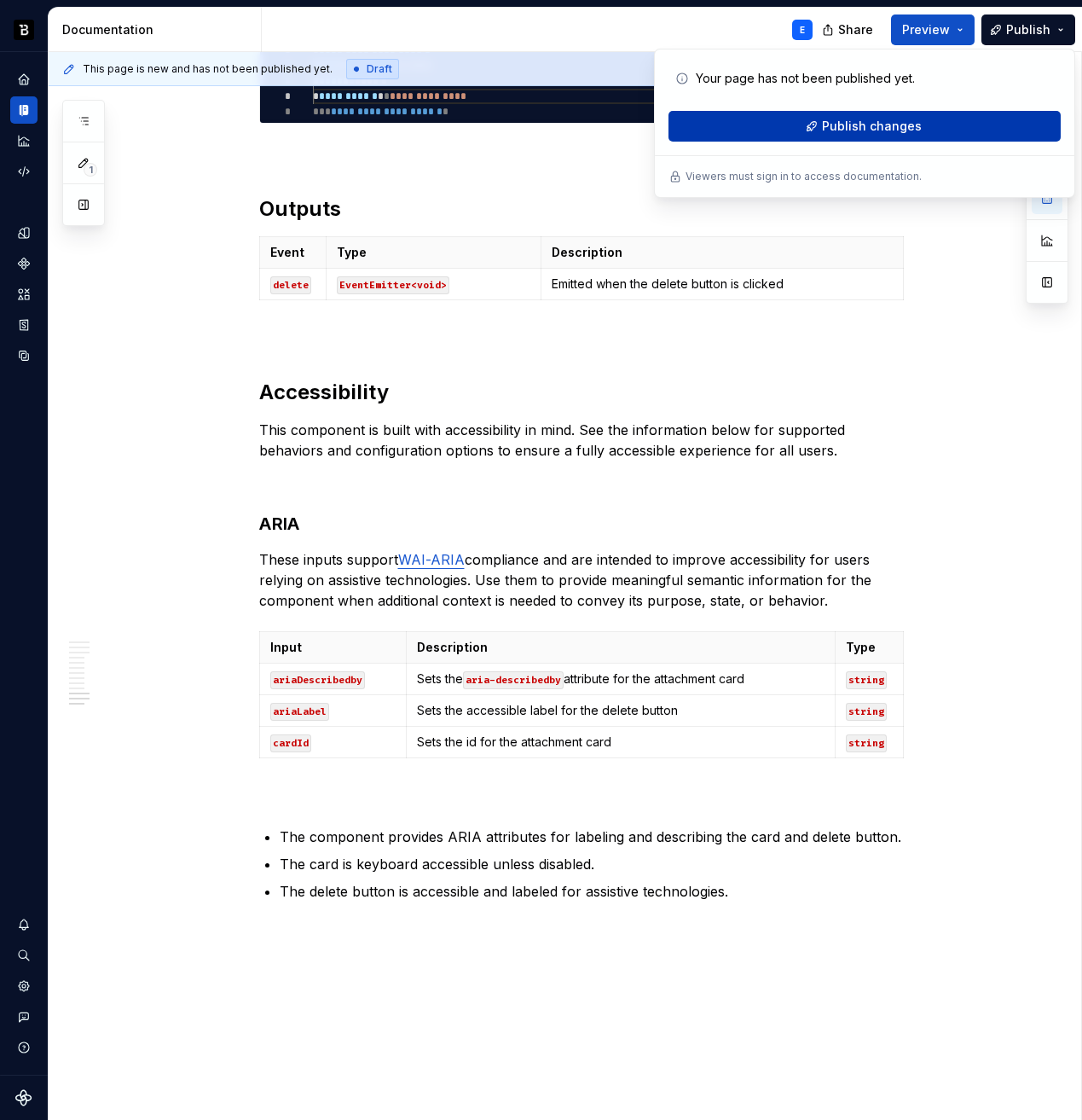 click on "Publish changes" at bounding box center (865, 126) 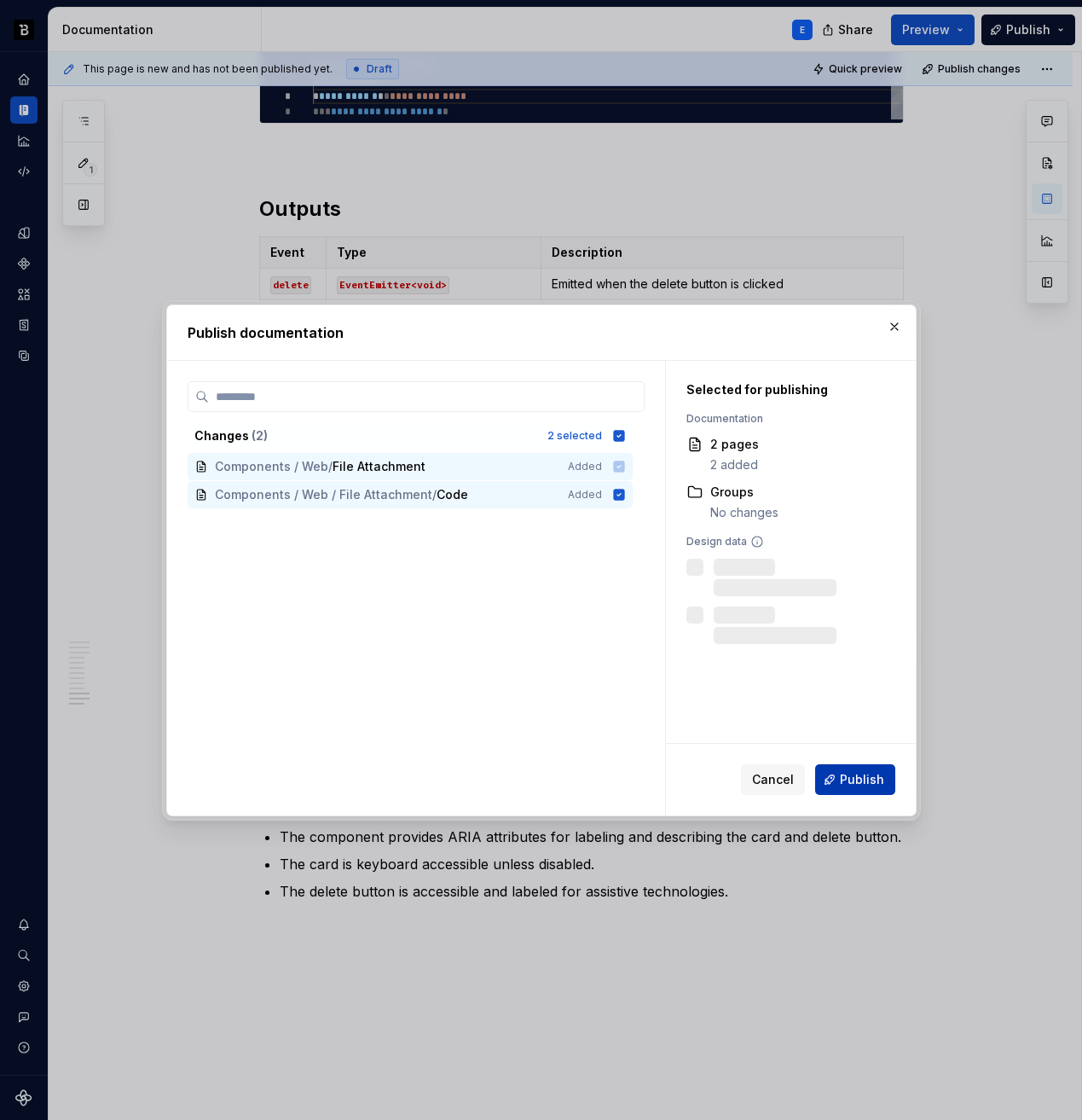 click on "Publish" at bounding box center [862, 780] 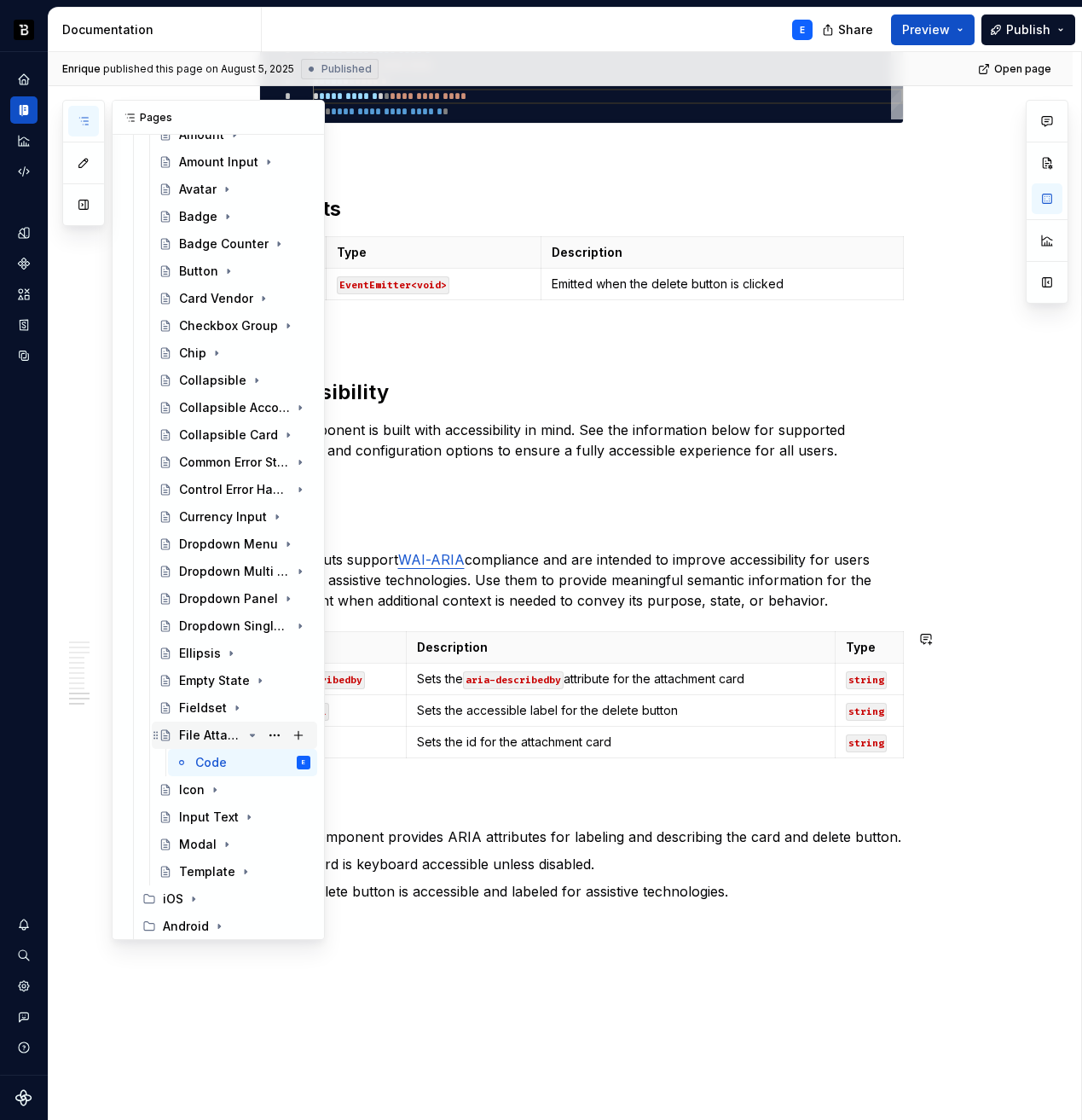 scroll, scrollTop: 246, scrollLeft: 0, axis: vertical 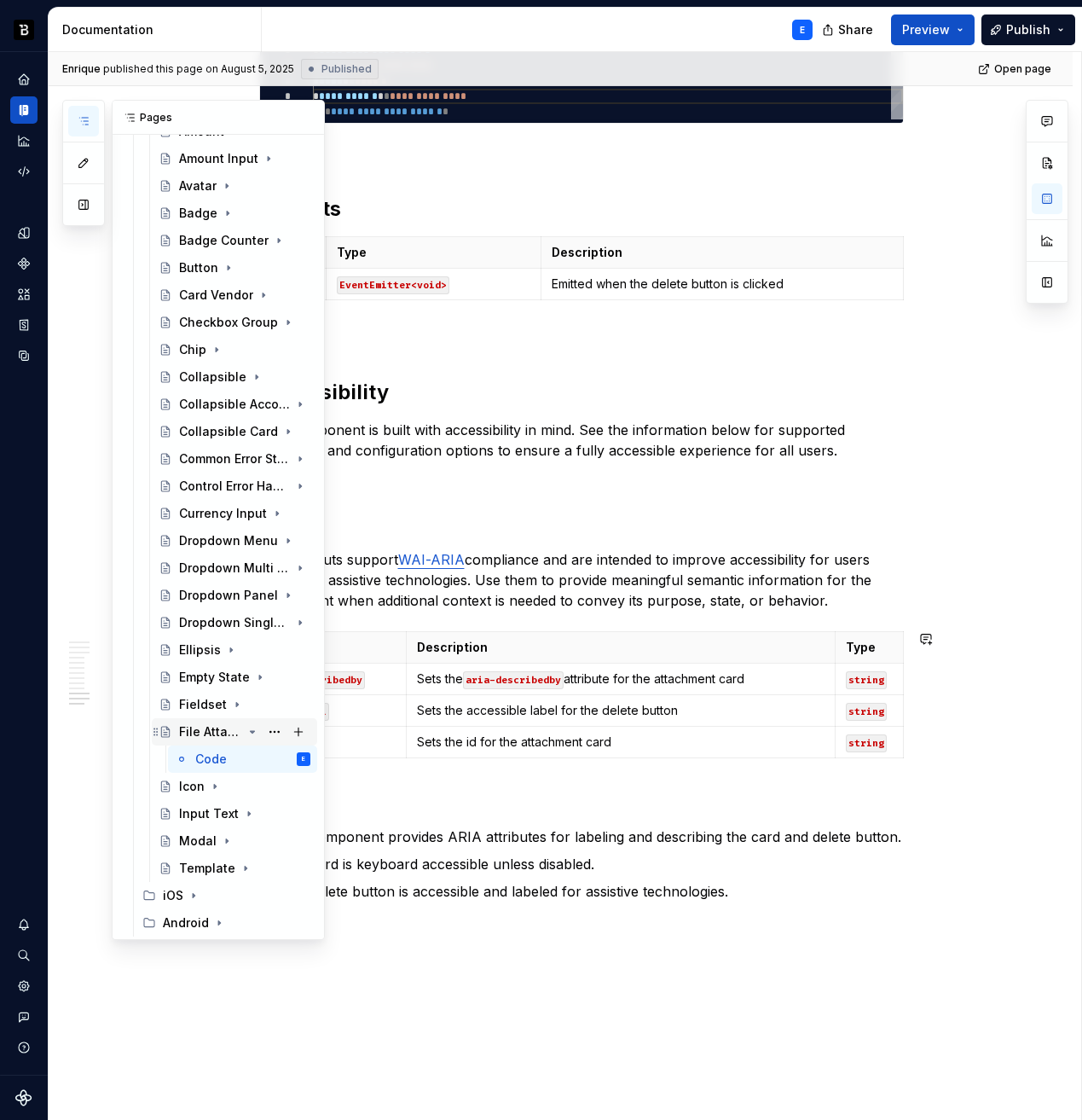 click 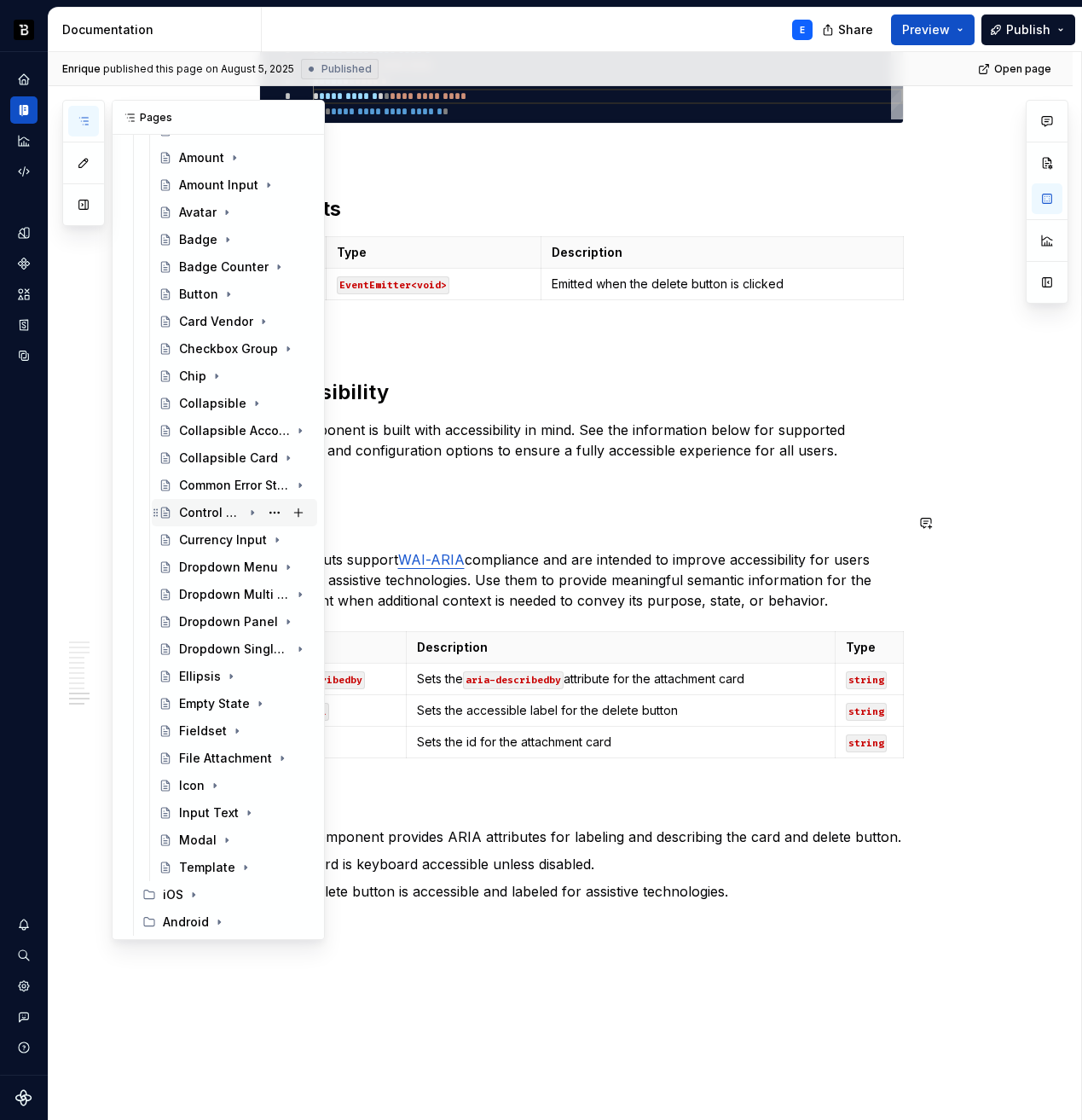 click on "Control Error Handler" at bounding box center (211, 513) 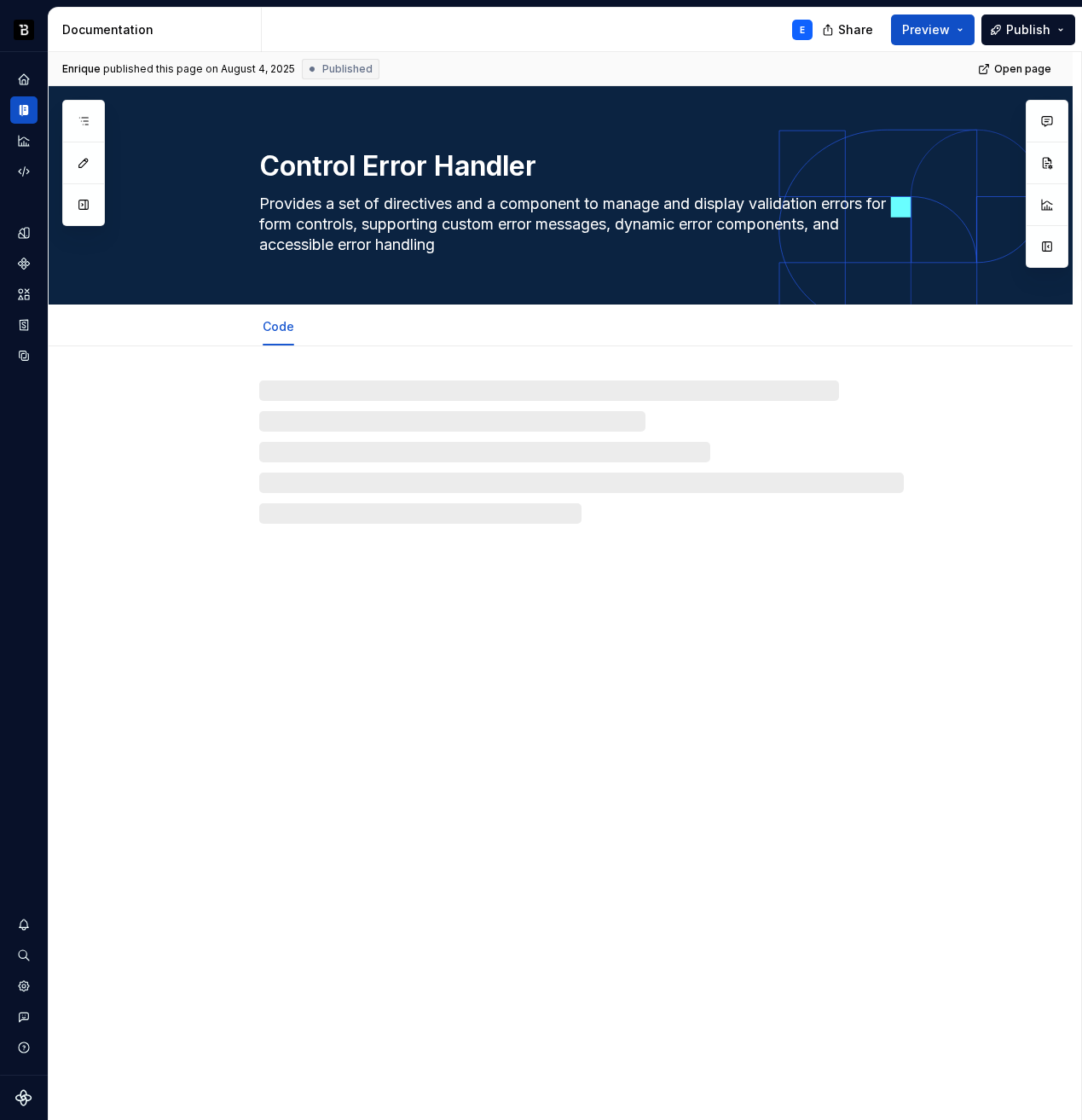 type on "*" 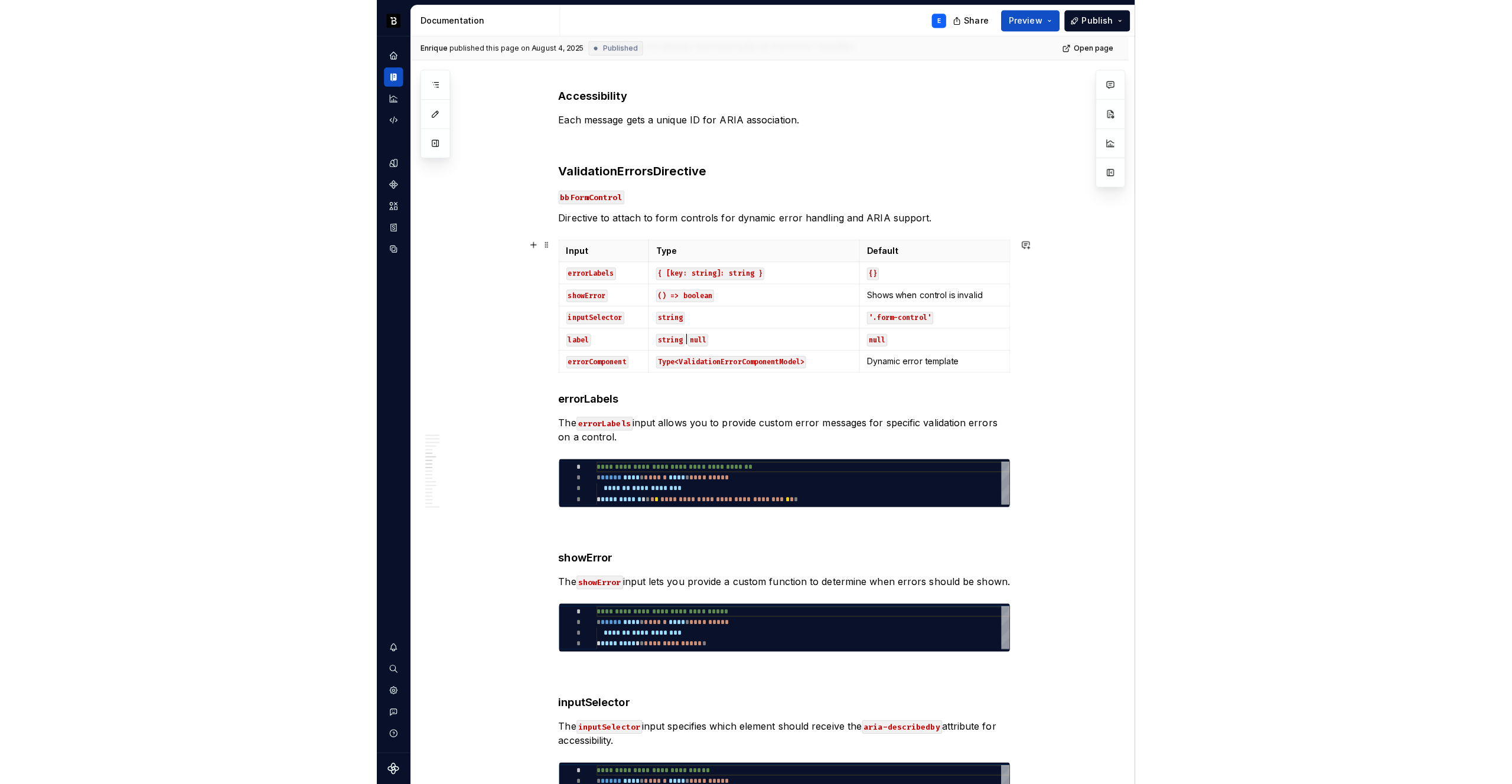 scroll, scrollTop: 1126, scrollLeft: 0, axis: vertical 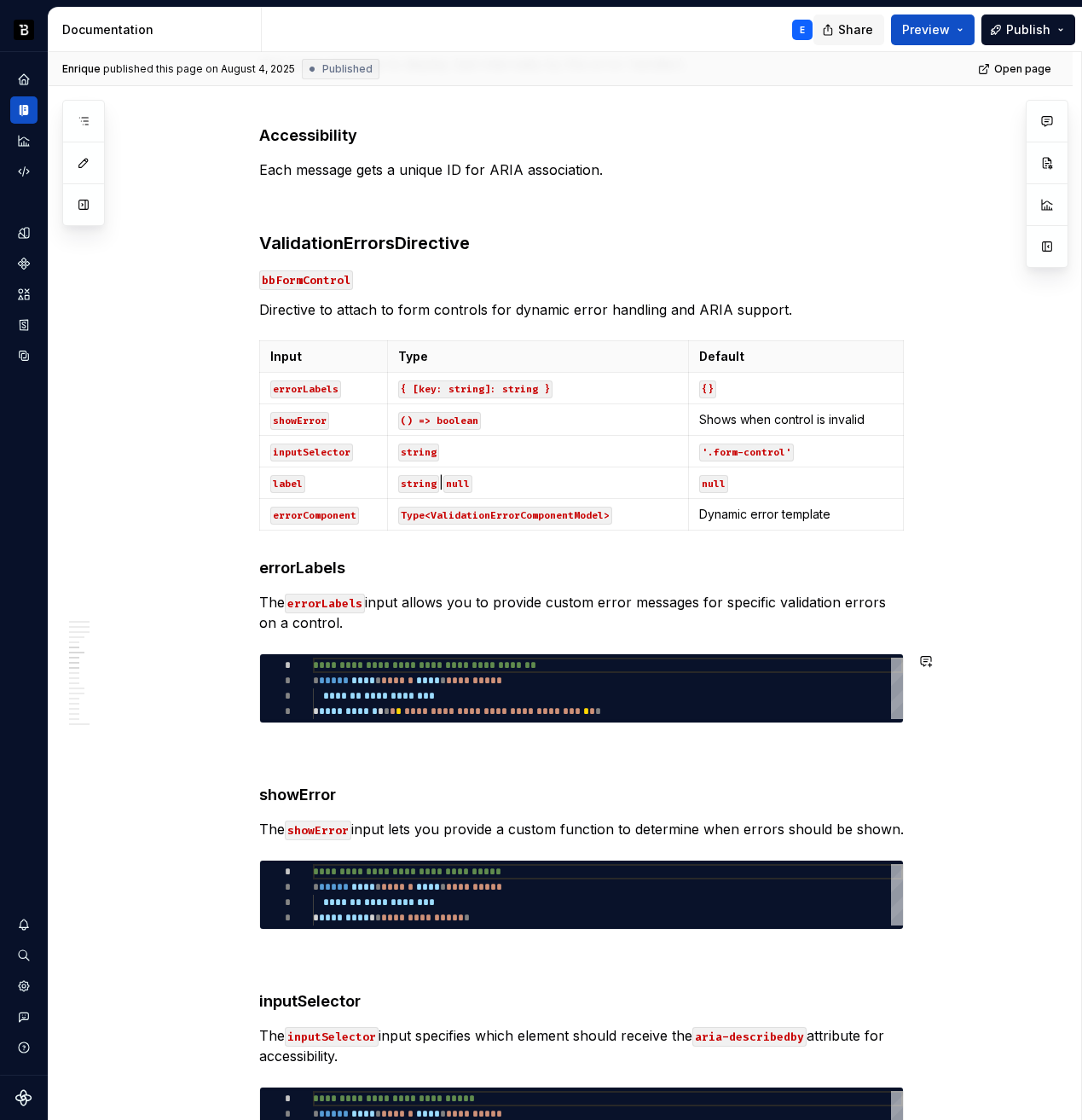click on "Share" at bounding box center [855, 30] 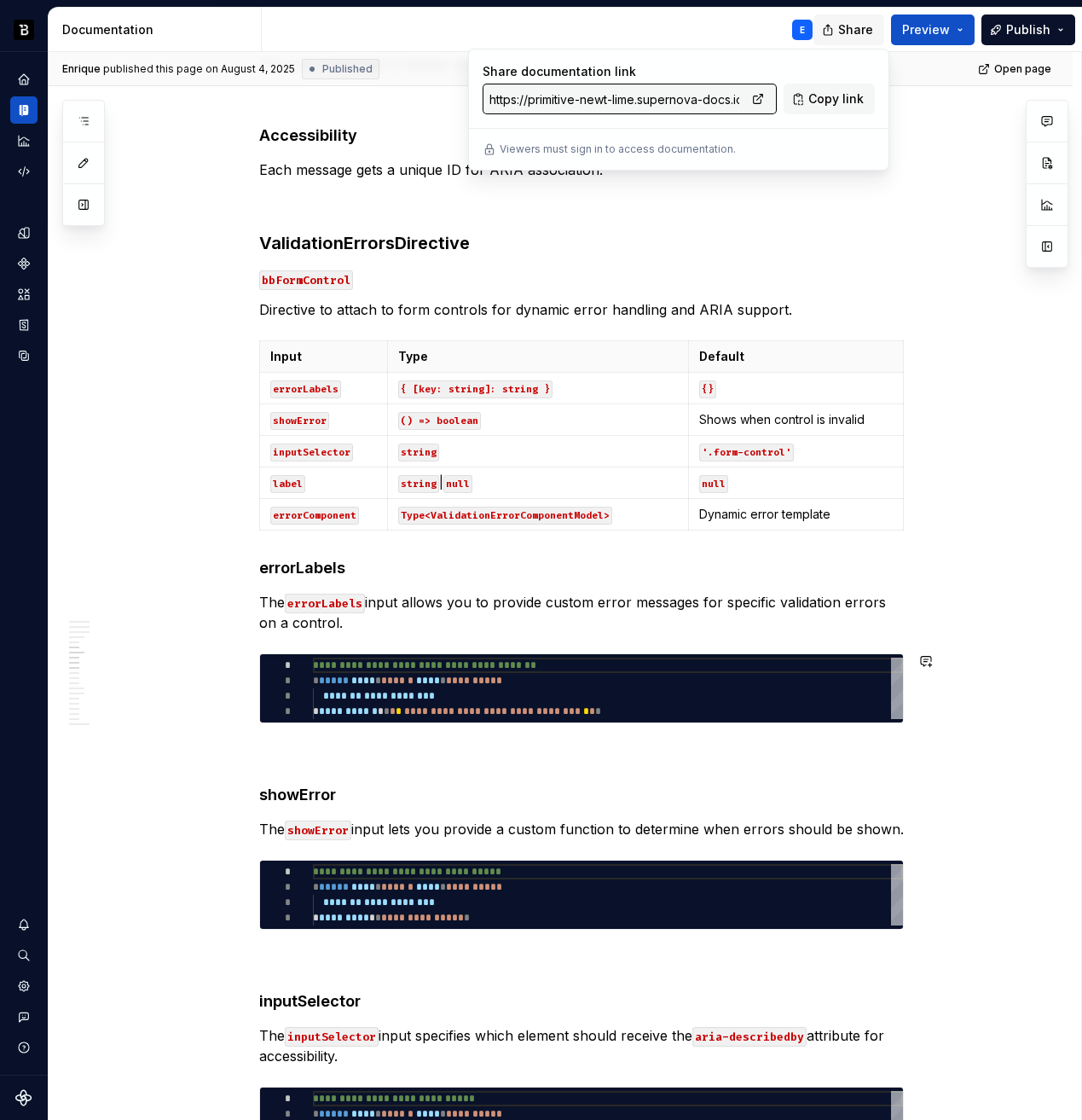 click on "Share" at bounding box center (855, 30) 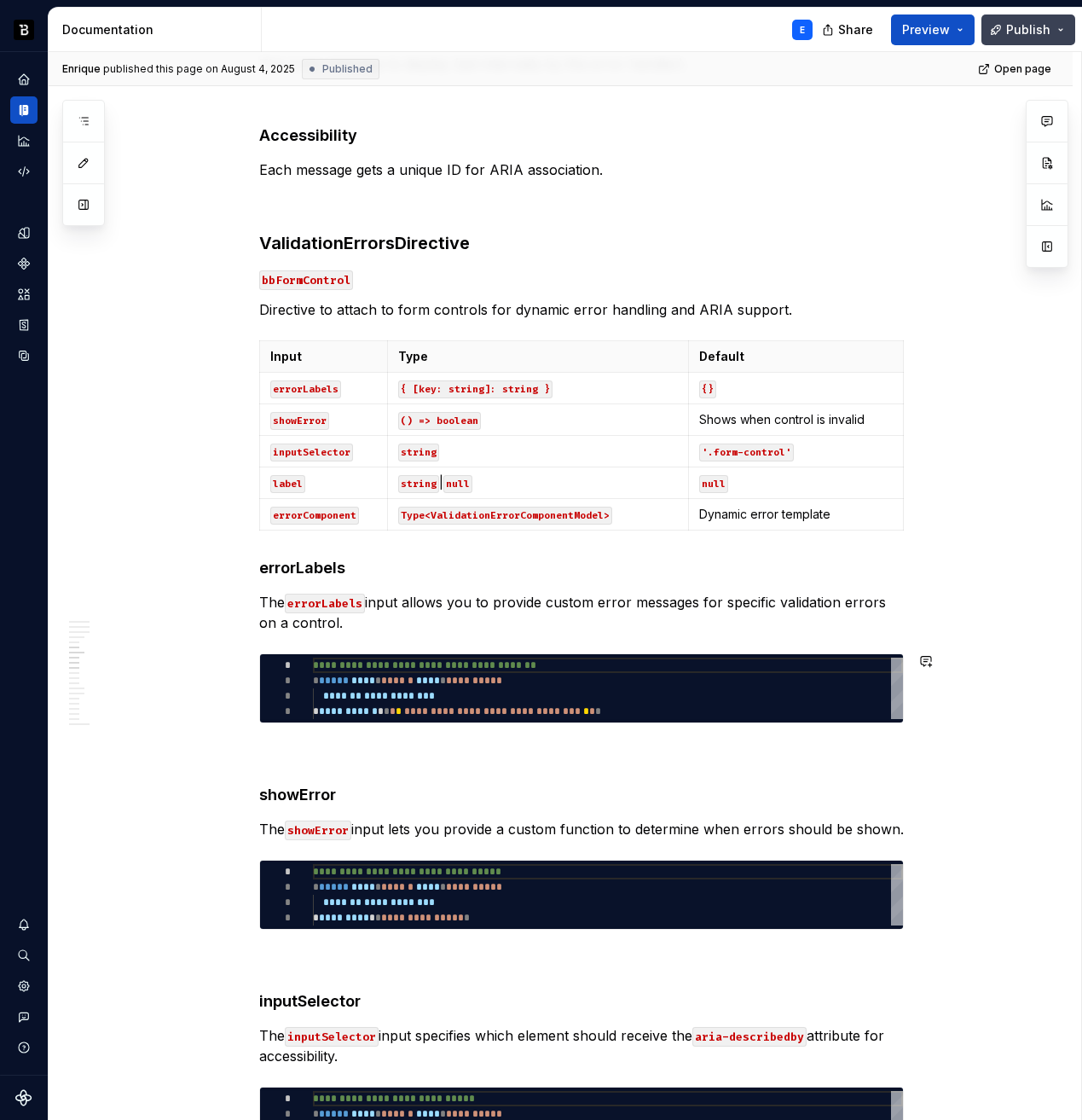 click on "Publish" at bounding box center (1028, 30) 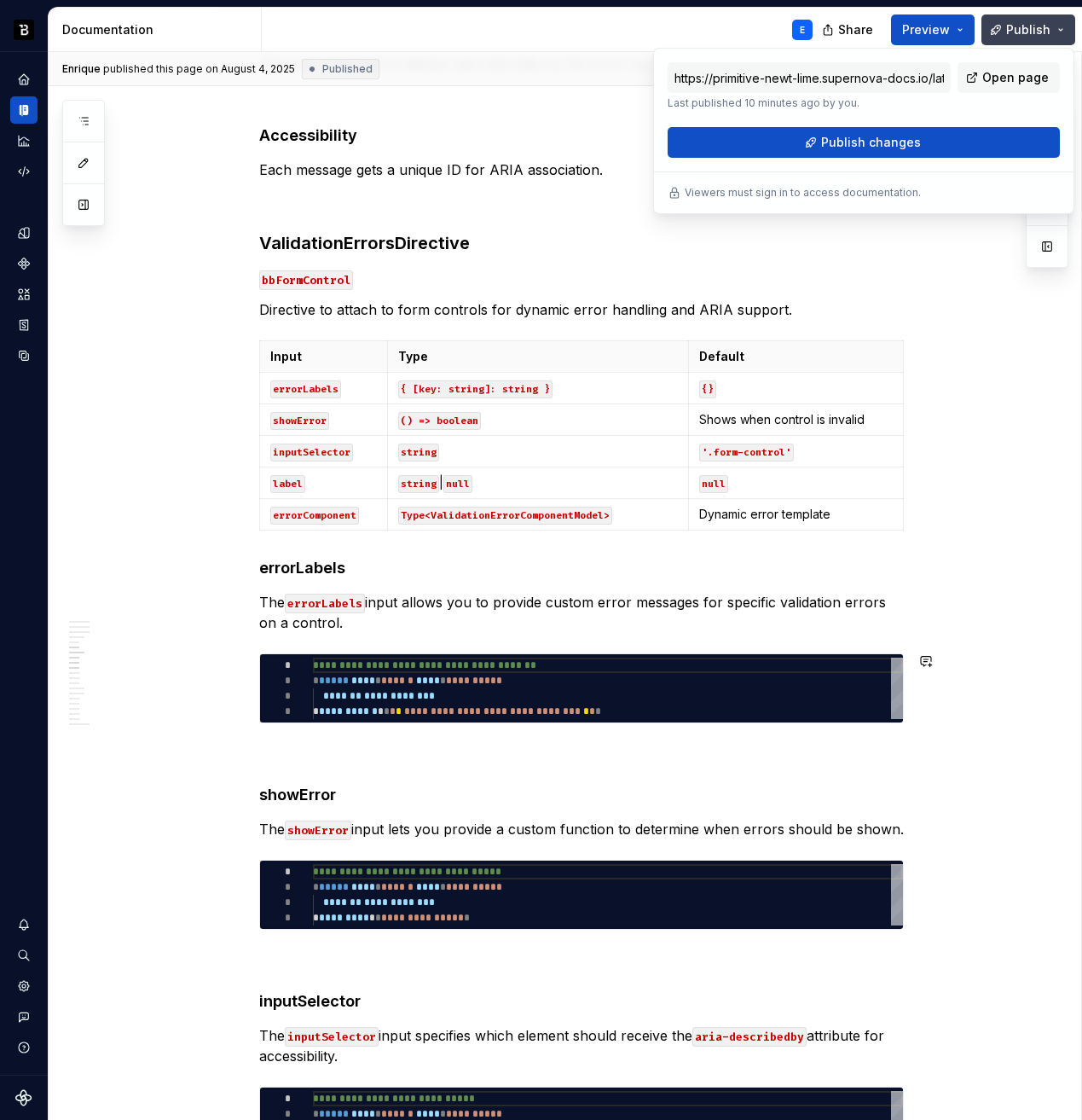 click on "Publish" at bounding box center (1028, 30) 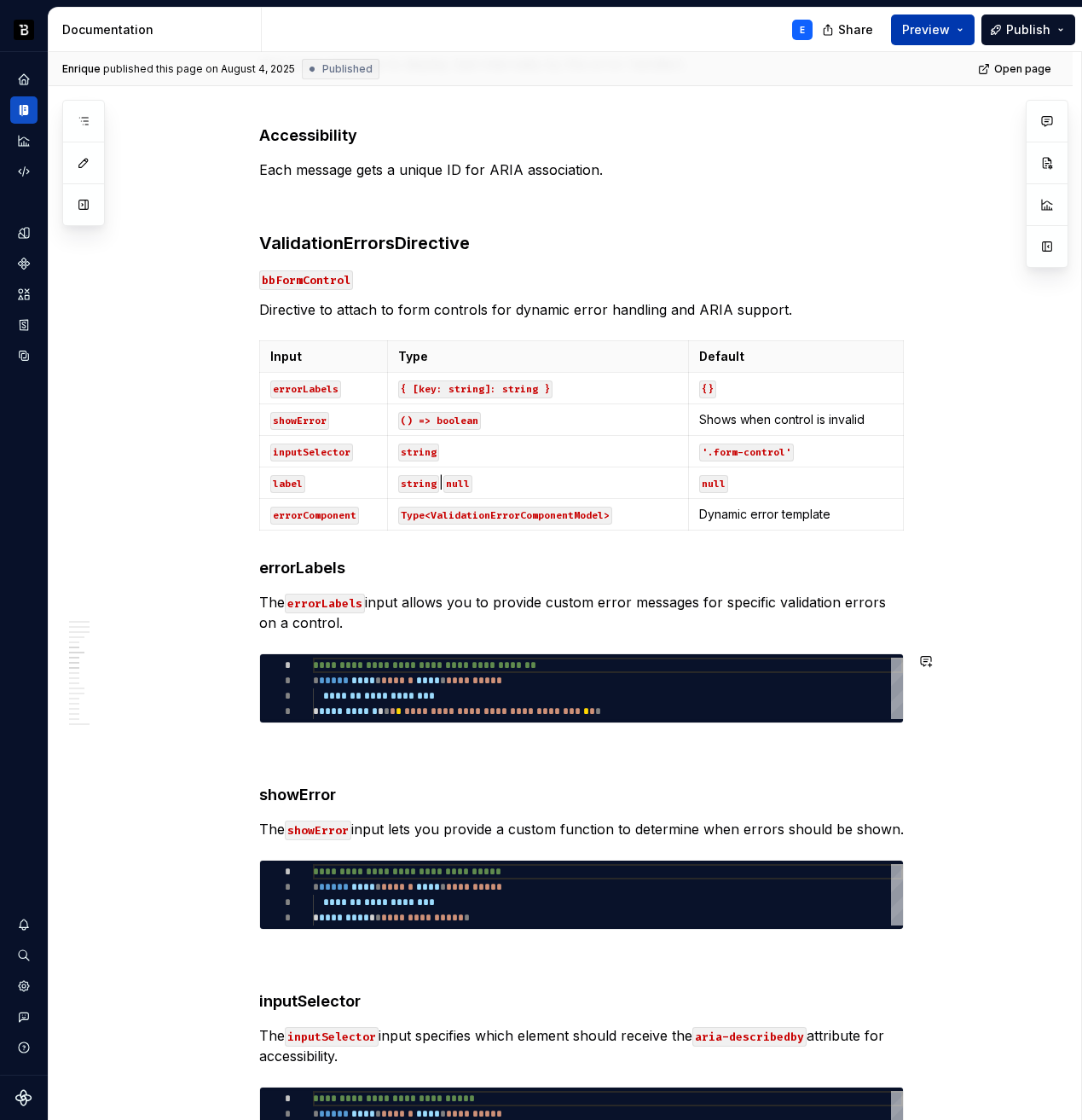 click on "Preview" at bounding box center (933, 30) 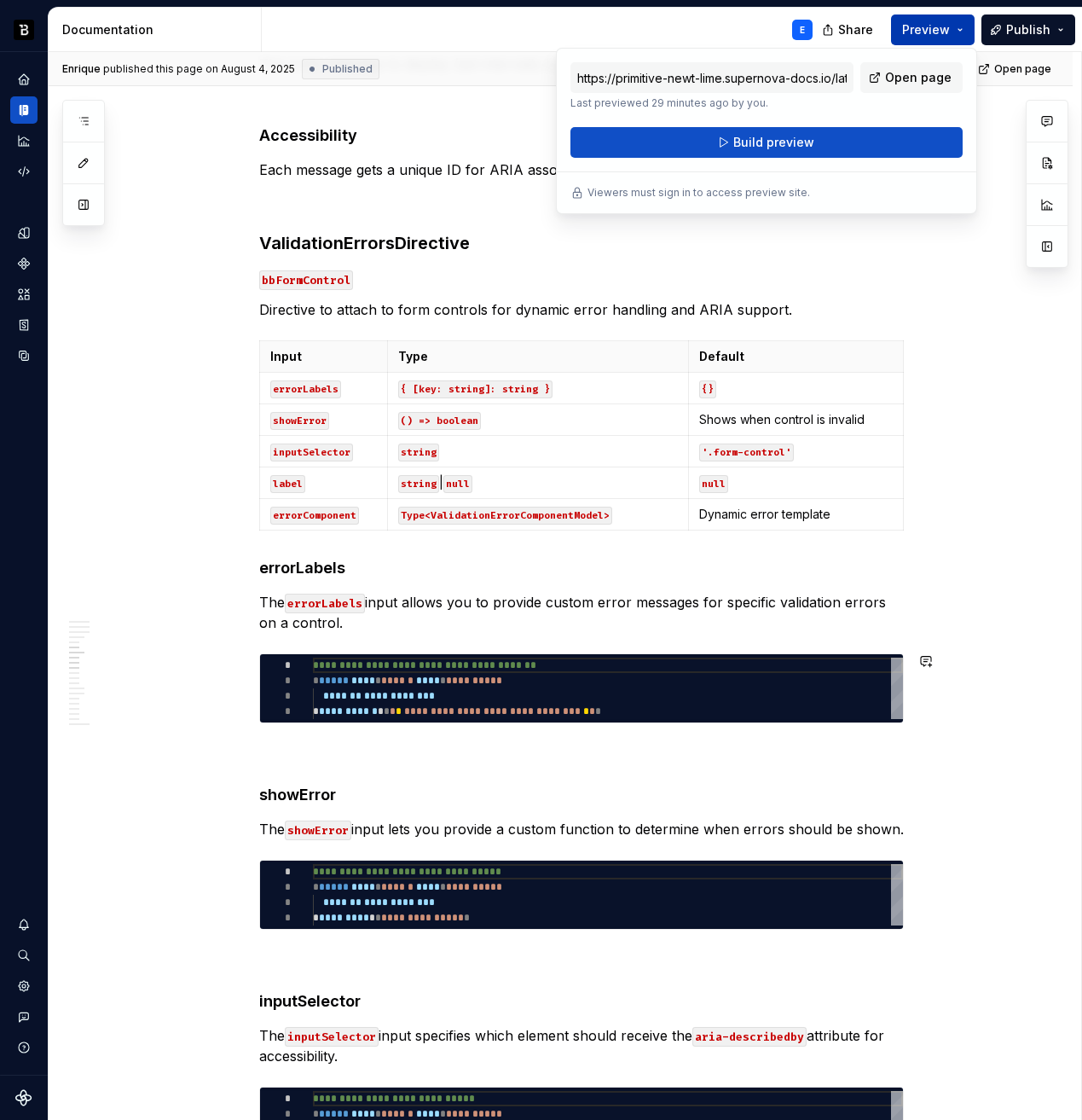 click on "Preview" at bounding box center (933, 30) 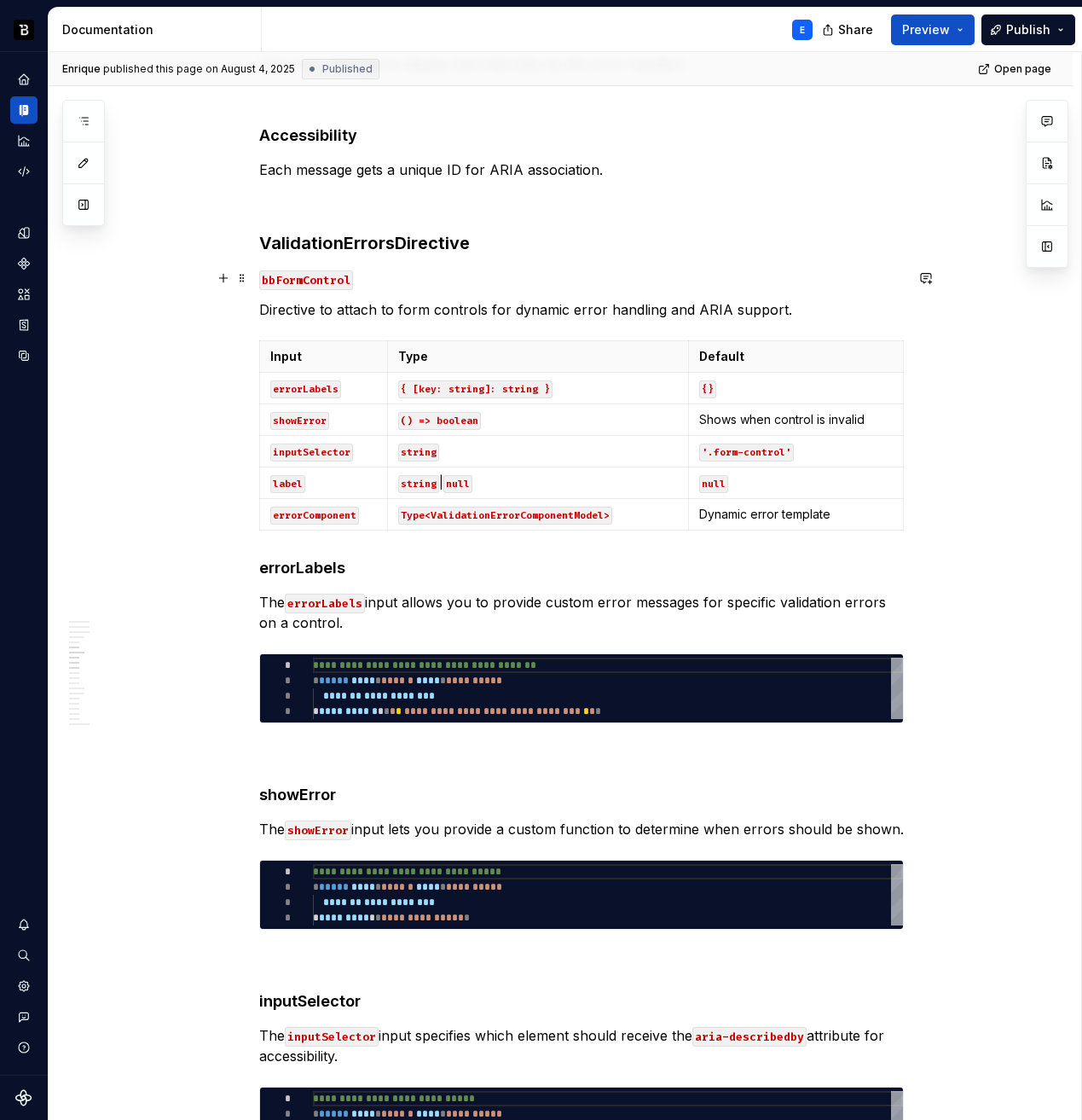 click on "**********" at bounding box center [560, 1361] 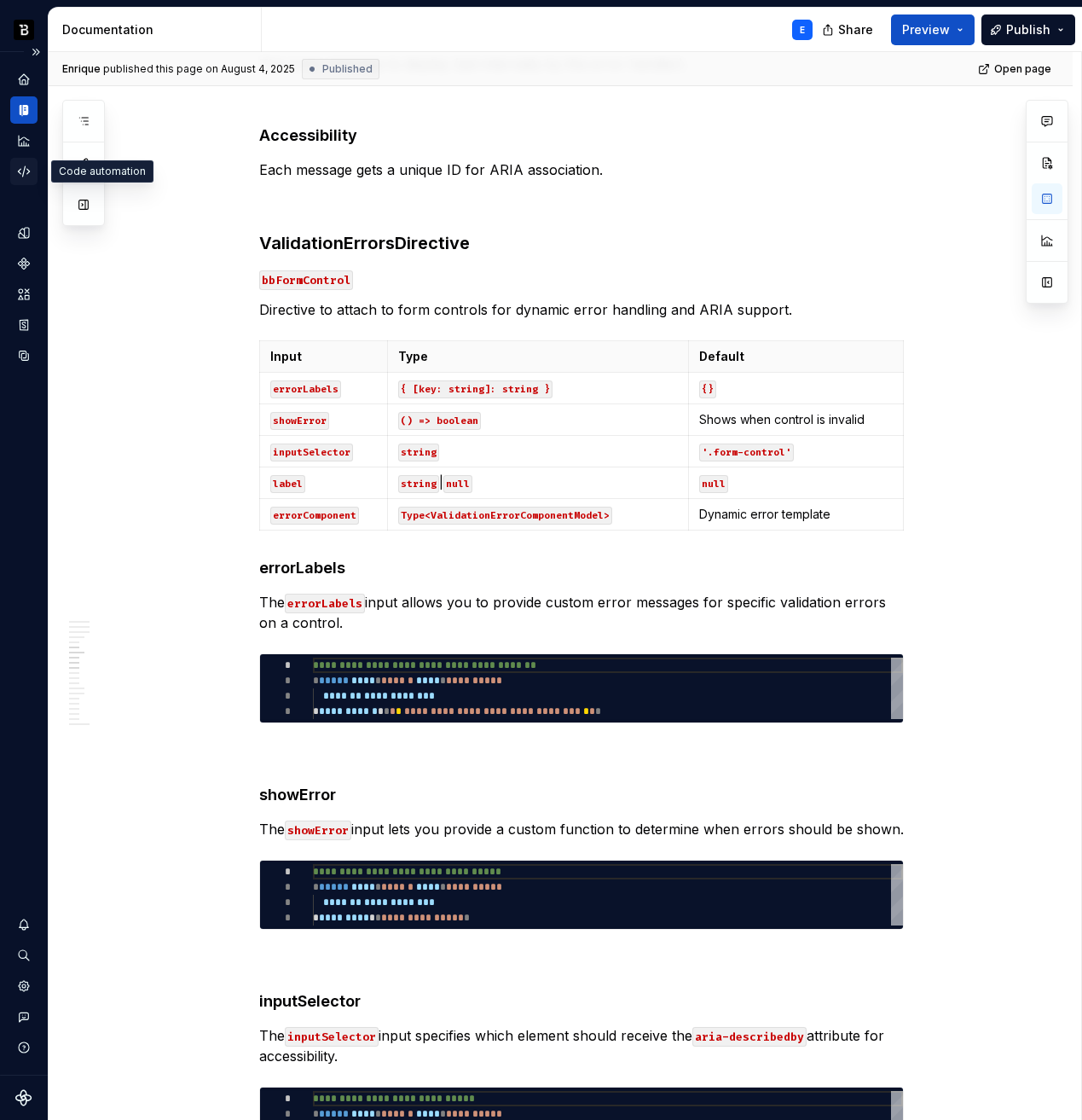 click 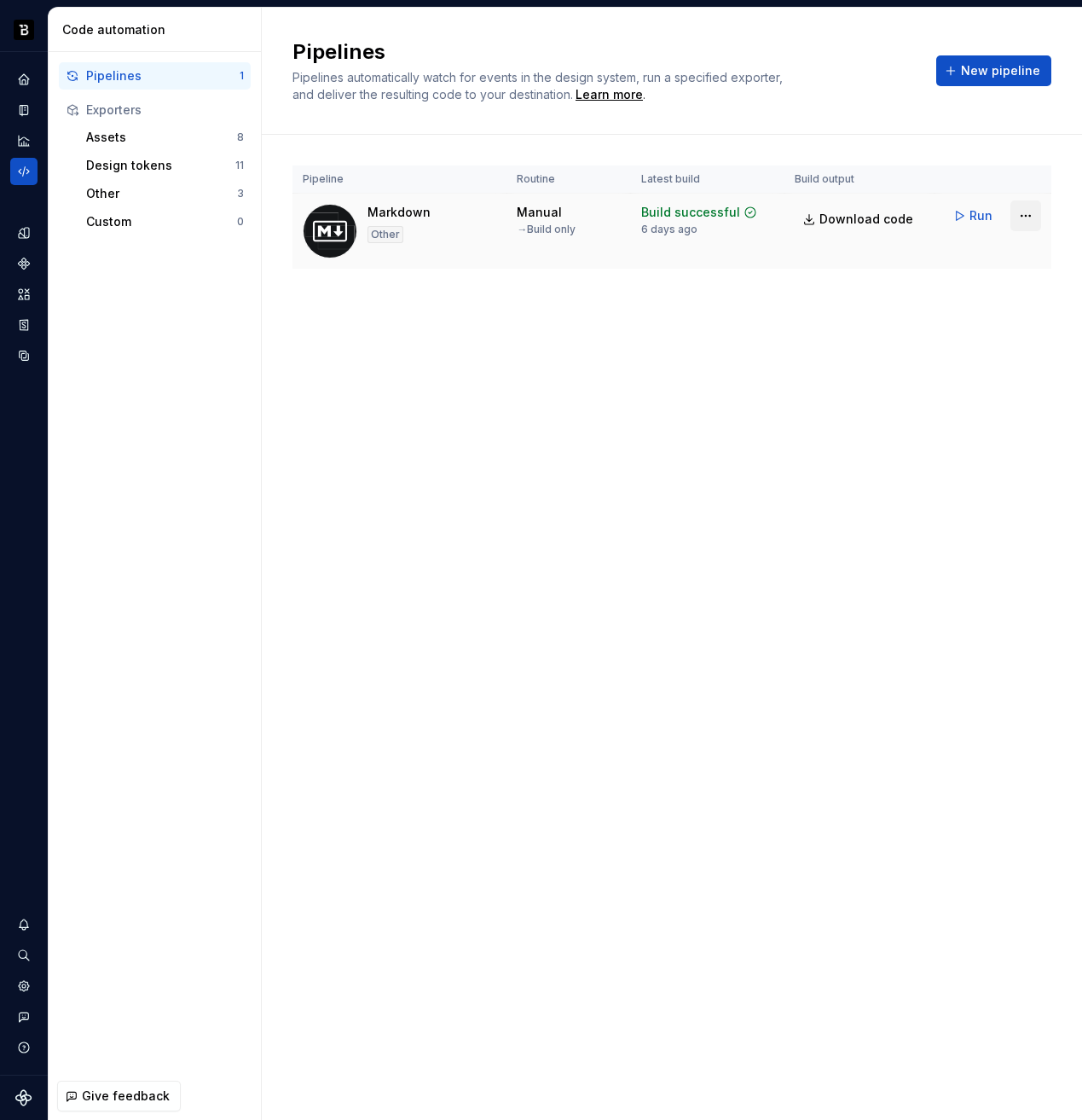 click on "Backbase Design System E Design system data Code automation Pipelines 1 Exporters Assets 8 Design tokens 11 Other 3 Custom 0 Give feedback Pipelines Pipelines automatically watch for events in the design system, run a specified exporter, and deliver the resulting code to your destination.   Learn more . New pipeline Pipeline Routine Latest build Build output Markdown Other Manual →  Build only Build successful 6 days ago Download code Run   *" at bounding box center (541, 560) 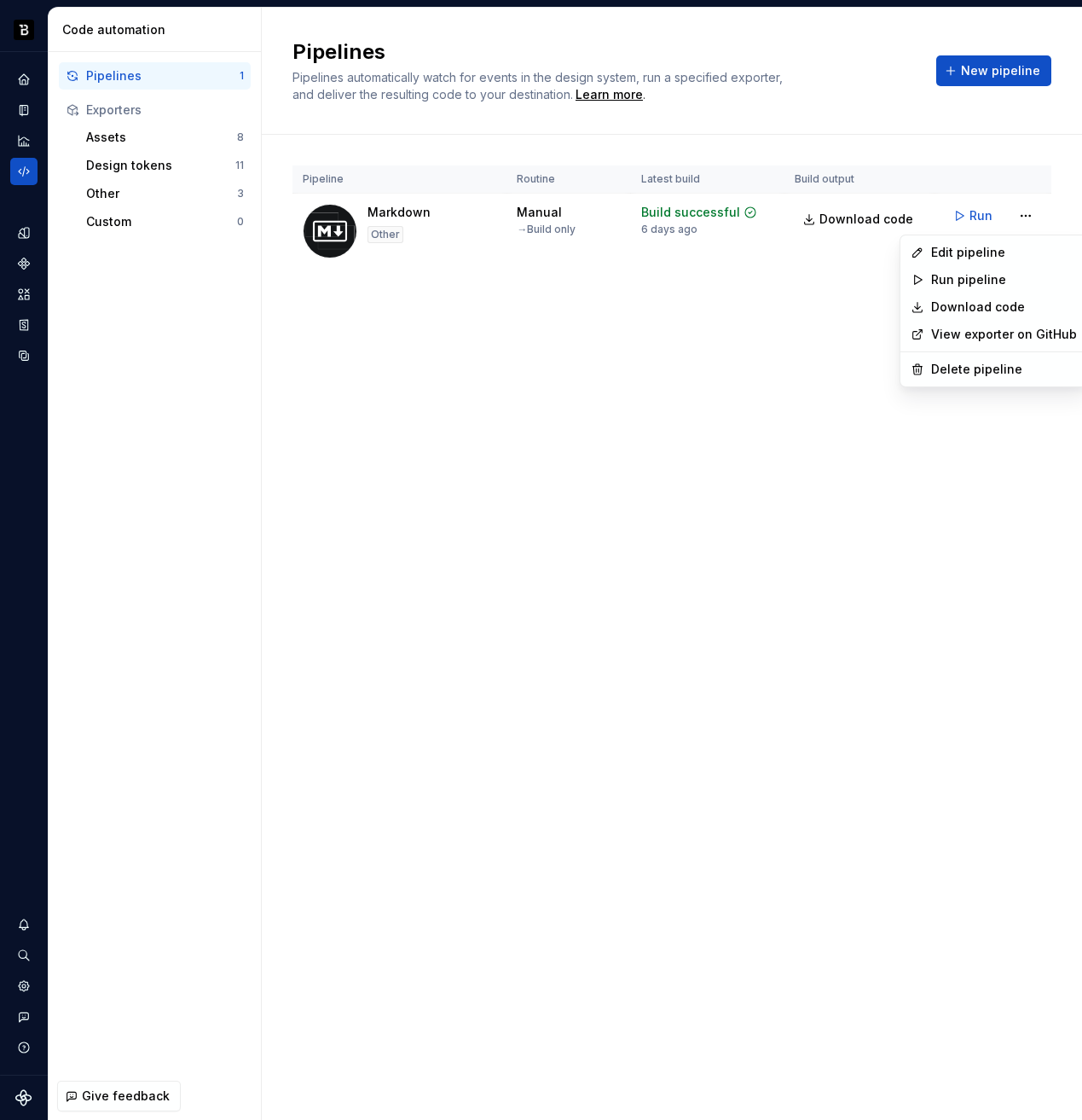 click on "Download code" at bounding box center (1004, 307) 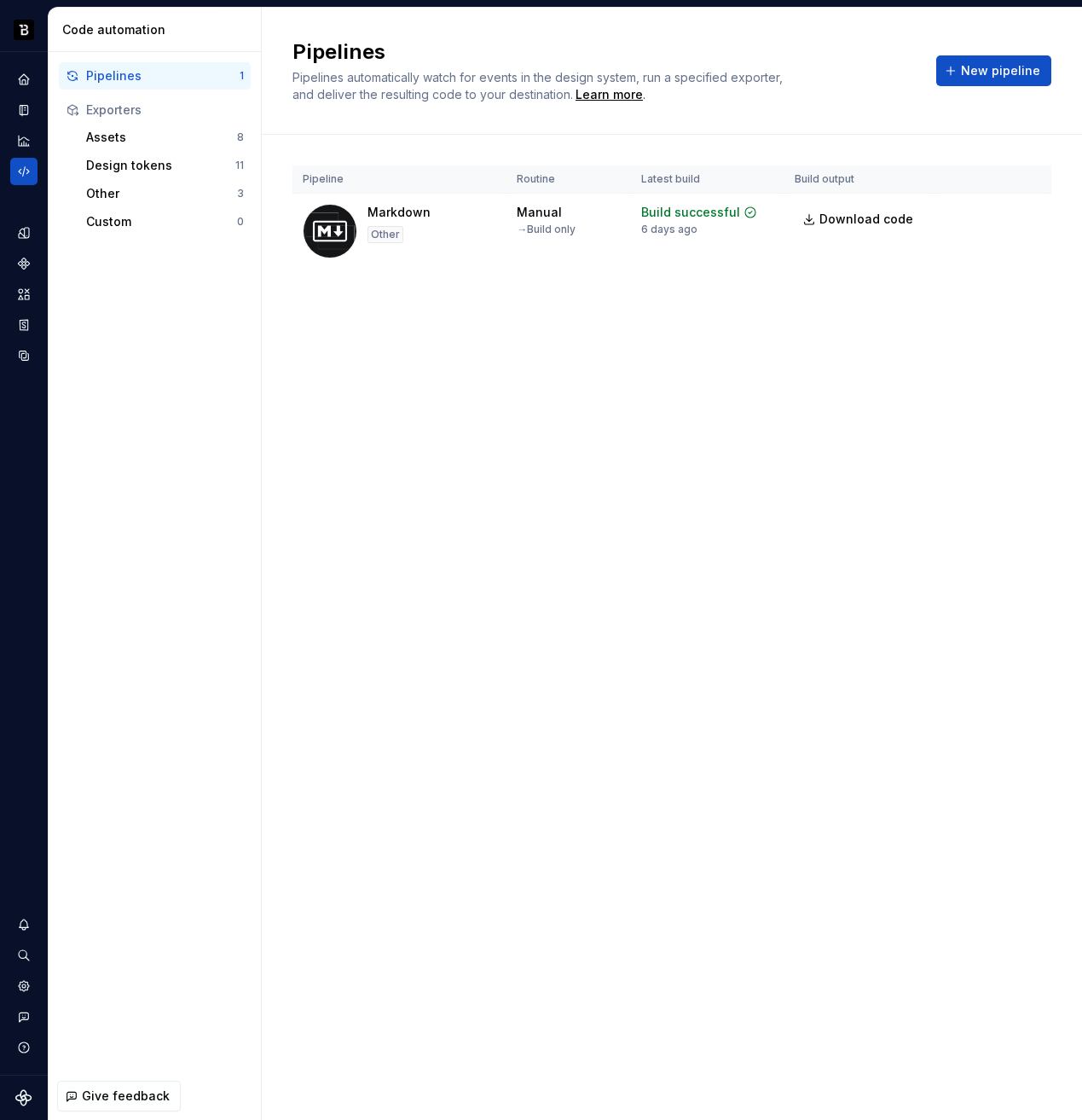 type 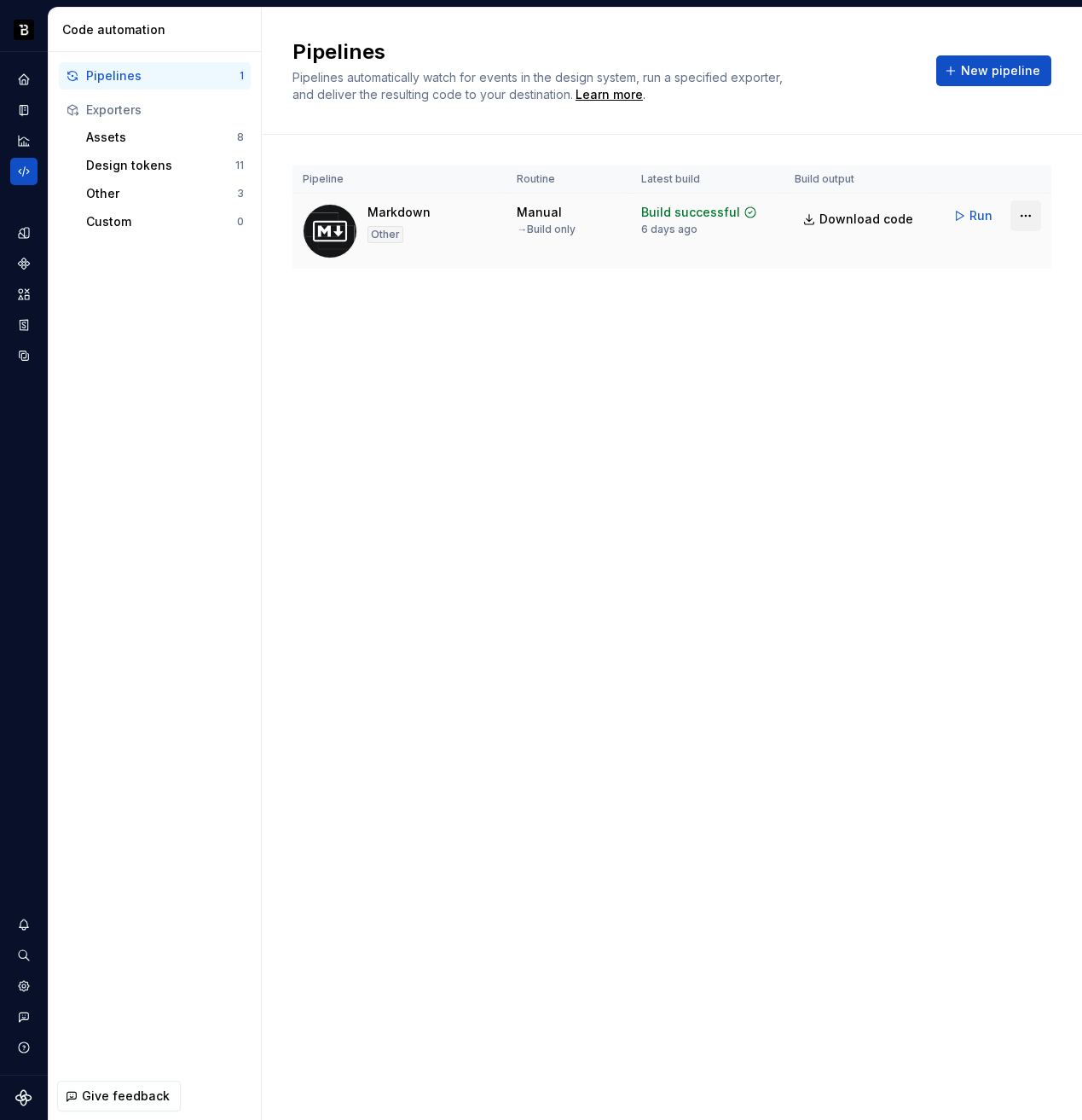 click on "Backbase Design System E Design system data Code automation Pipelines 1 Exporters Assets 8 Design tokens 11 Other 3 Custom 0 Give feedback Pipelines Pipelines automatically watch for events in the design system, run a specified exporter, and deliver the resulting code to your destination.   Learn more . New pipeline Pipeline Routine Latest build Build output Markdown Other Manual →  Build only Build successful 6 days ago Download code Run   *" at bounding box center (541, 560) 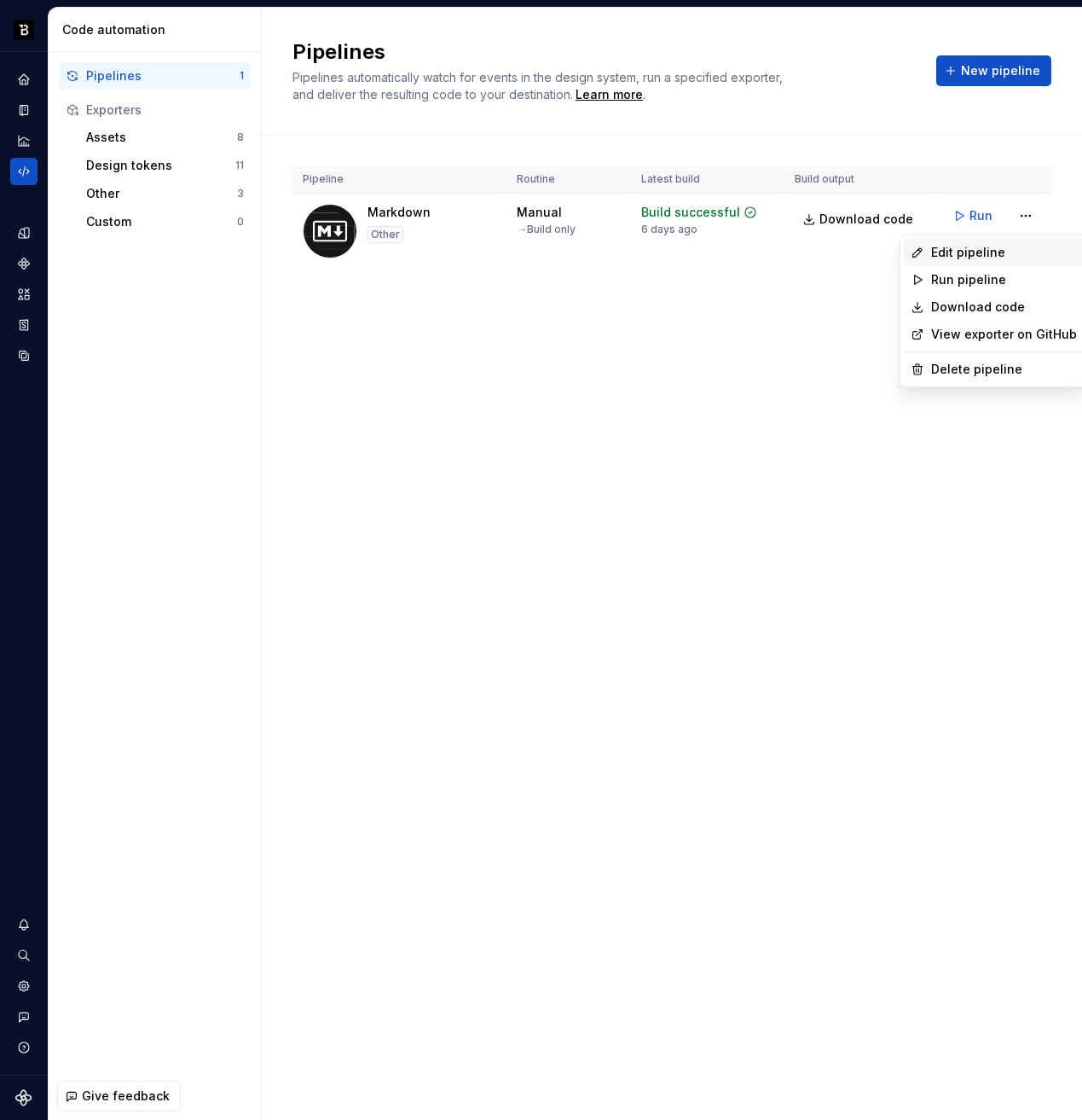 click on "Edit pipeline" at bounding box center (1004, 252) 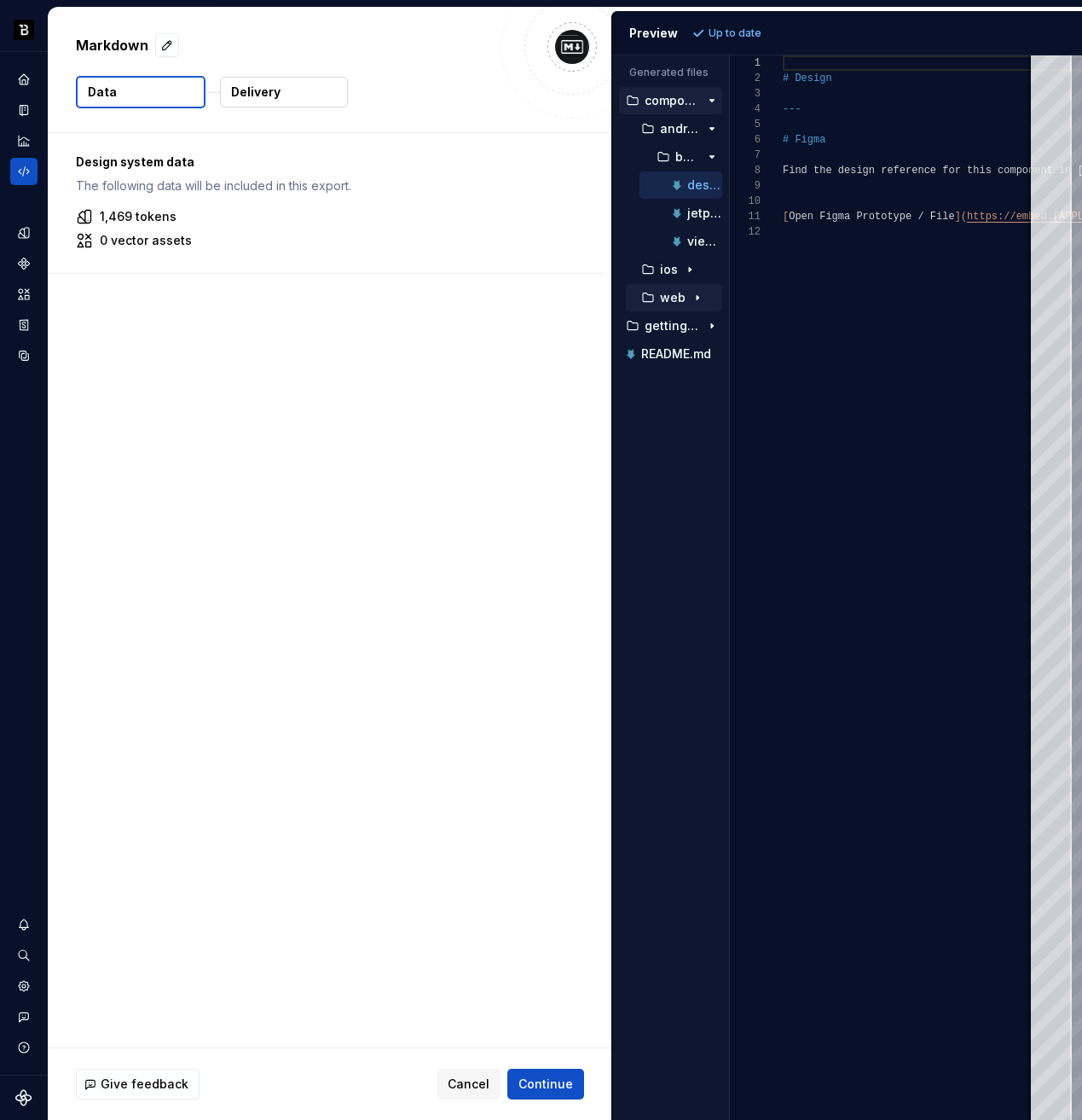 click 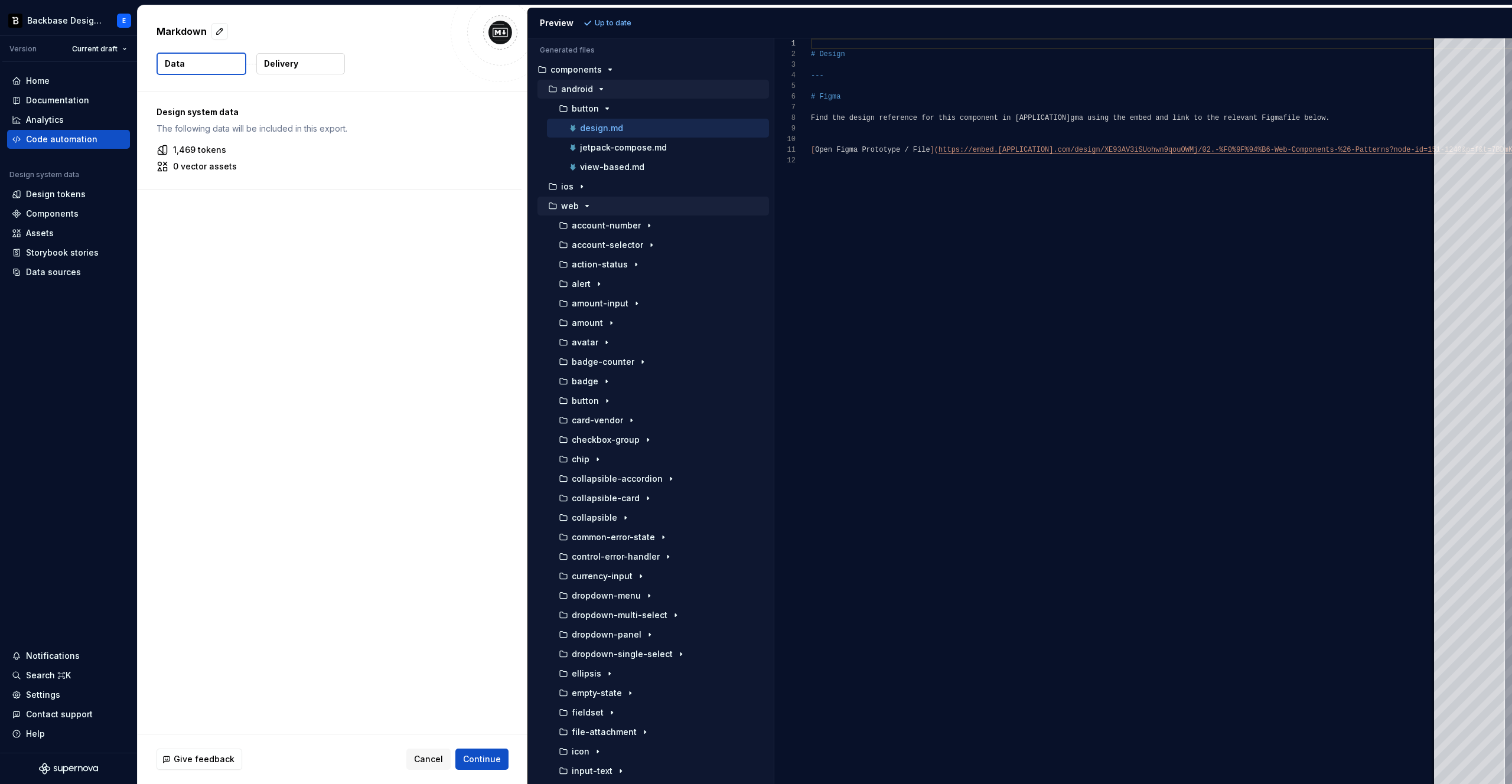 click 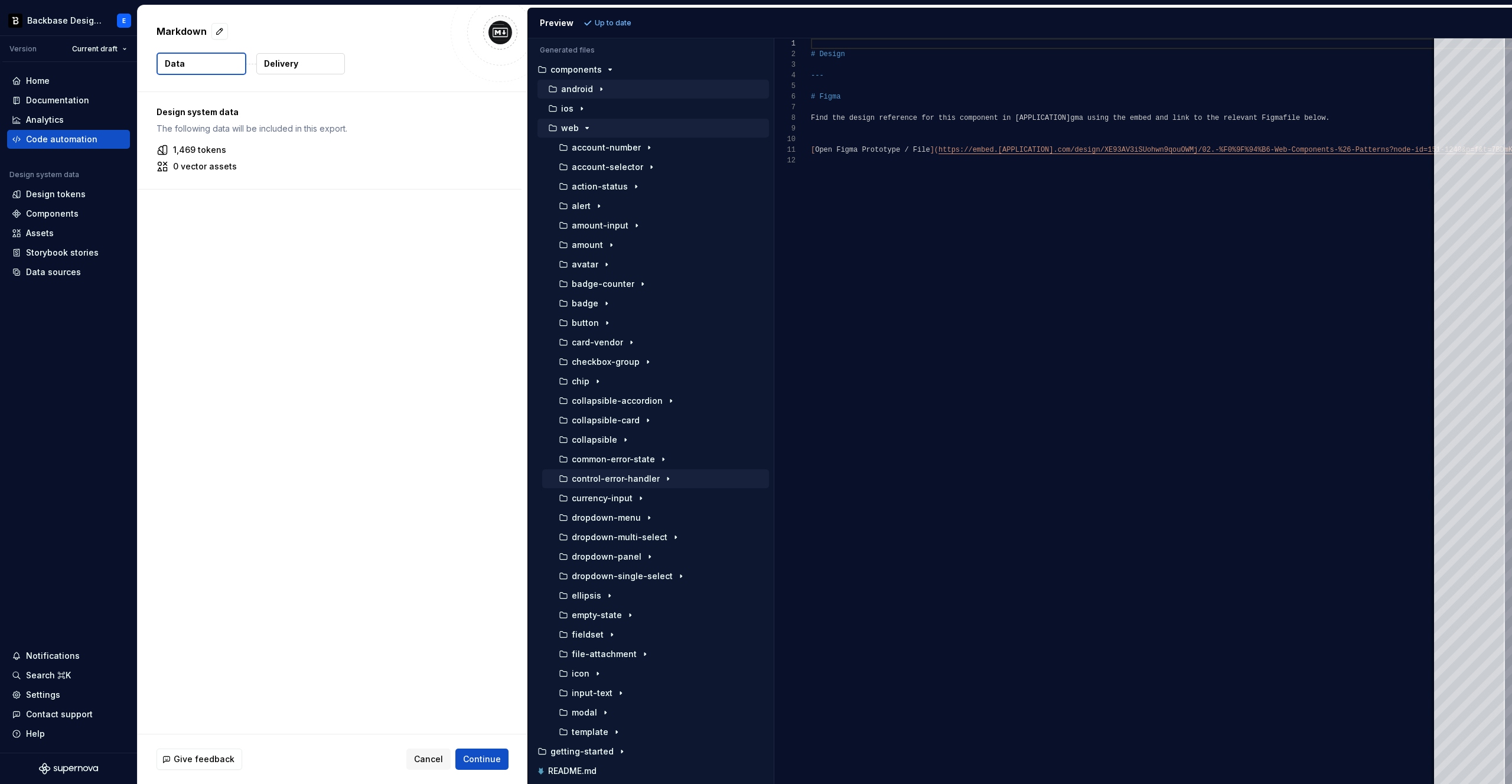 click on "control-error-handler" at bounding box center (615, 479) 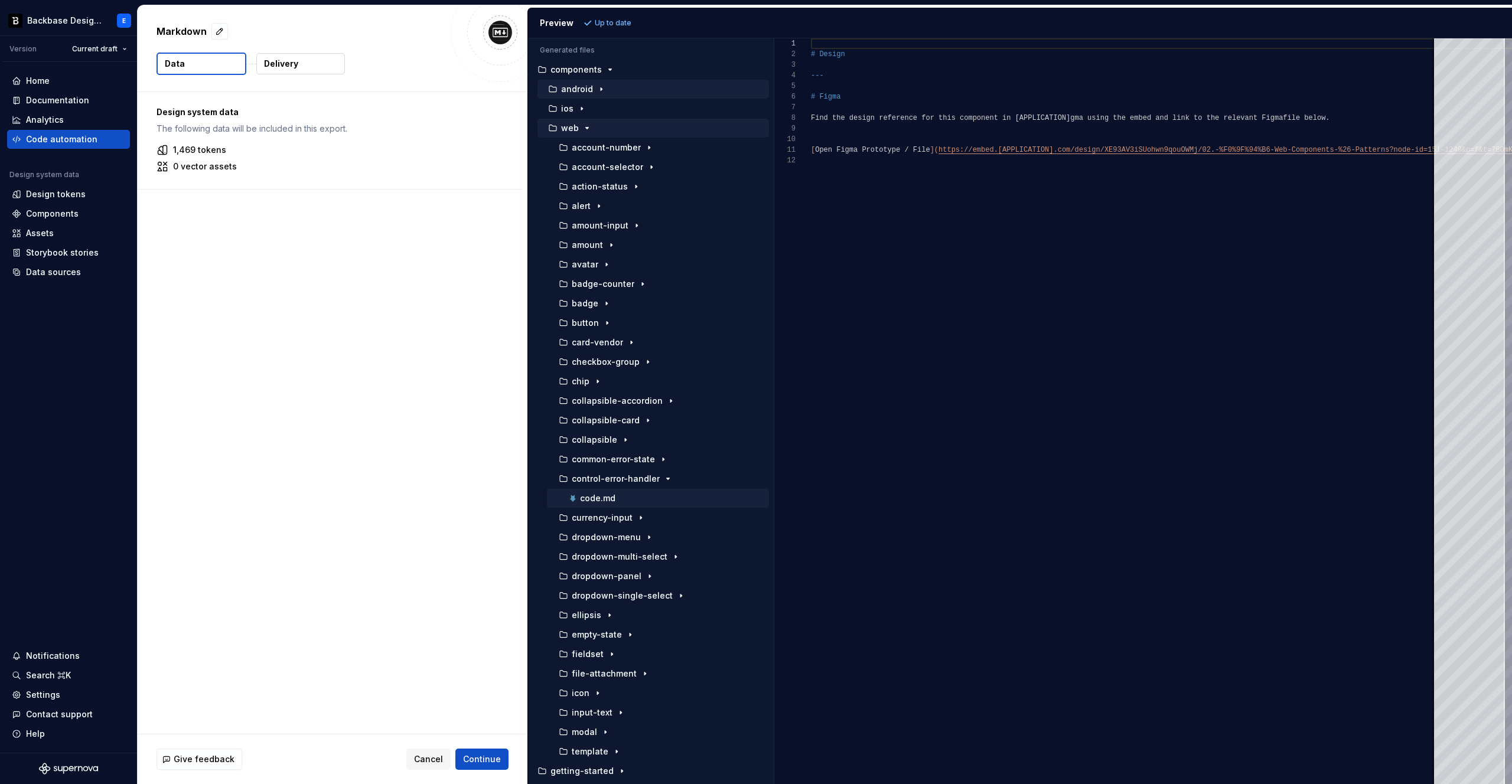 click on "code.md" at bounding box center [598, 498] 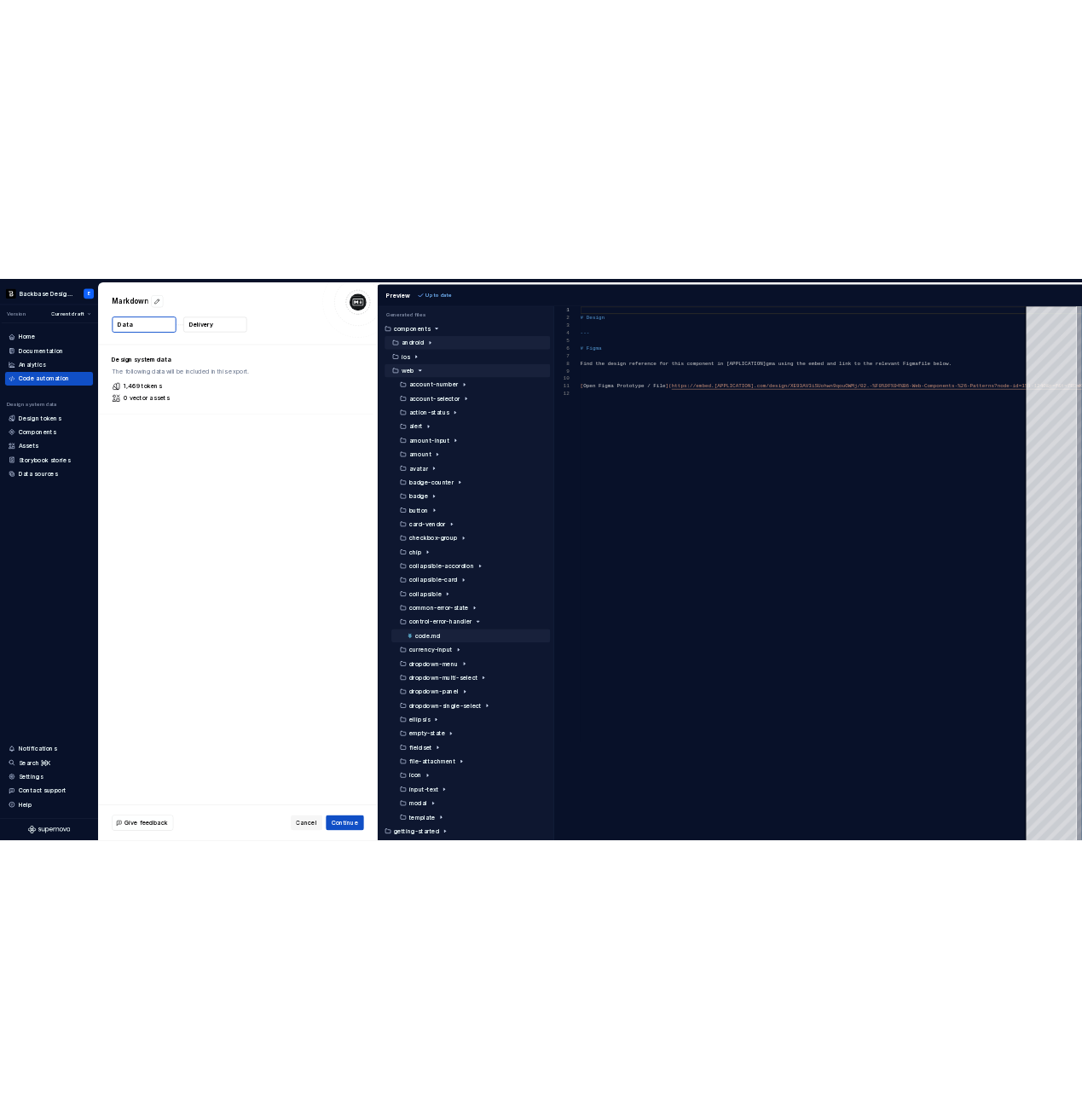 scroll, scrollTop: 154, scrollLeft: 0, axis: vertical 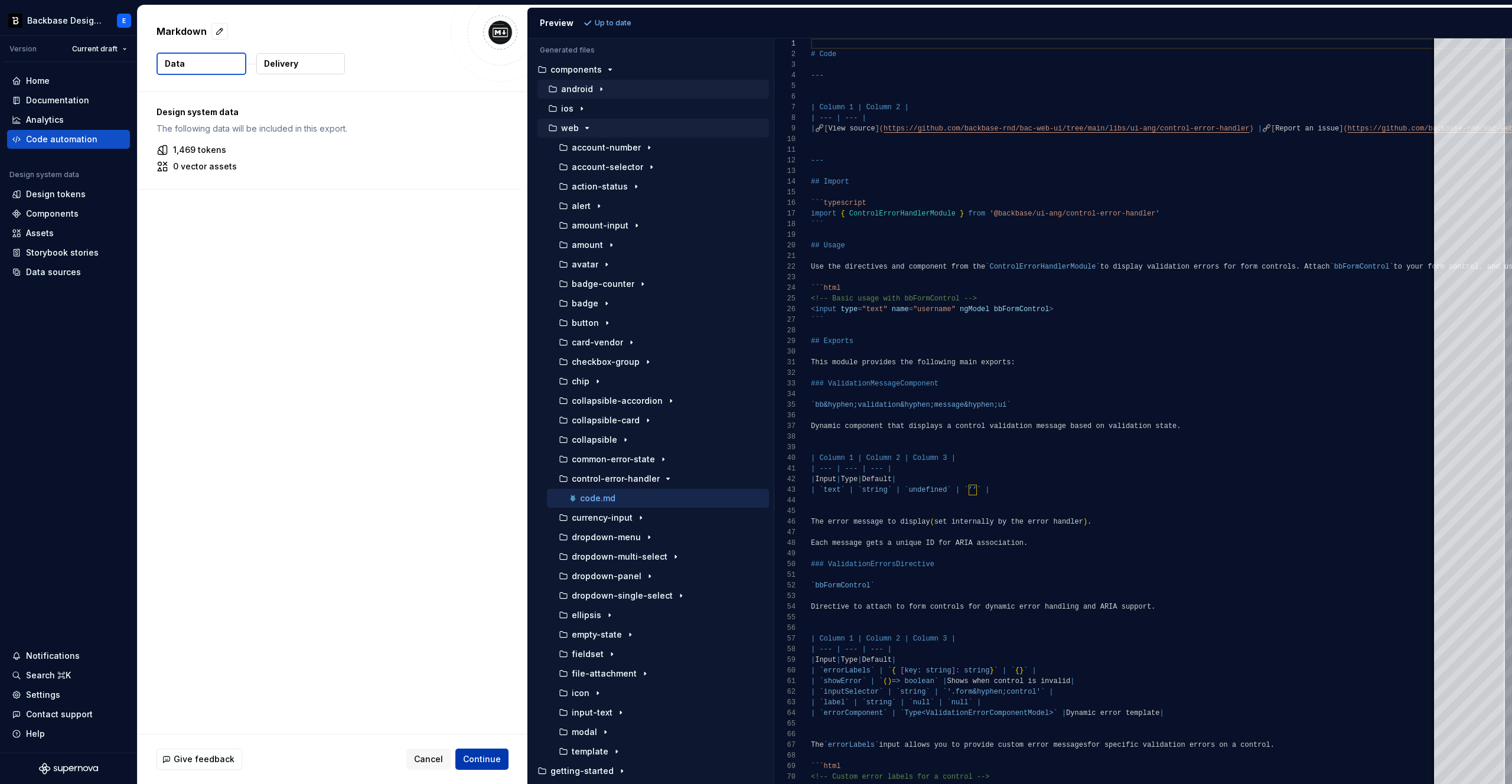 click on "Continue" at bounding box center (482, 759) 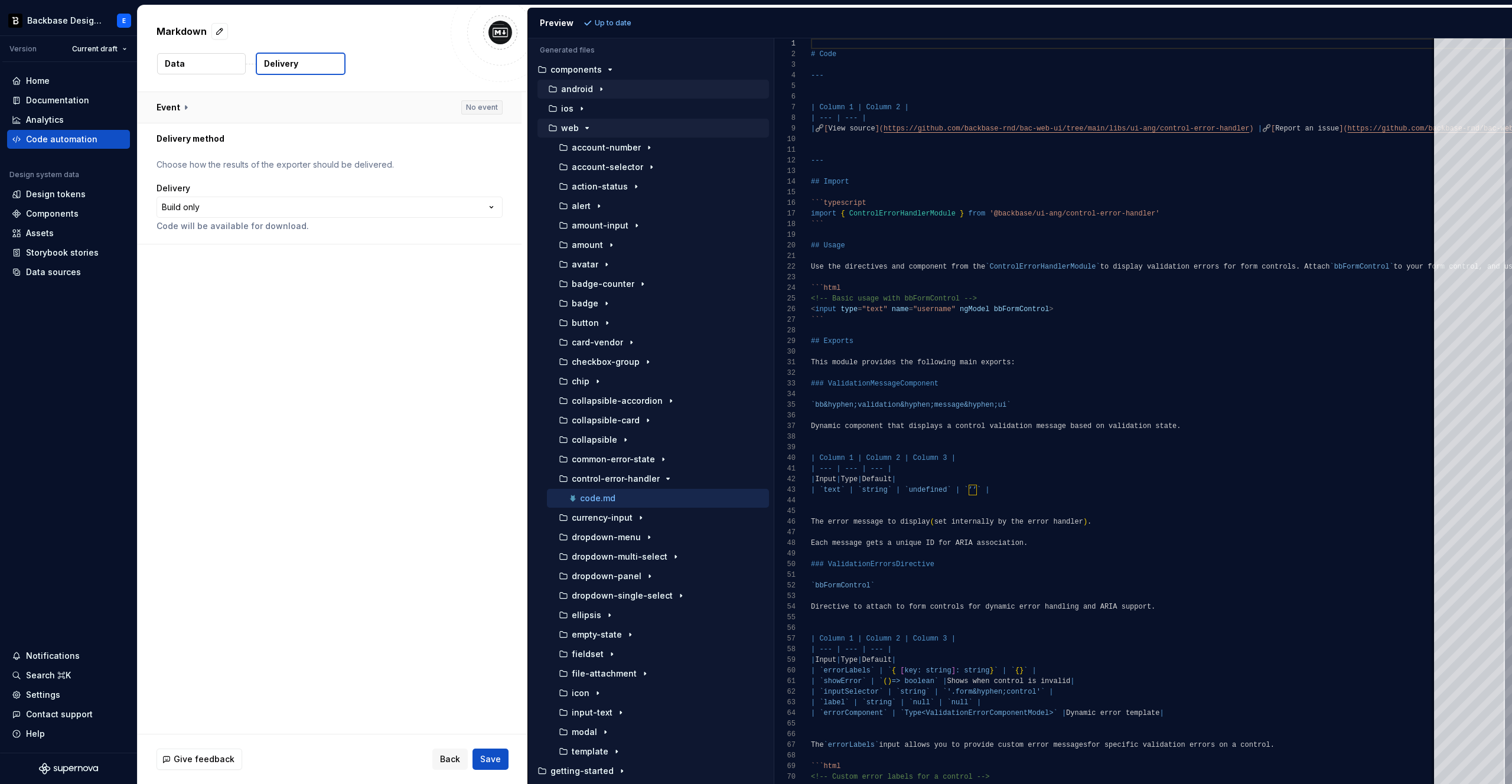 click at bounding box center [330, 107] 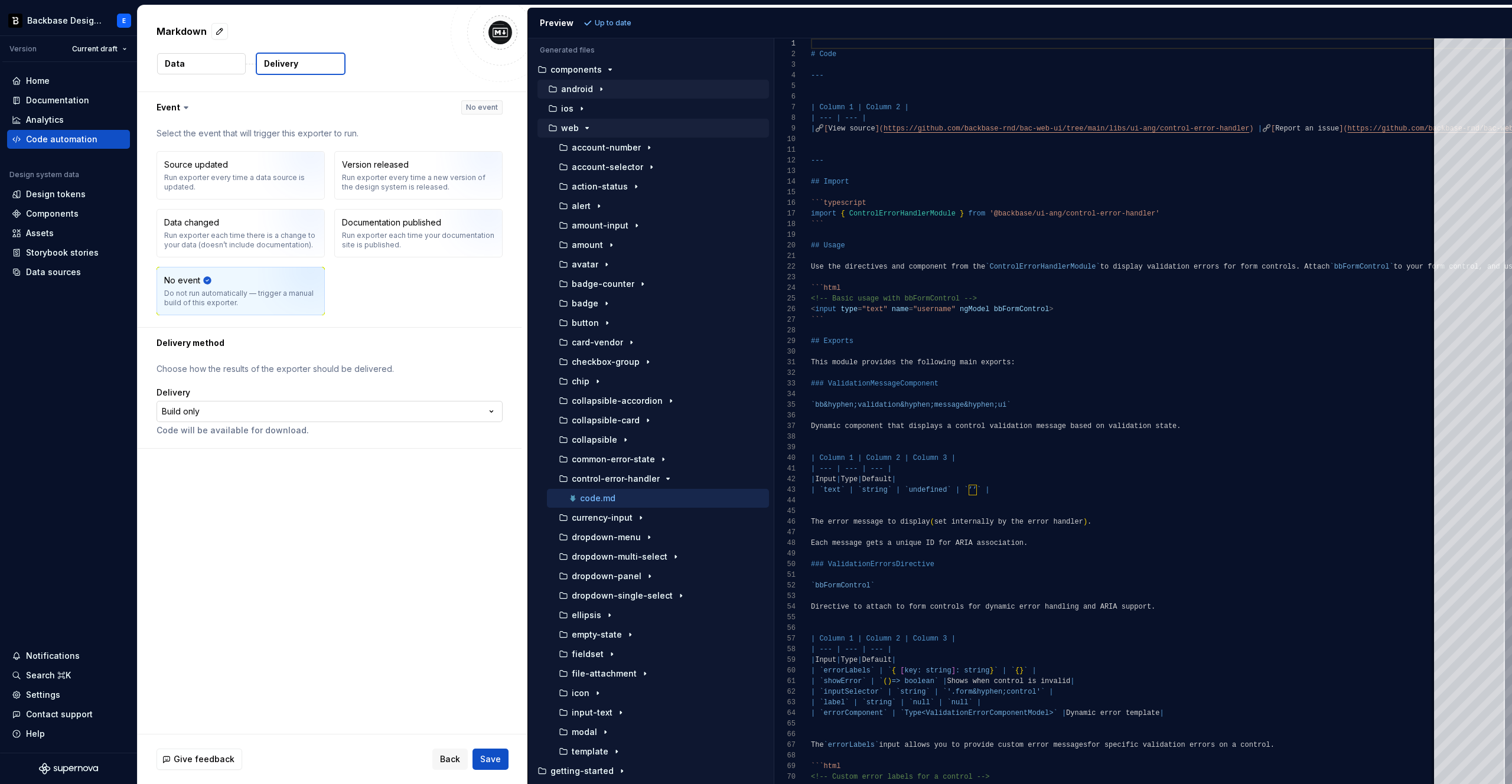 click on "**********" at bounding box center [756, 392] 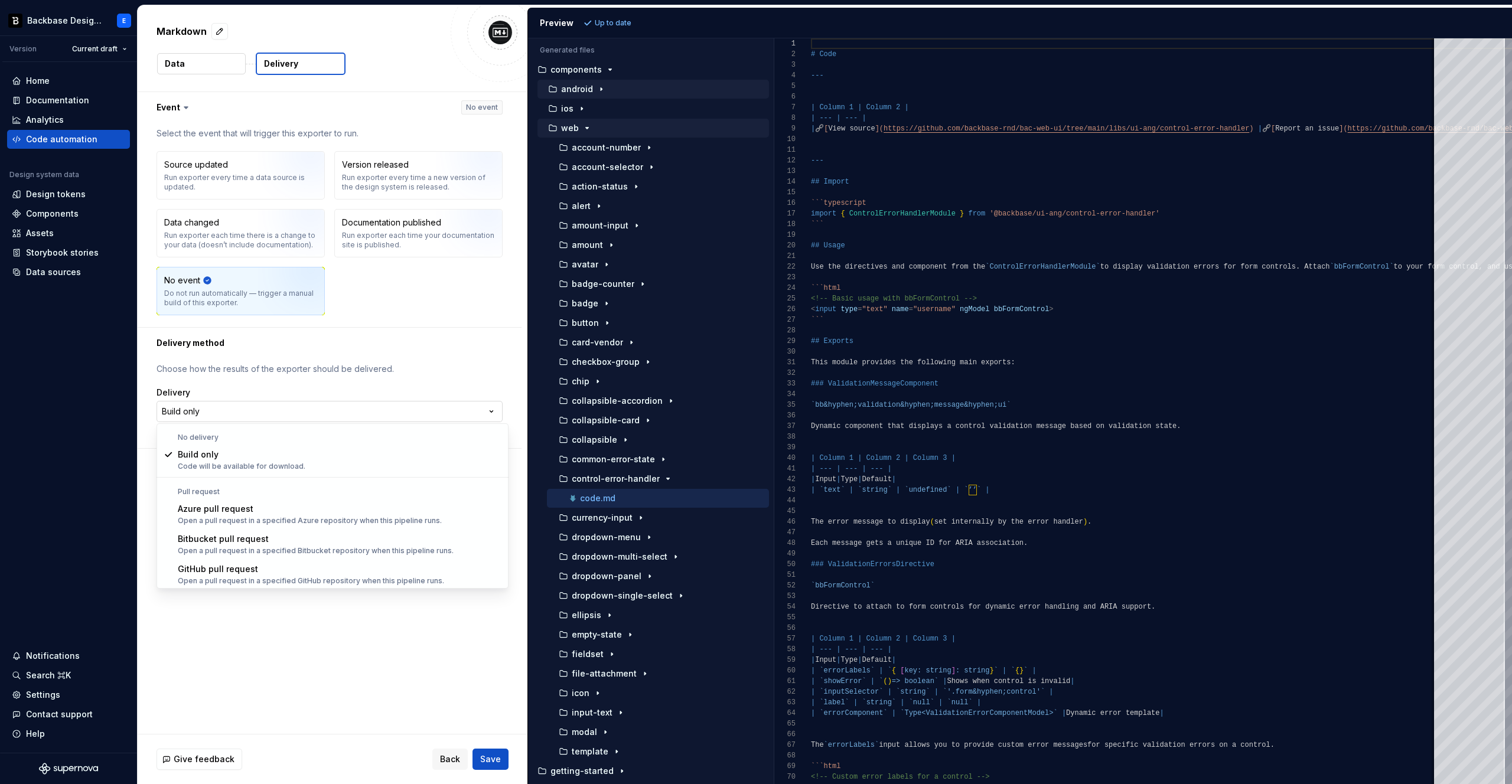 click on "**********" at bounding box center (756, 392) 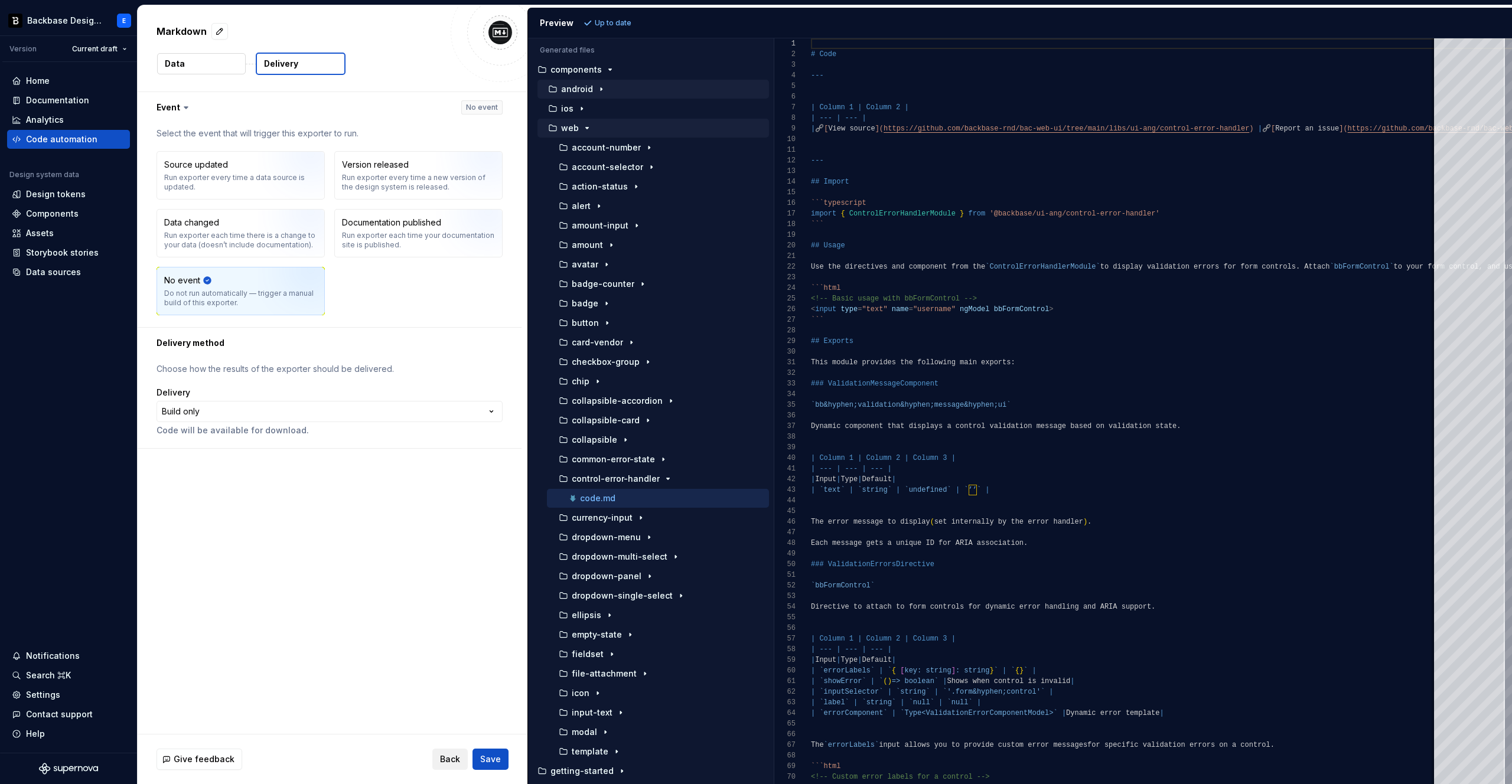 click on "Back" at bounding box center (450, 759) 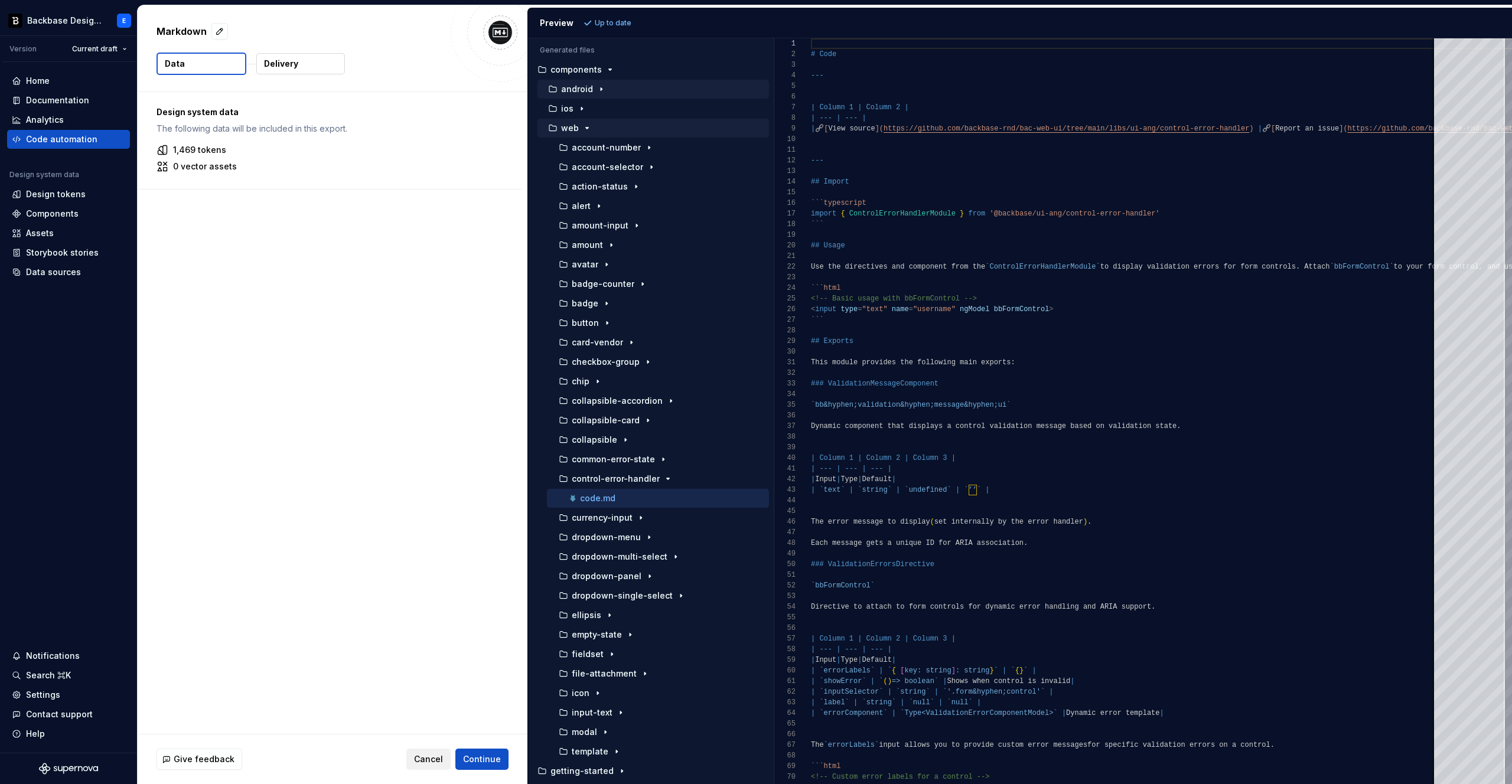click on "Cancel" at bounding box center [428, 759] 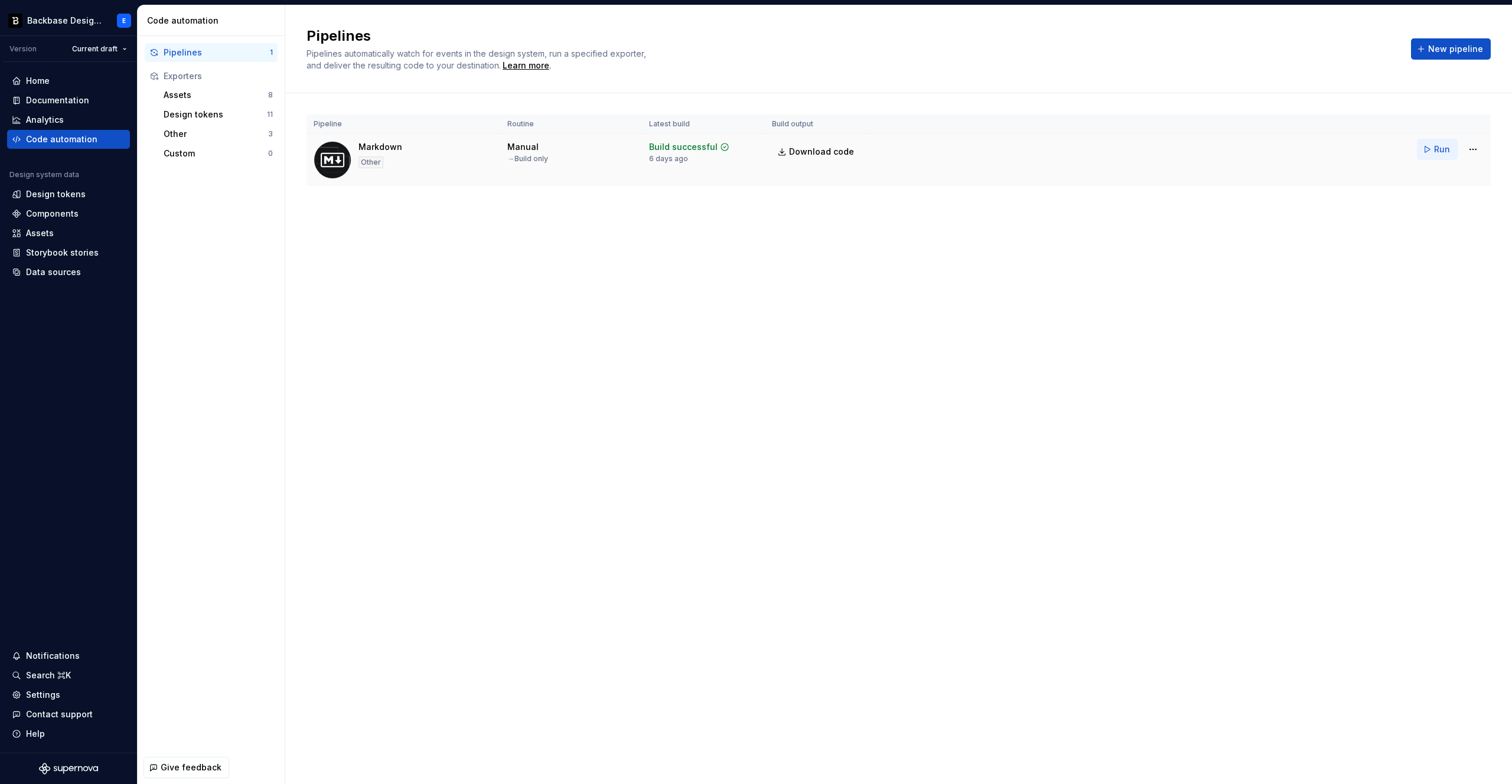 click on "Run" at bounding box center [1442, 149] 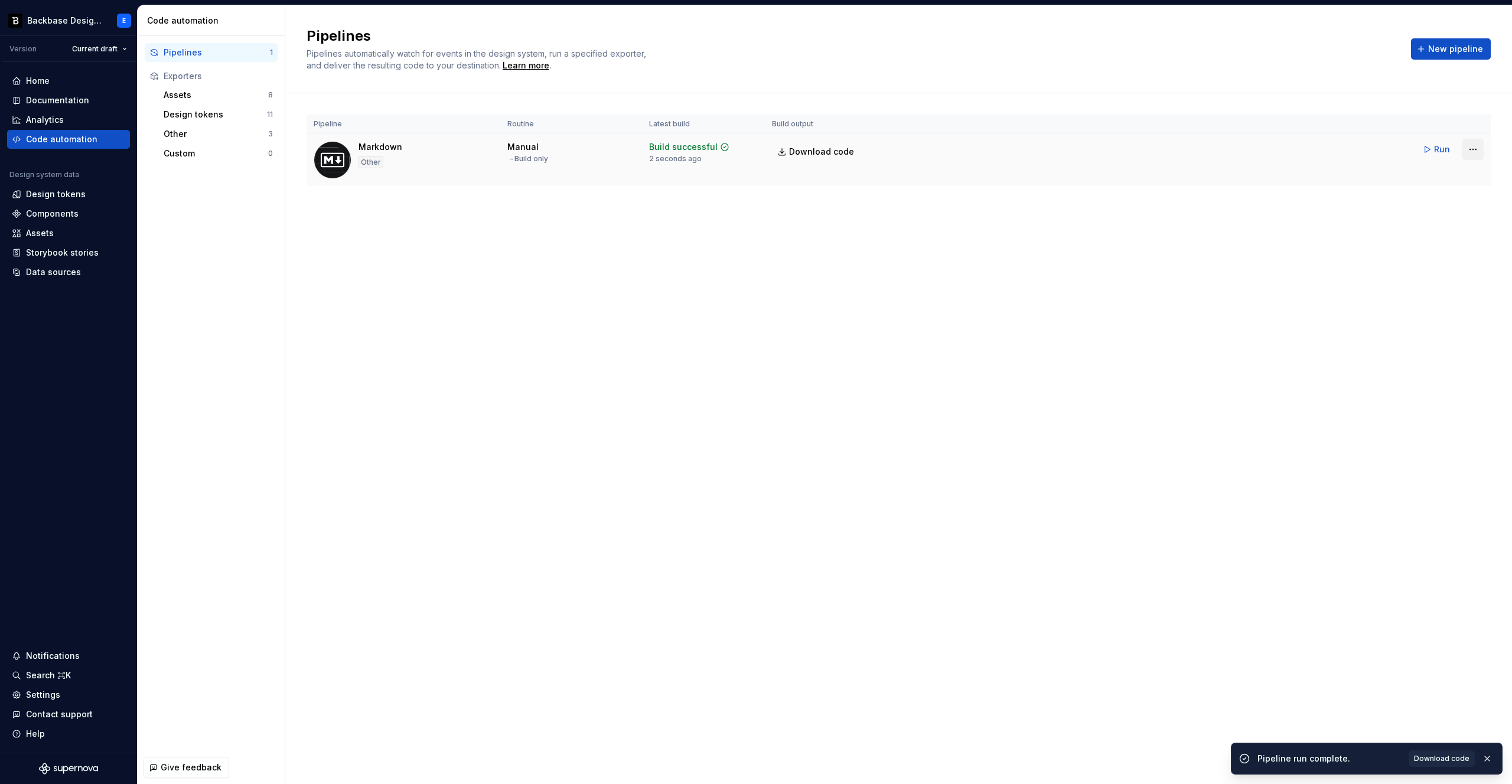 click on "Backbase Design System E Version Current draft Home Documentation Analytics Code automation Design system data Design tokens Components Assets Storybook stories Data sources Notifications Search ⌘K Settings Contact support Help Code automation Pipelines 1 Exporters Assets 8 Design tokens 11 Other 3 Custom 0 Give feedback Pipelines Pipelines automatically watch for events in the design system, run a specified exporter, and deliver the resulting code to your destination.   Learn more . New pipeline Pipeline Routine Latest build Build output Markdown Other Manual →  Build only Build successful 2 seconds ago Download code Run   Pipeline run complete. Download code *" at bounding box center (756, 392) 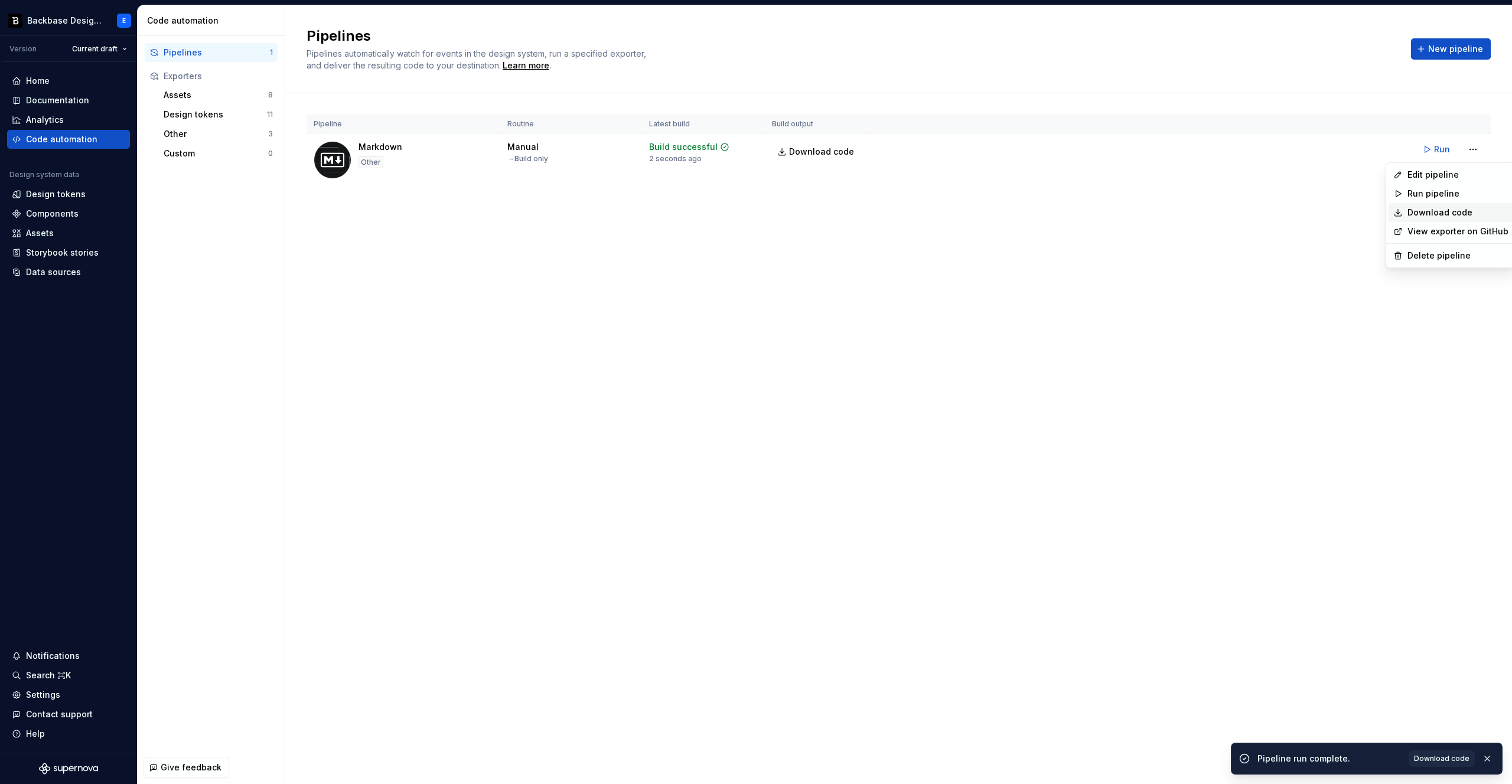 click on "Download code" at bounding box center (1458, 213) 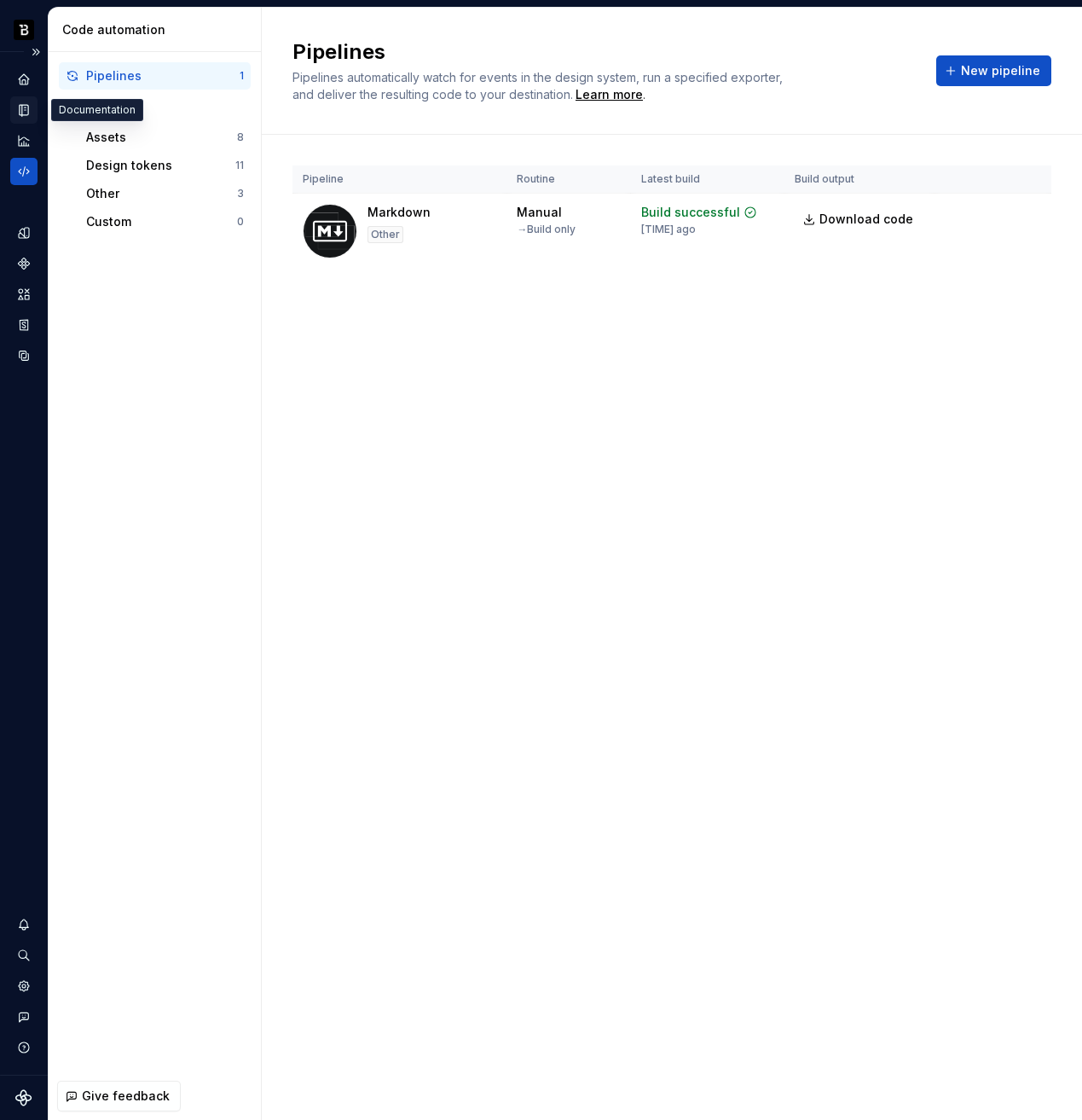 click 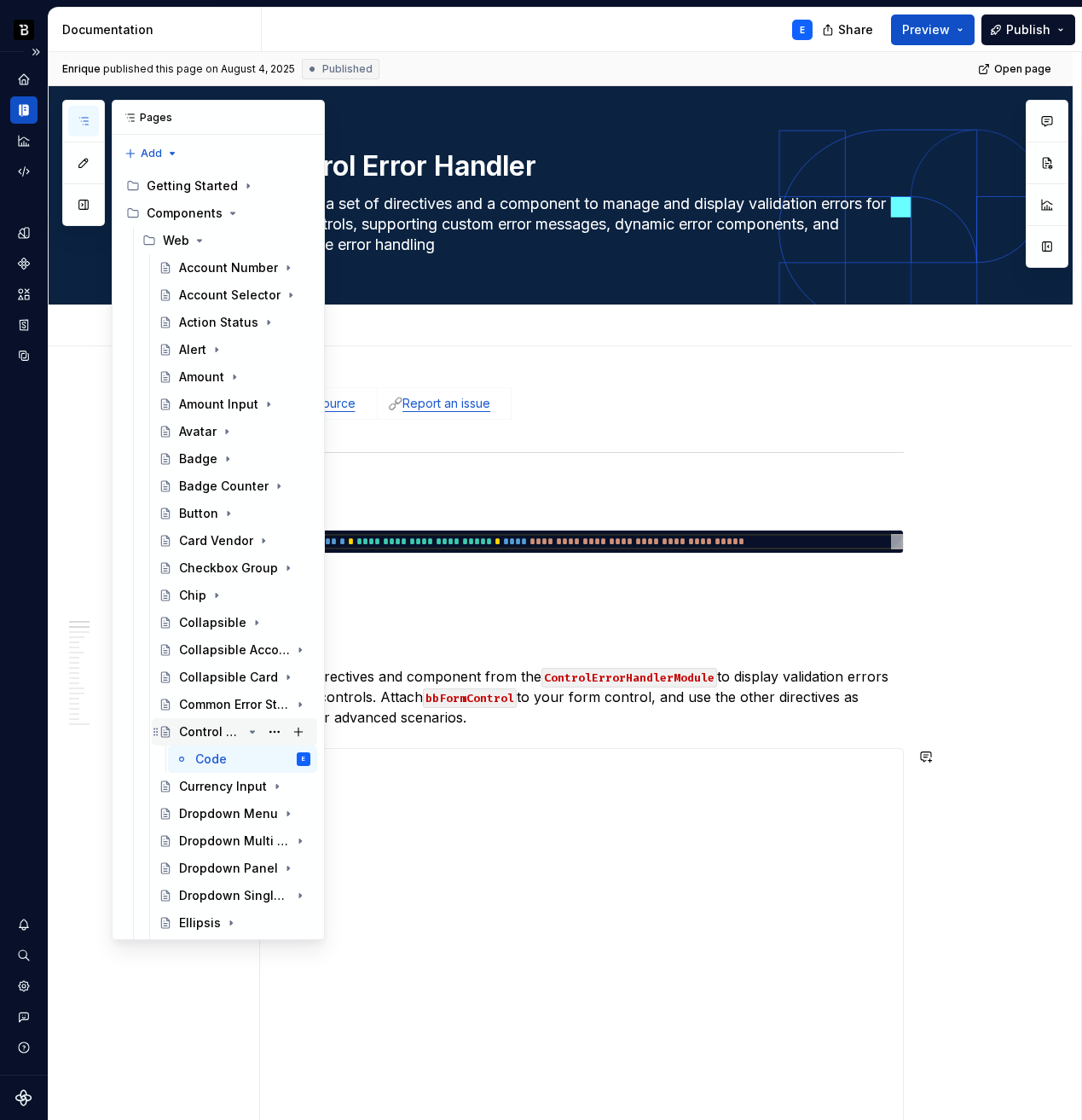 click 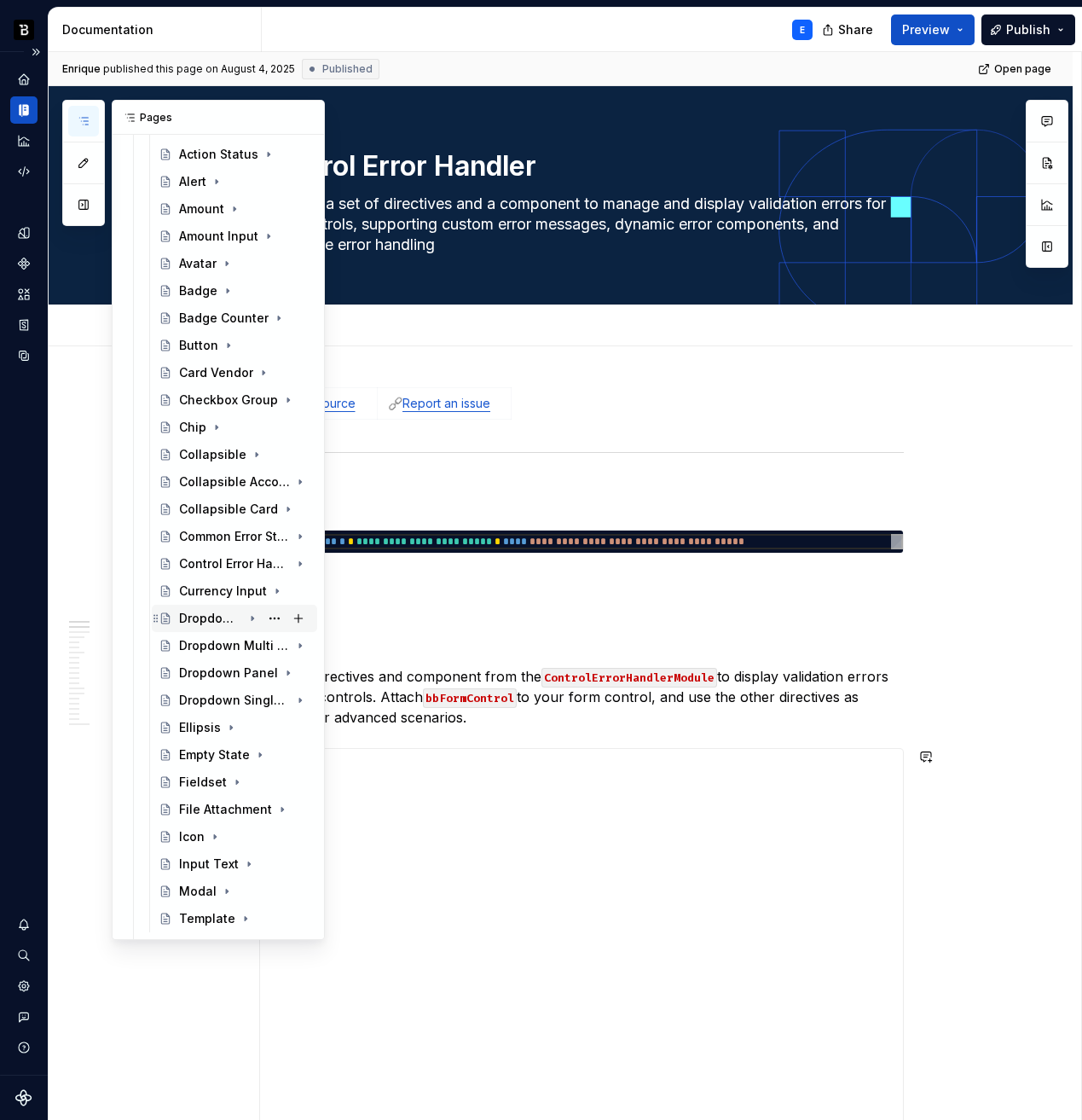 scroll, scrollTop: 219, scrollLeft: 0, axis: vertical 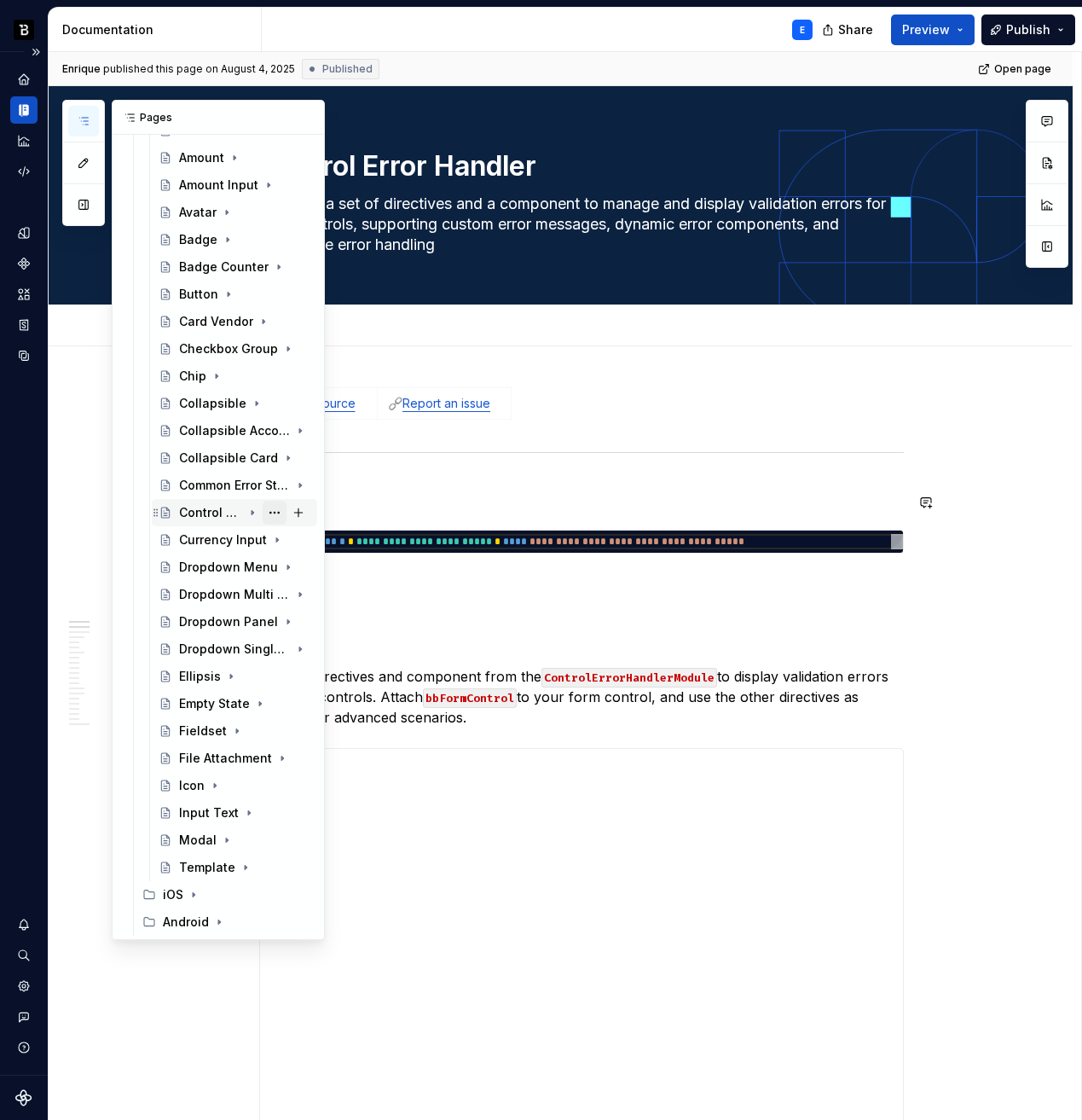 click at bounding box center [275, 513] 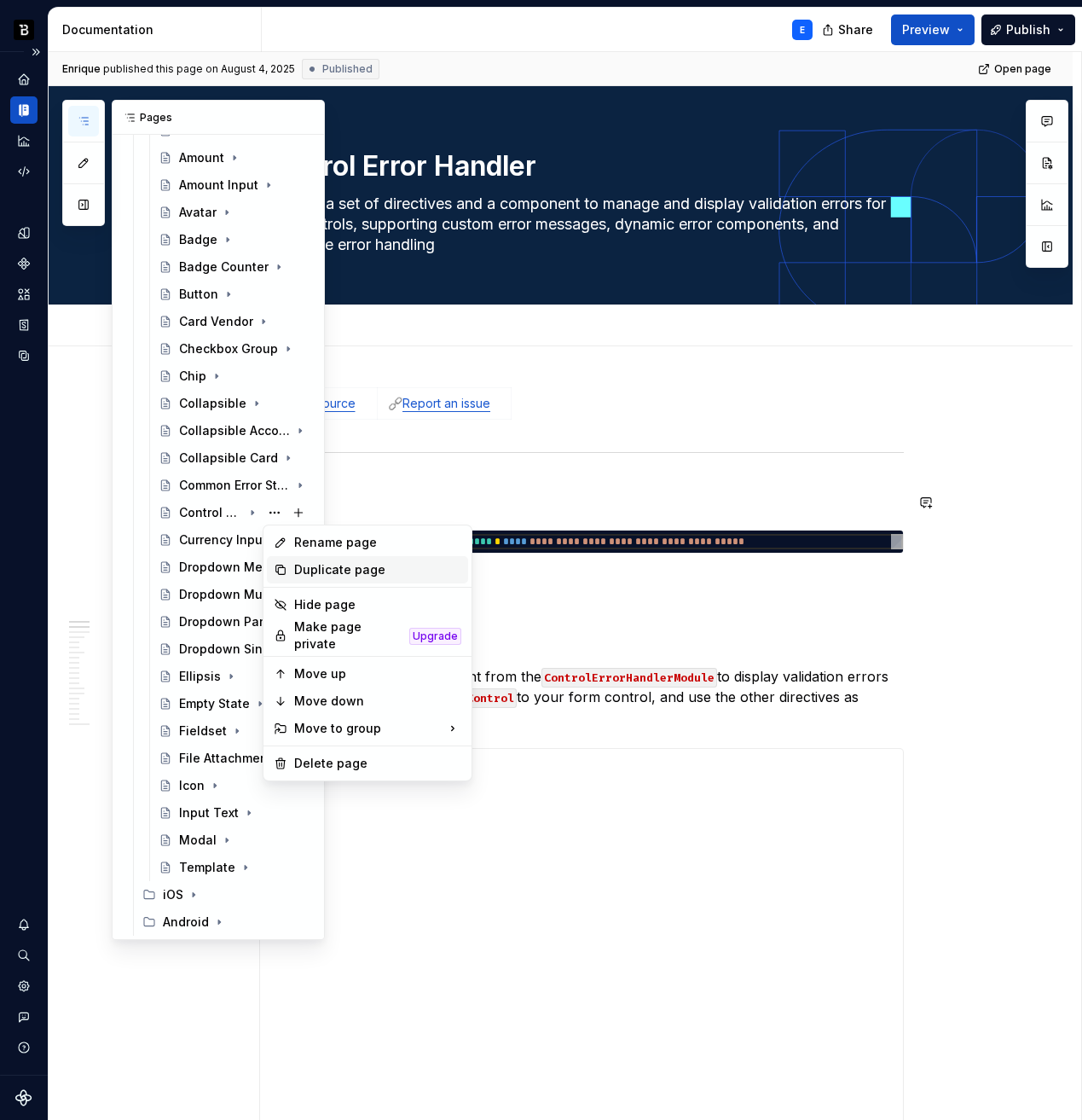 click on "Duplicate page" at bounding box center (378, 570) 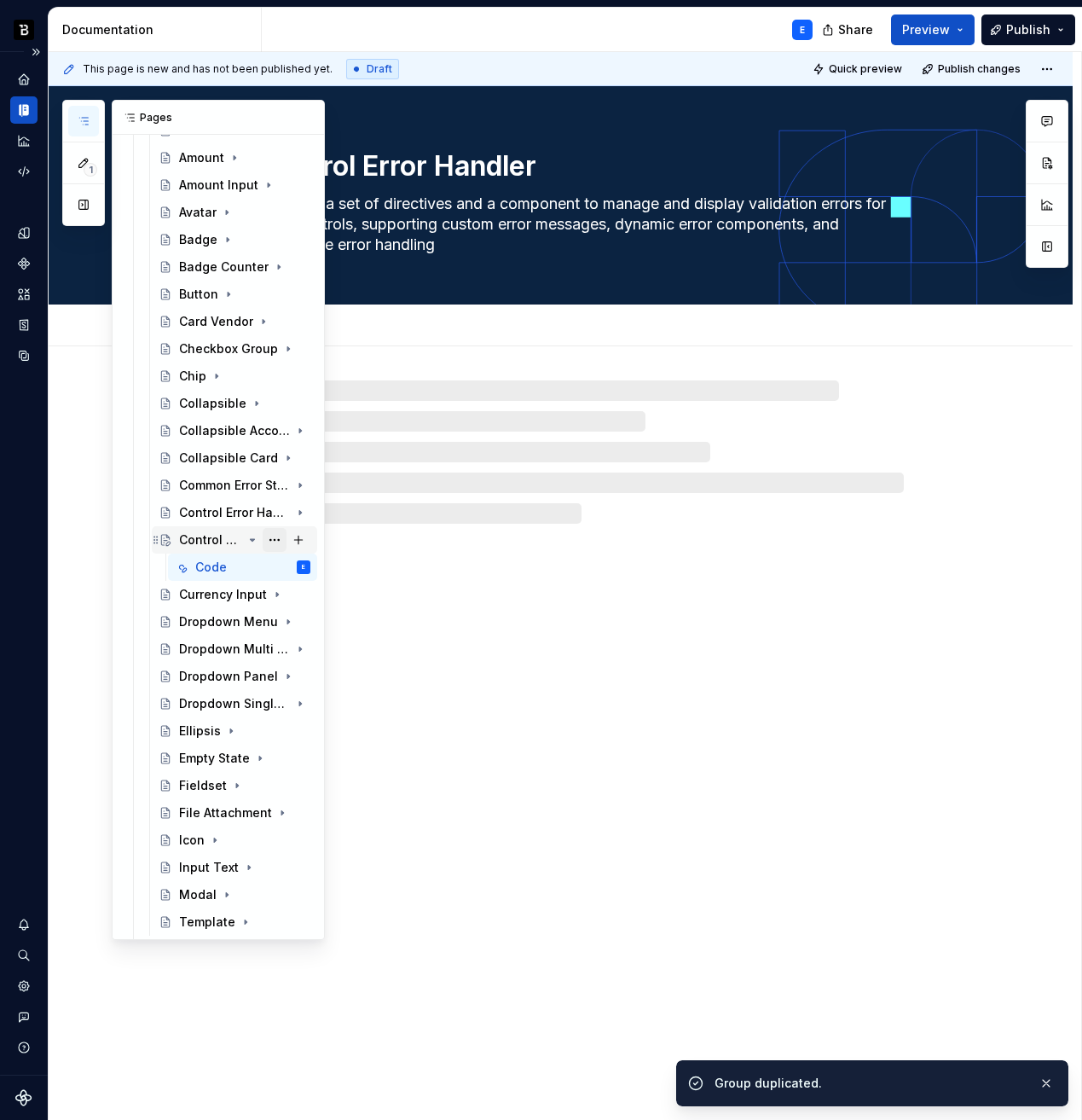 click at bounding box center [275, 540] 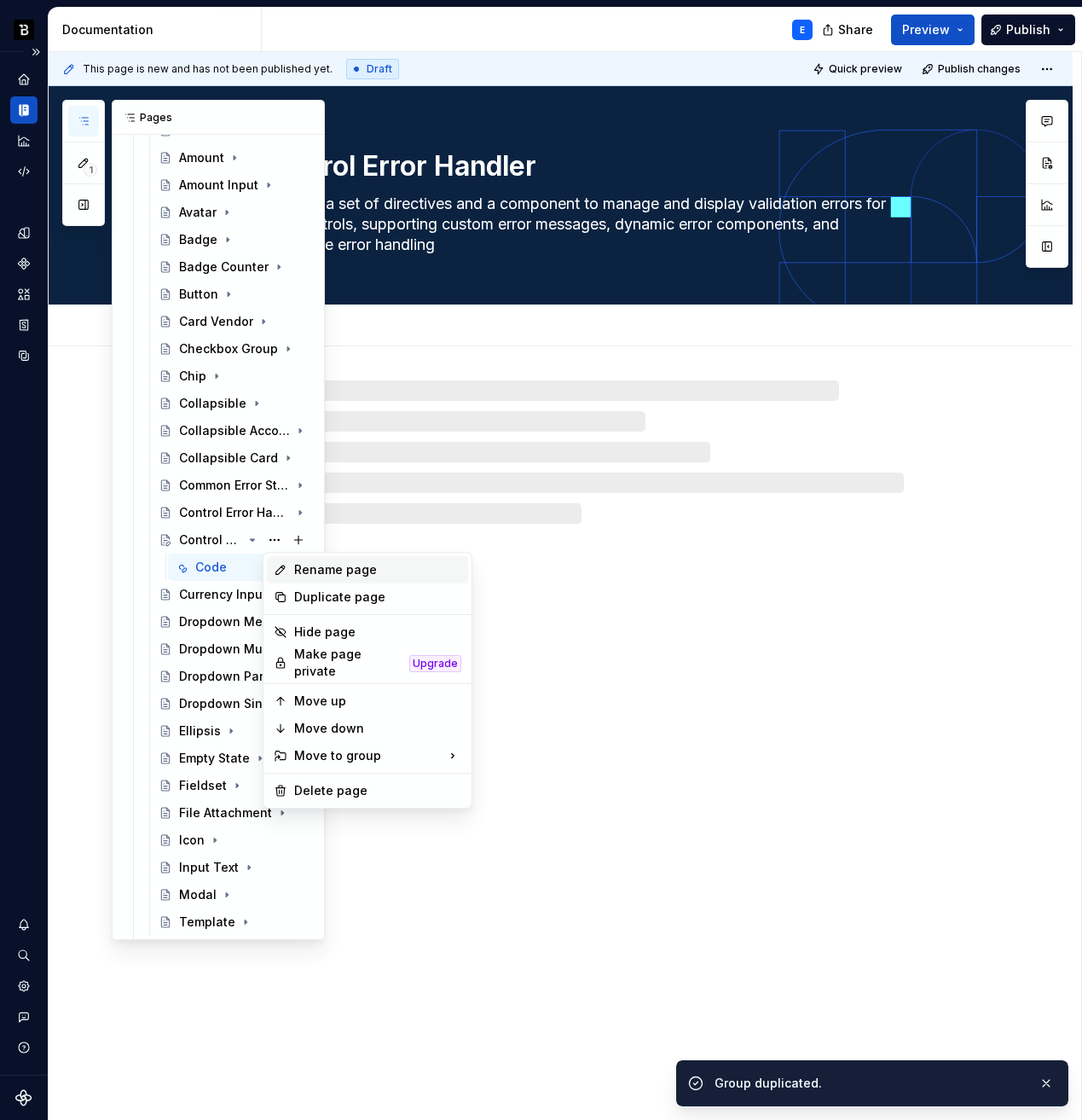 click on "Rename page" at bounding box center [378, 570] 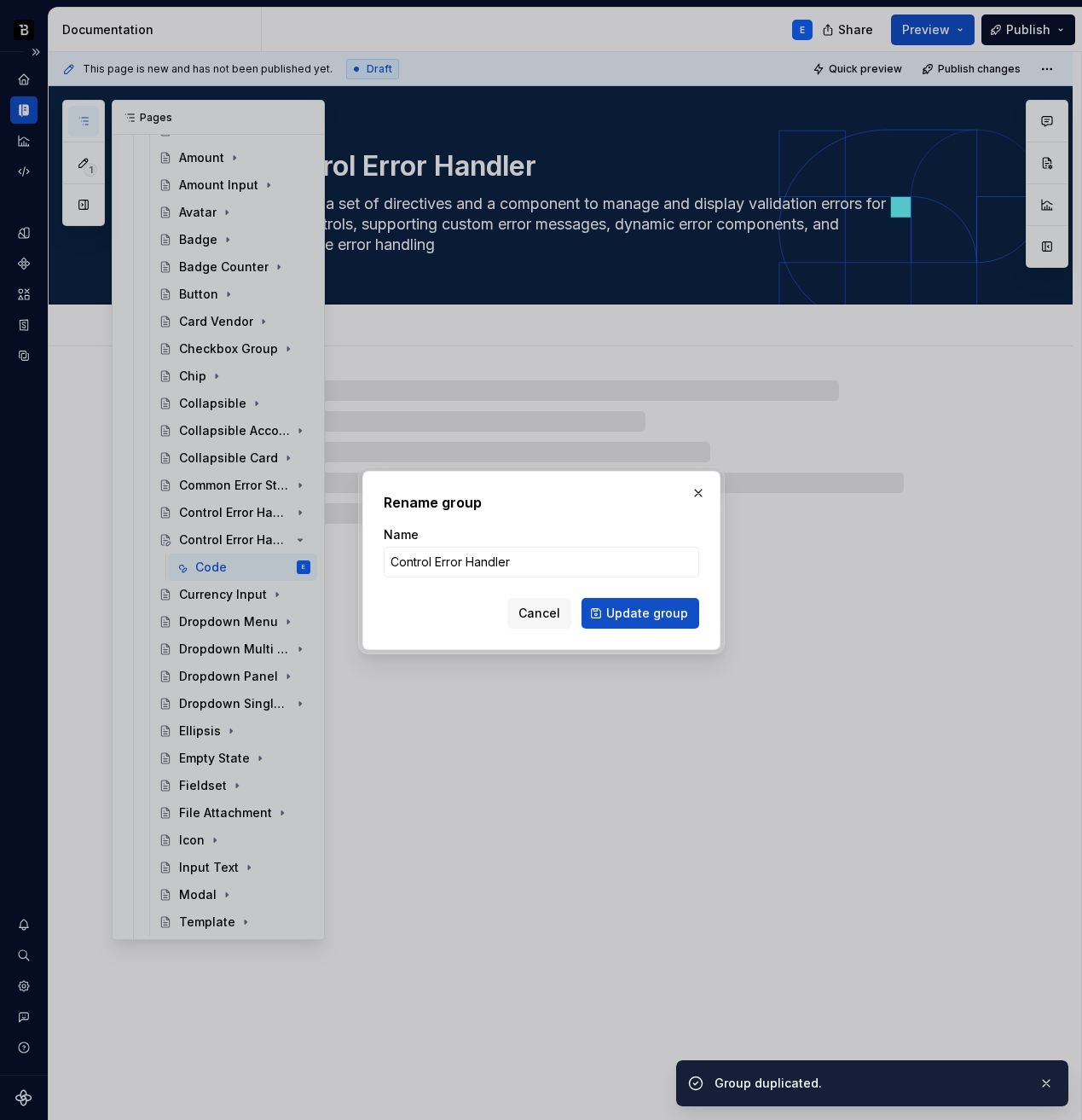 type on "*" 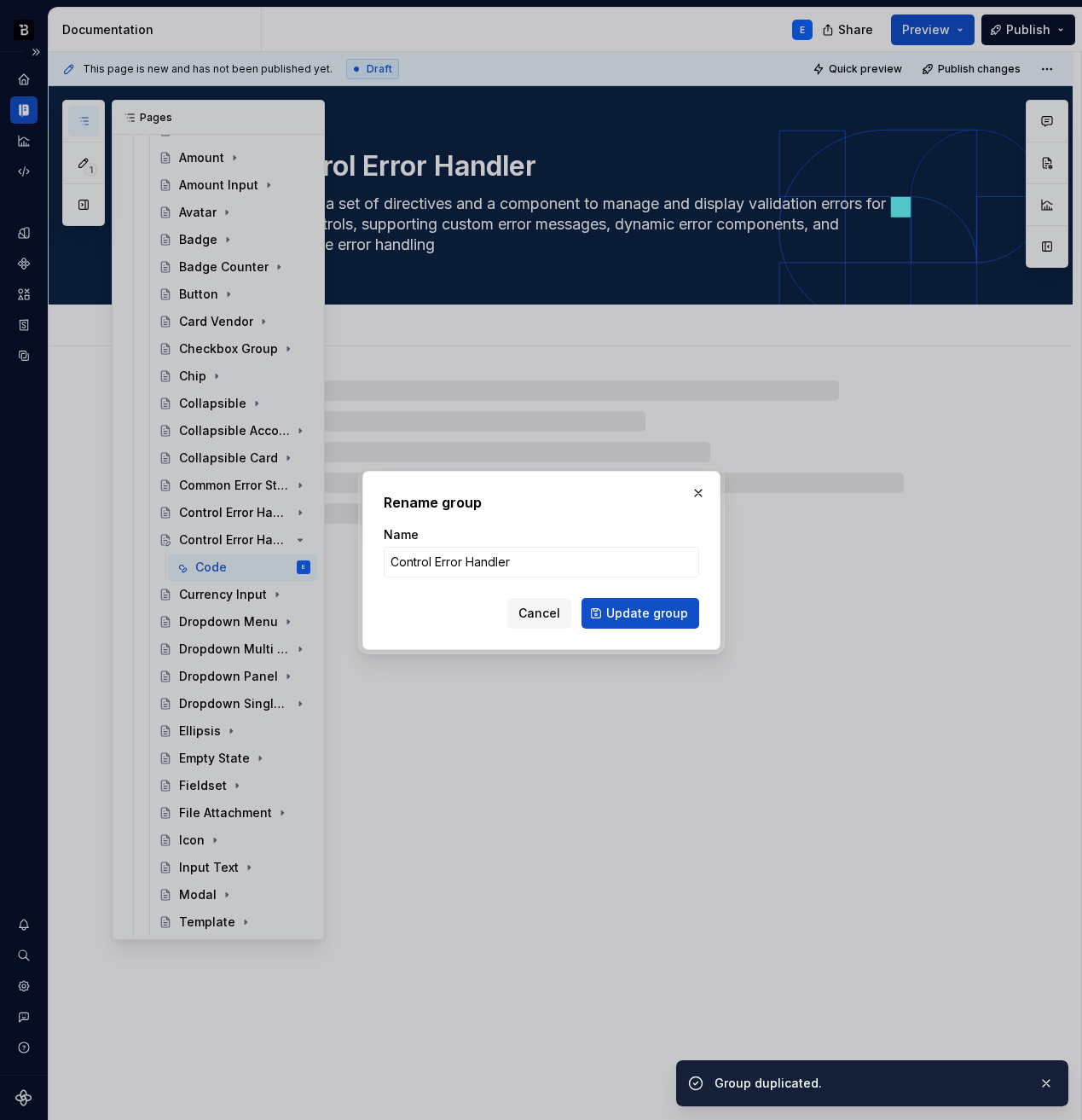 type on "F" 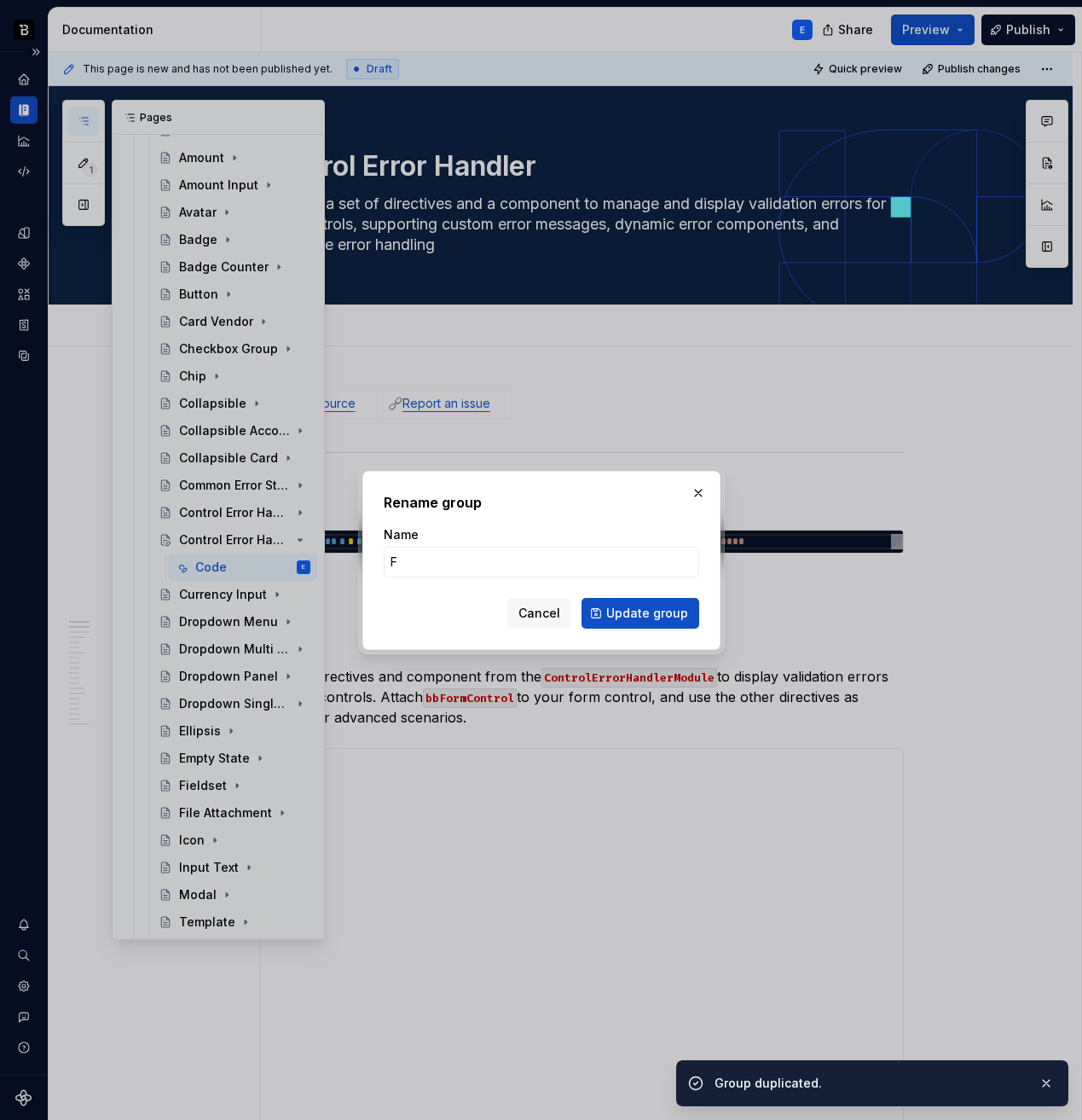 type on "*" 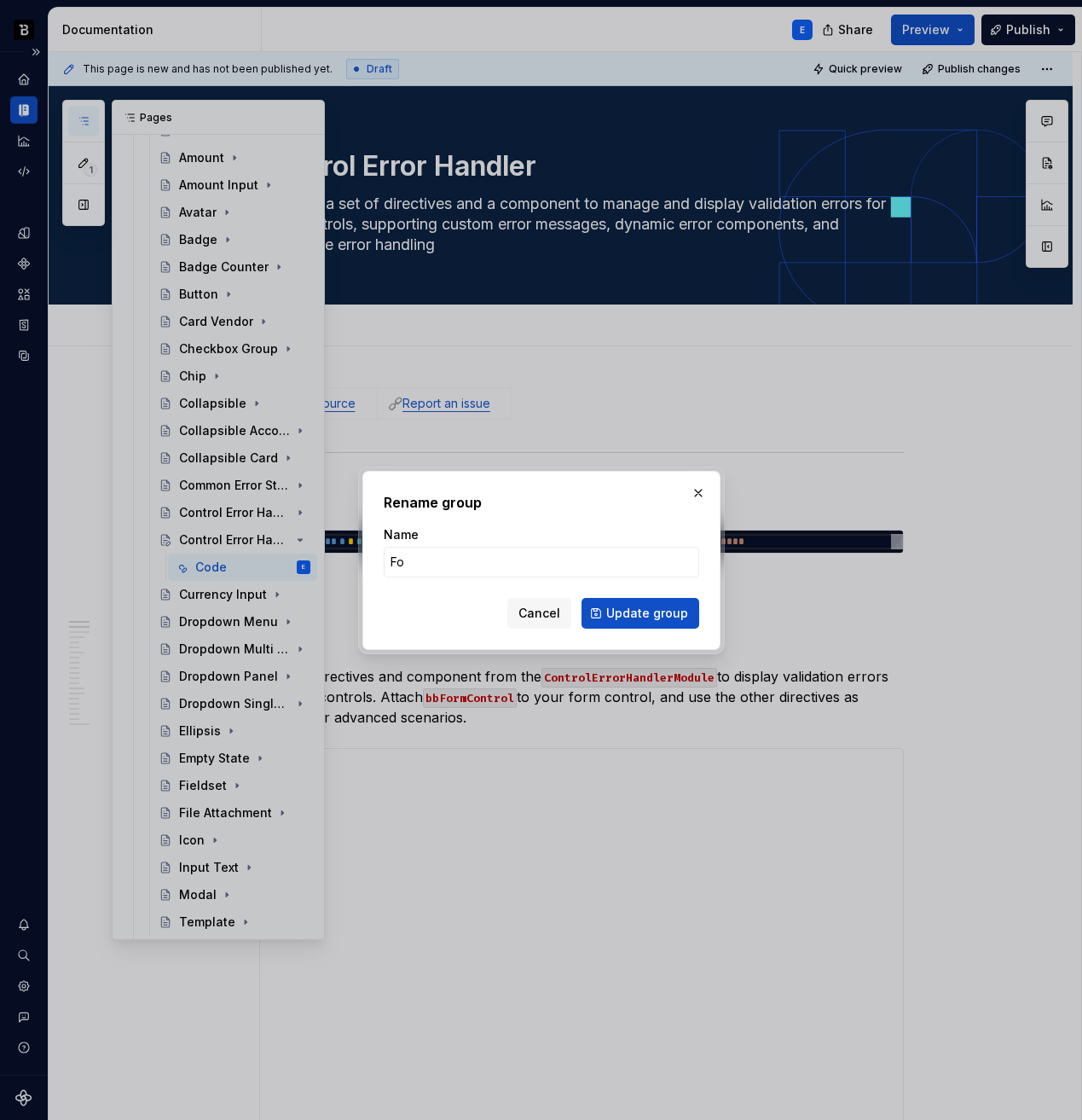 type on "Foc" 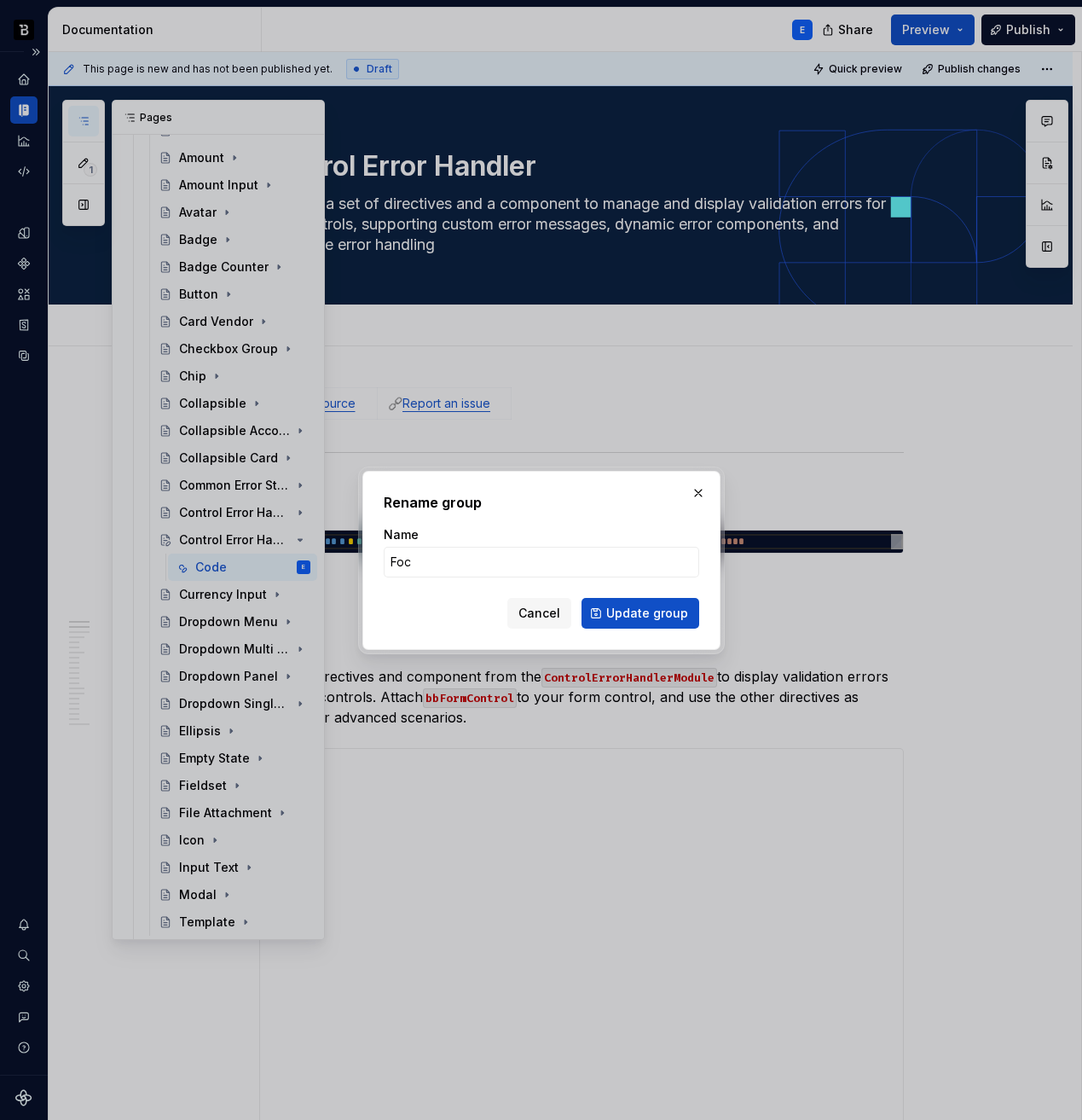type on "*" 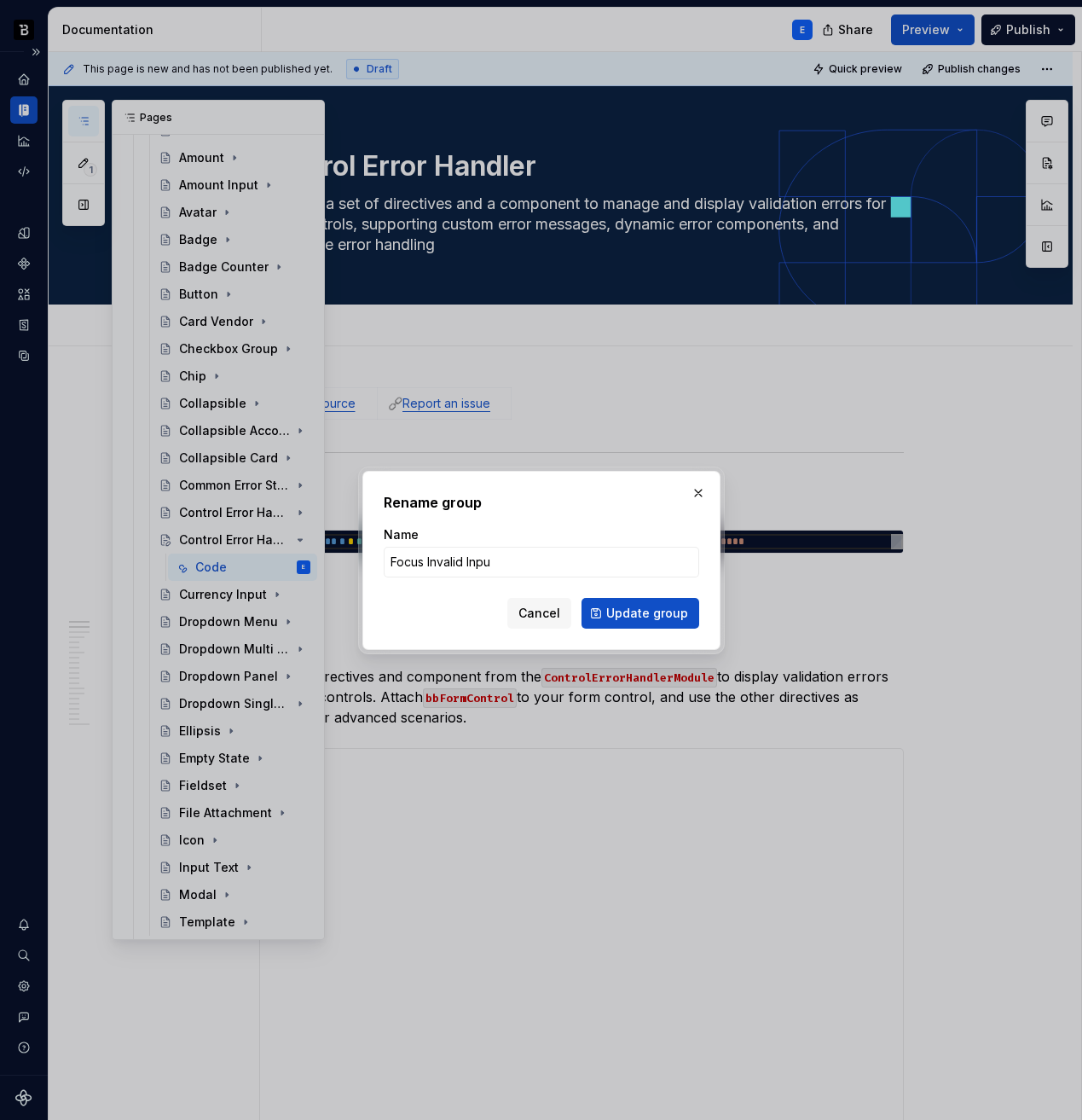 type on "Focus Invalid Input" 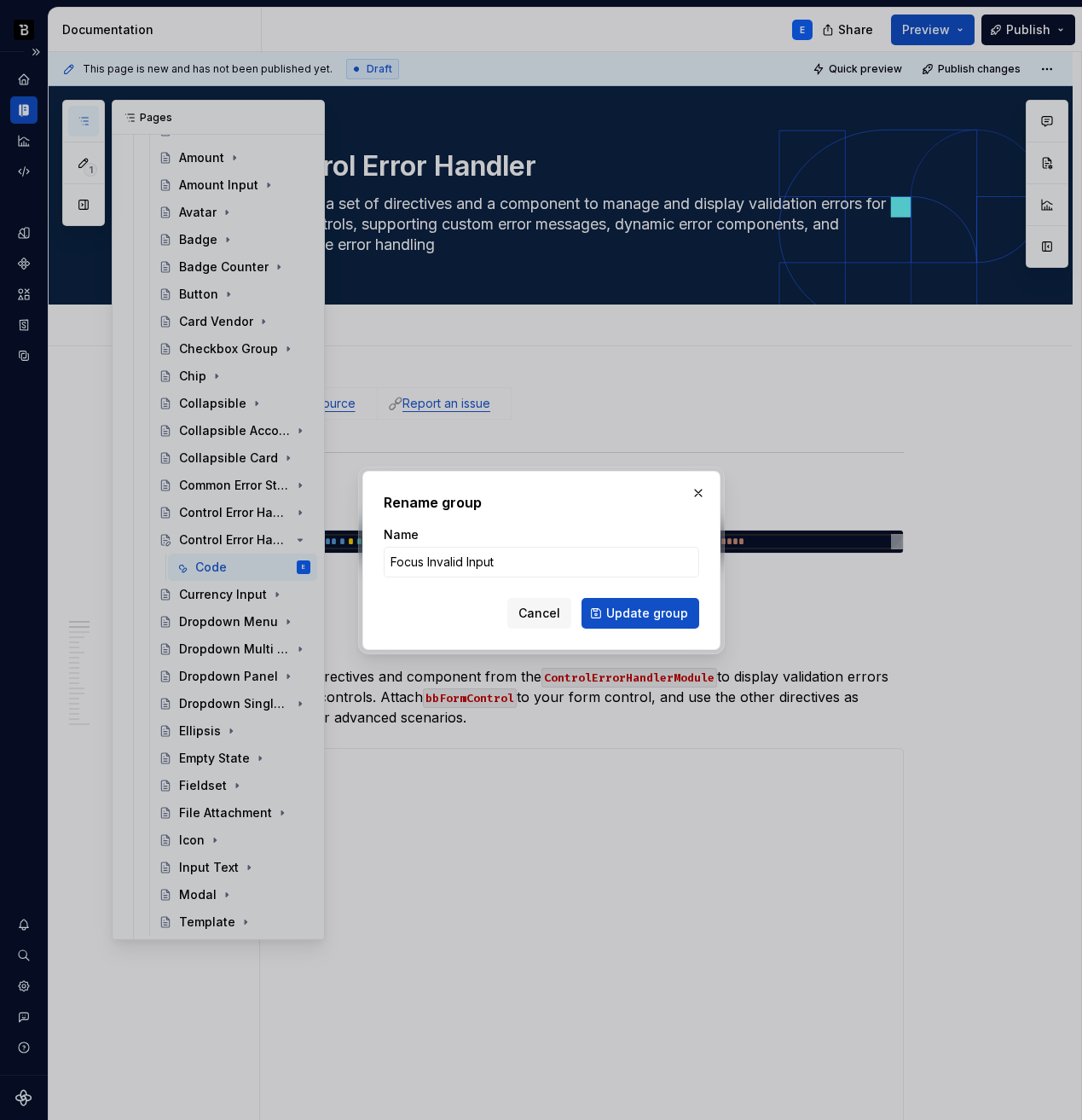click on "Update group" at bounding box center [640, 613] 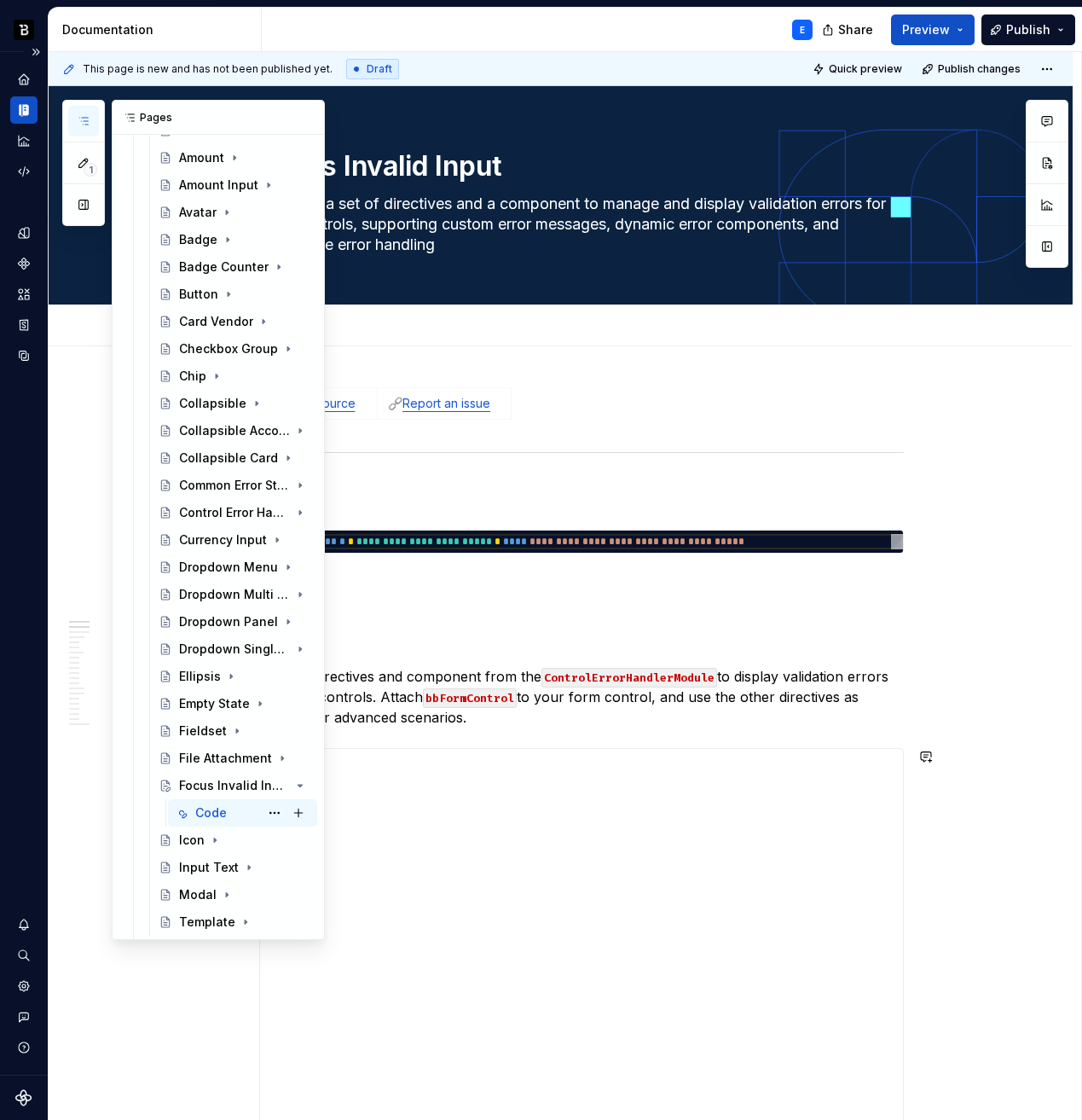 click on "Code" at bounding box center (211, 813) 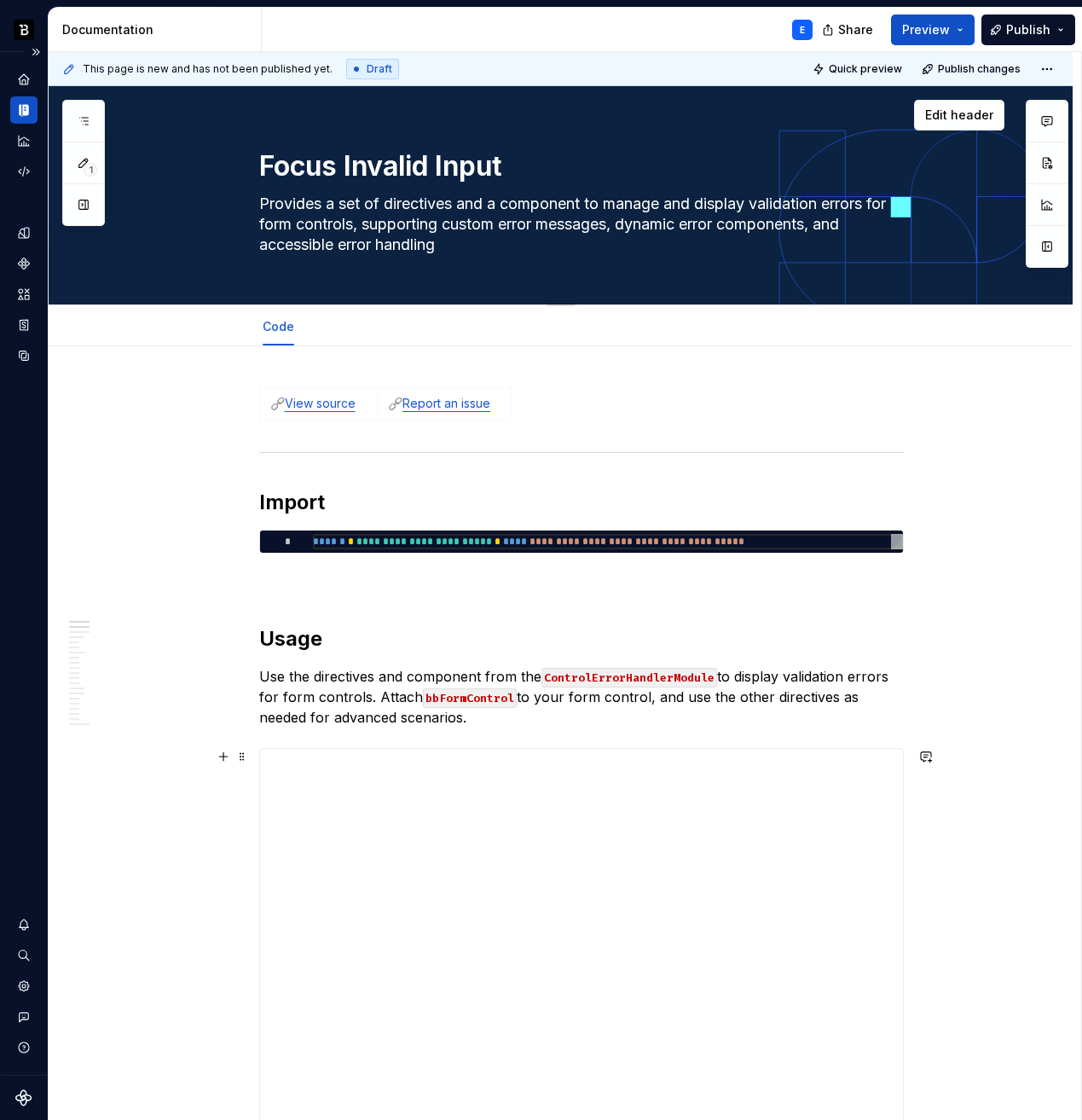 click on "Provides a set of directives and a component to manage and display validation errors for form controls, supporting custom error messages, dynamic error components, and accessible error handling" at bounding box center (578, 224) 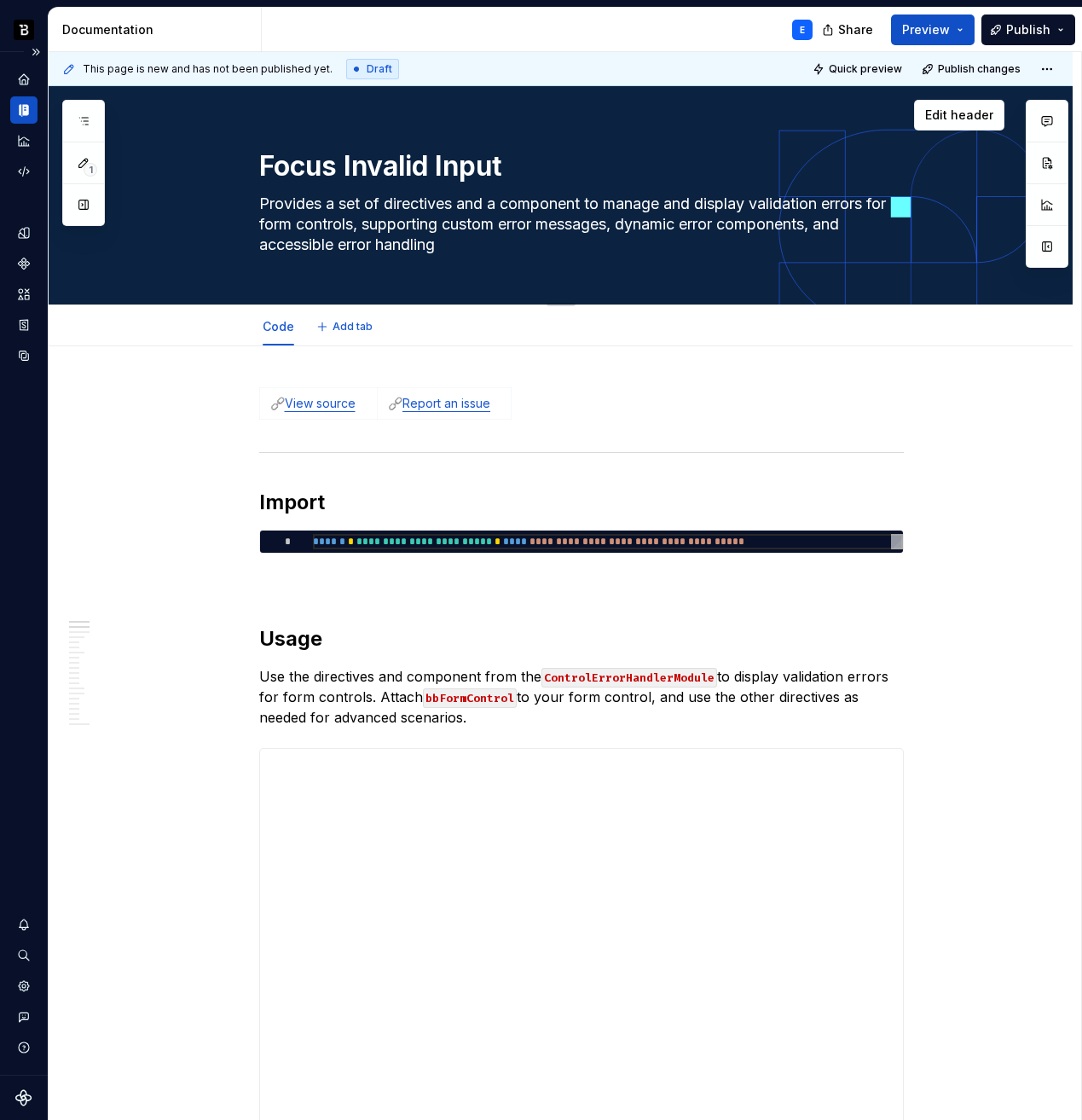 paste on "directive to automatically focus the first invalid form control when a form is submitted" 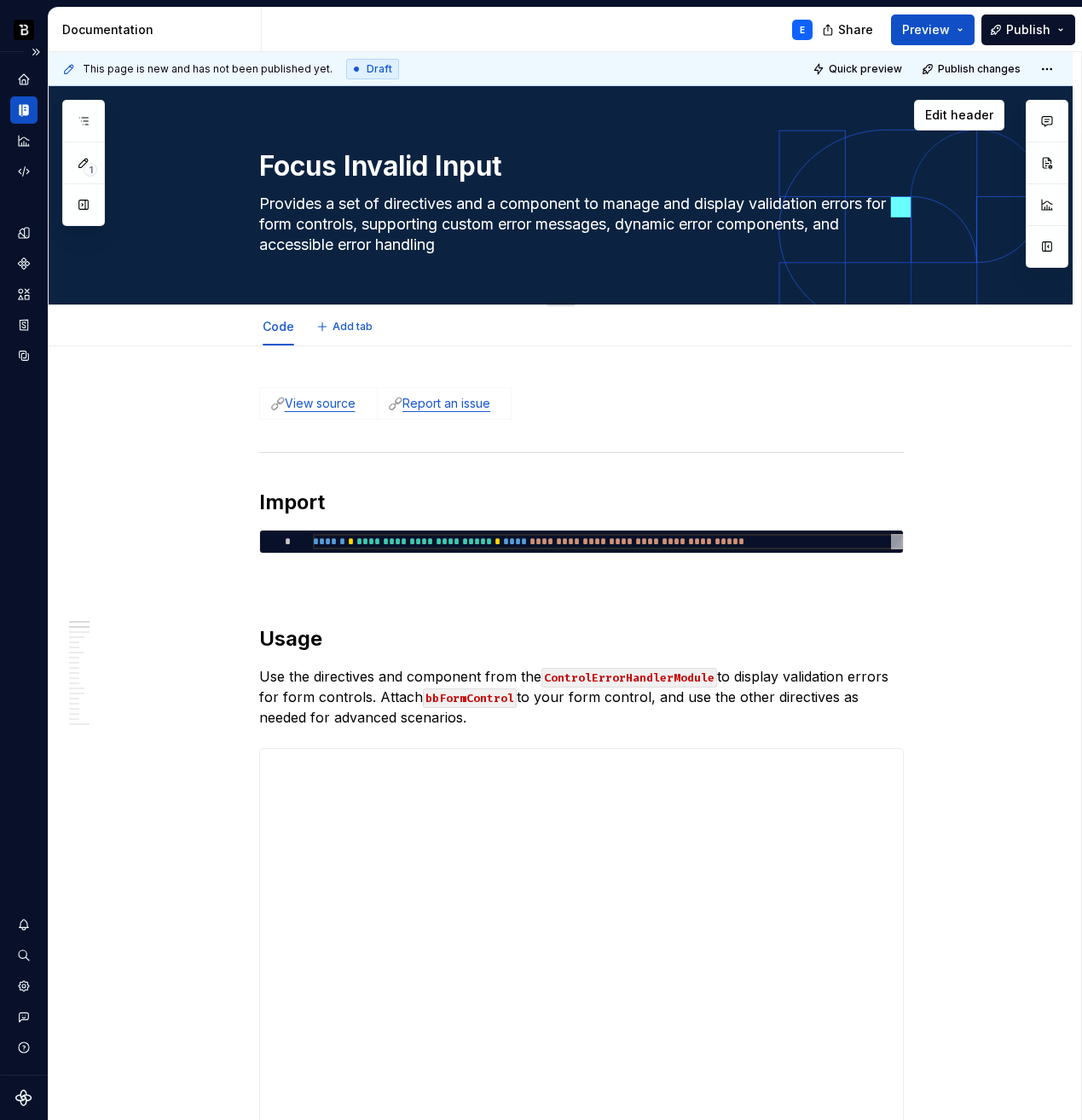 type on "*" 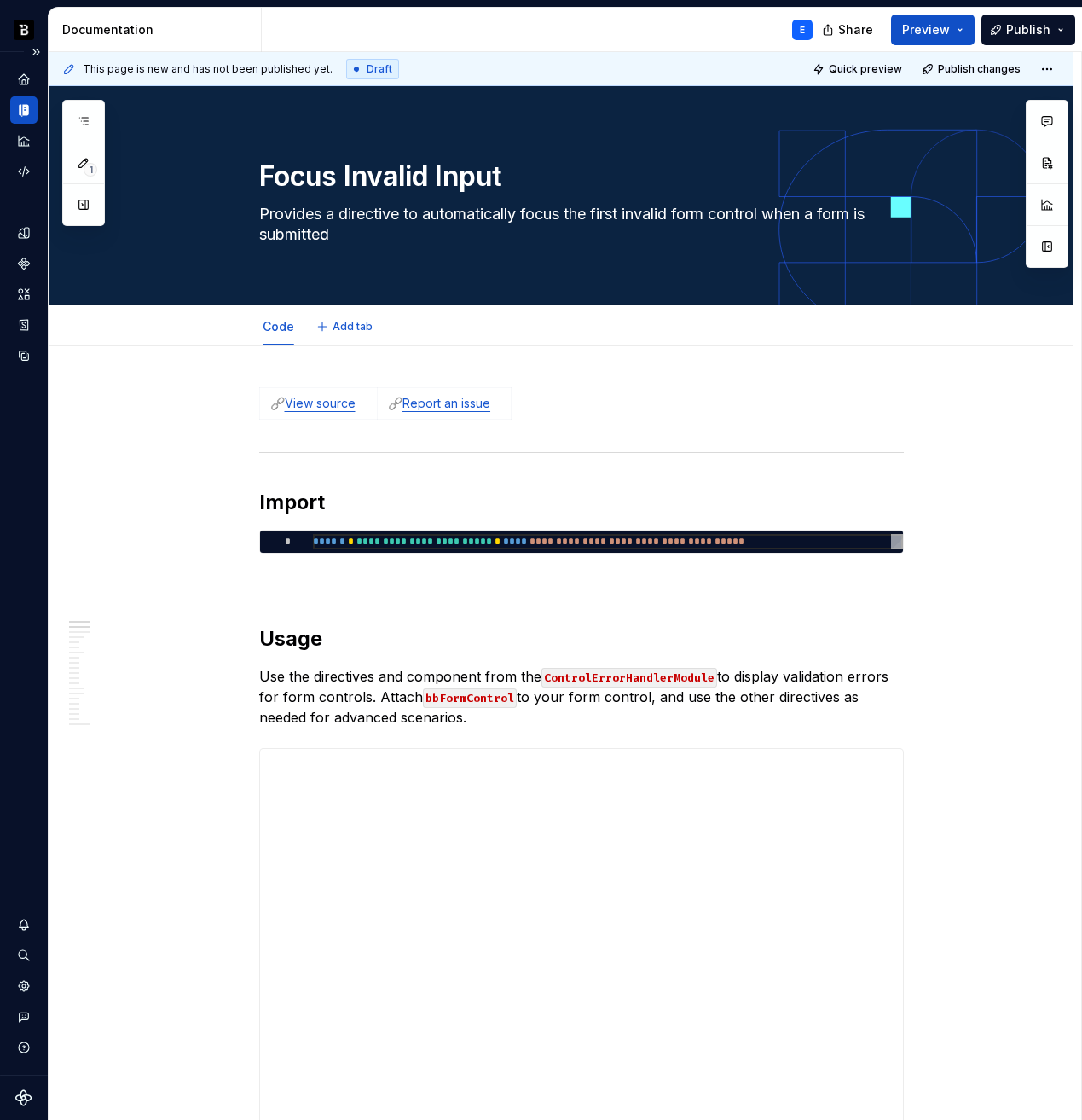 type on "*" 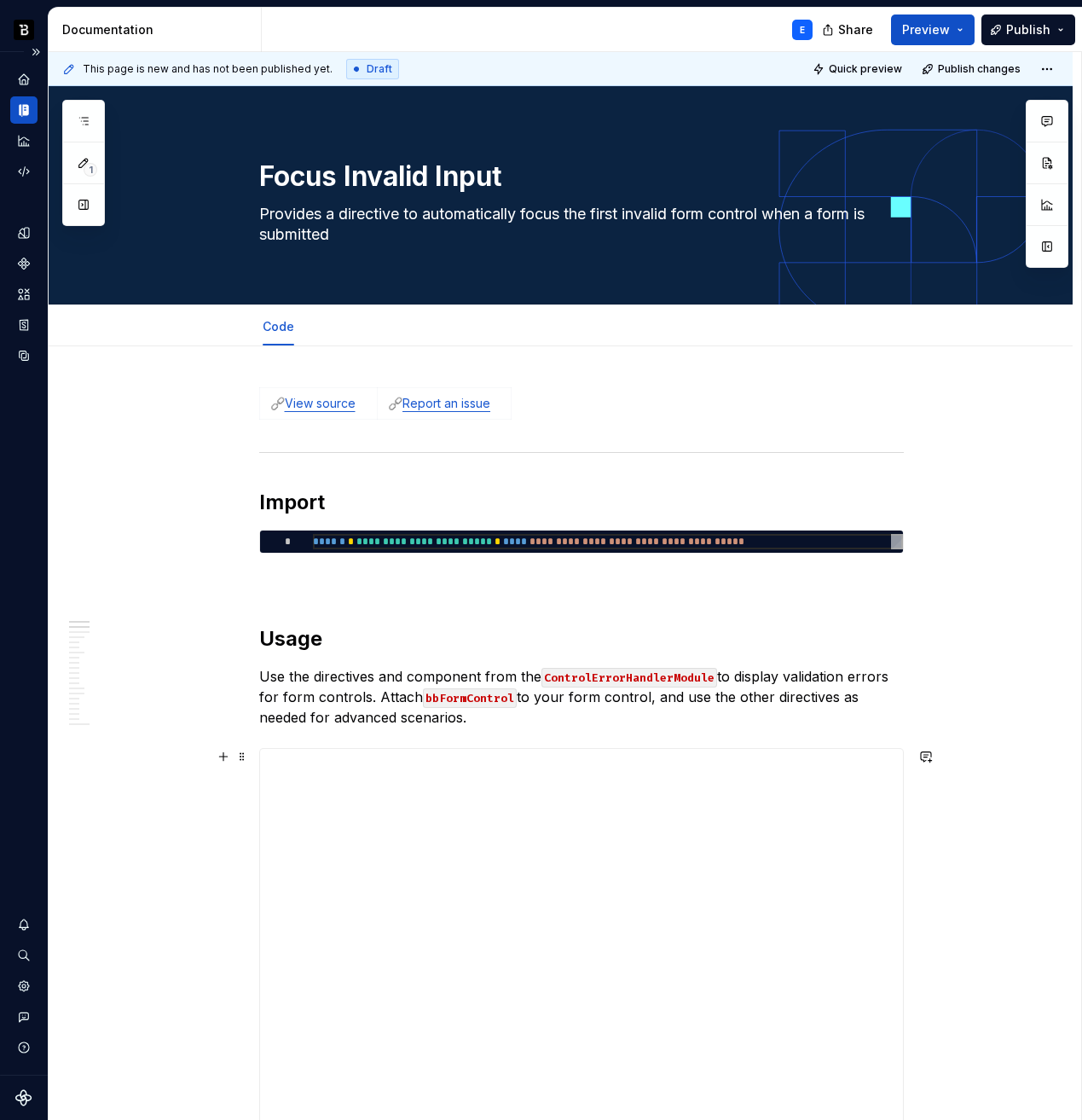 type on "Provides a directive to automatically focus the first invalid form control when a form is submitted" 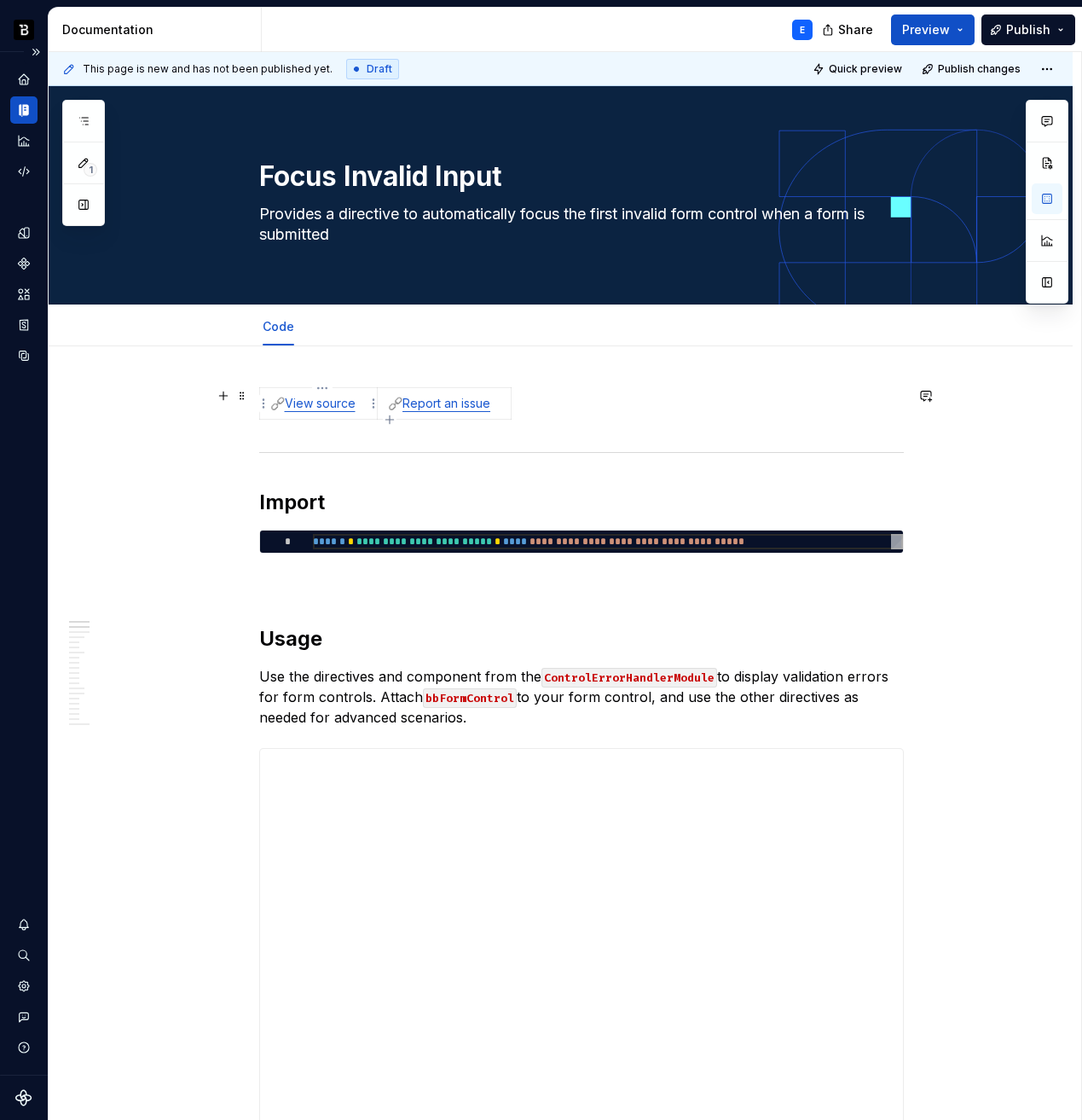 click on "View source" at bounding box center (320, 403) 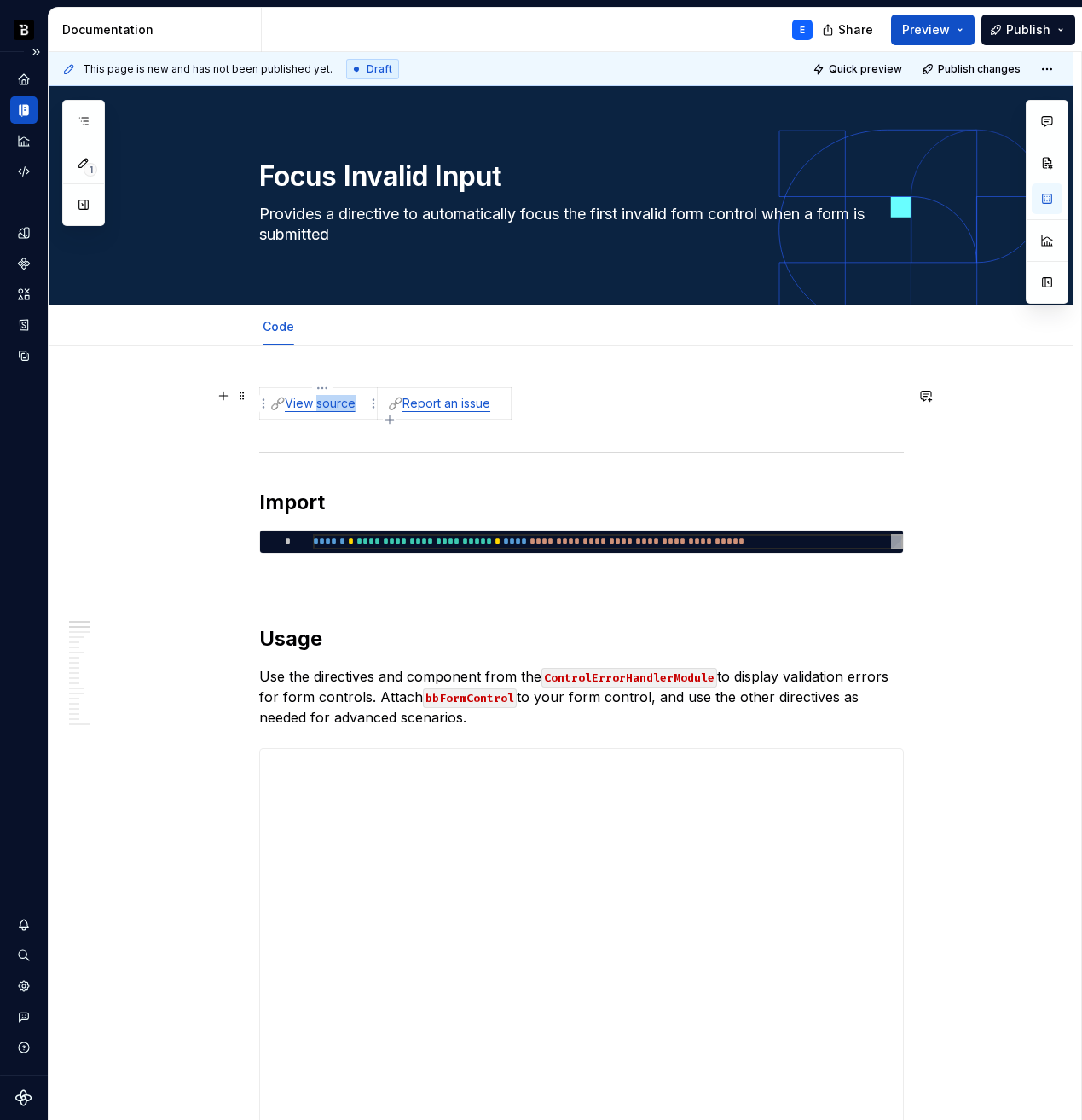 click on "View source" at bounding box center [320, 403] 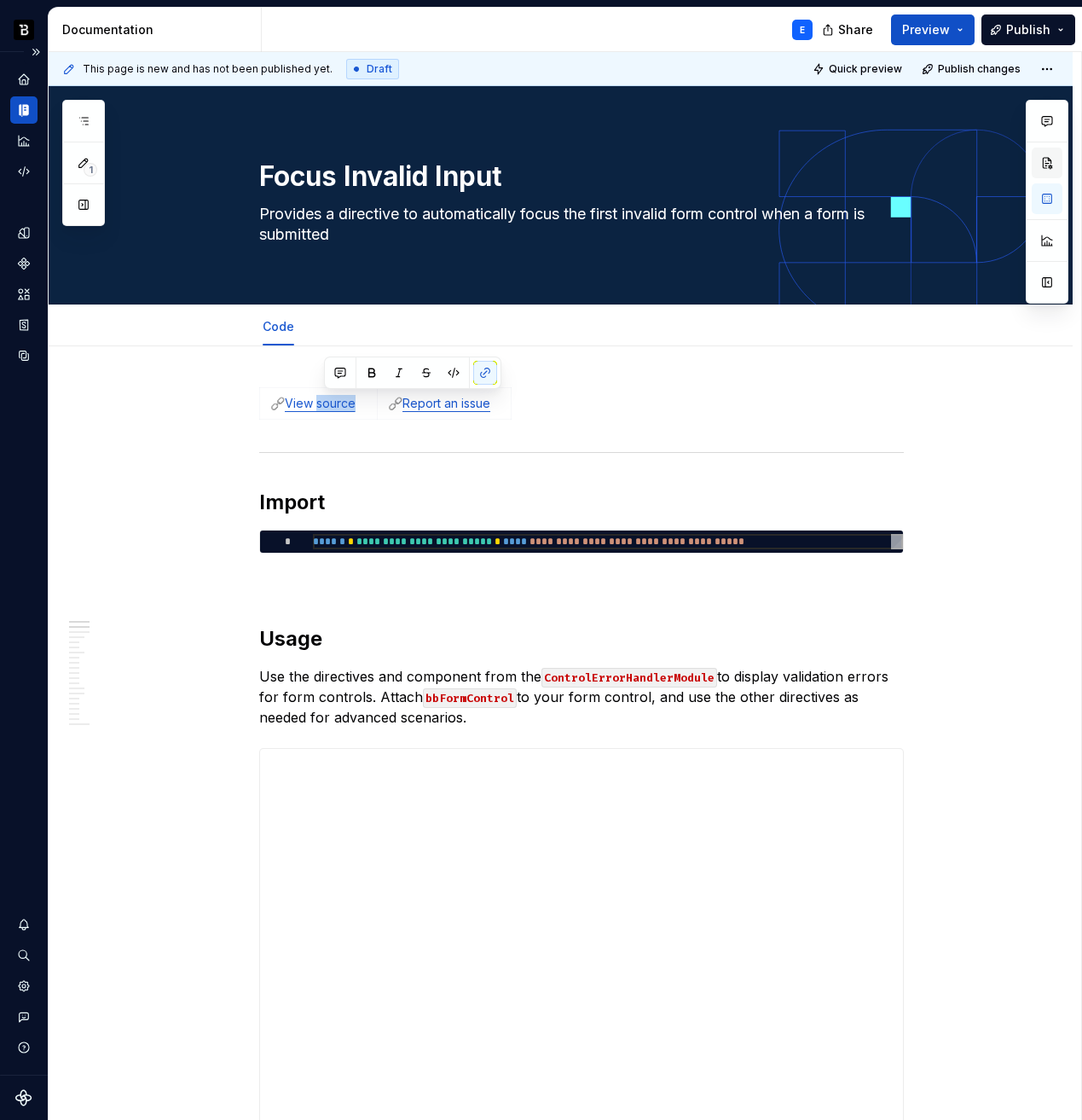 type on "*" 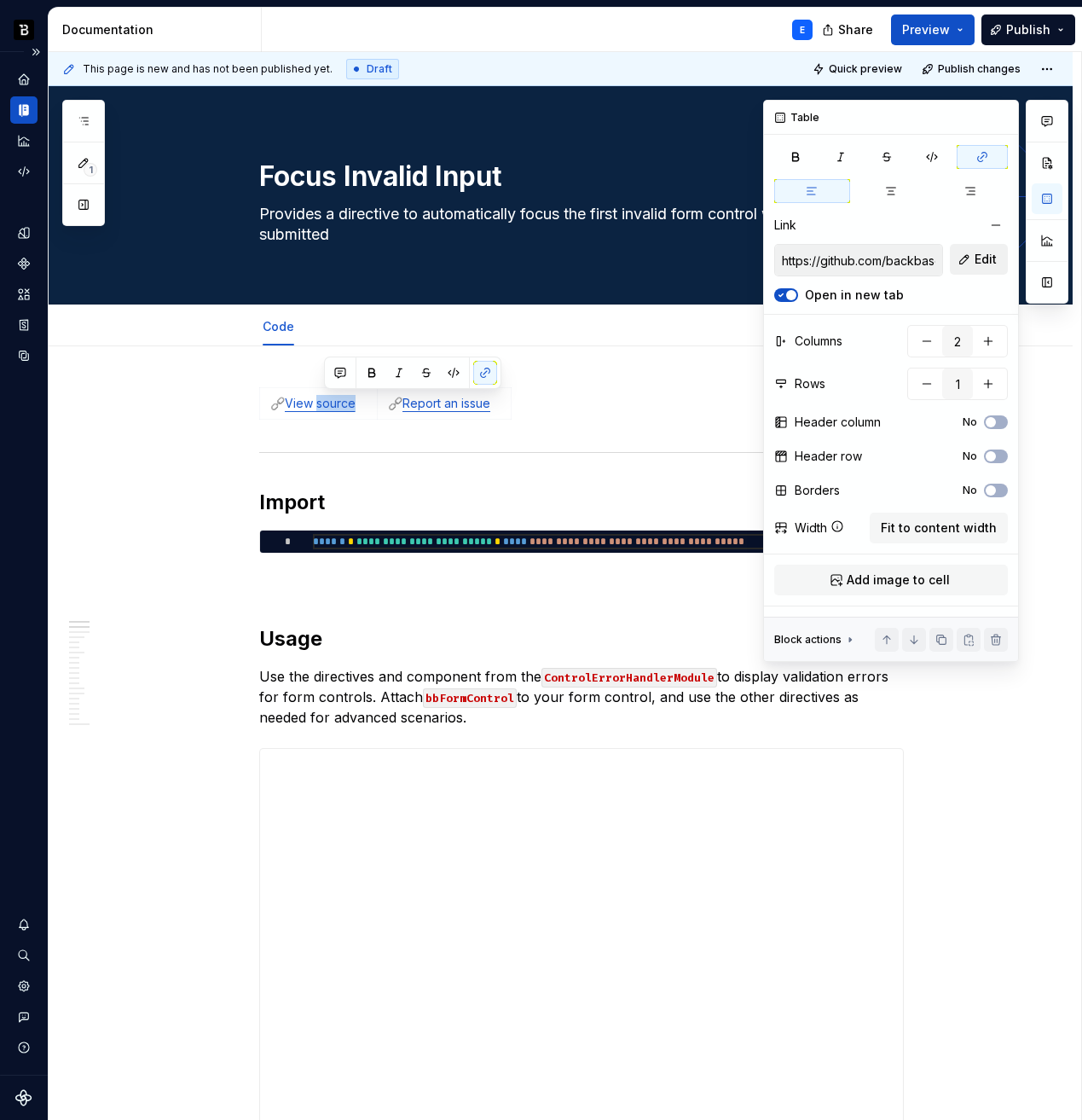 click on "Edit" at bounding box center (986, 259) 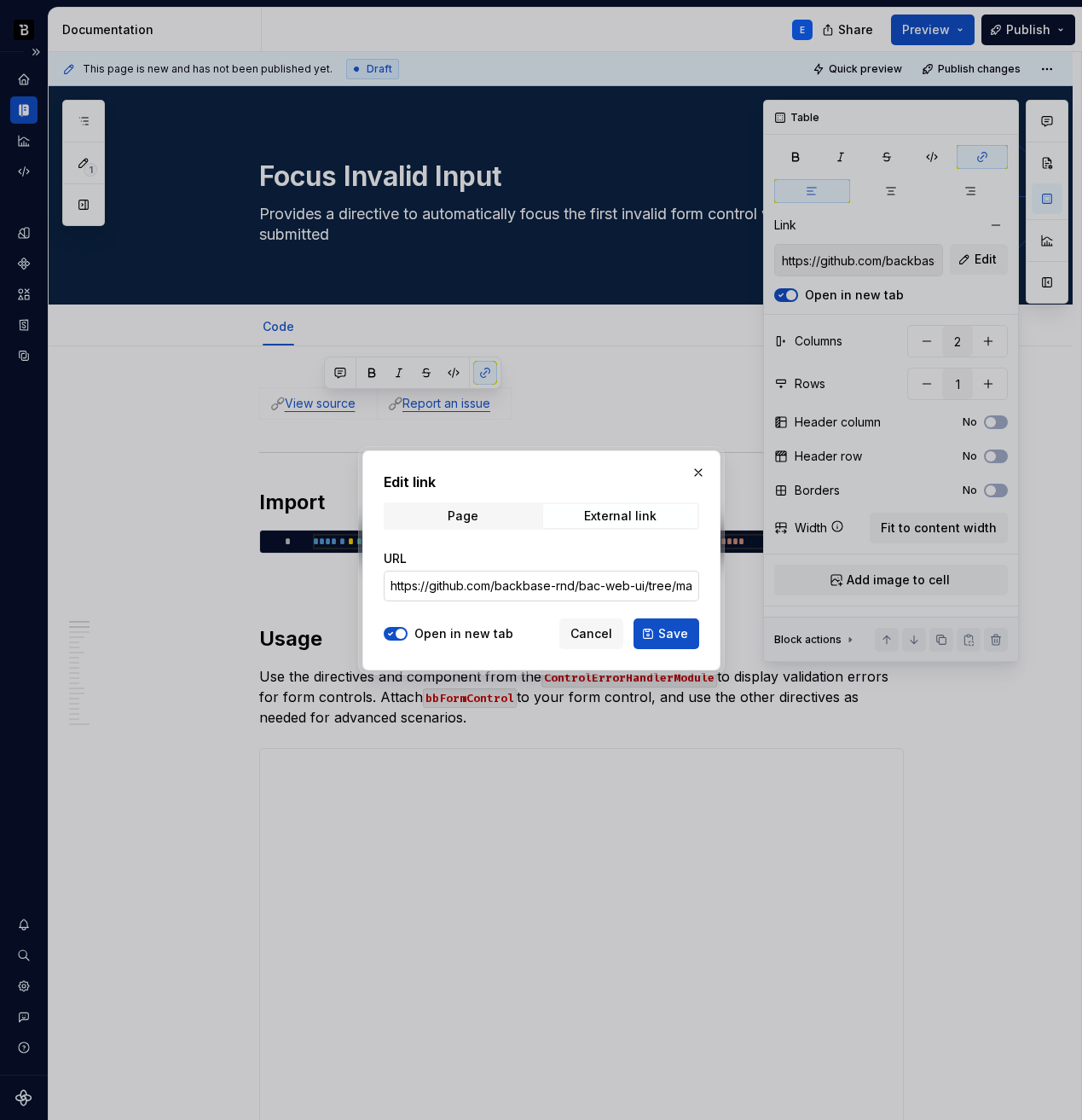 click on "https://github.com/backbase-rnd/bac-web-ui/tree/main/libs/ui-ang/control-error-handler" at bounding box center [541, 586] 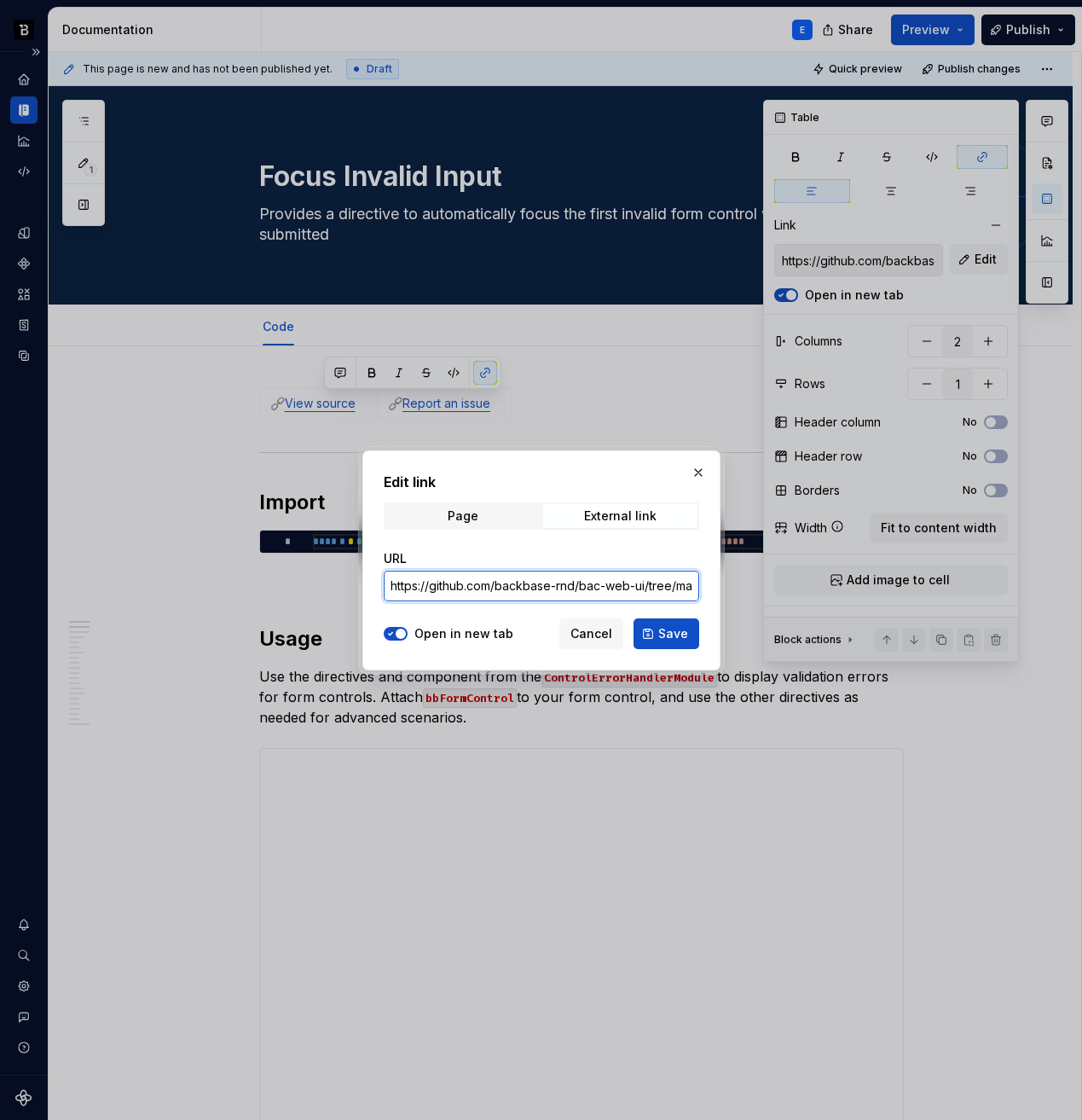paste on "focus-invalid-input" 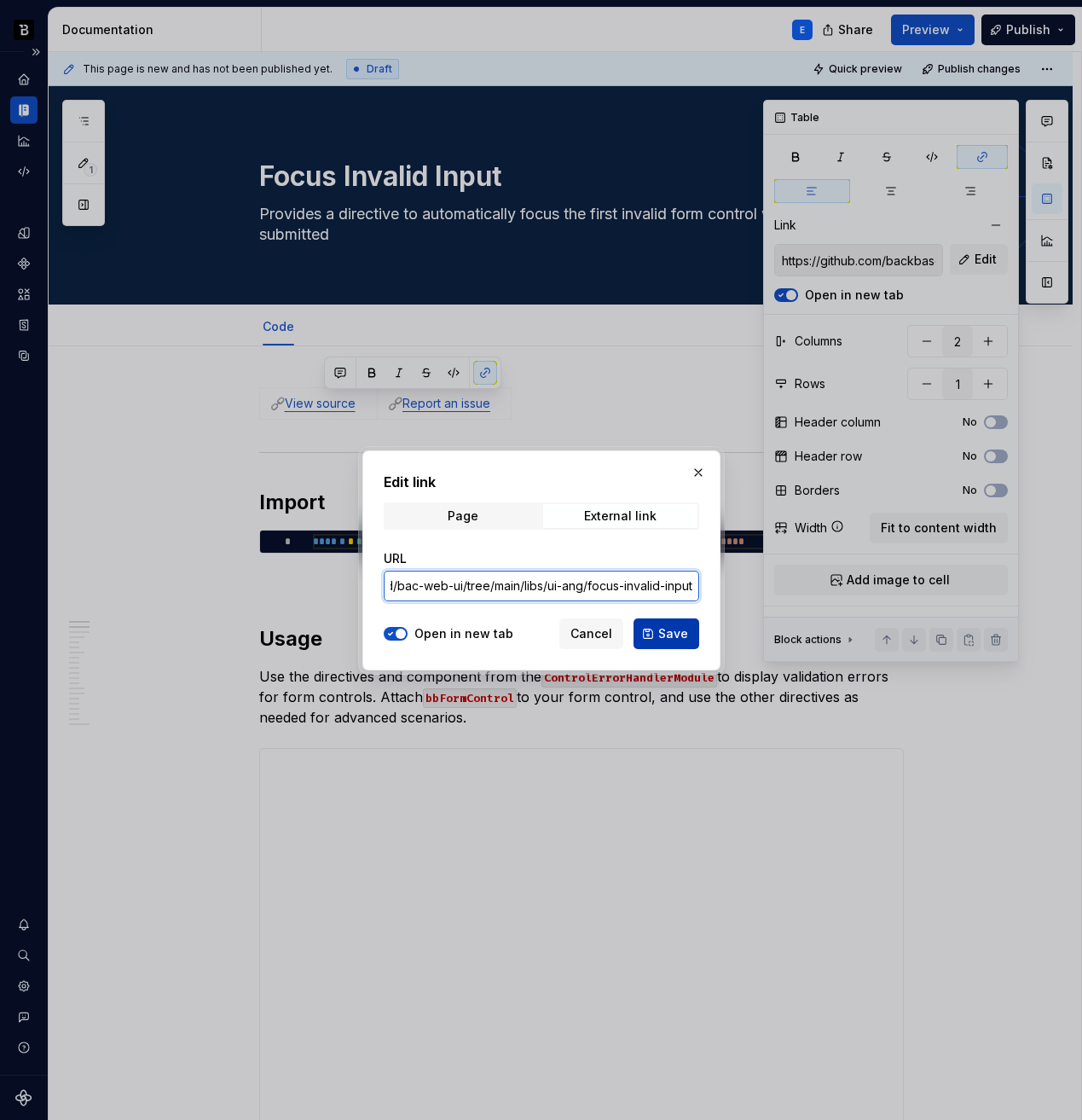 type on "https://github.com/backbase-rnd/bac-web-ui/tree/main/libs/ui-ang/focus-invalid-input" 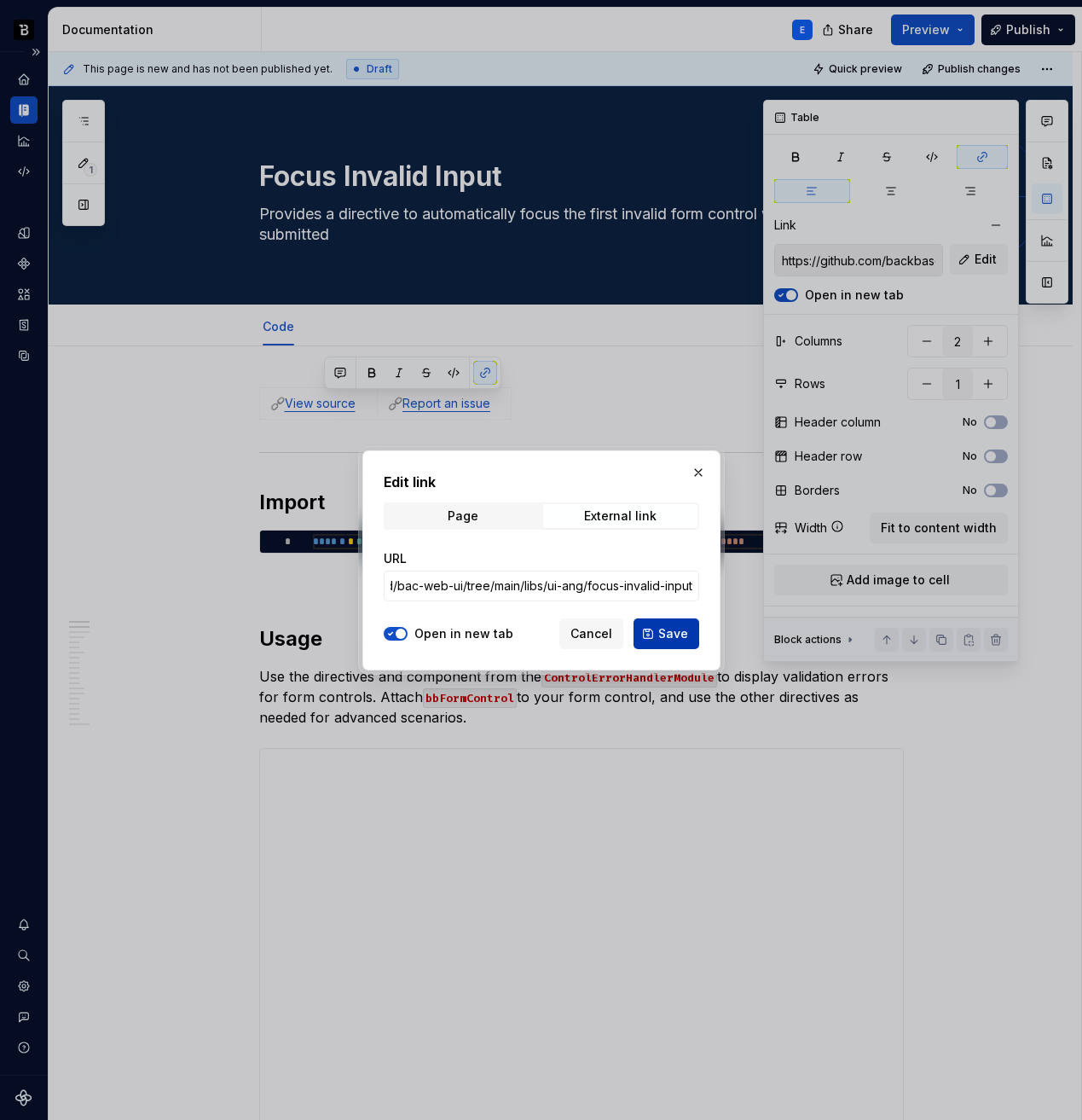 click on "Save" at bounding box center (673, 634) 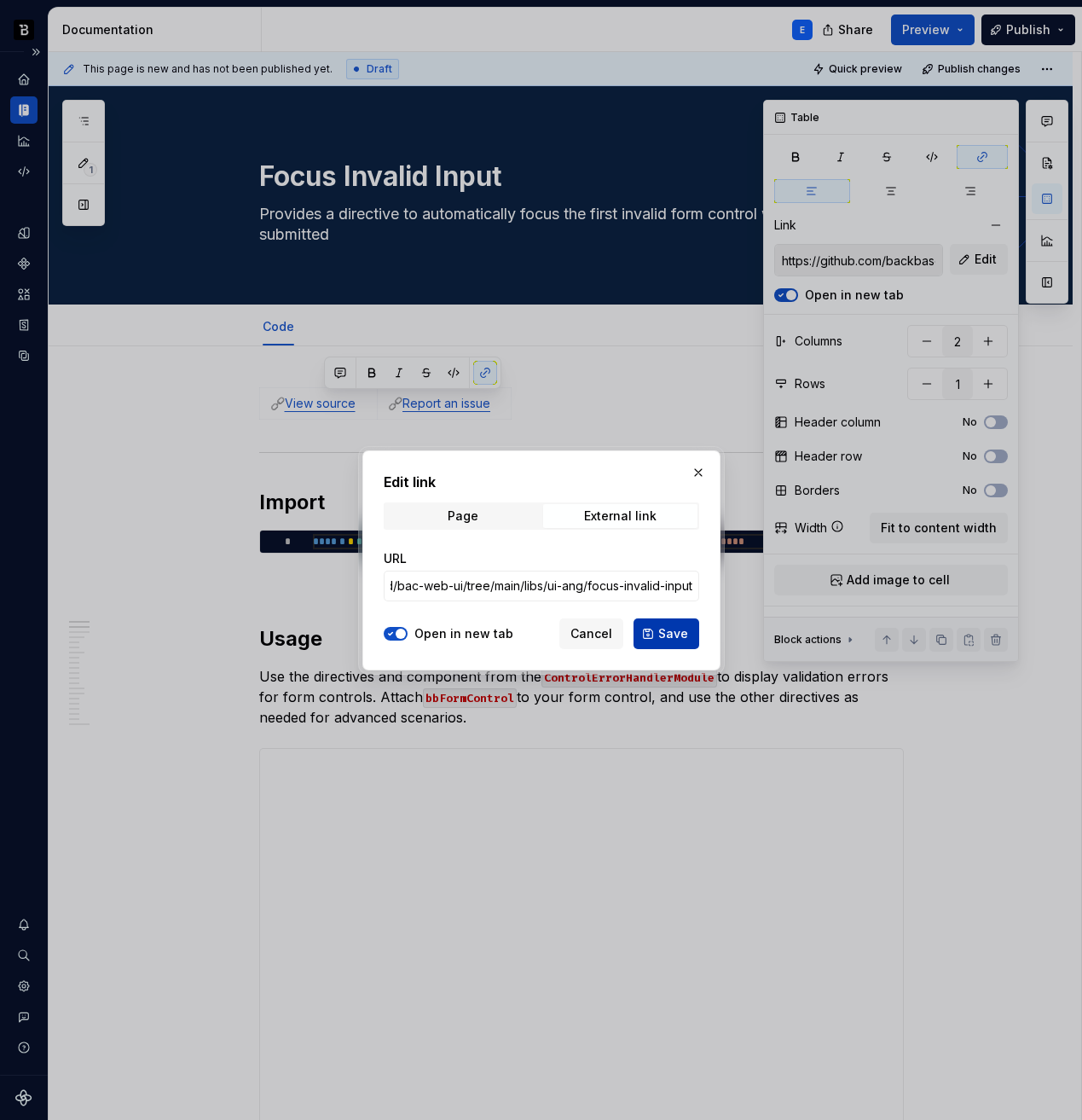 type on "https://github.com/backbase-rnd/bac-web-ui/tree/main/libs/ui-ang/focus-invalid-input" 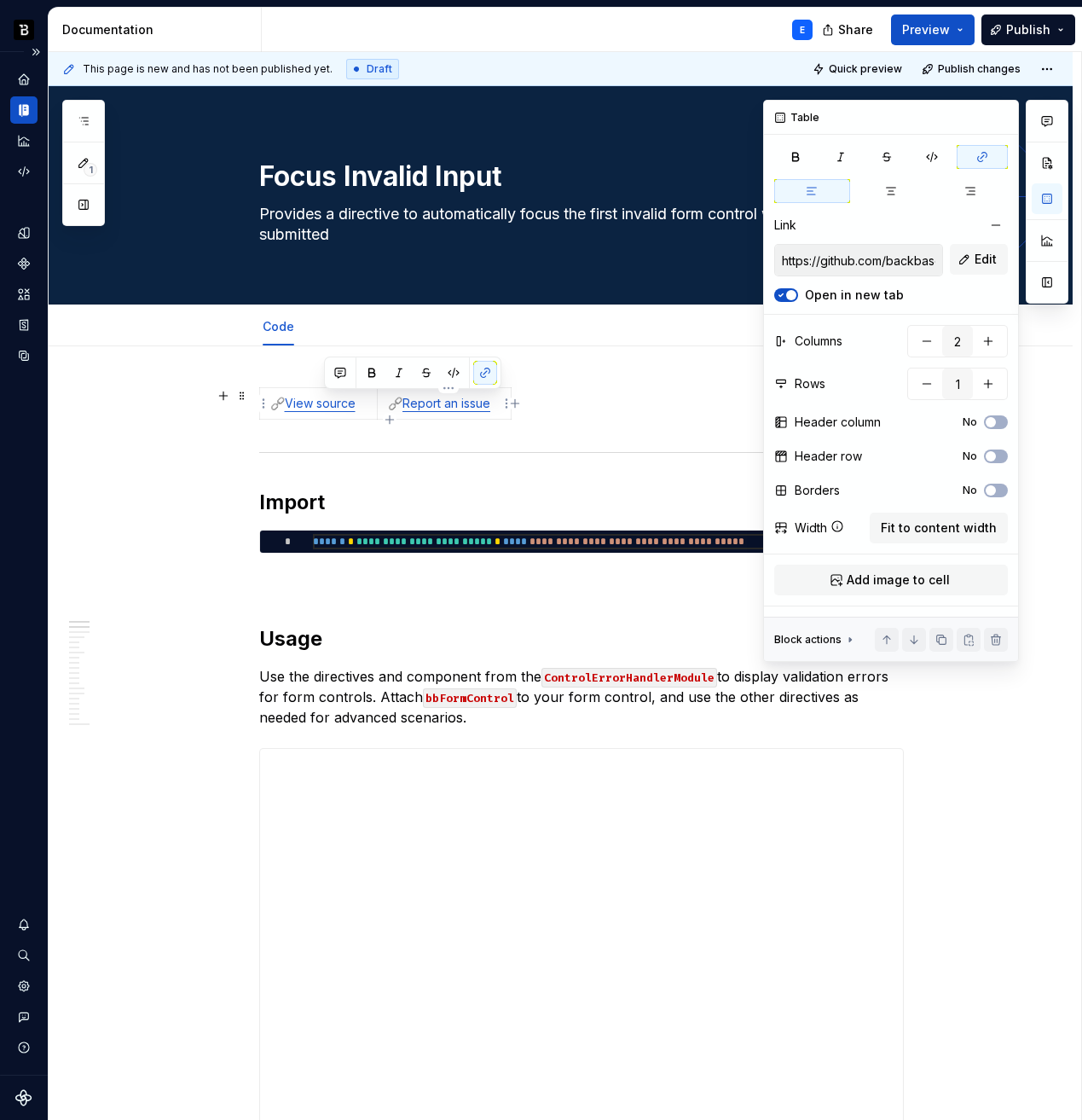 click on "🔗  Report an issue" at bounding box center [444, 403] 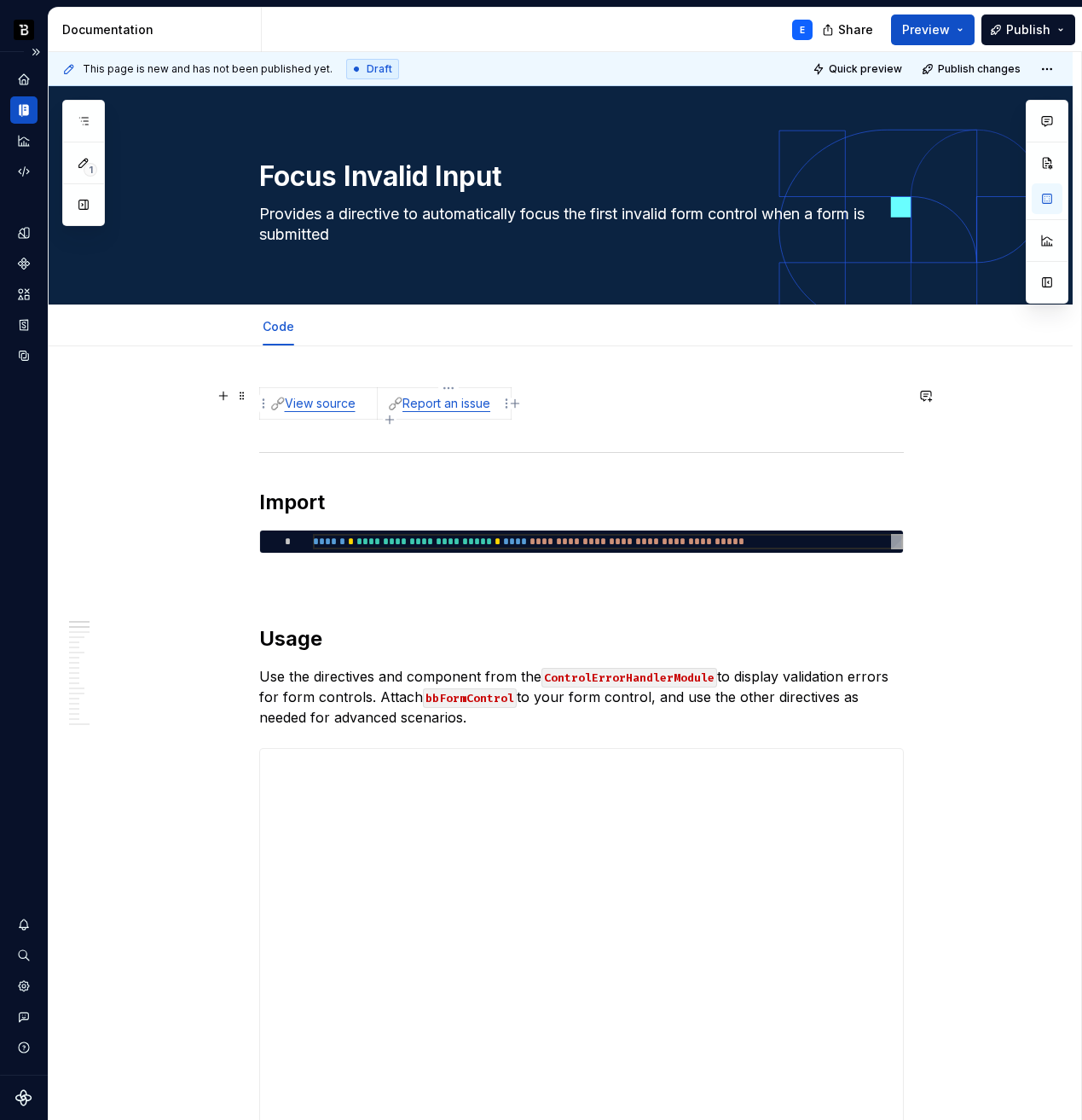 click on "🔗  Report an issue" at bounding box center [444, 403] 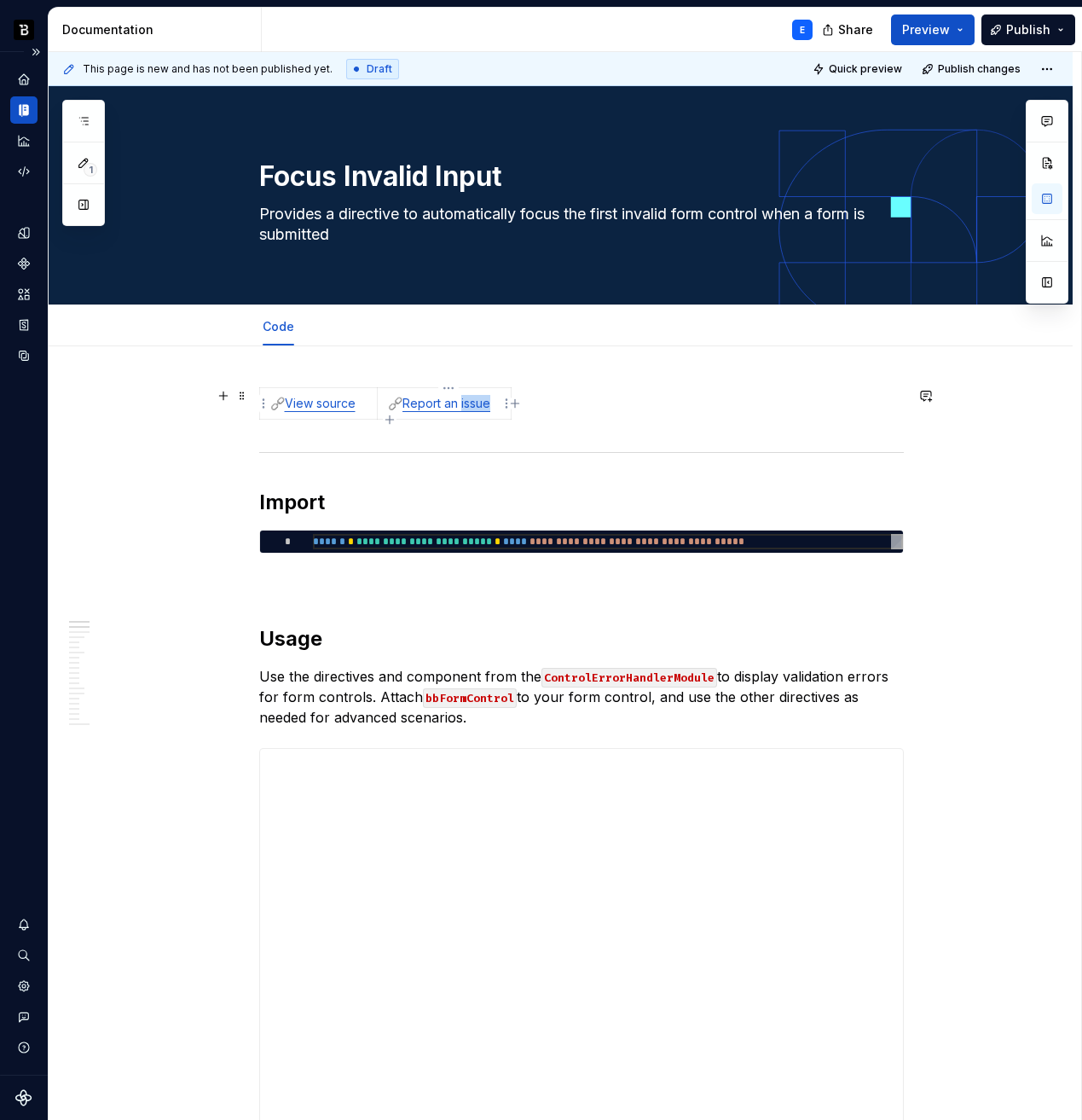 click on "Report an issue" at bounding box center [446, 403] 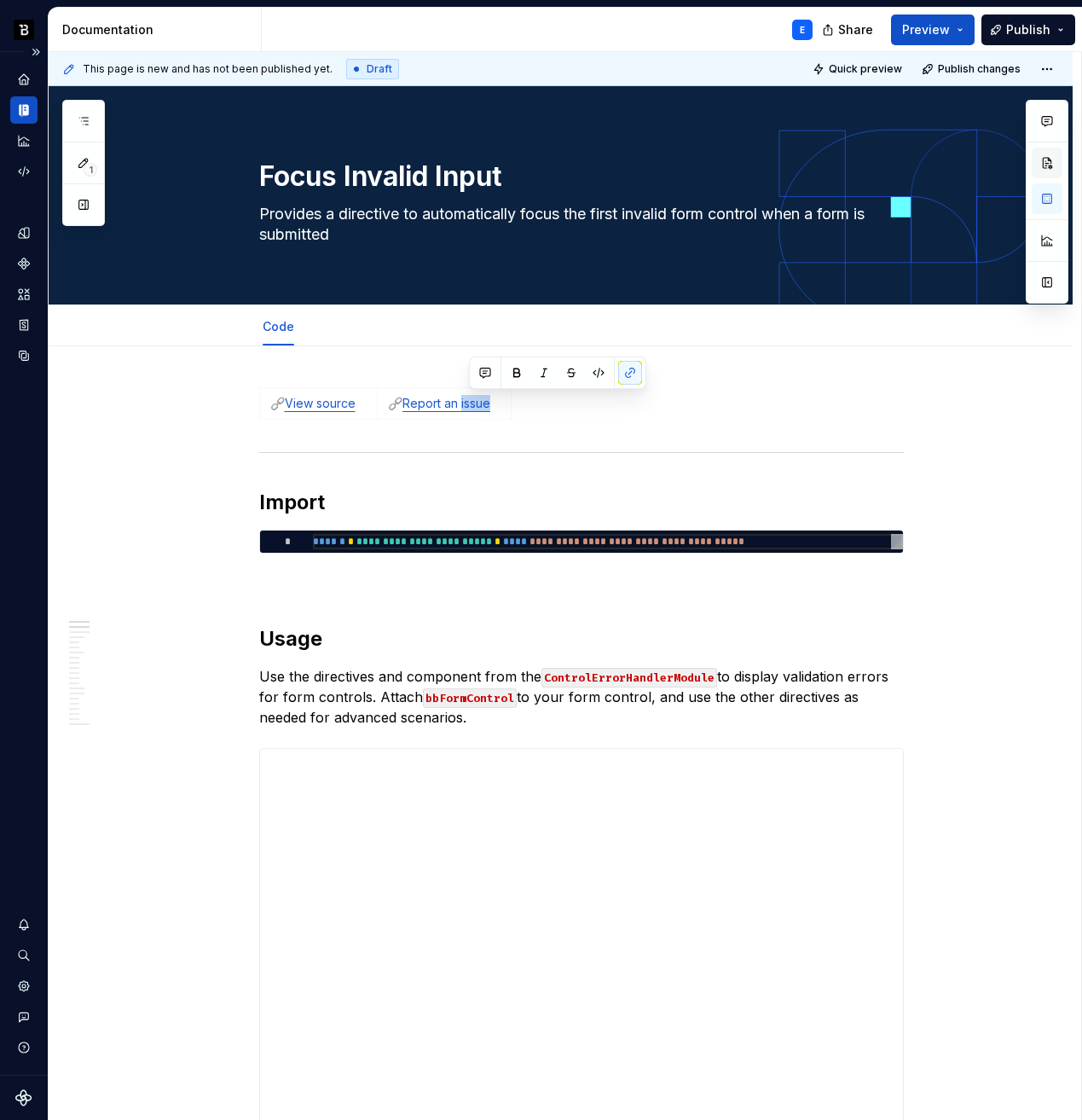 click at bounding box center [1047, 163] 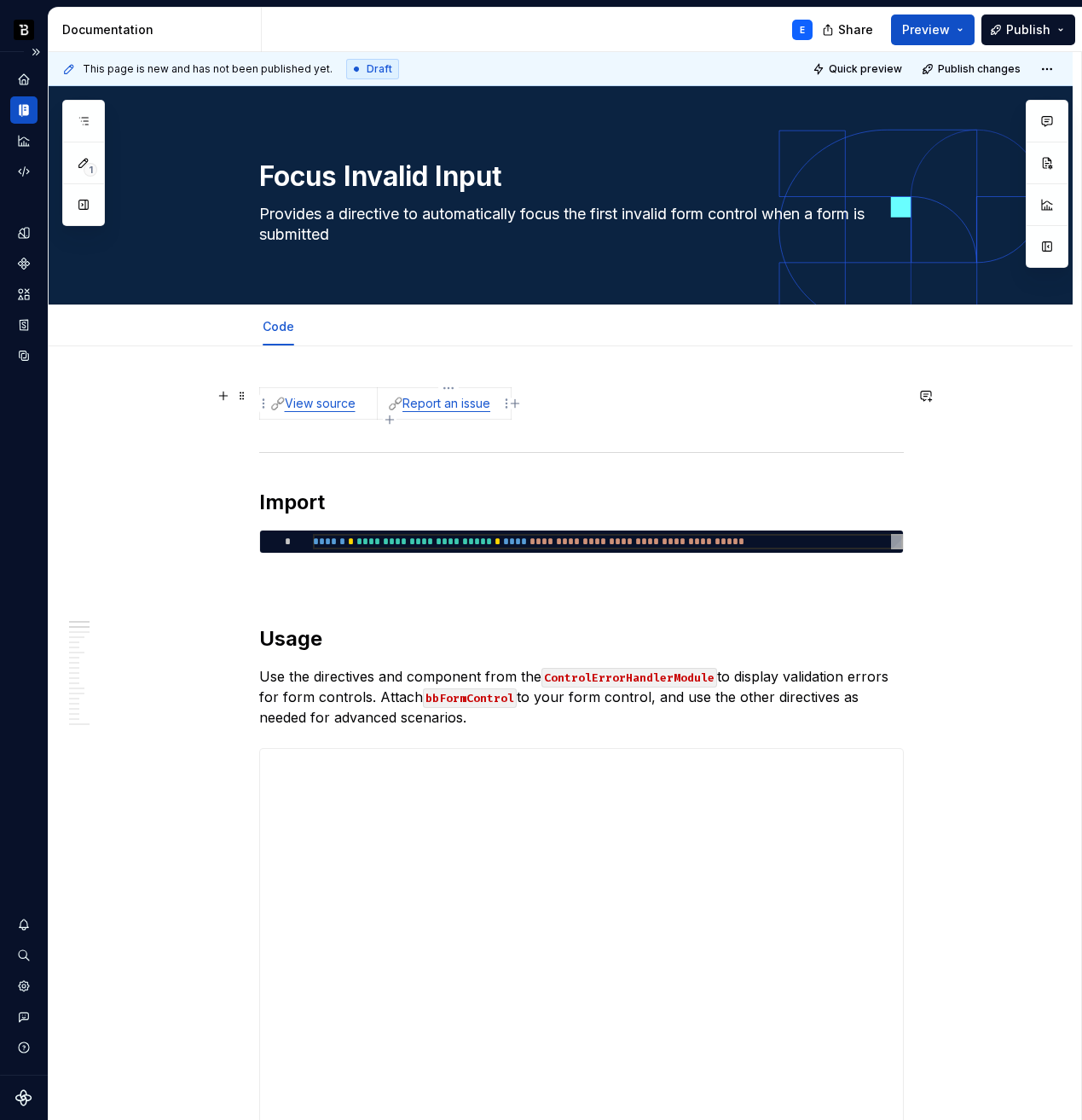 click on "Report an issue" at bounding box center [446, 403] 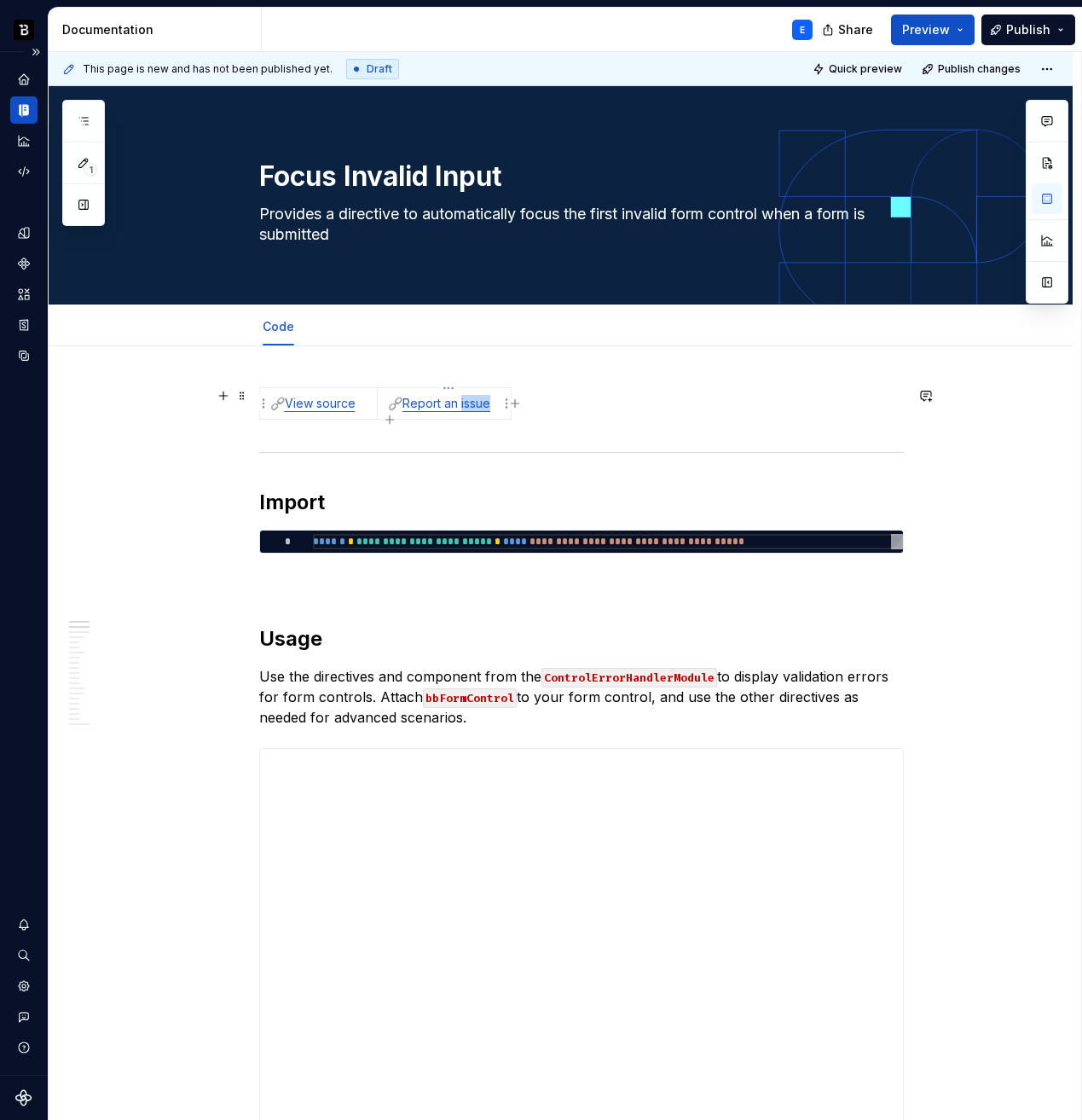click on "Report an issue" at bounding box center (446, 403) 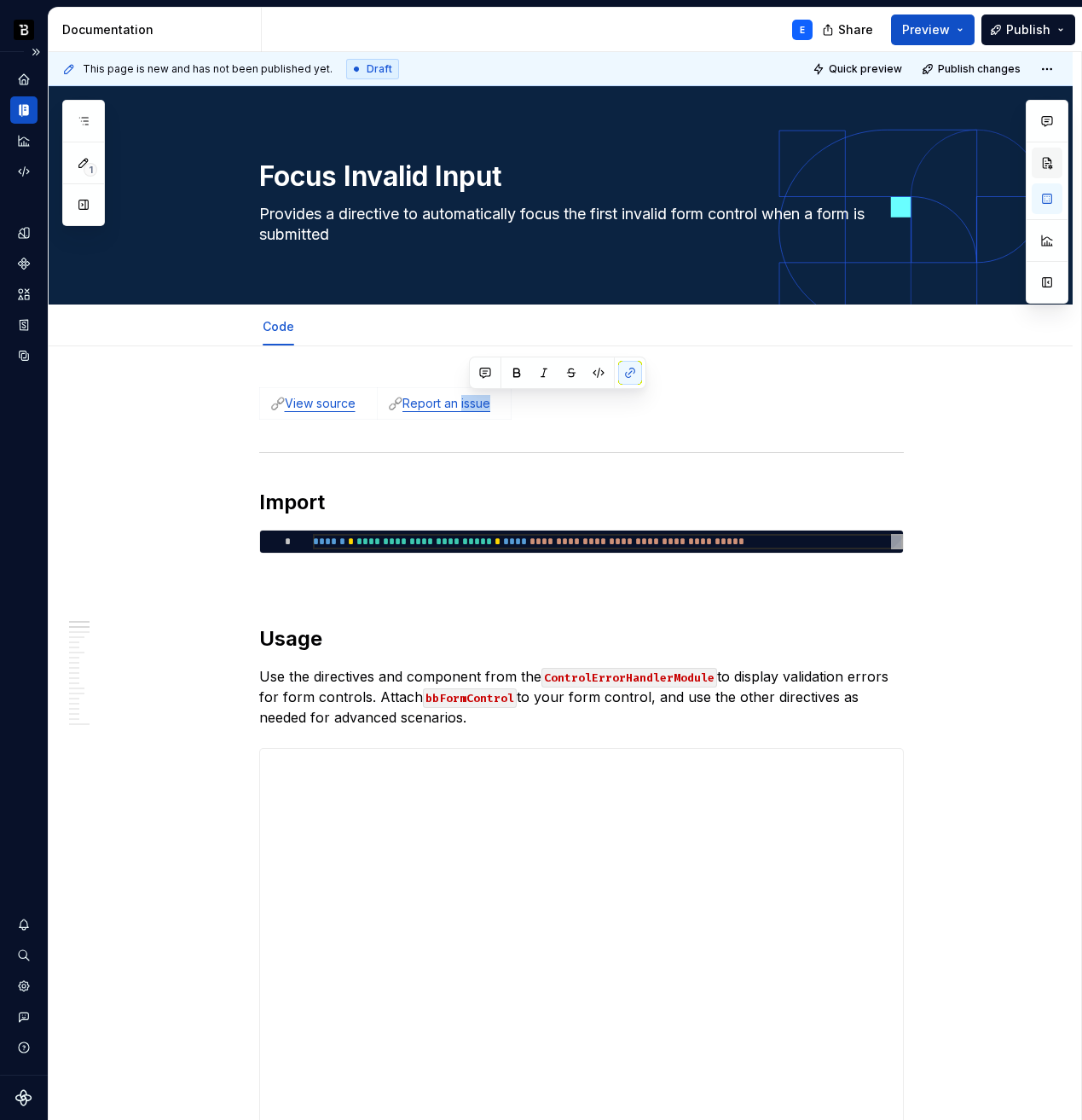 type on "*" 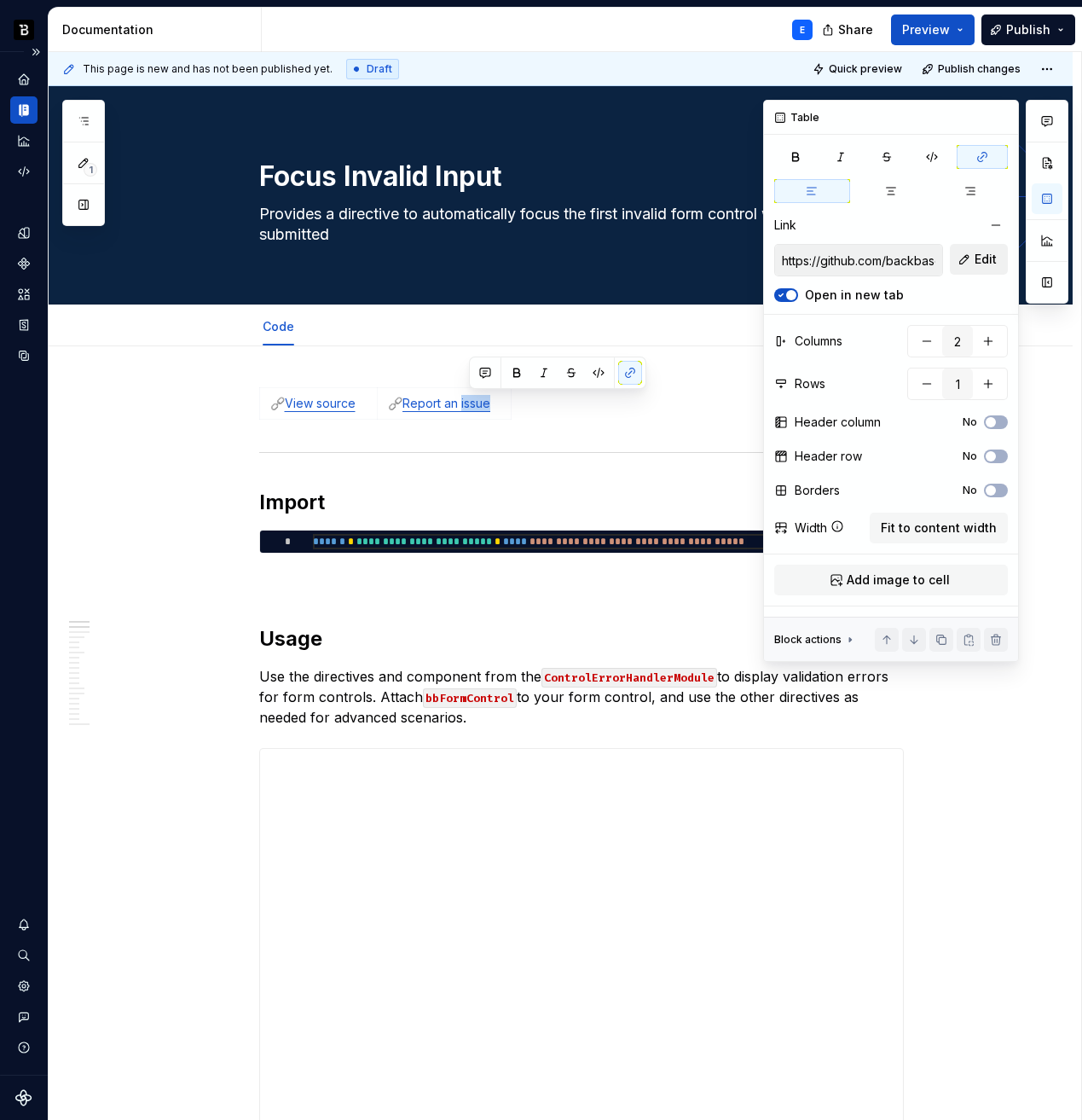 click on "Edit" at bounding box center [979, 259] 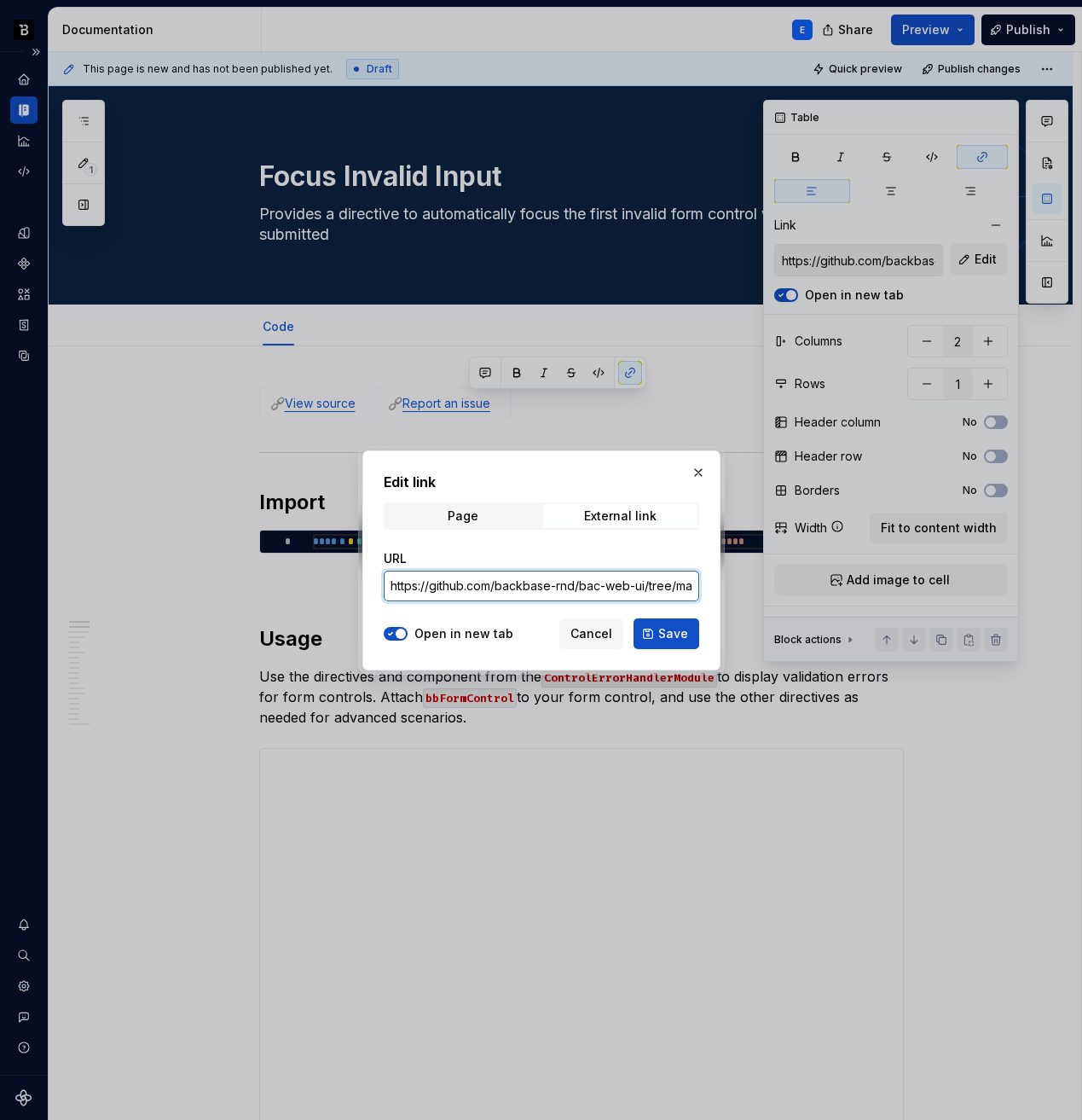 click on "https://github.com/backbase-rnd/bac-web-ui/tree/main/libs/ui-ang/control-error-handler" at bounding box center [541, 586] 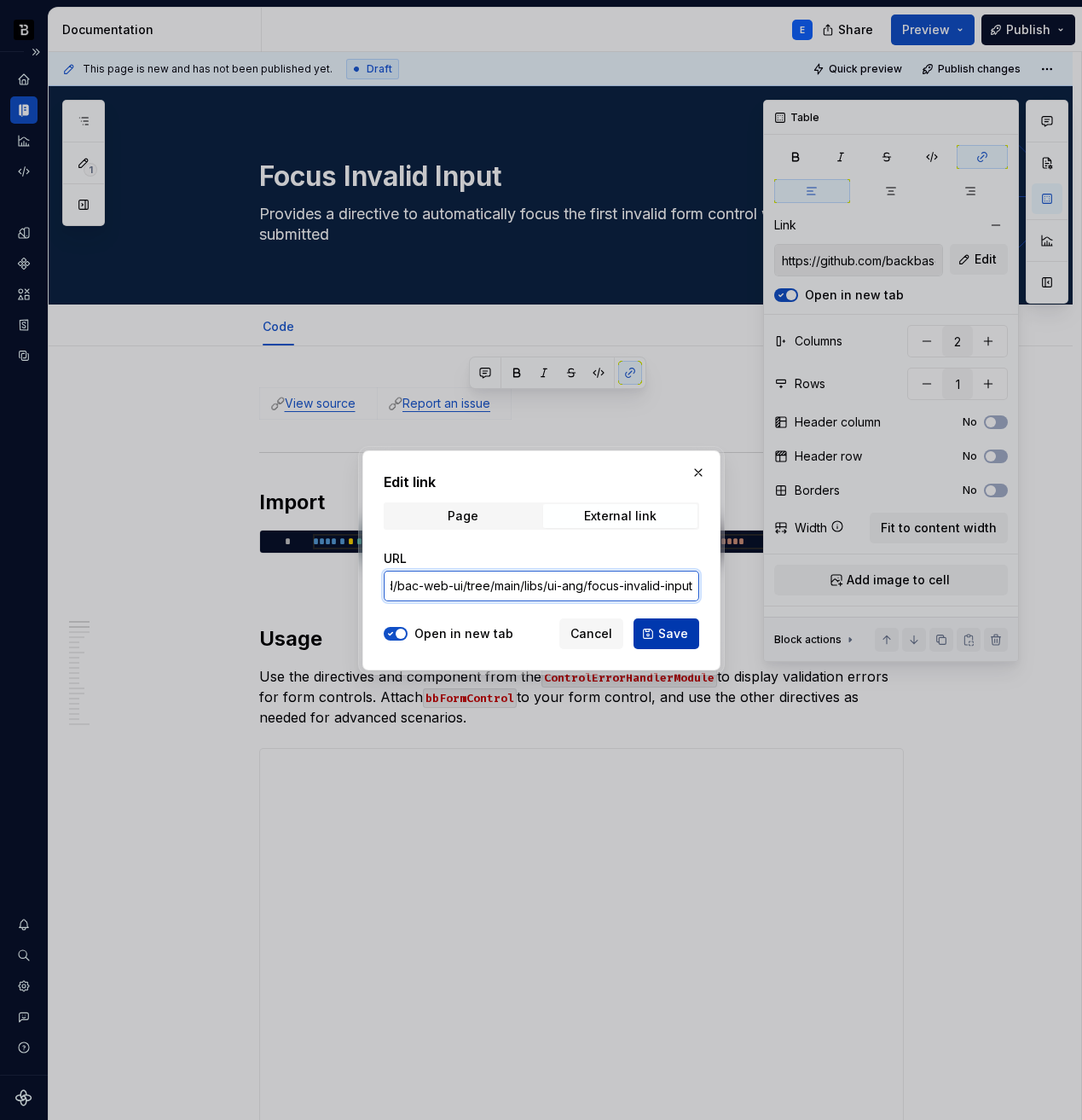 type on "https://github.com/backbase-rnd/bac-web-ui/tree/main/libs/ui-ang/focus-invalid-input" 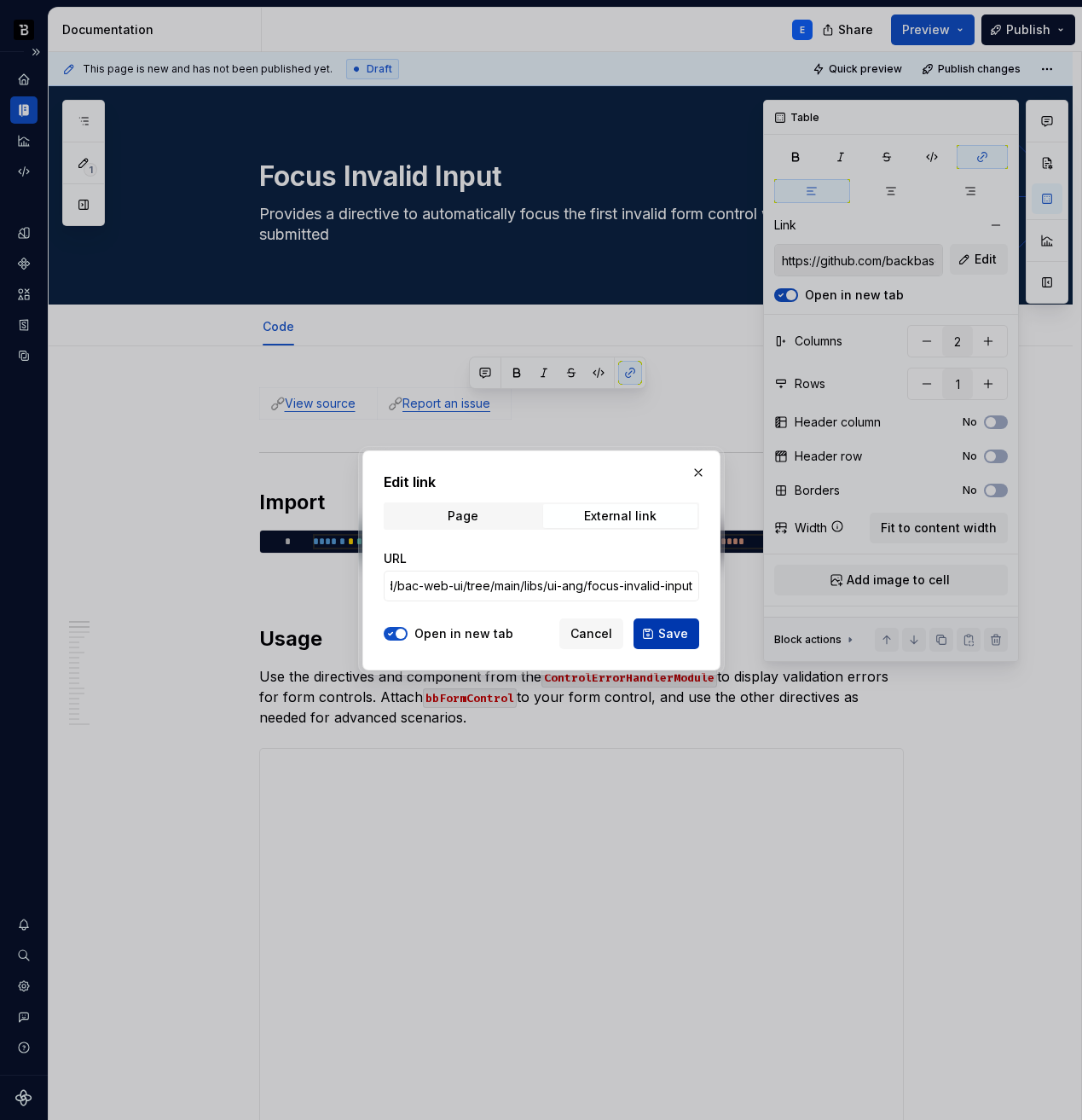 click on "Save" at bounding box center (666, 634) 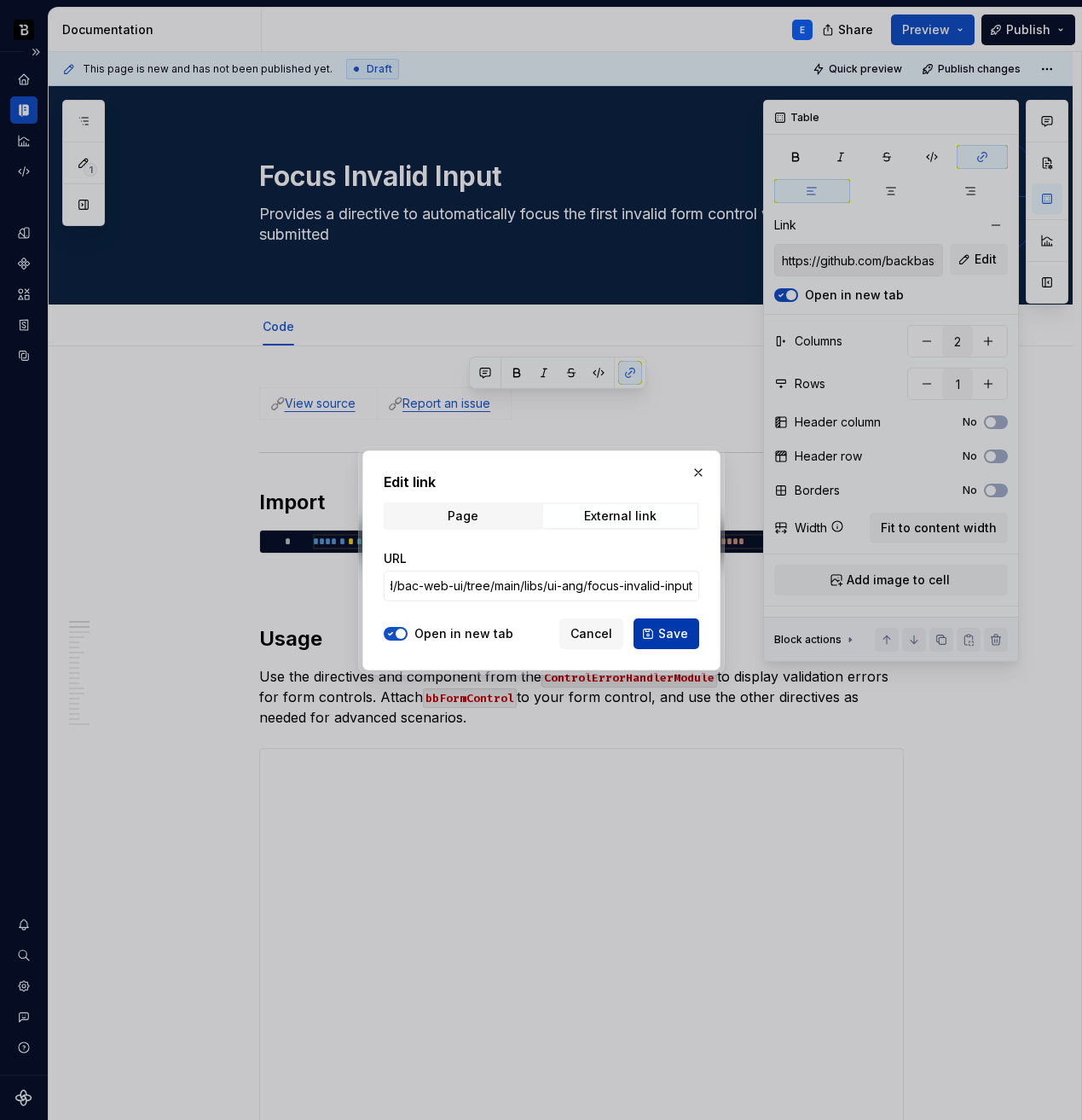 type on "https://github.com/backbase-rnd/bac-web-ui/tree/main/libs/ui-ang/focus-invalid-input" 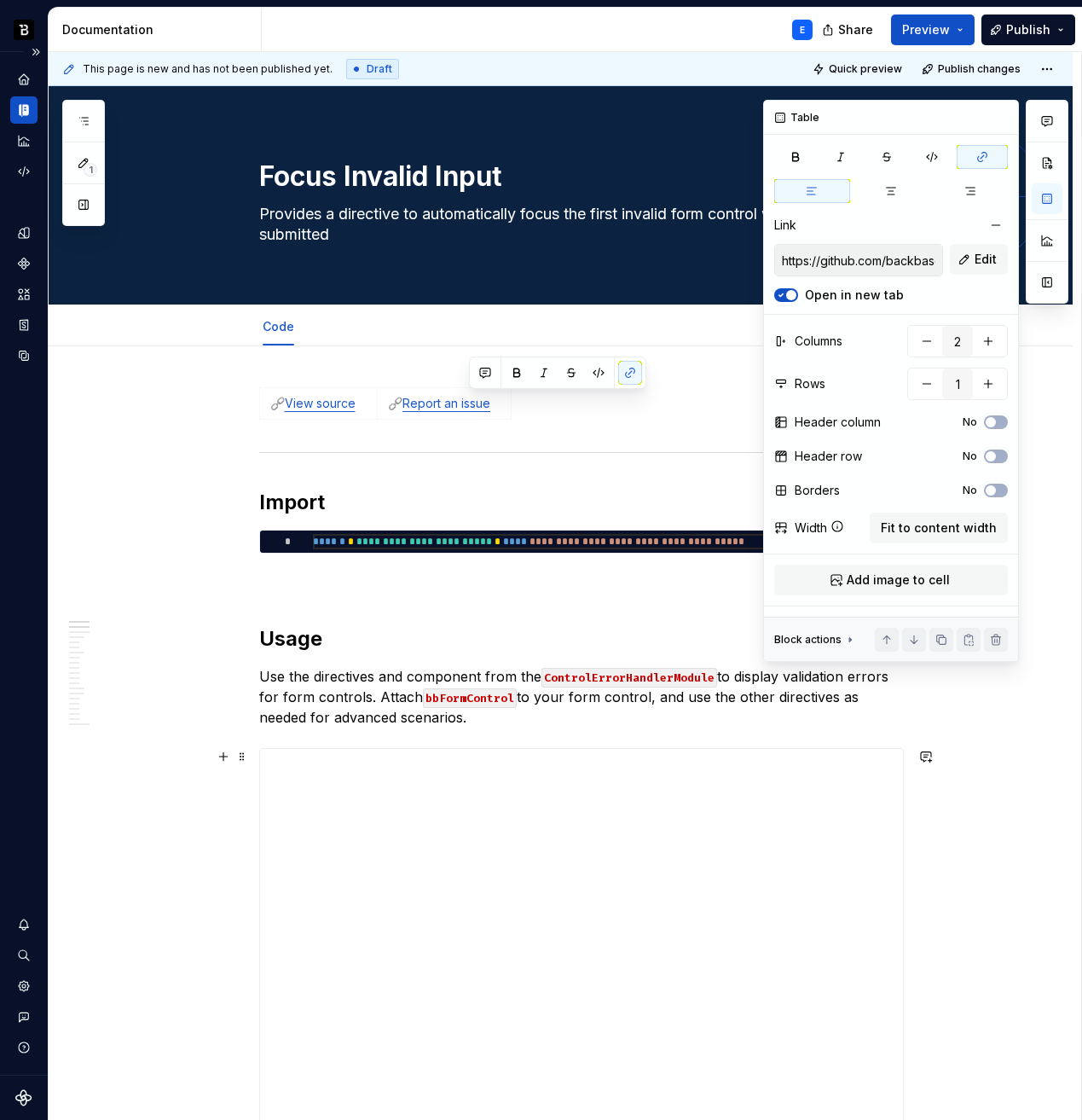 click on "**********" at bounding box center (608, 542) 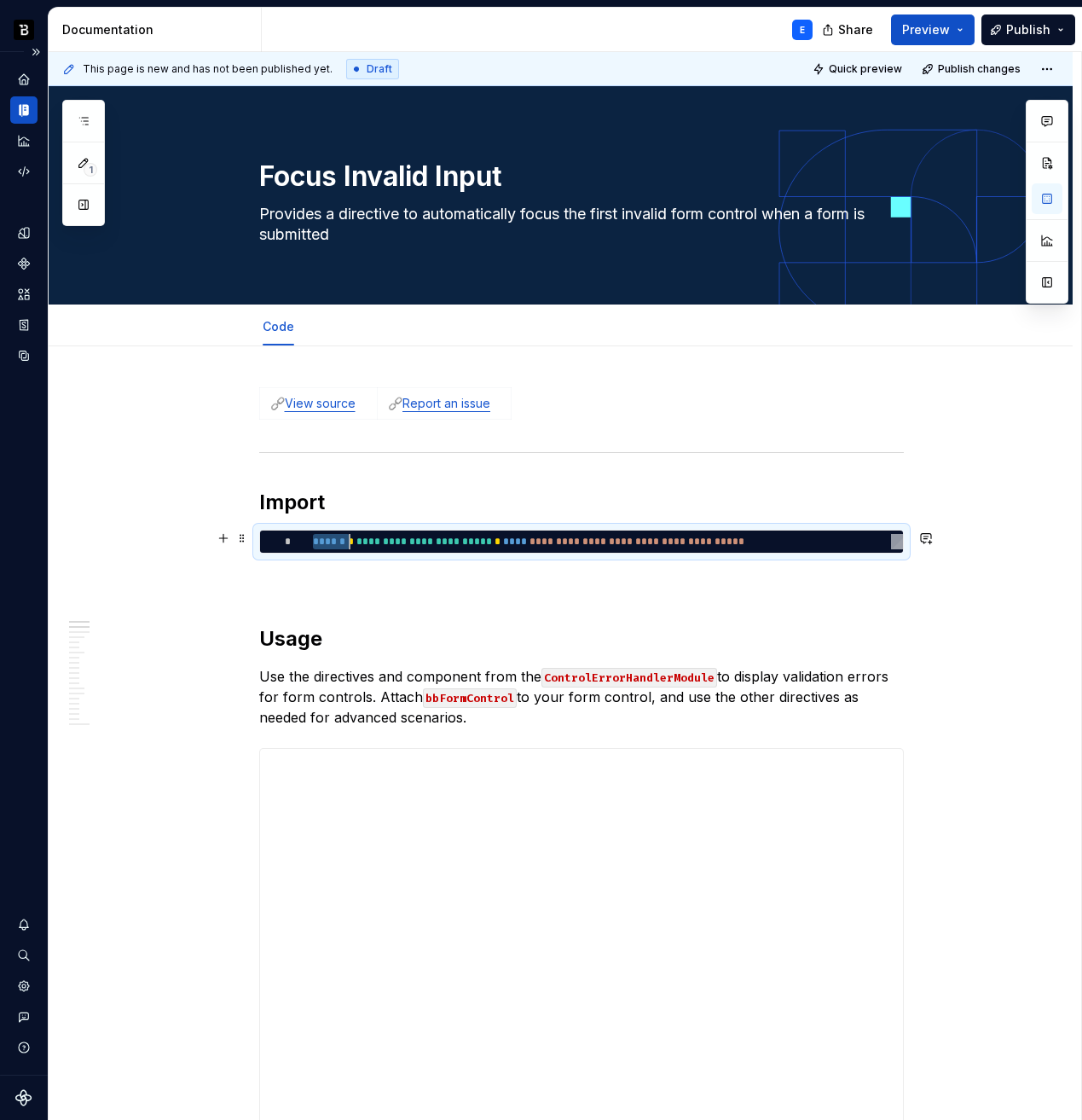 click on "**********" at bounding box center [608, 542] 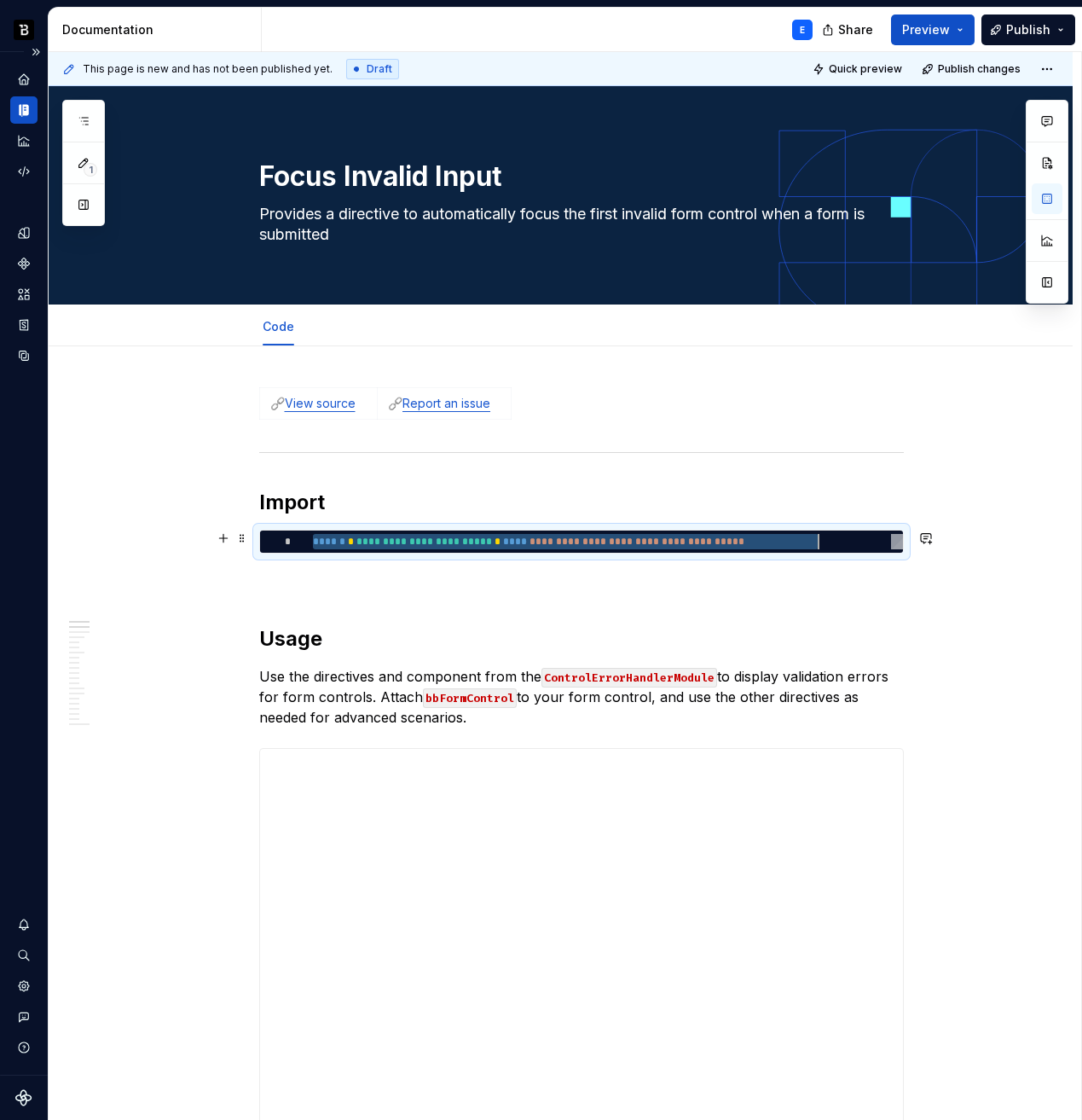type on "*" 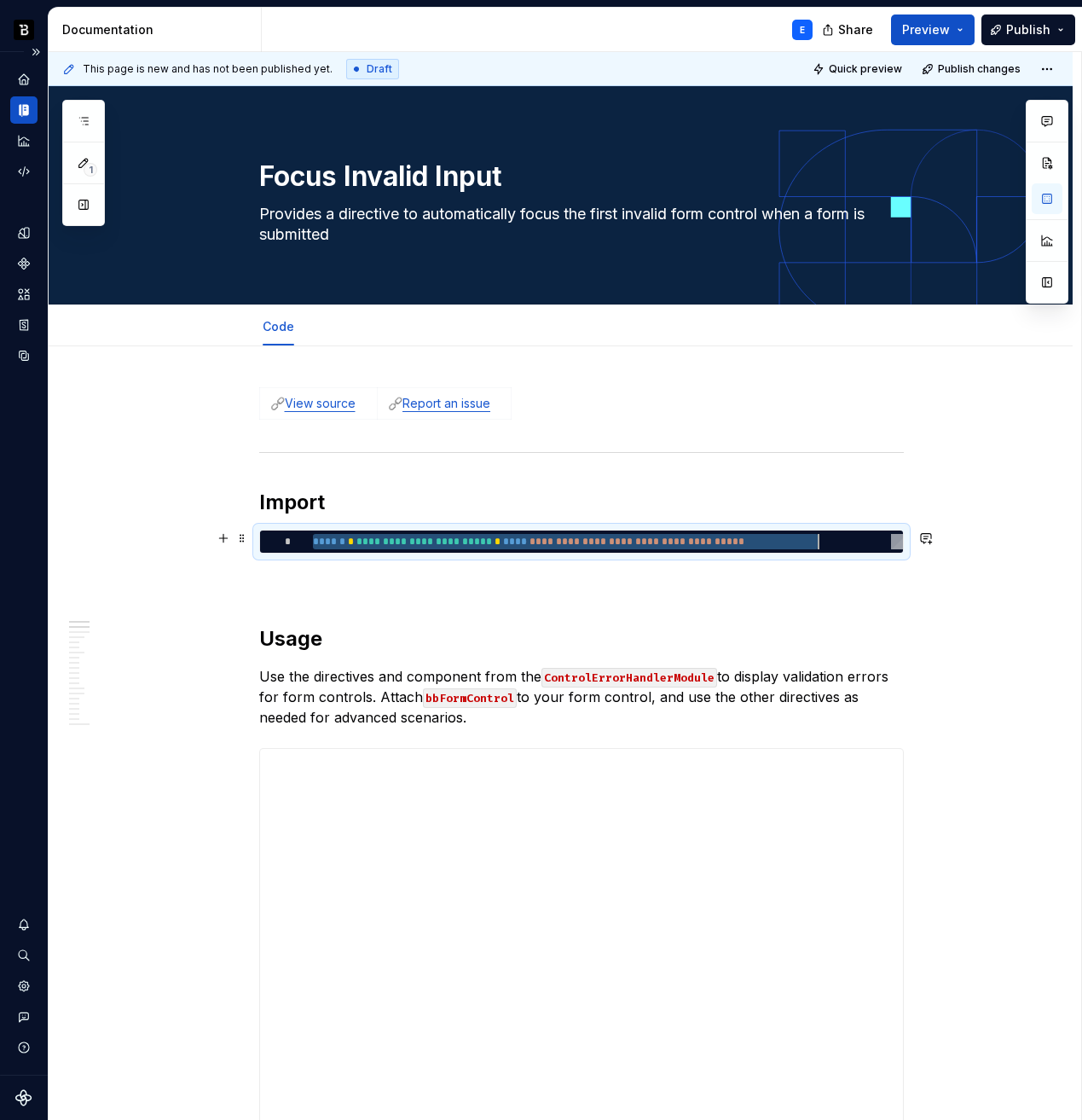 type on "**********" 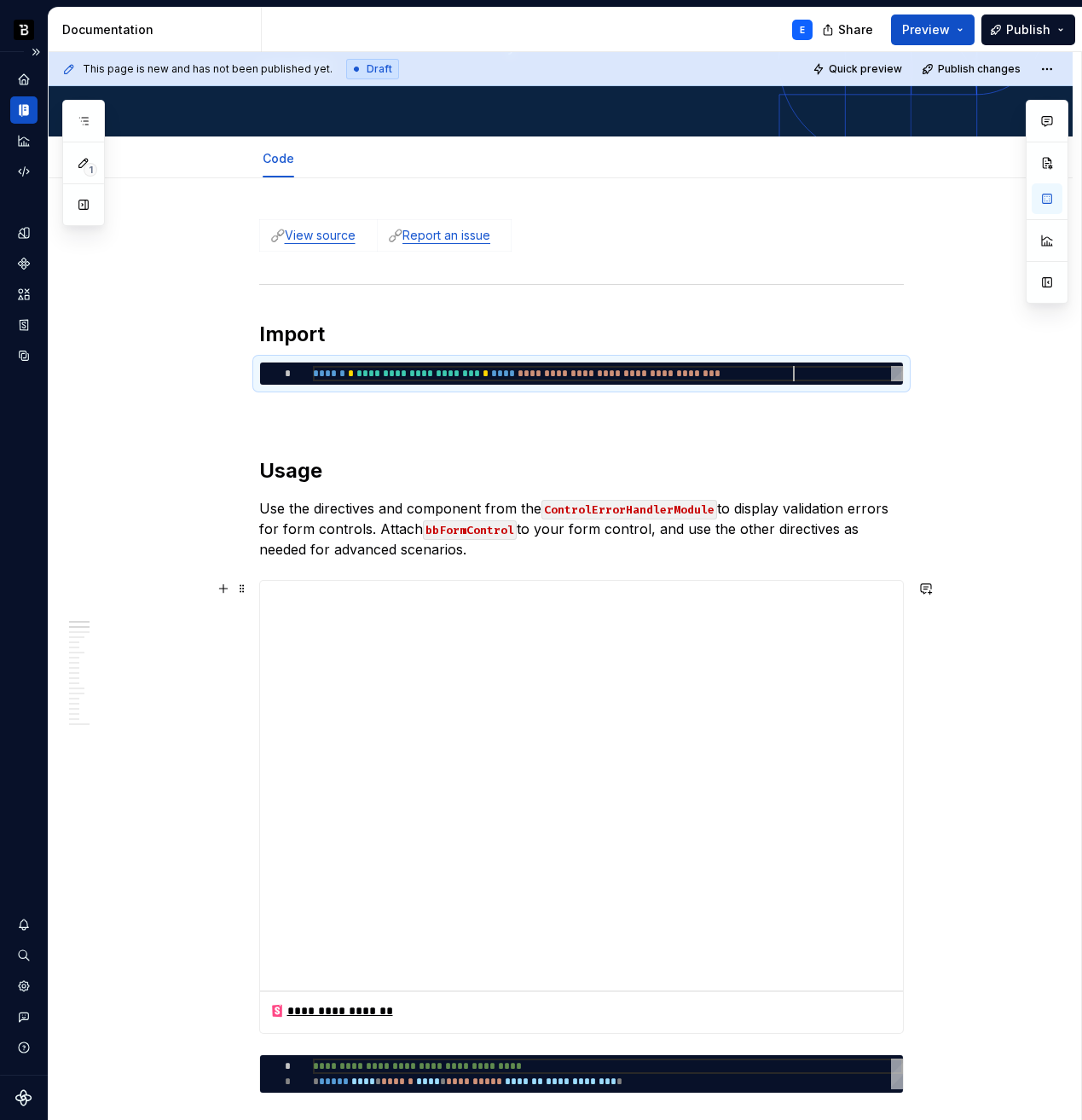 scroll, scrollTop: 180, scrollLeft: 0, axis: vertical 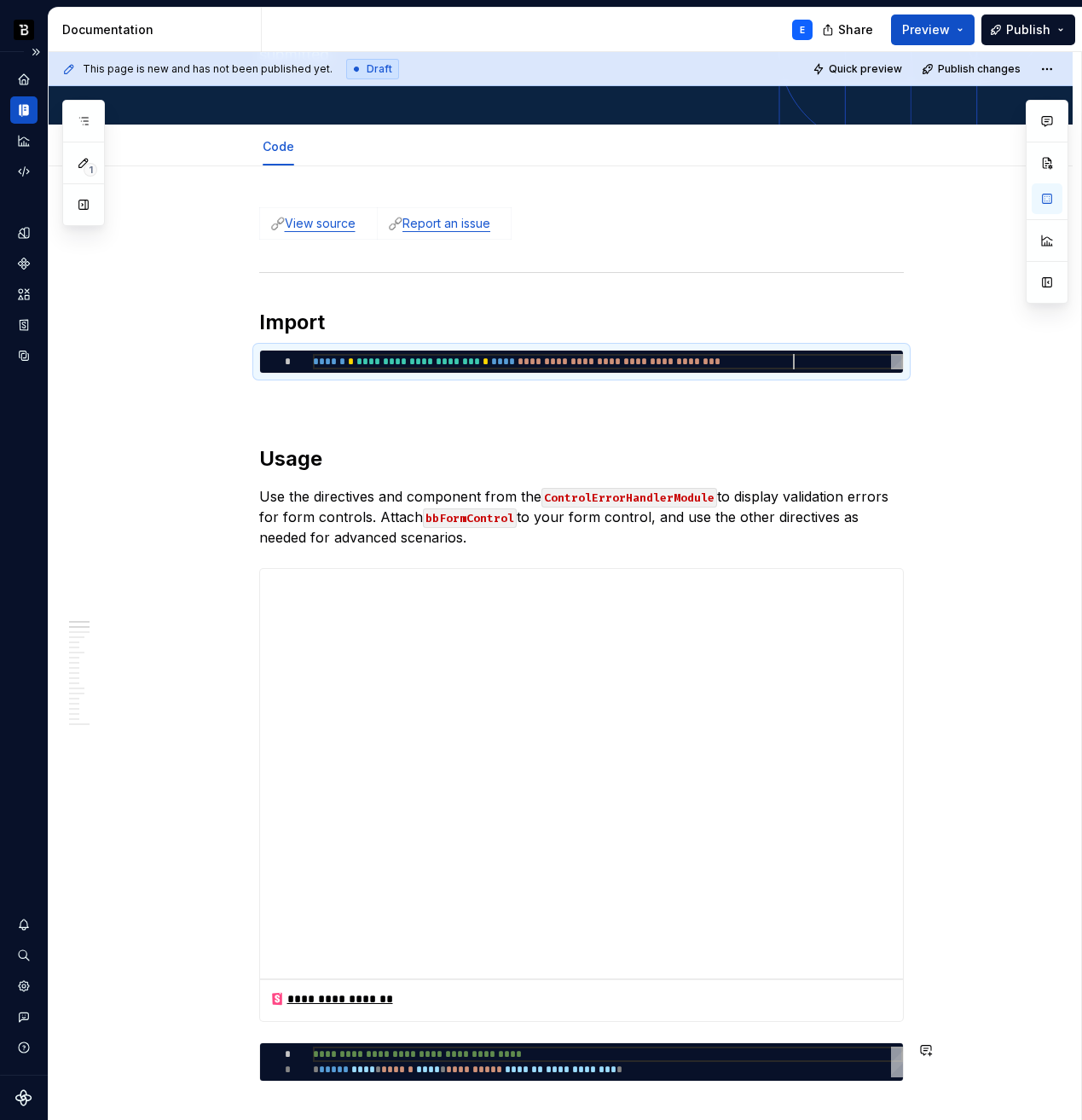 click on "Use the directives and component from the  ControlErrorHandlerModule  to display validation errors for form controls. Attach  bbFormControl  to your form control, and use the other directives as needed for advanced scenarios." at bounding box center (582, 517) 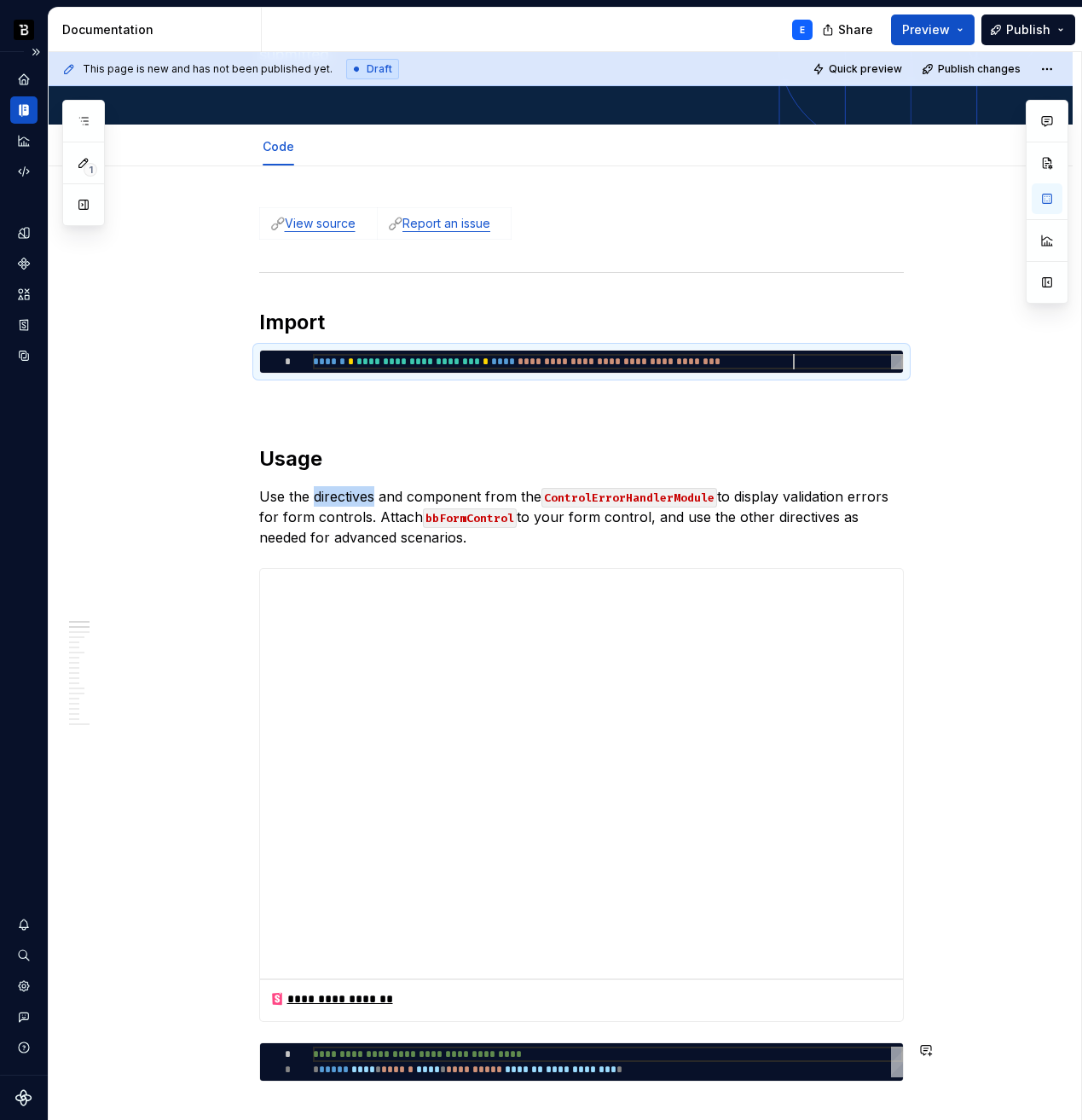click on "Use the directives and component from the  ControlErrorHandlerModule  to display validation errors for form controls. Attach  bbFormControl  to your form control, and use the other directives as needed for advanced scenarios." at bounding box center (582, 517) 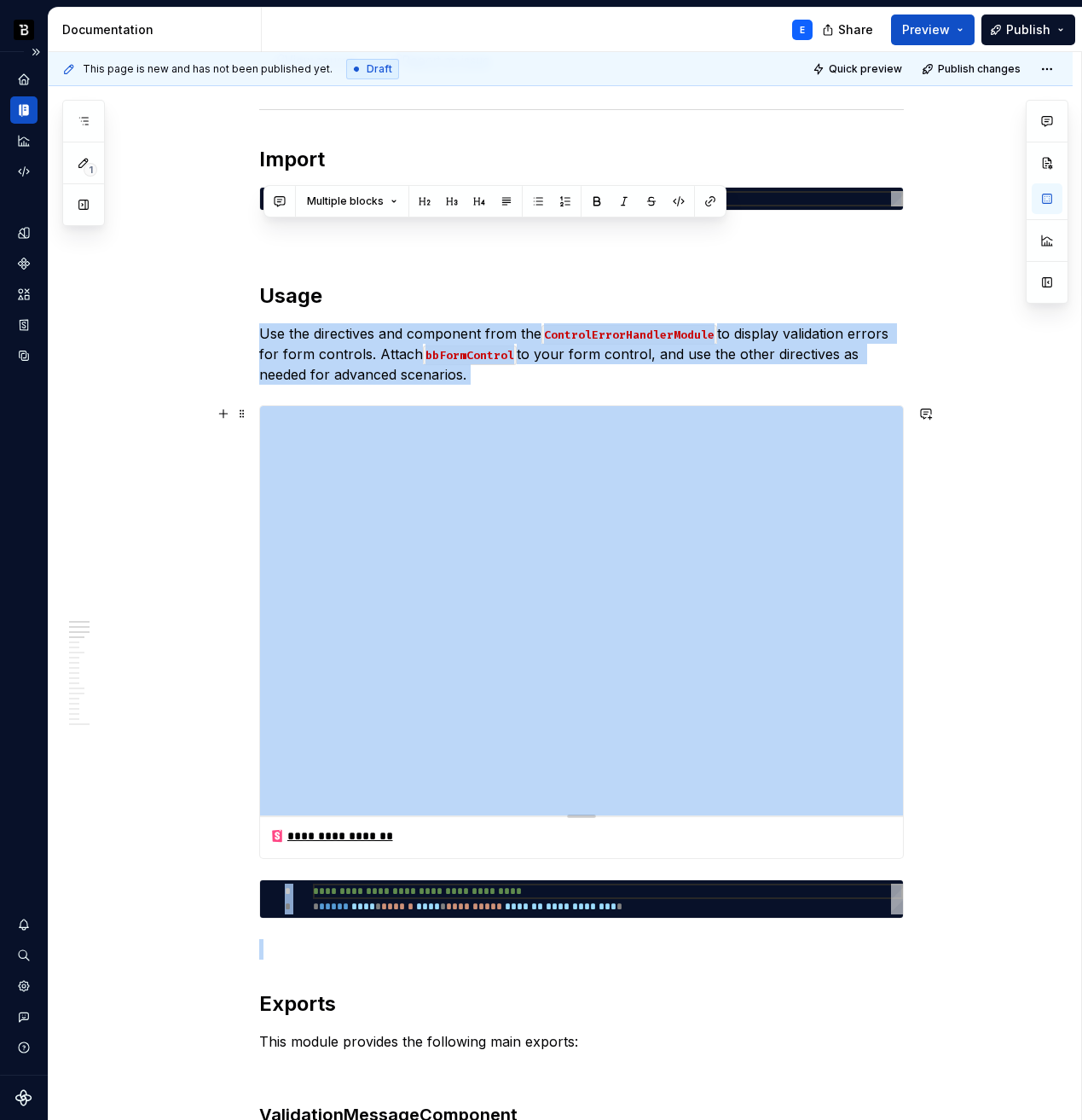 scroll, scrollTop: 287, scrollLeft: 0, axis: vertical 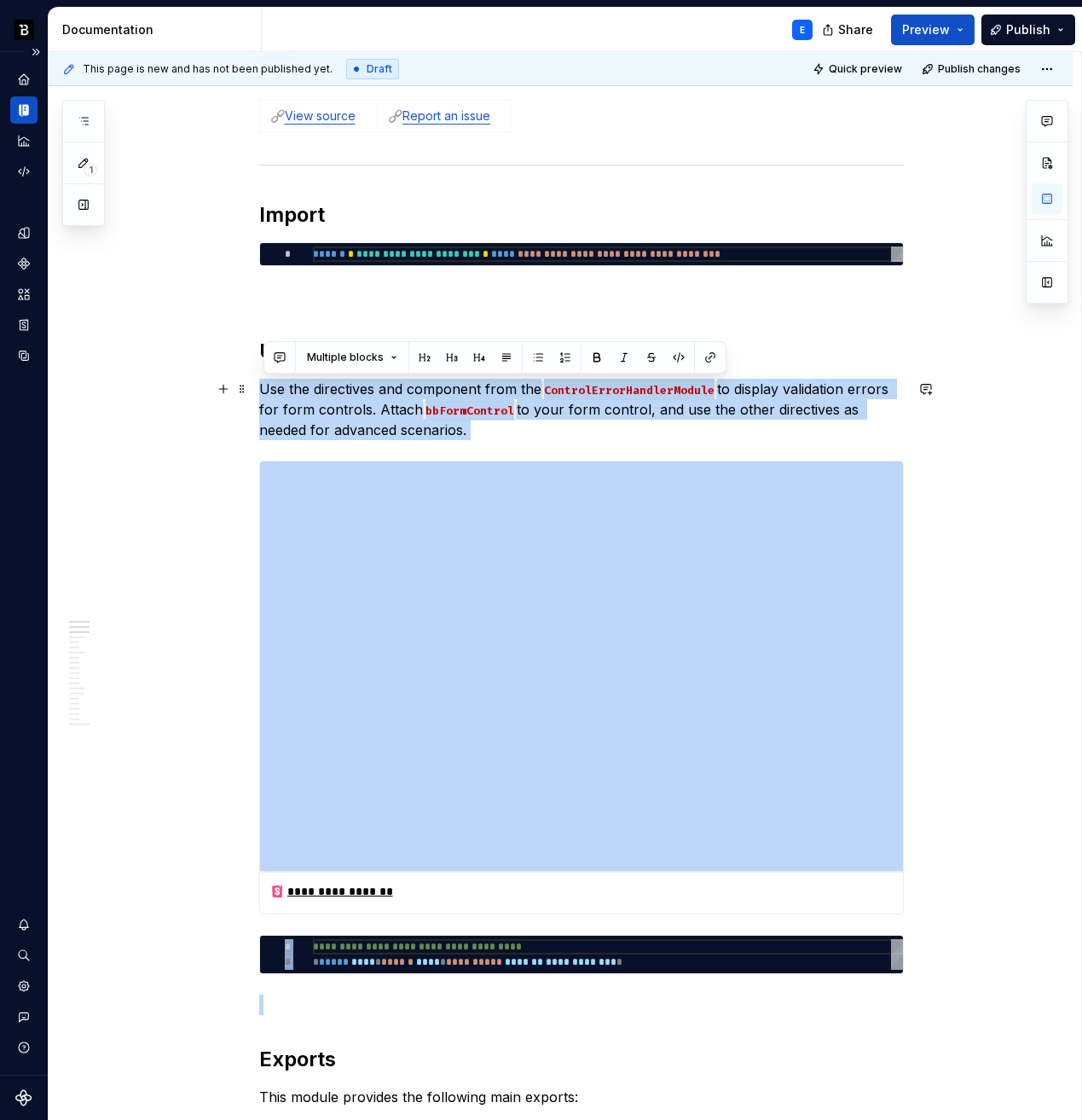click on "Use the directives and component from the  ControlErrorHandlerModule  to display validation errors for form controls. Attach  bbFormControl  to your form control, and use the other directives as needed for advanced scenarios." at bounding box center (582, 409) 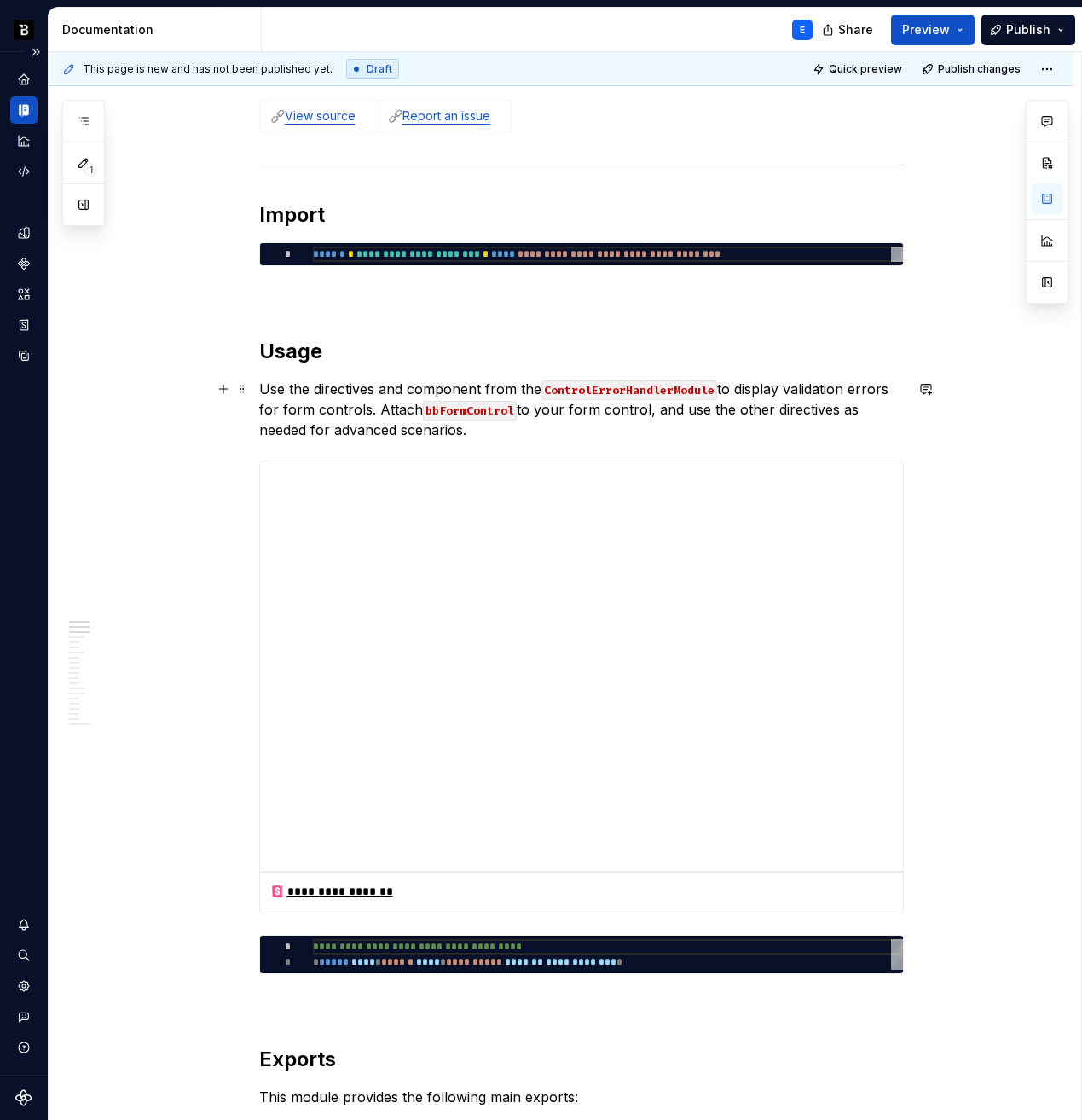 click on "Use the directives and component from the  ControlErrorHandlerModule  to display validation errors for form controls. Attach  bbFormControl  to your form control, and use the other directives as needed for advanced scenarios." at bounding box center [582, 409] 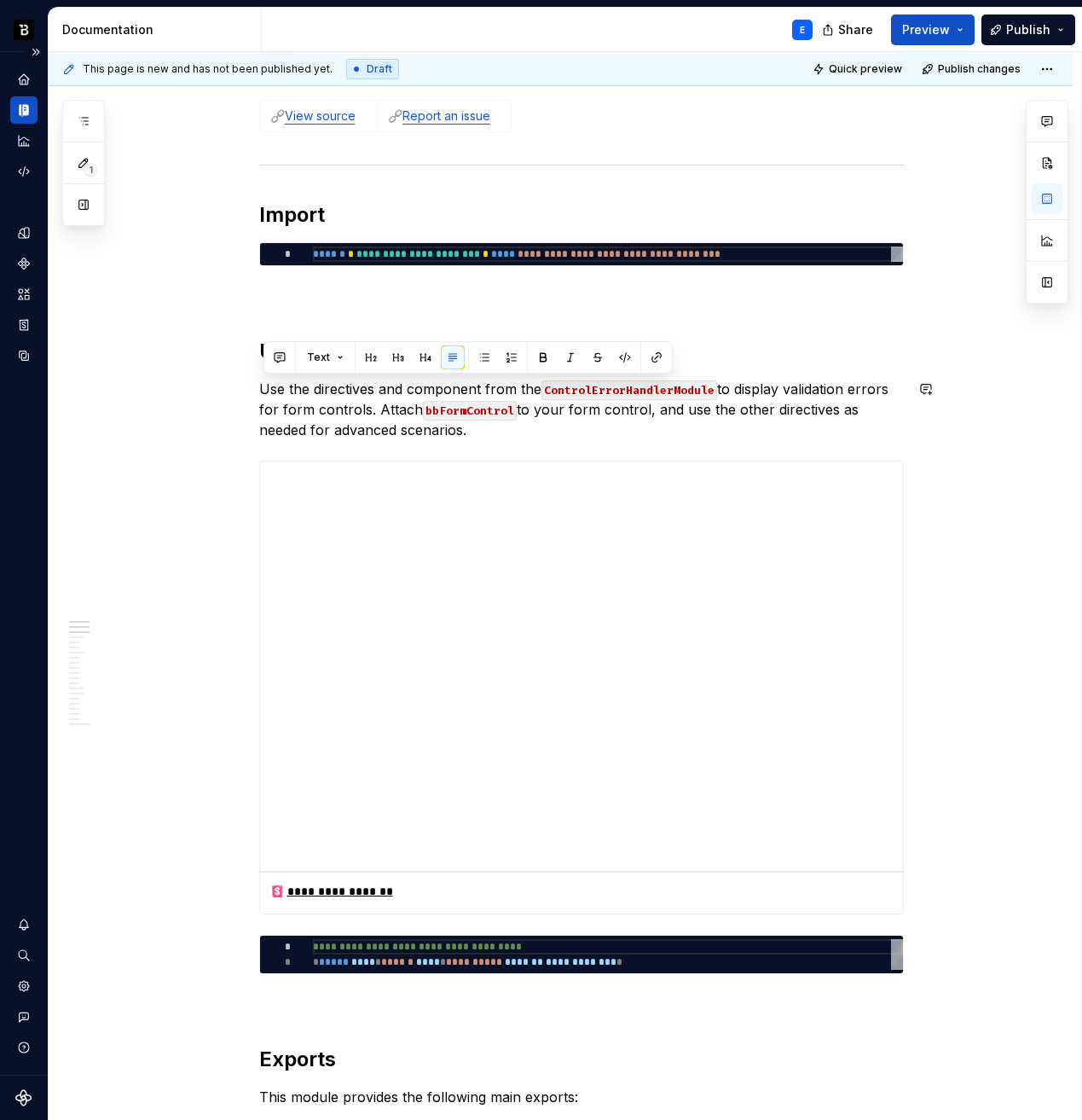 paste 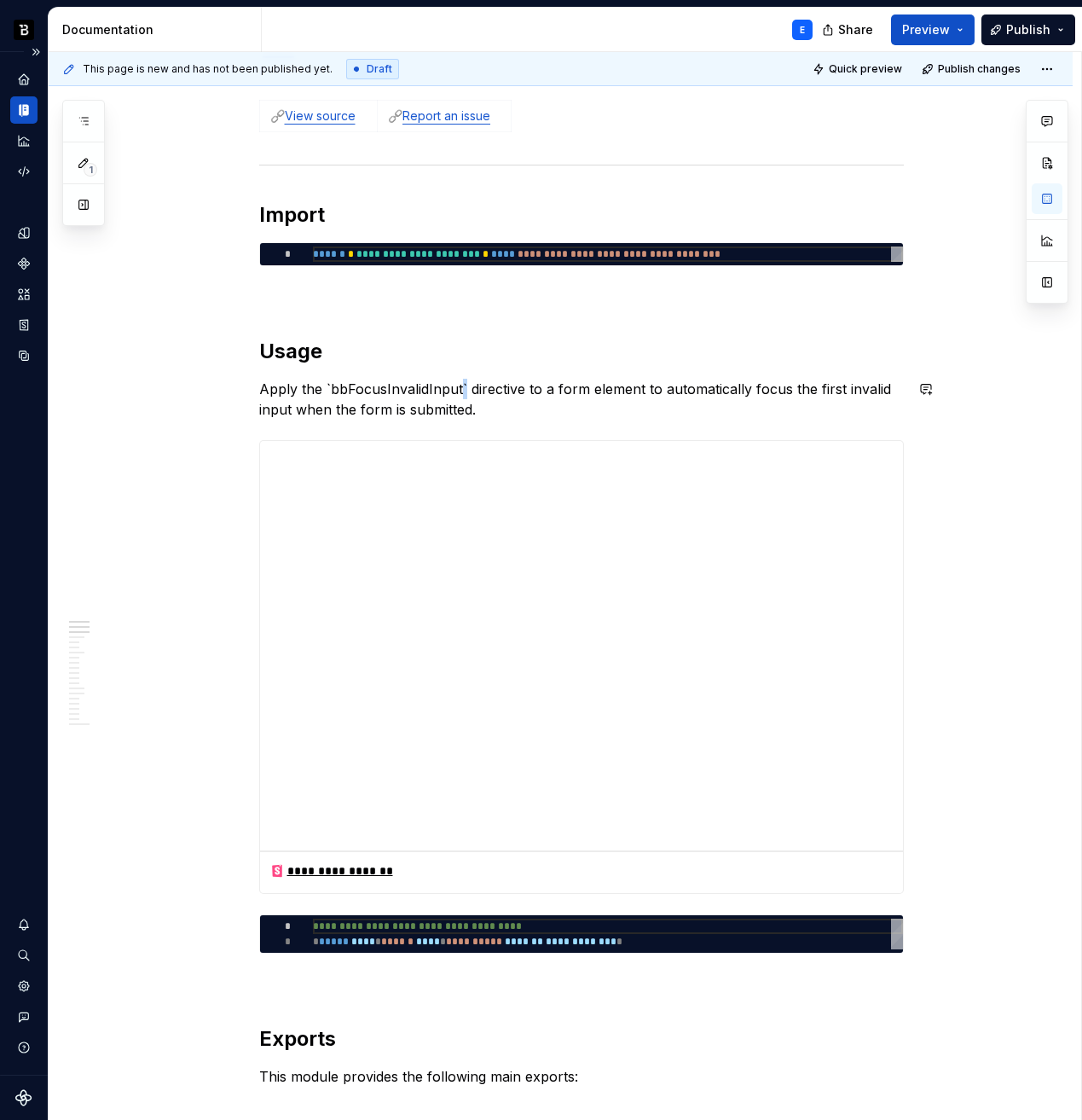 type on "*" 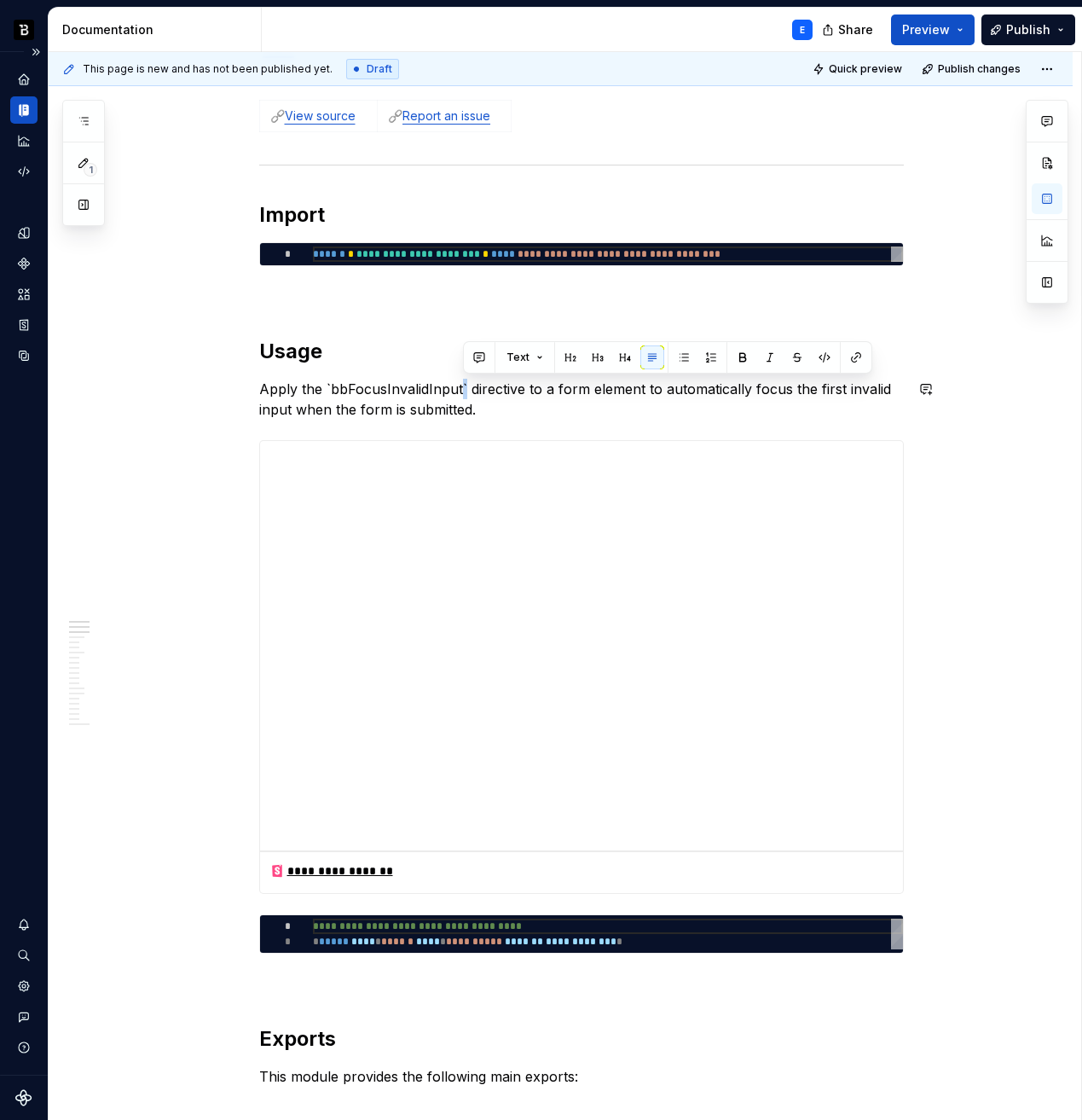 type 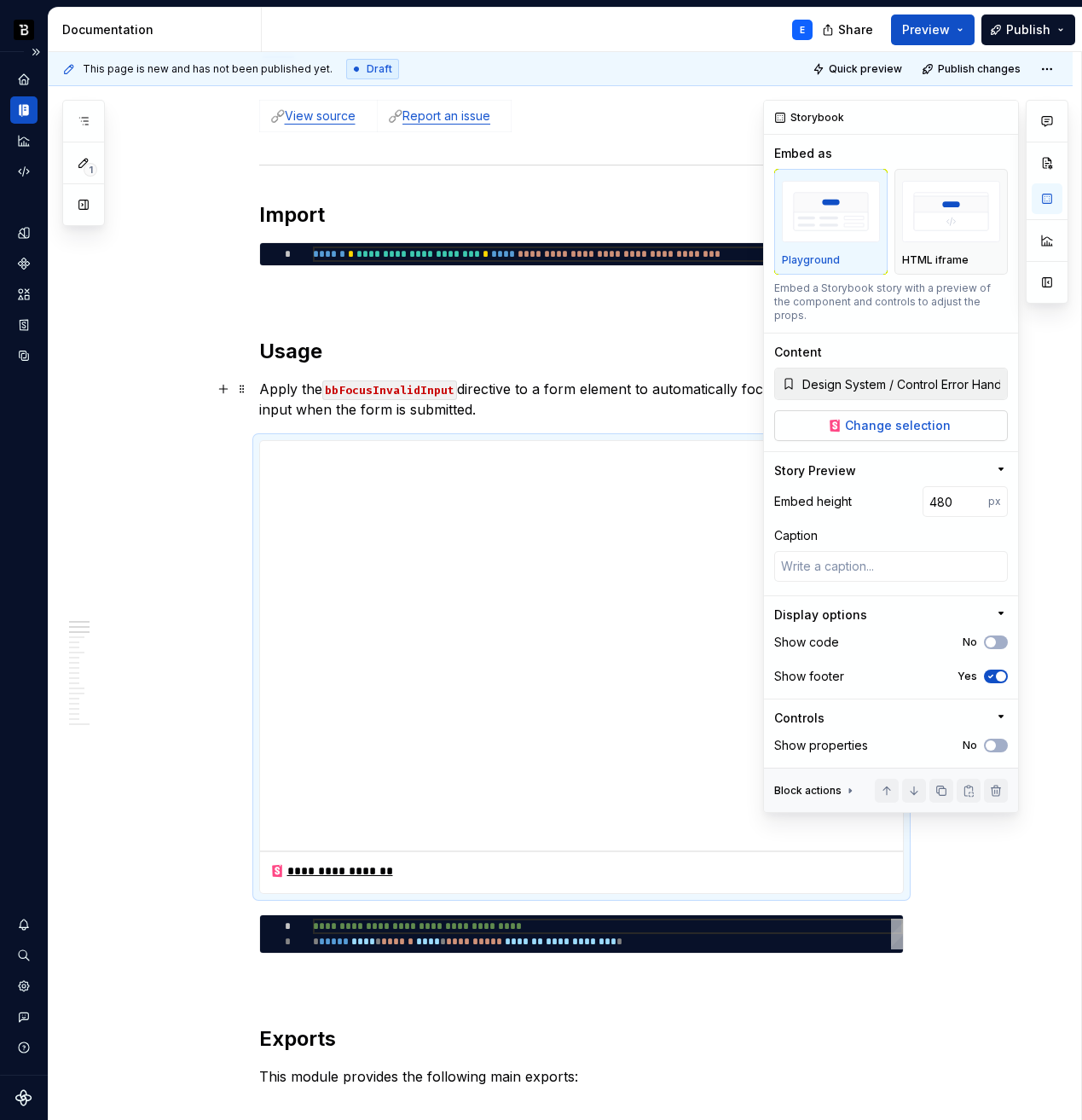 click on "Change selection" at bounding box center [898, 426] 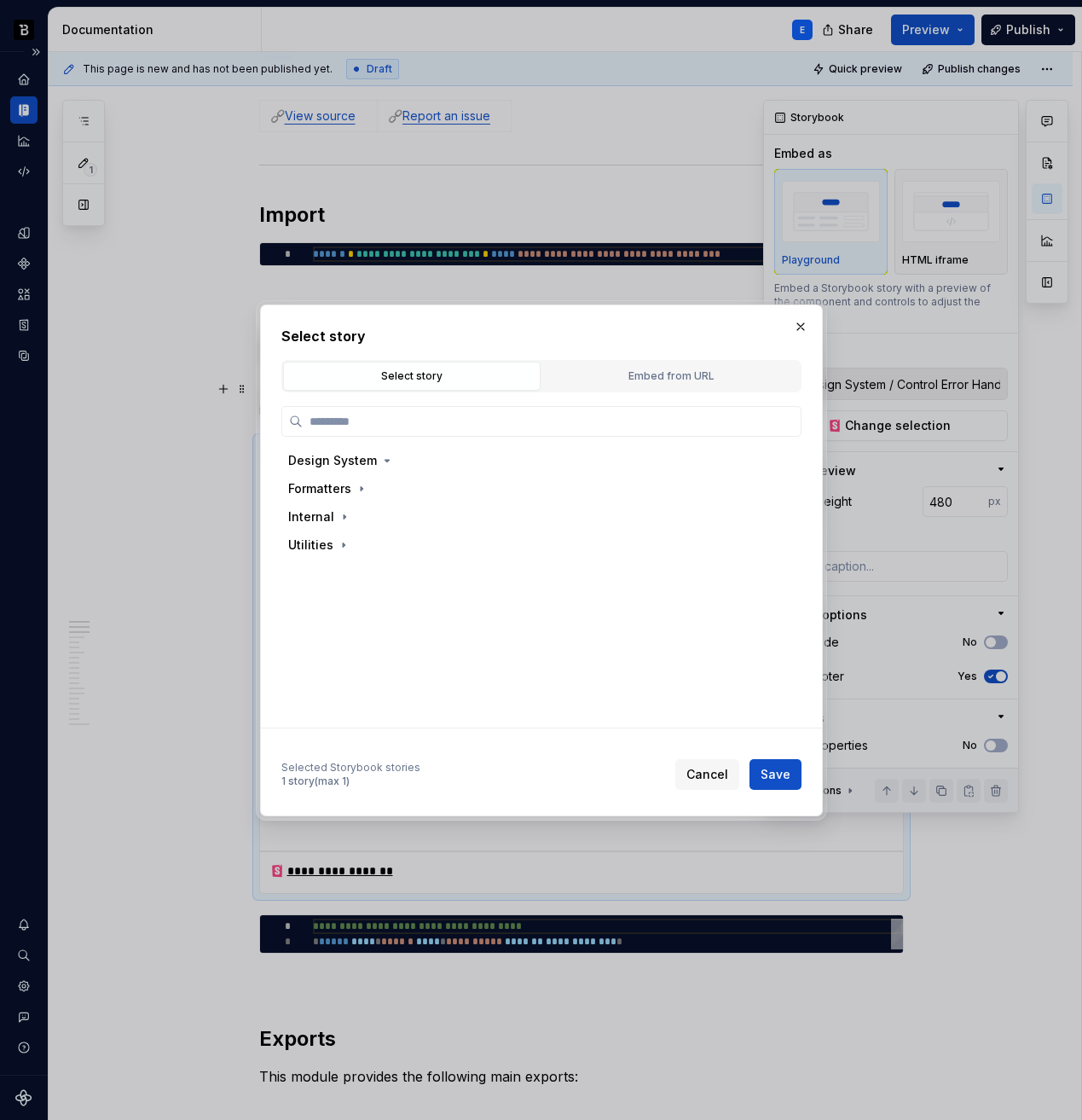 type on "*" 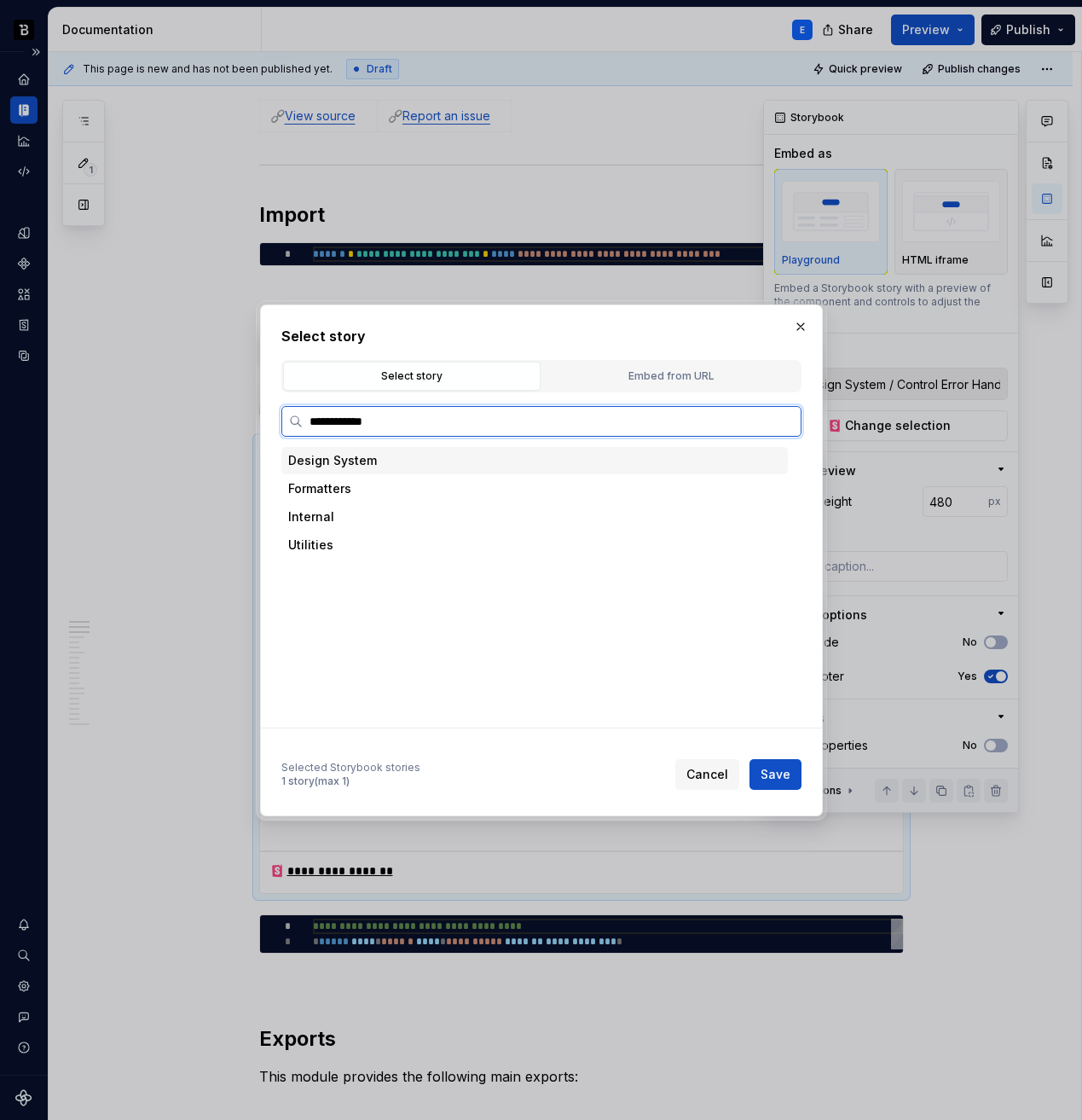 type on "**********" 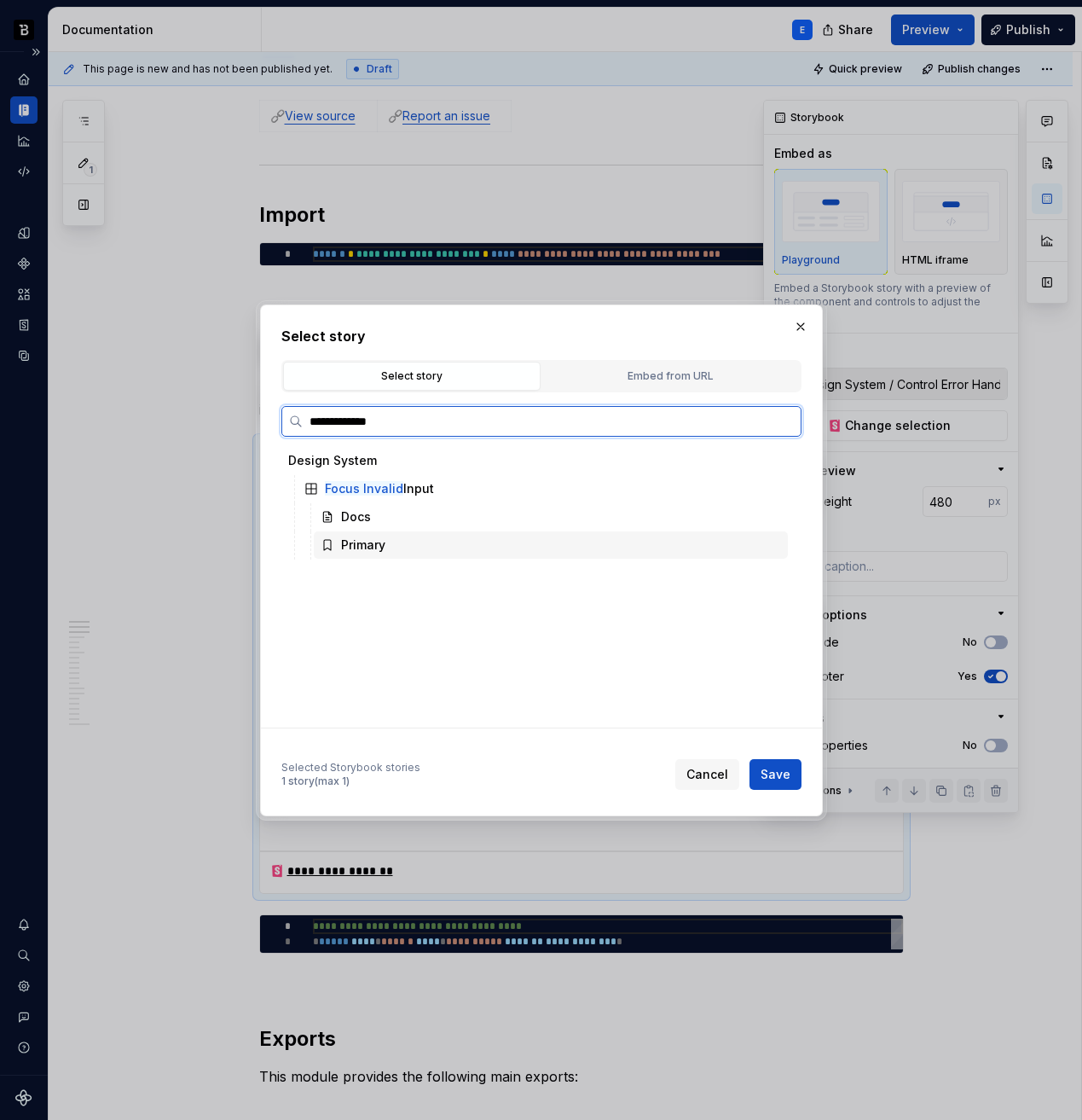 click on "Primary" at bounding box center [363, 545] 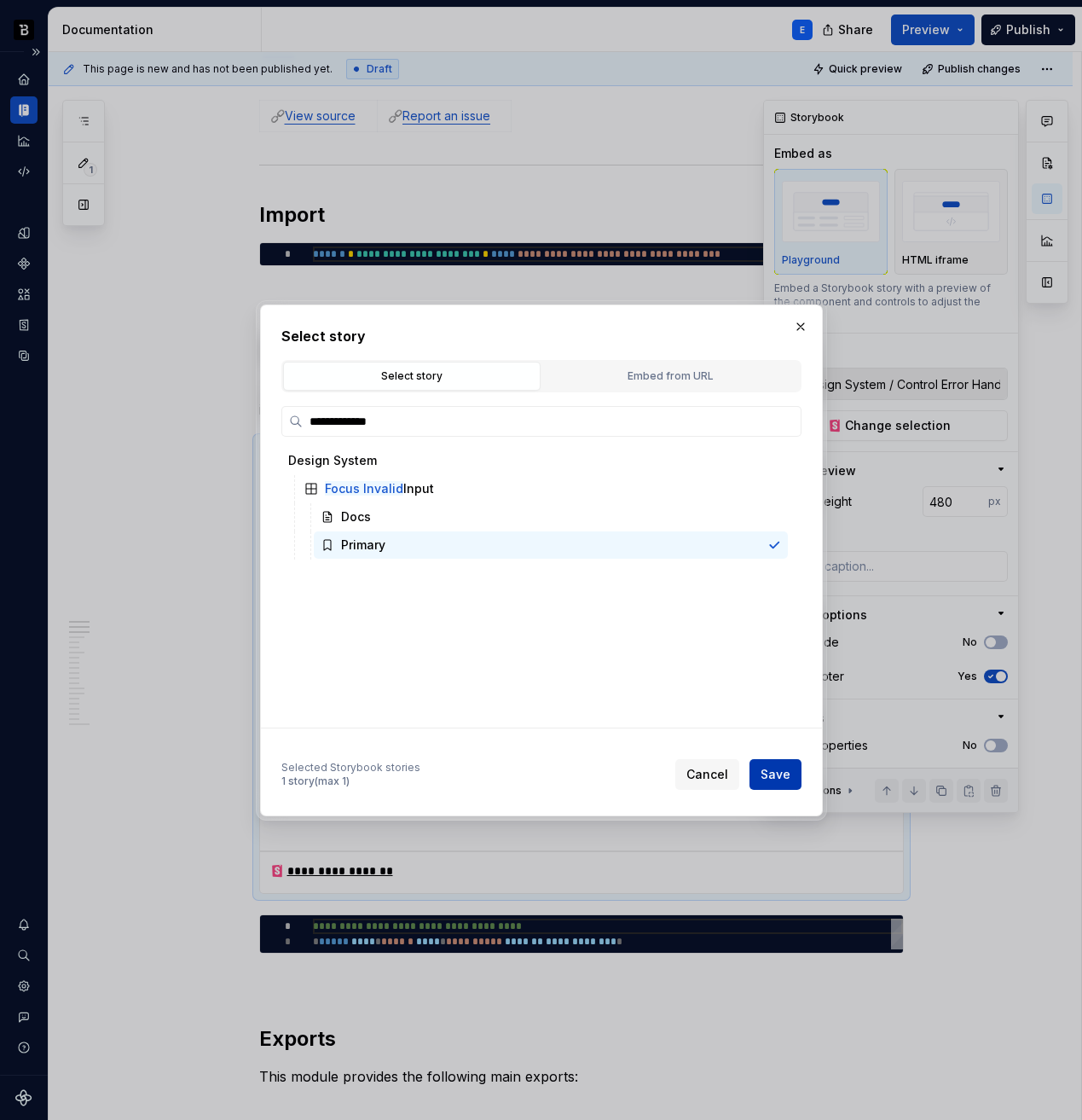 click on "Save" at bounding box center [775, 775] 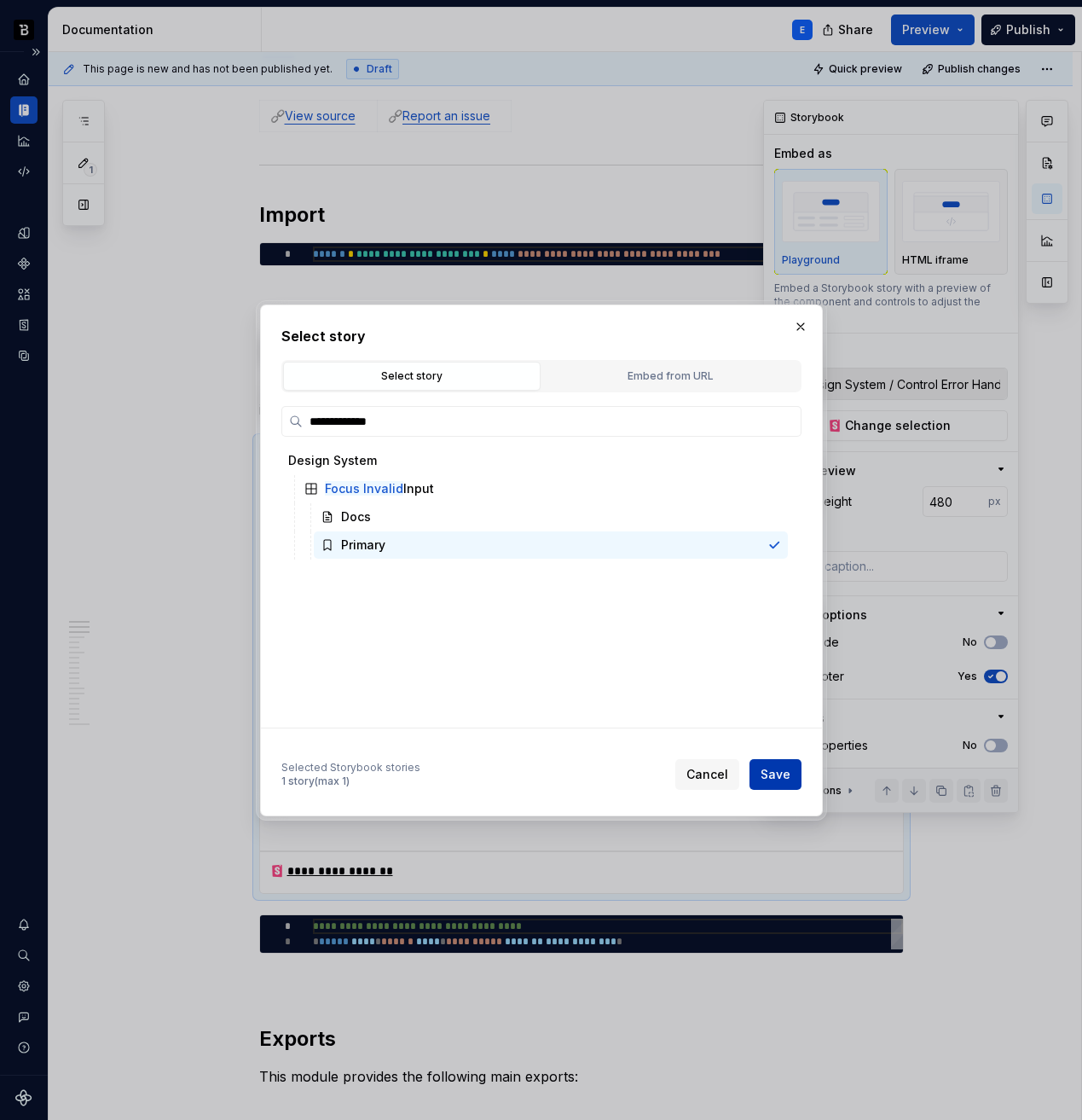type on "*" 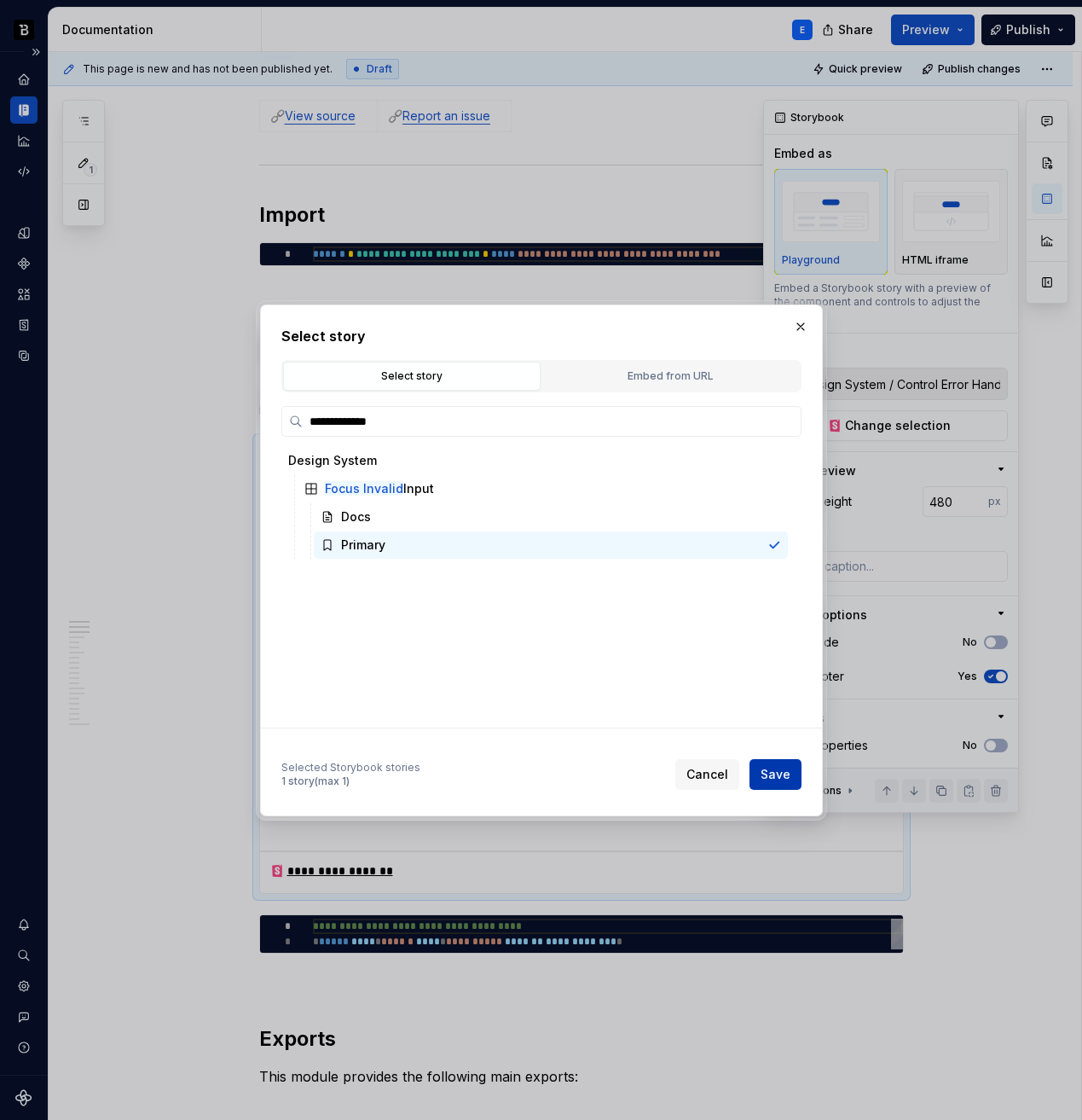 type on "Design System / Focus Invalid Input / Primary" 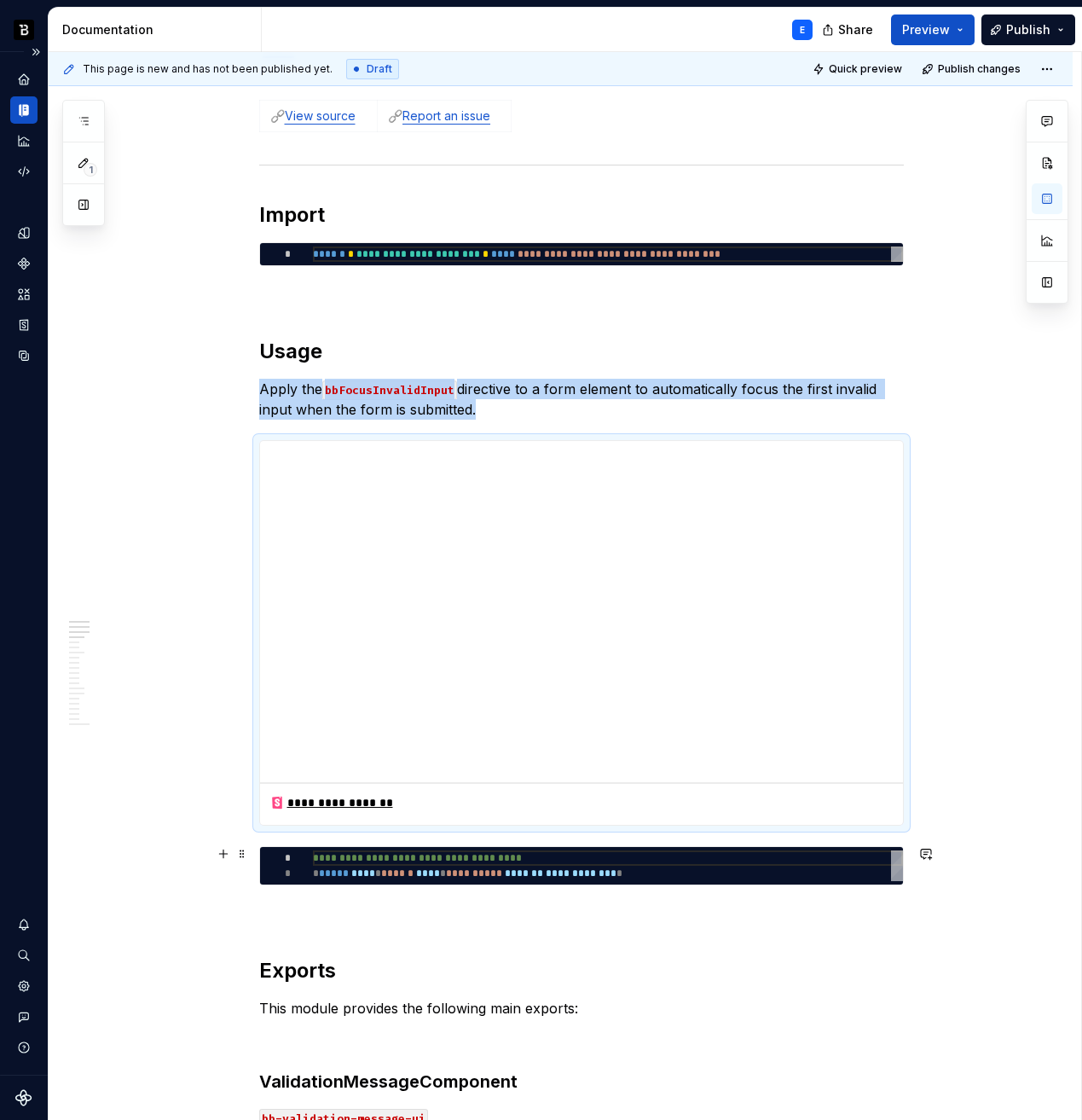 type on "*" 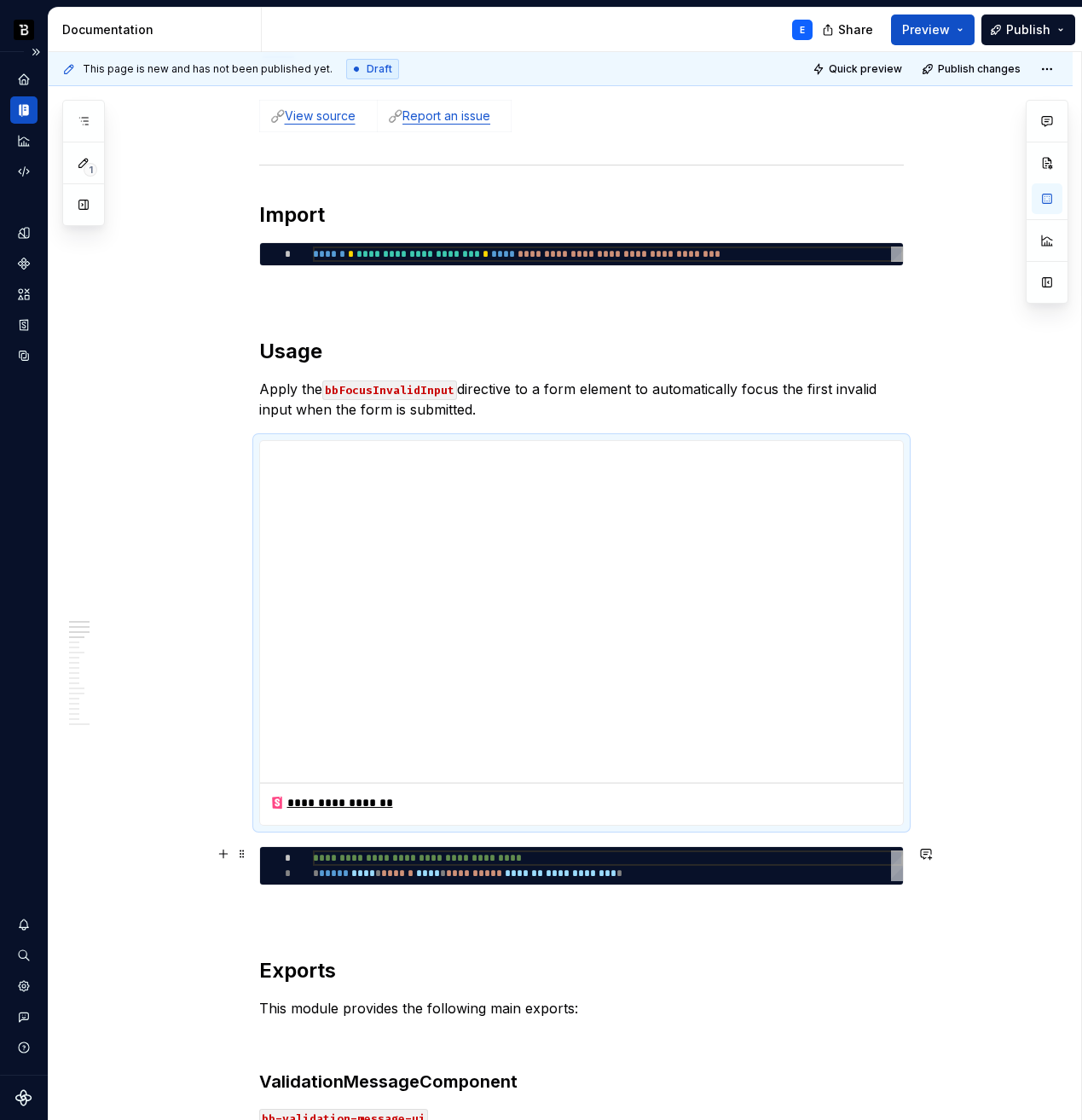 click on "**********" at bounding box center (608, 866) 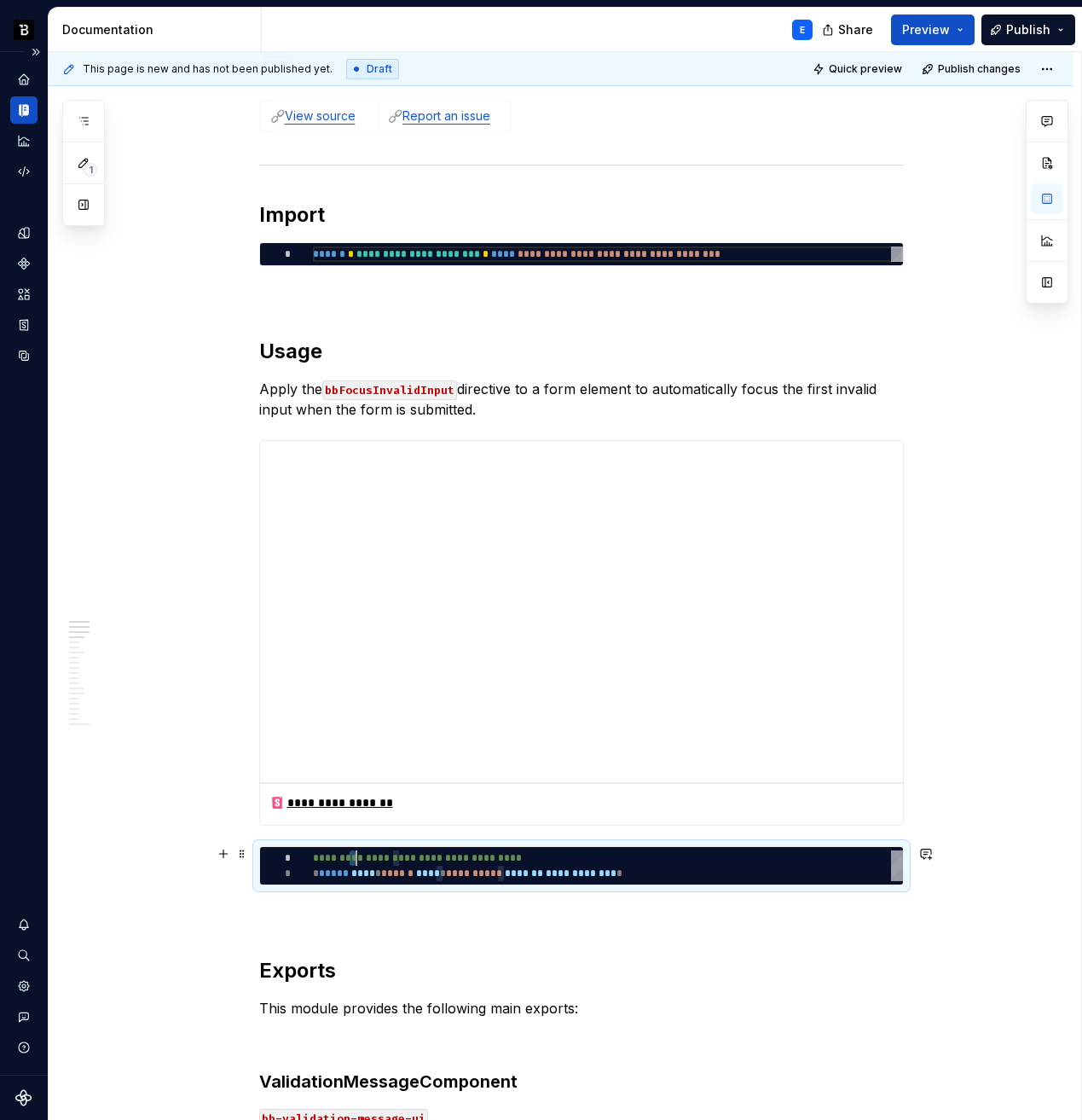 scroll, scrollTop: 0, scrollLeft: 350, axis: horizontal 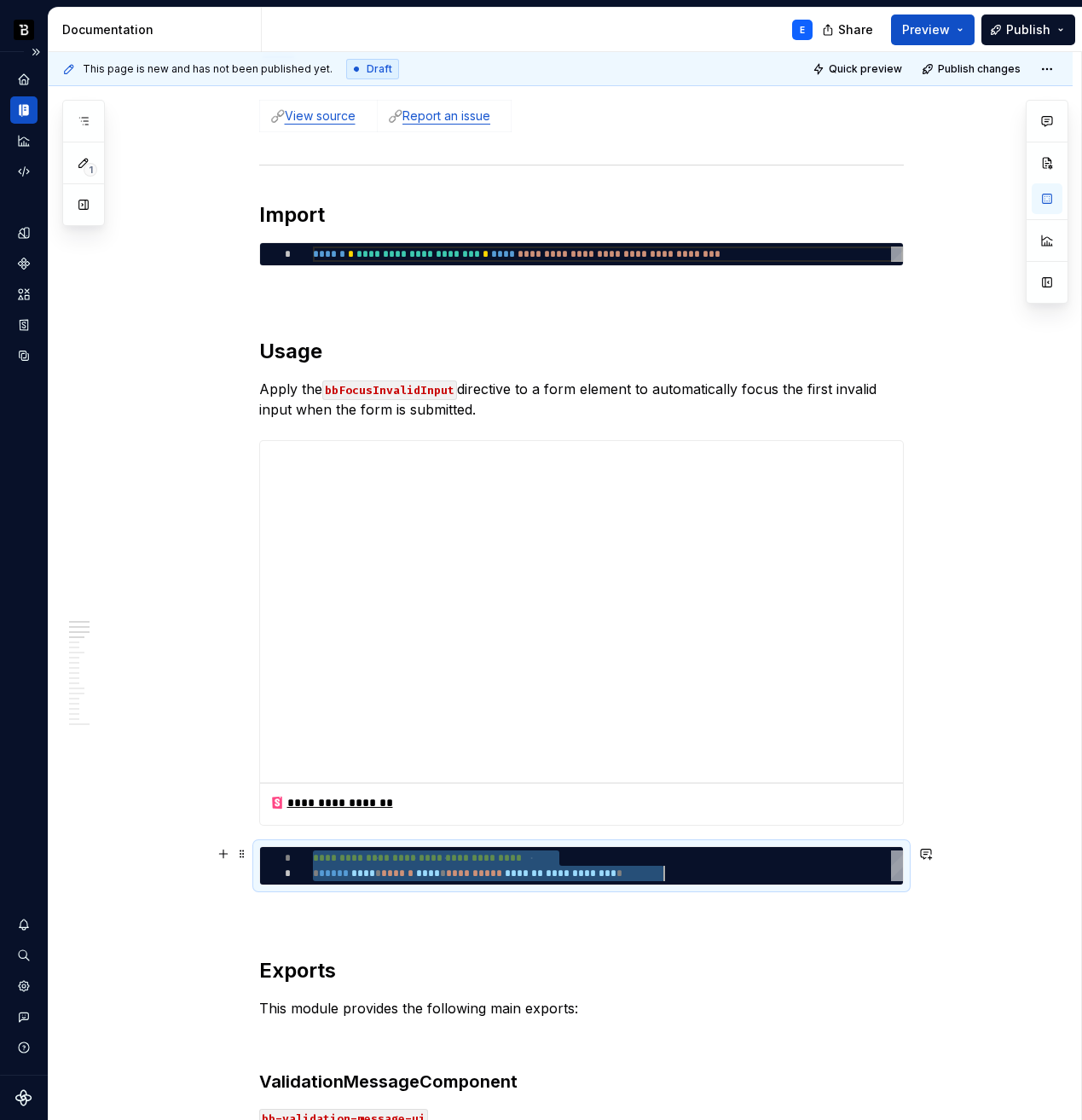 type on "*" 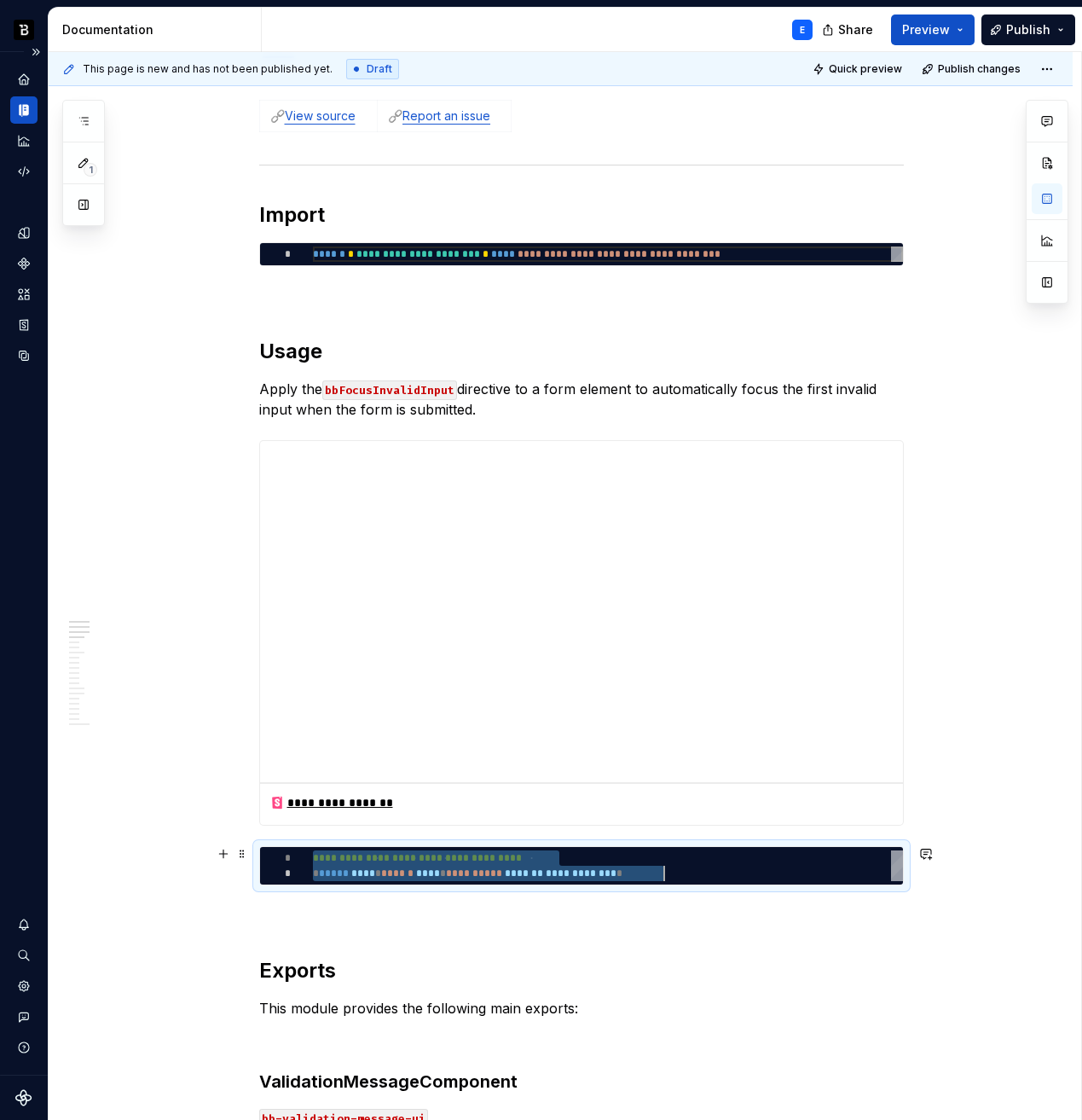 scroll, scrollTop: 77, scrollLeft: 43, axis: both 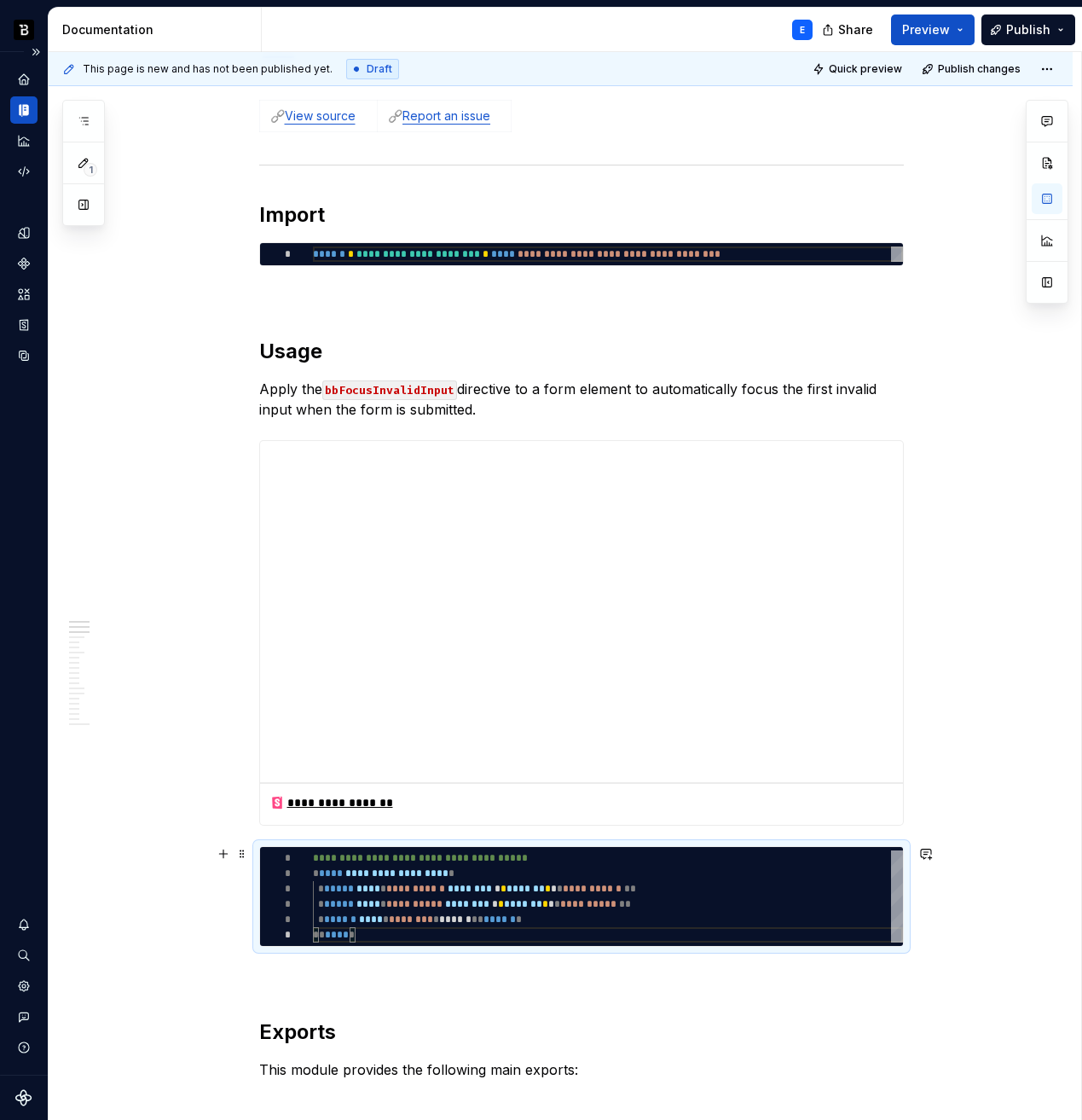 click on "**********" at bounding box center (608, 897) 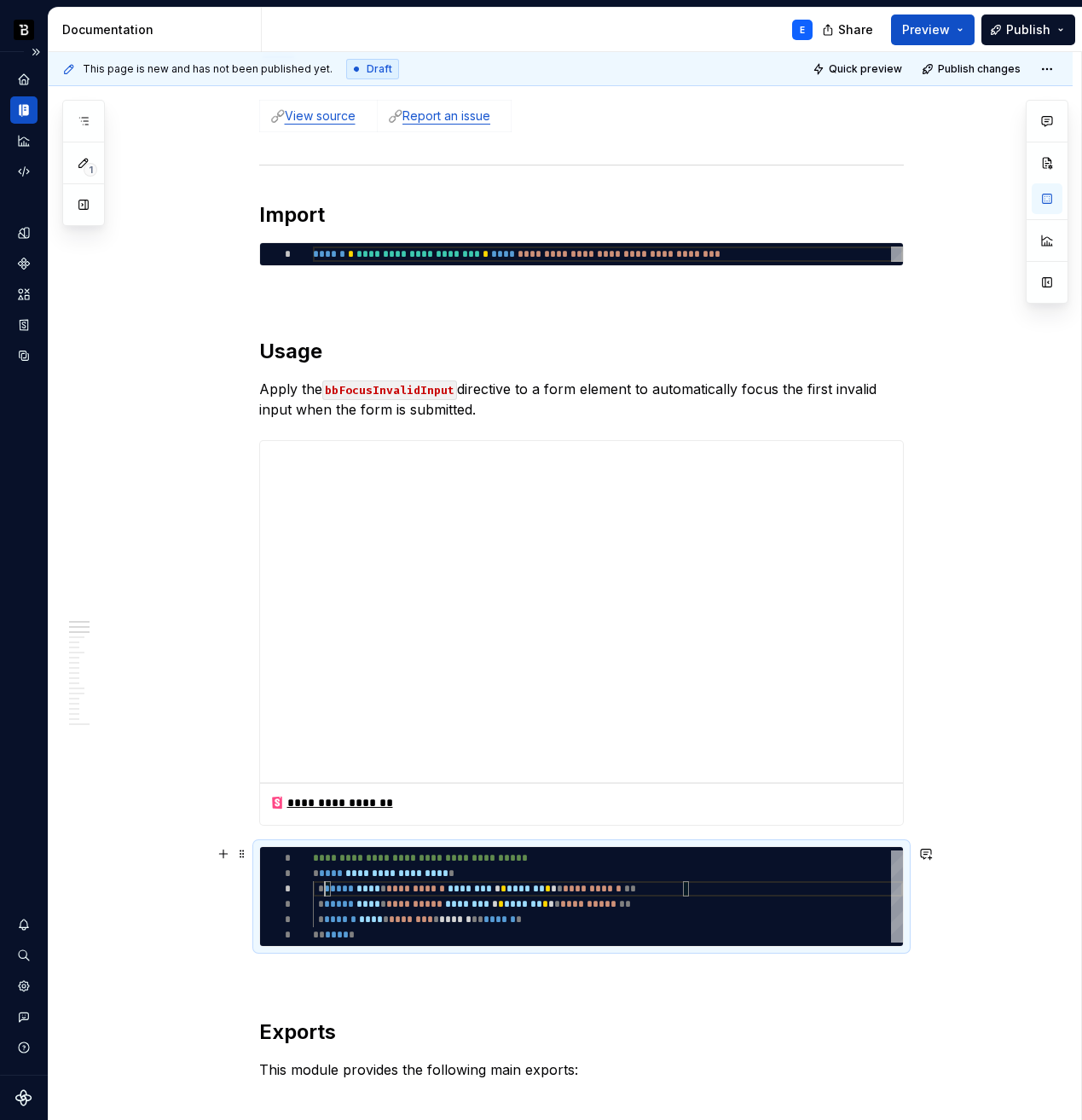 scroll, scrollTop: 31, scrollLeft: 0, axis: vertical 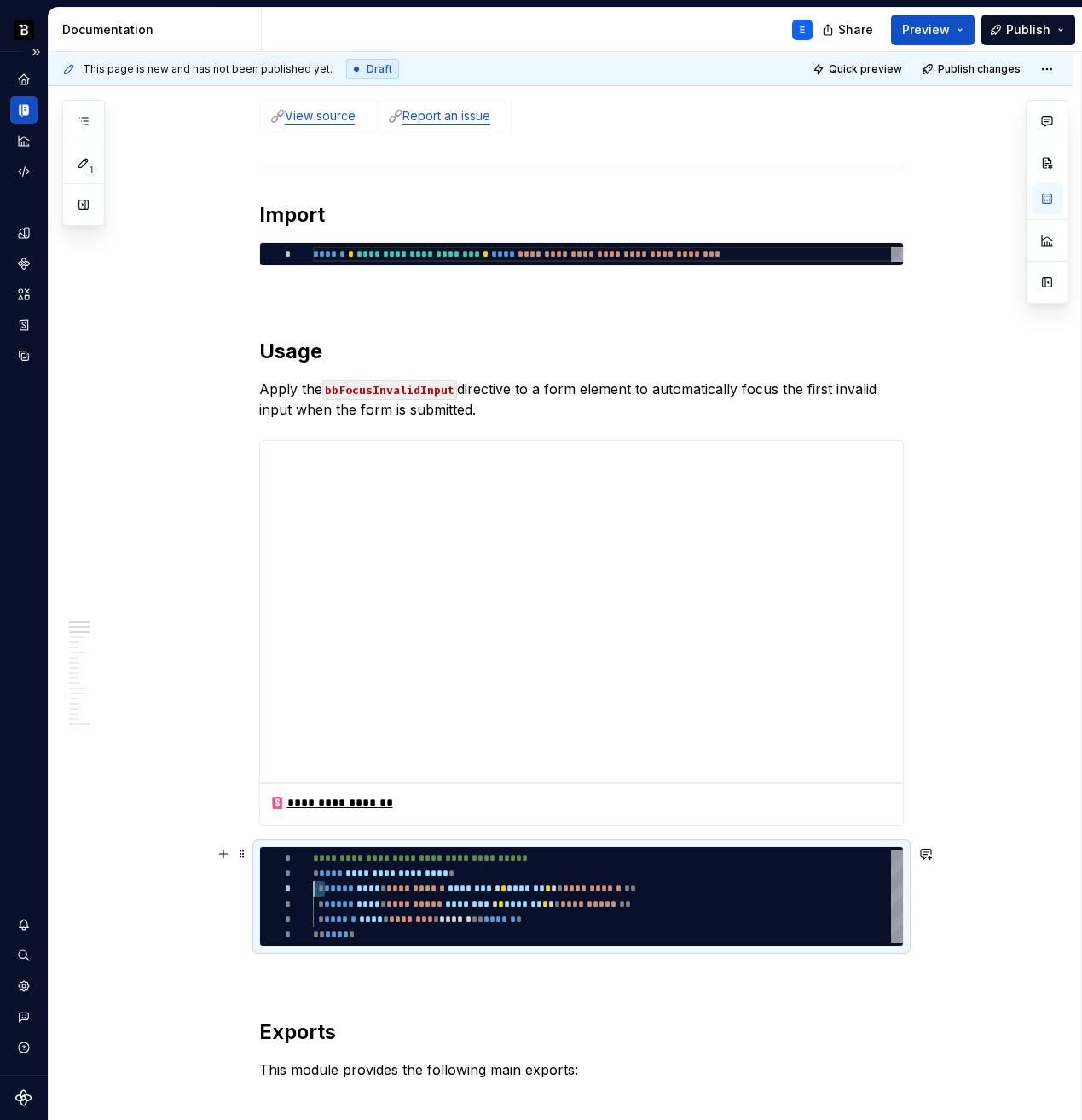 type on "*" 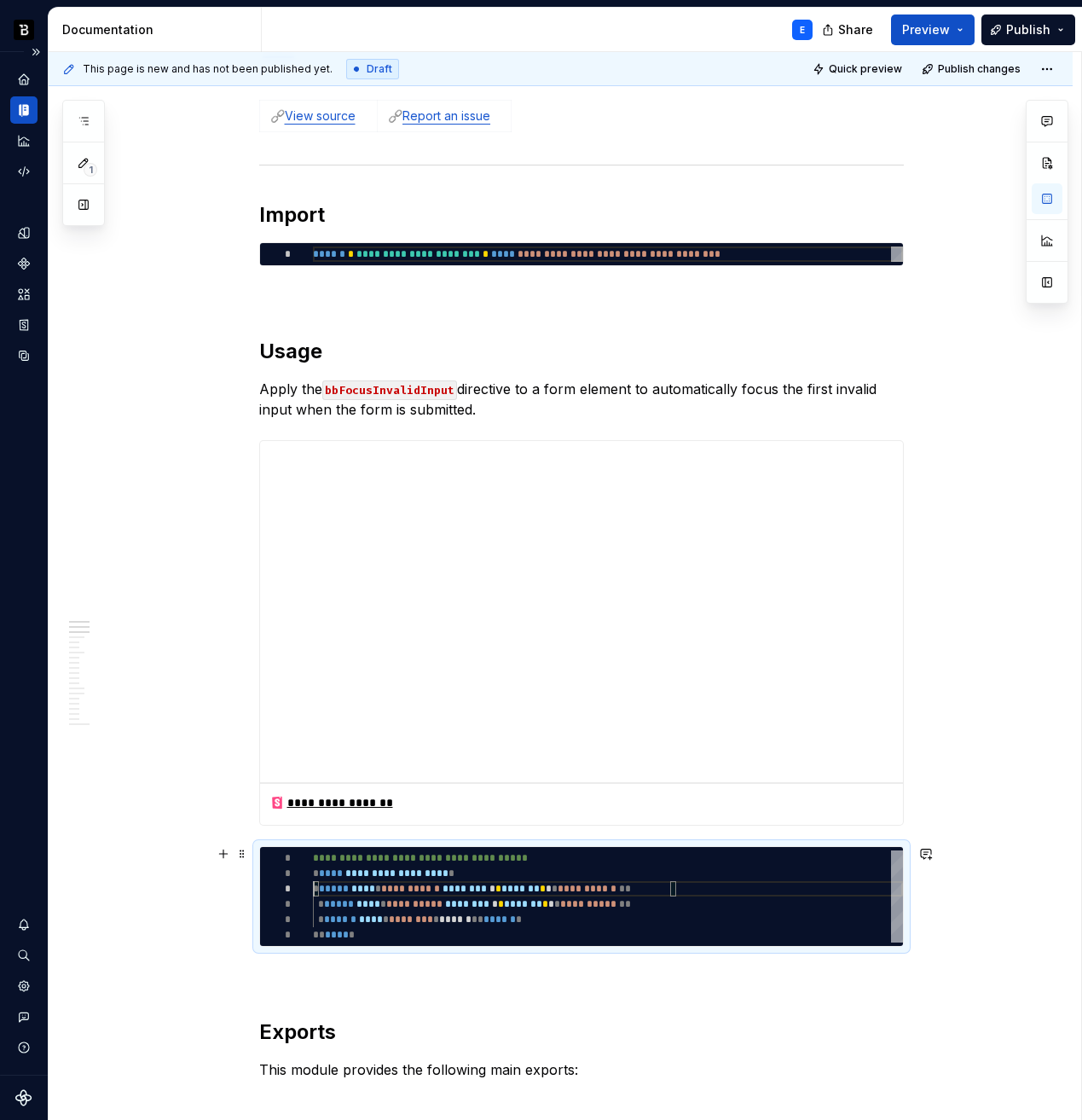 type on "*" 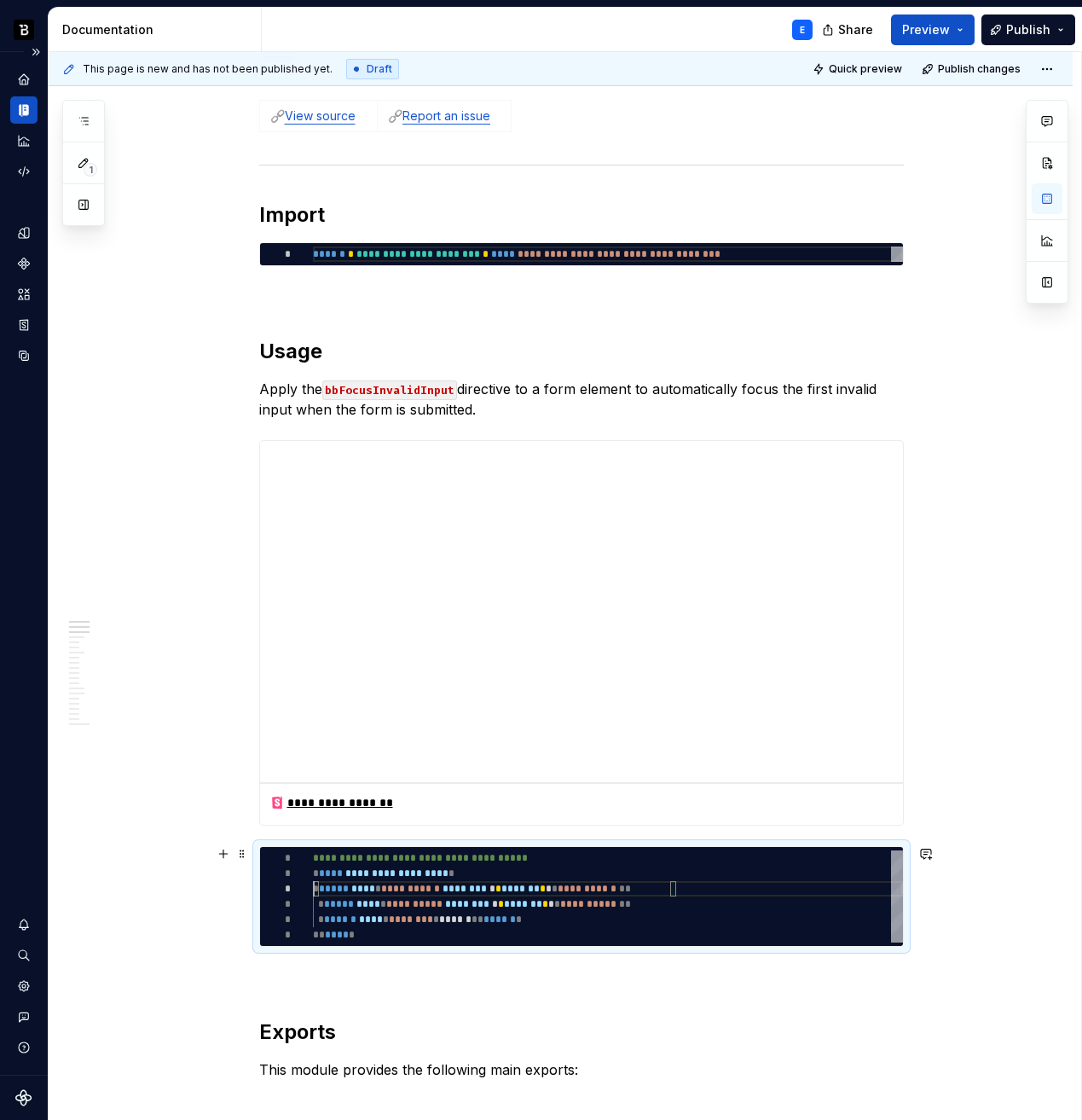 type on "**********" 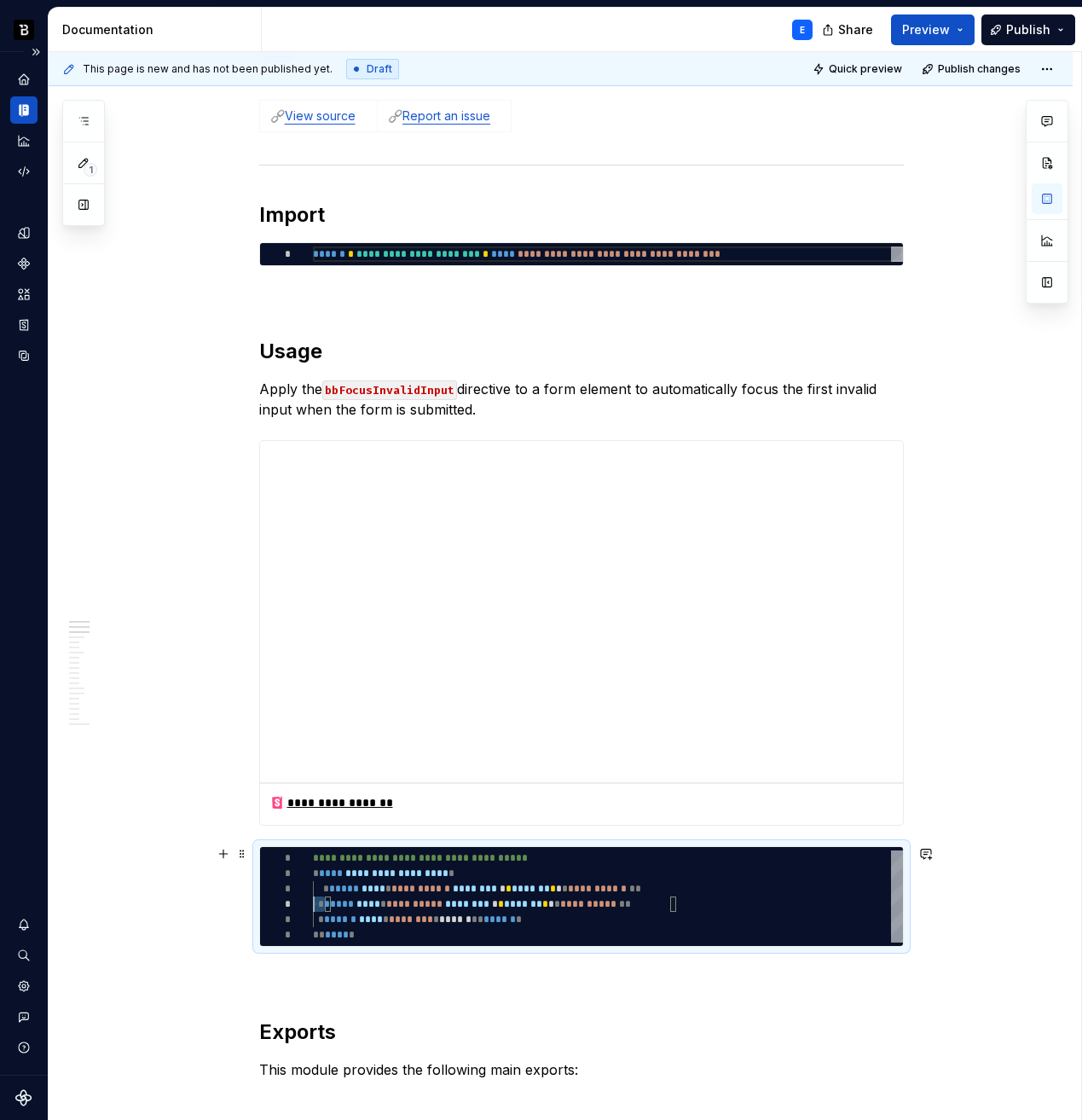 scroll, scrollTop: 46, scrollLeft: 0, axis: vertical 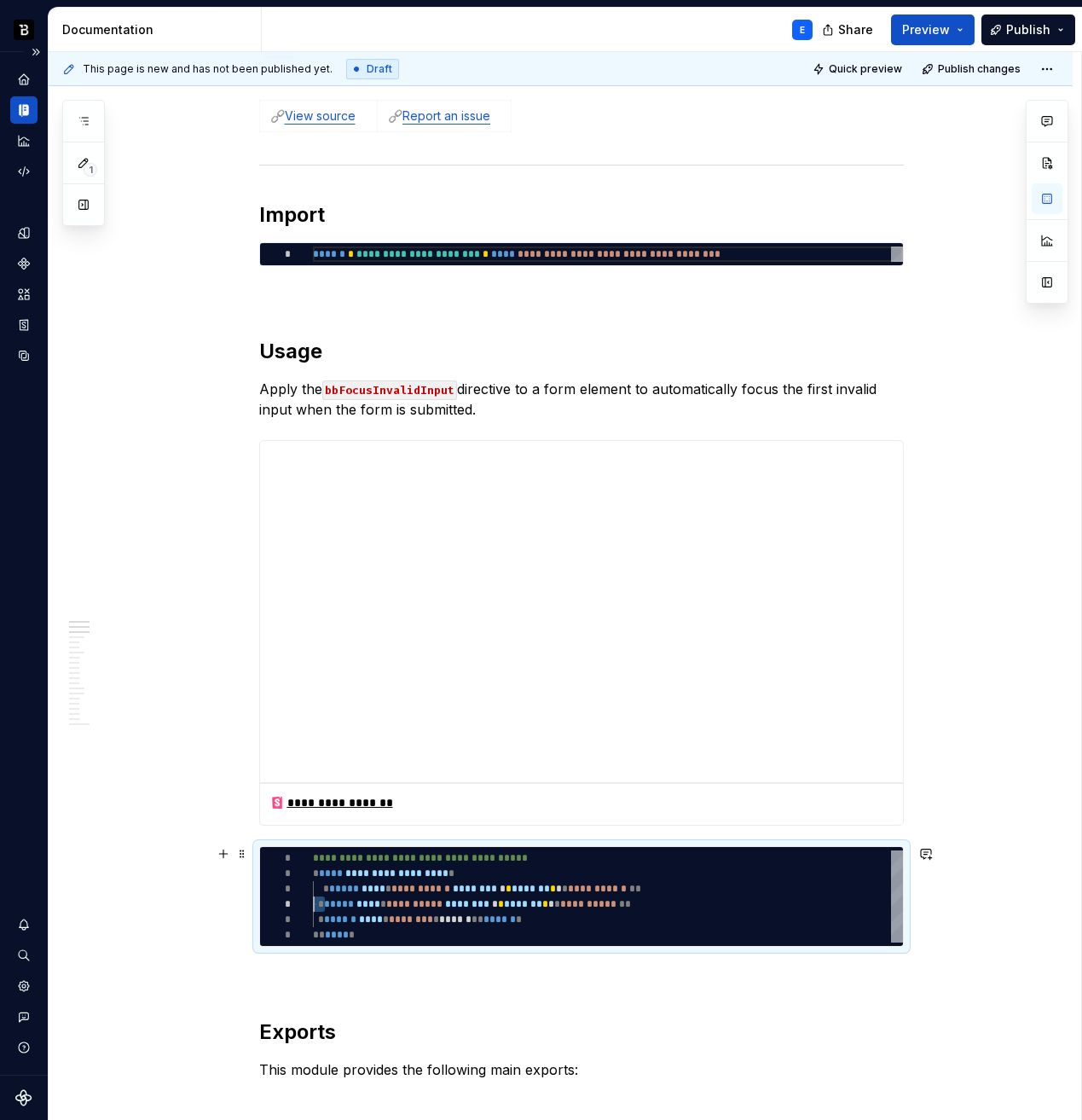 type on "*" 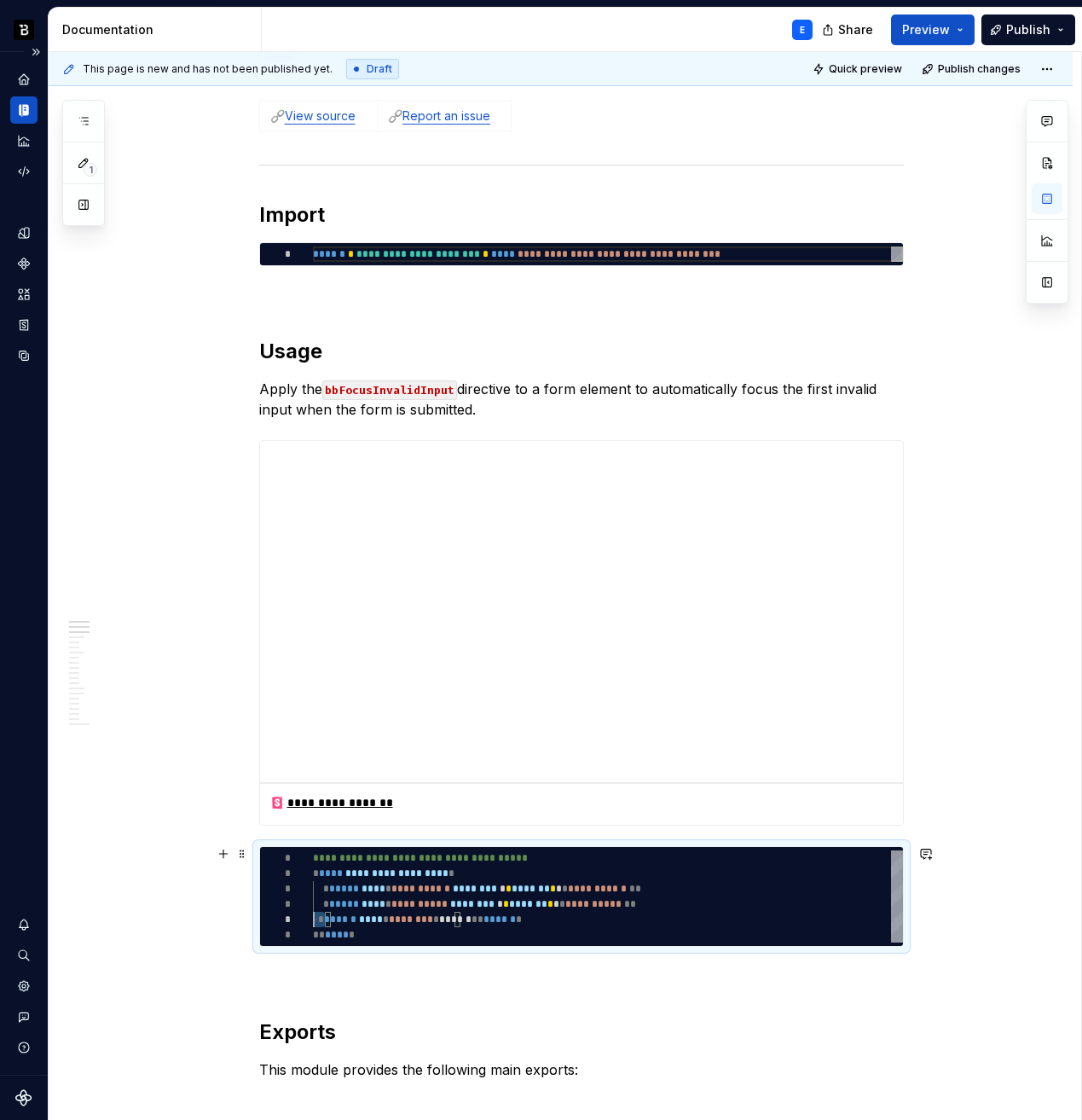 scroll, scrollTop: 61, scrollLeft: 0, axis: vertical 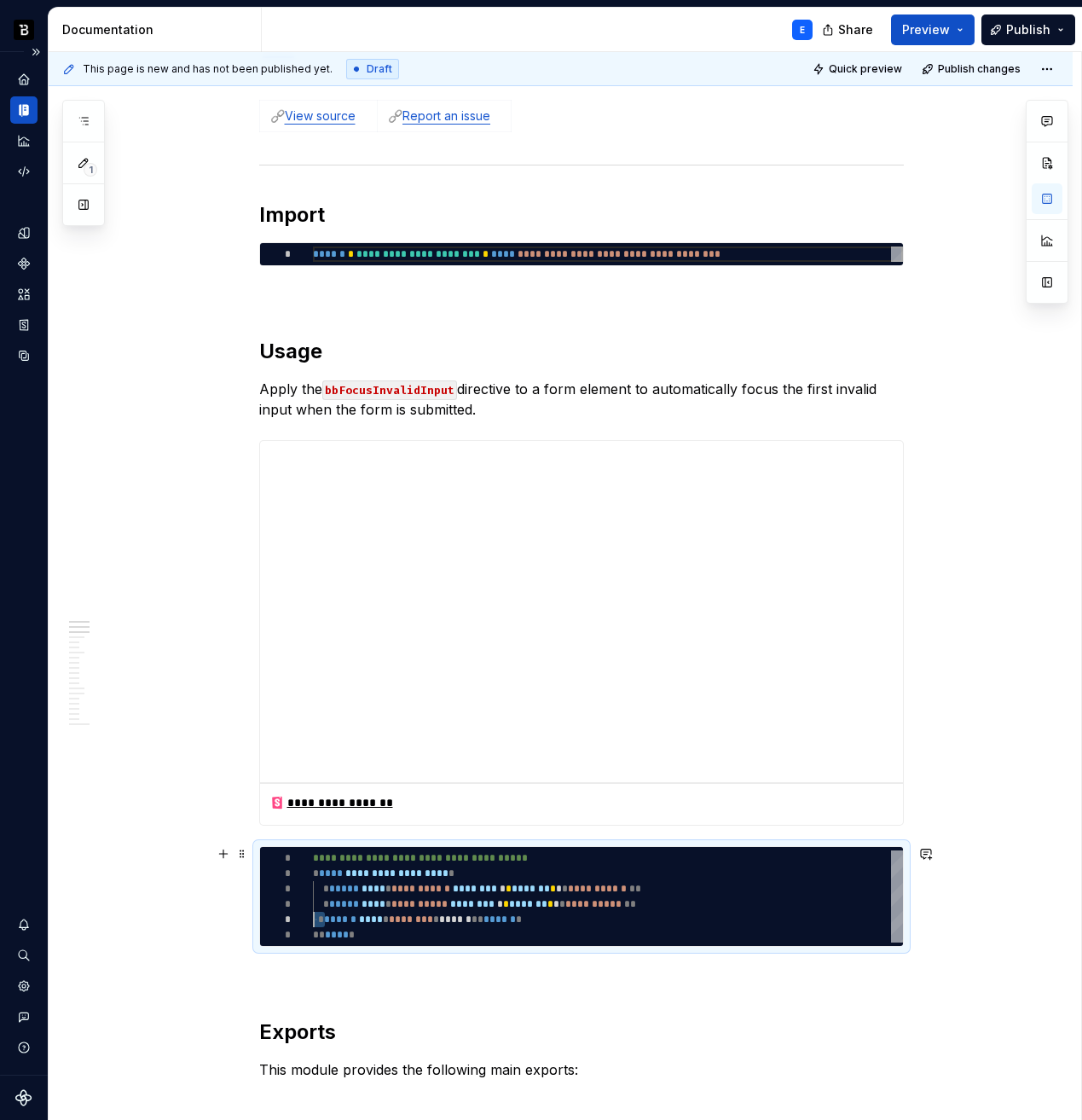 type on "*" 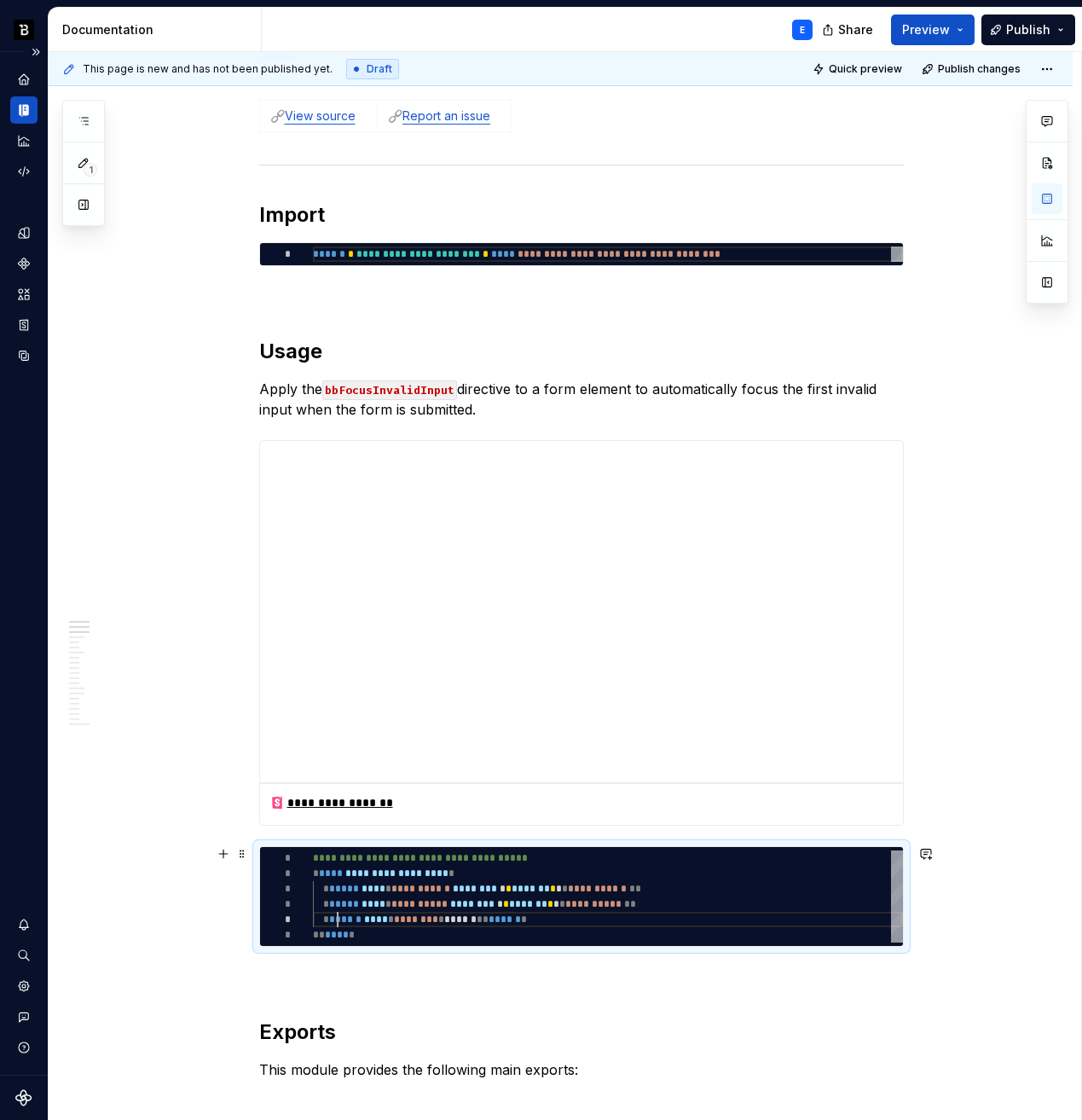 scroll, scrollTop: 61, scrollLeft: 25, axis: both 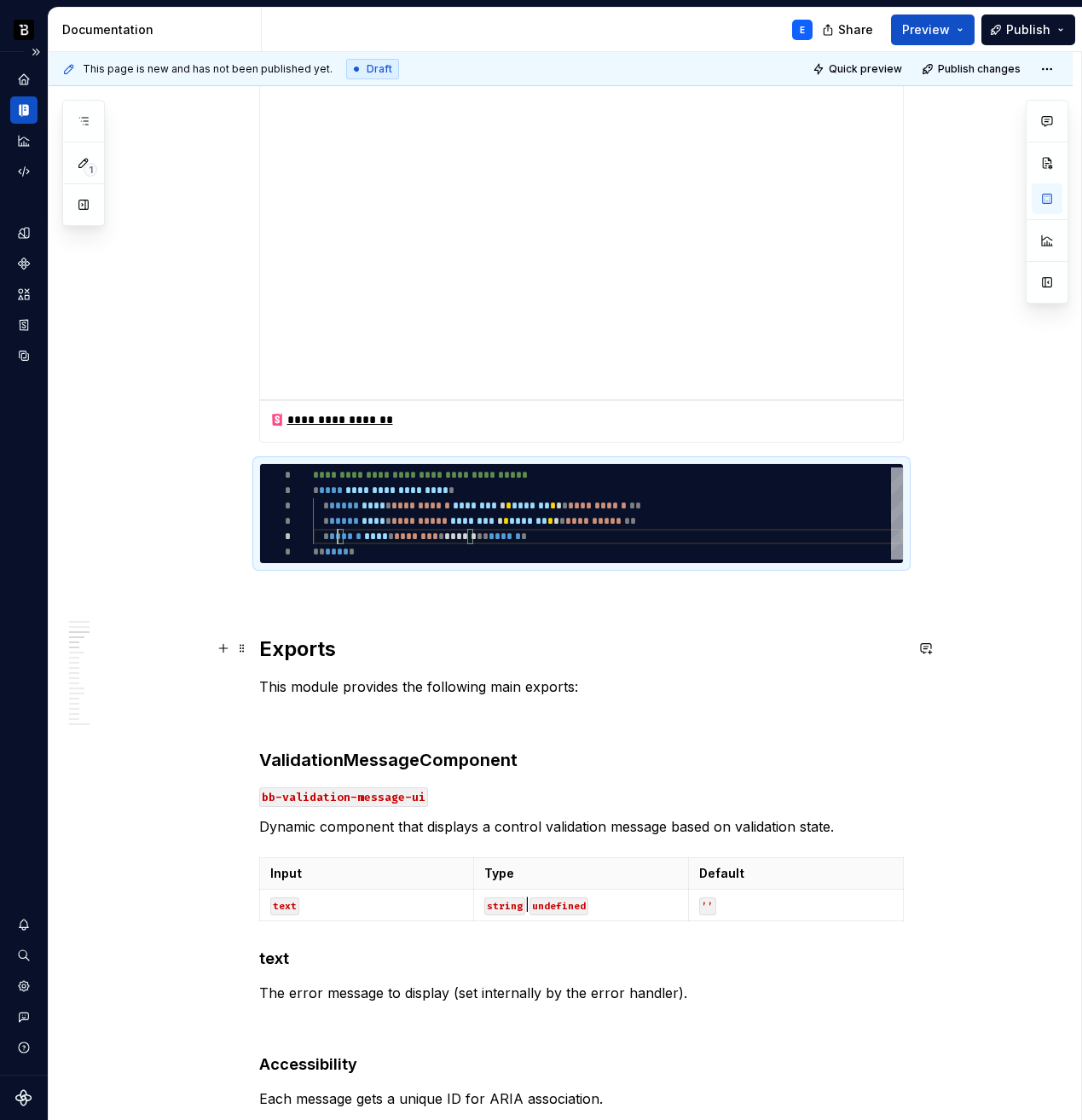 click on "Exports" at bounding box center [582, 649] 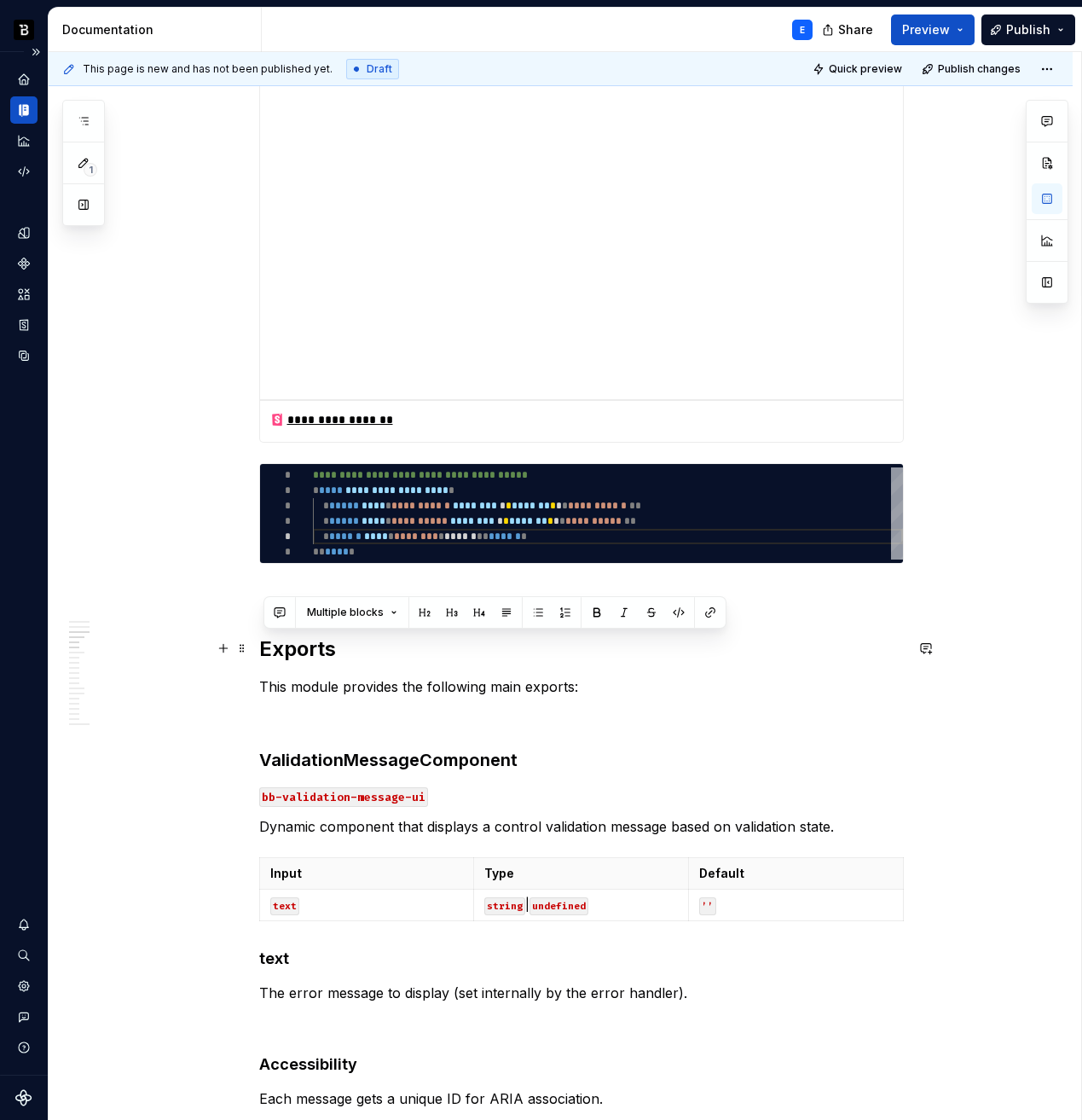 click on "Exports" at bounding box center [582, 649] 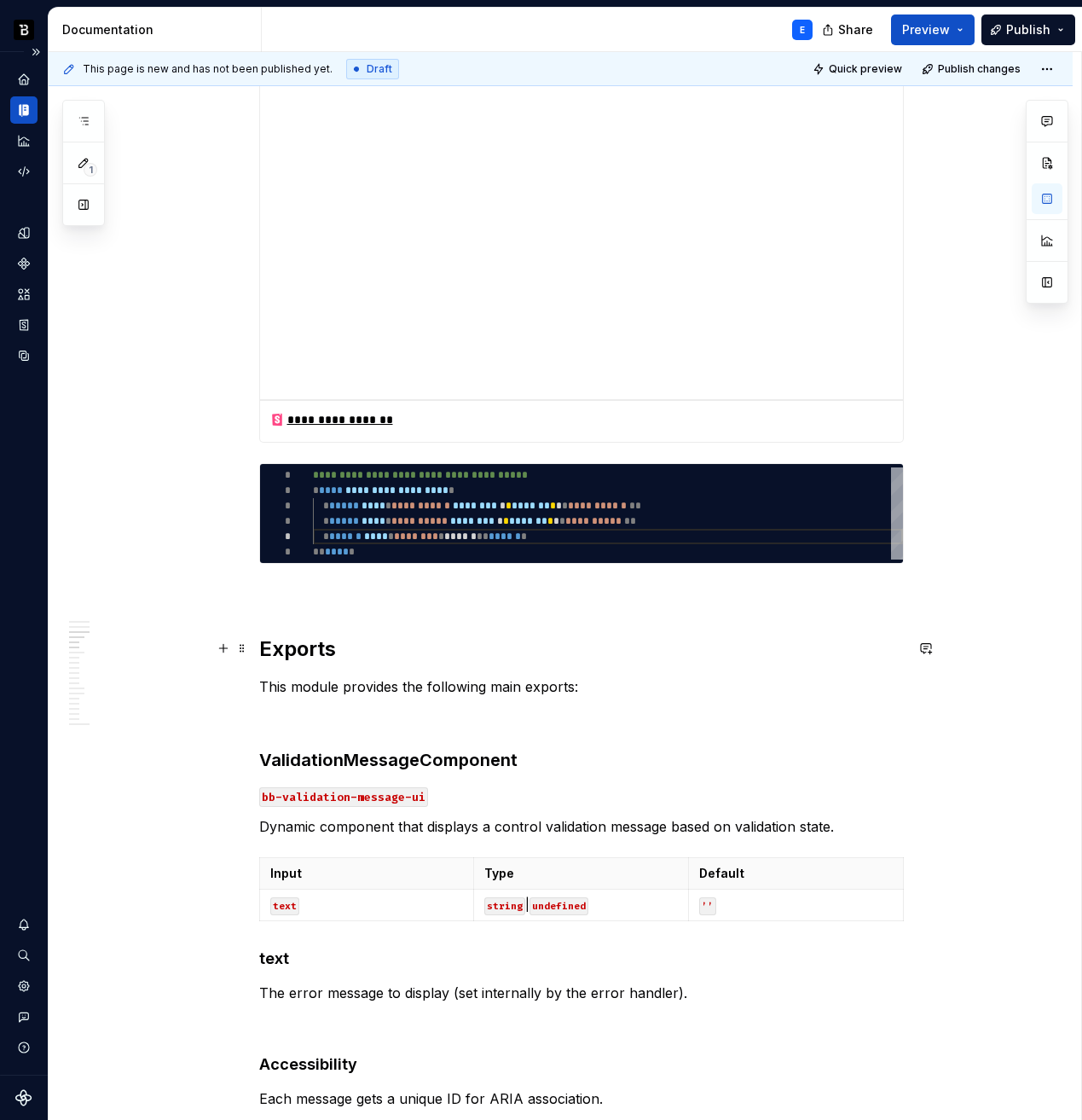 click on "Exports" at bounding box center (582, 649) 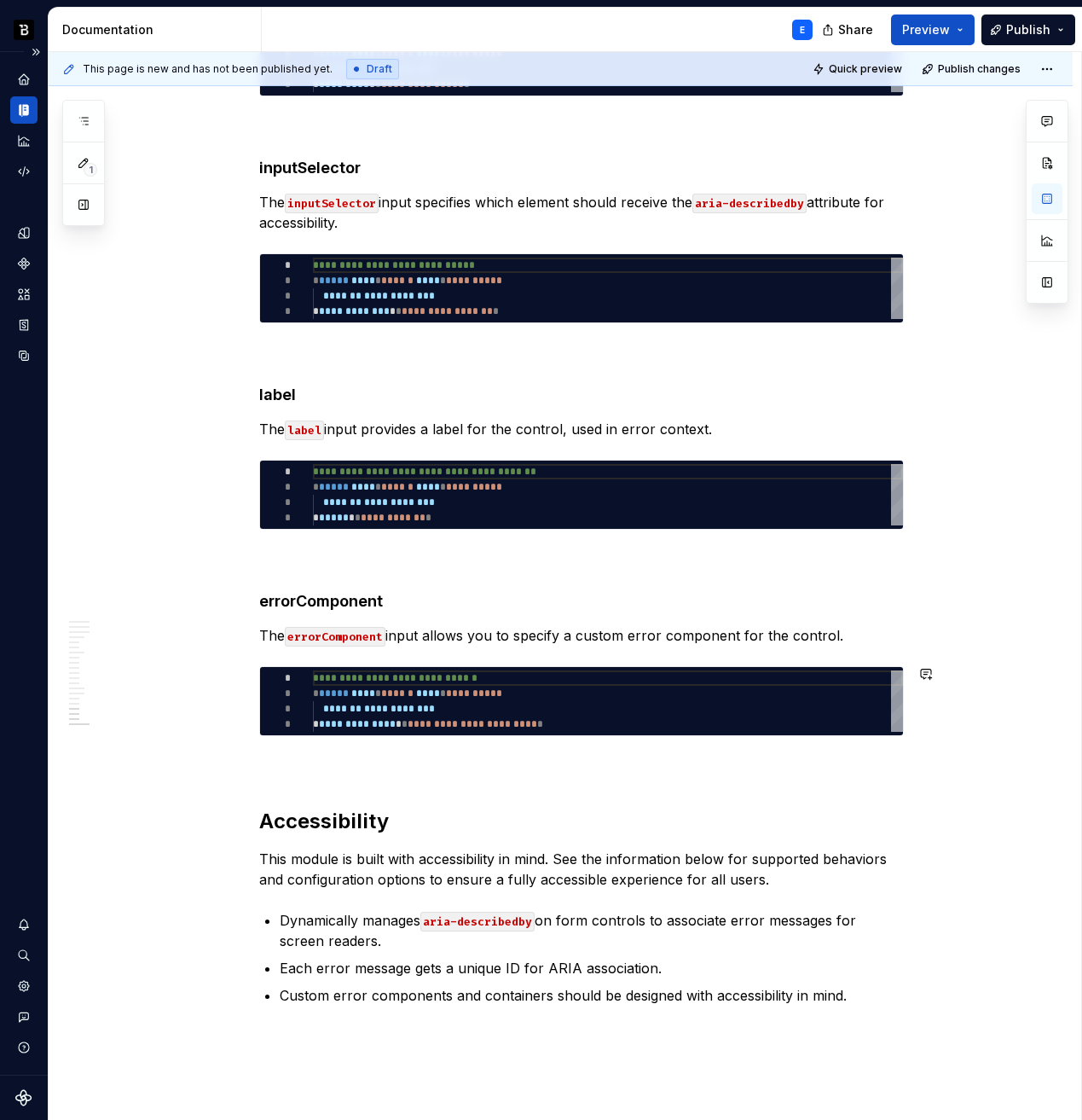 scroll, scrollTop: 4482, scrollLeft: 0, axis: vertical 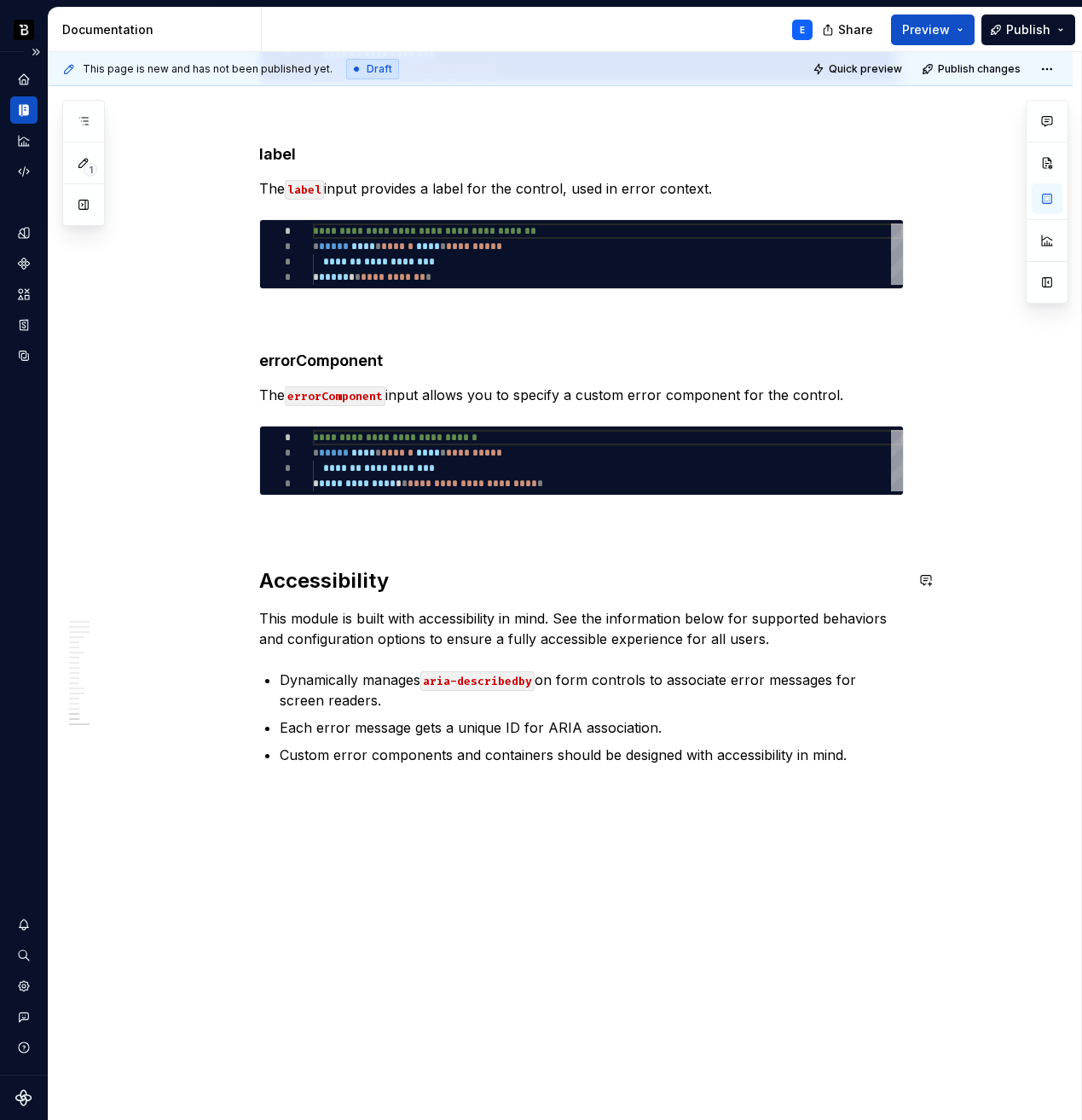 click on "**********" at bounding box center (582, -1665) 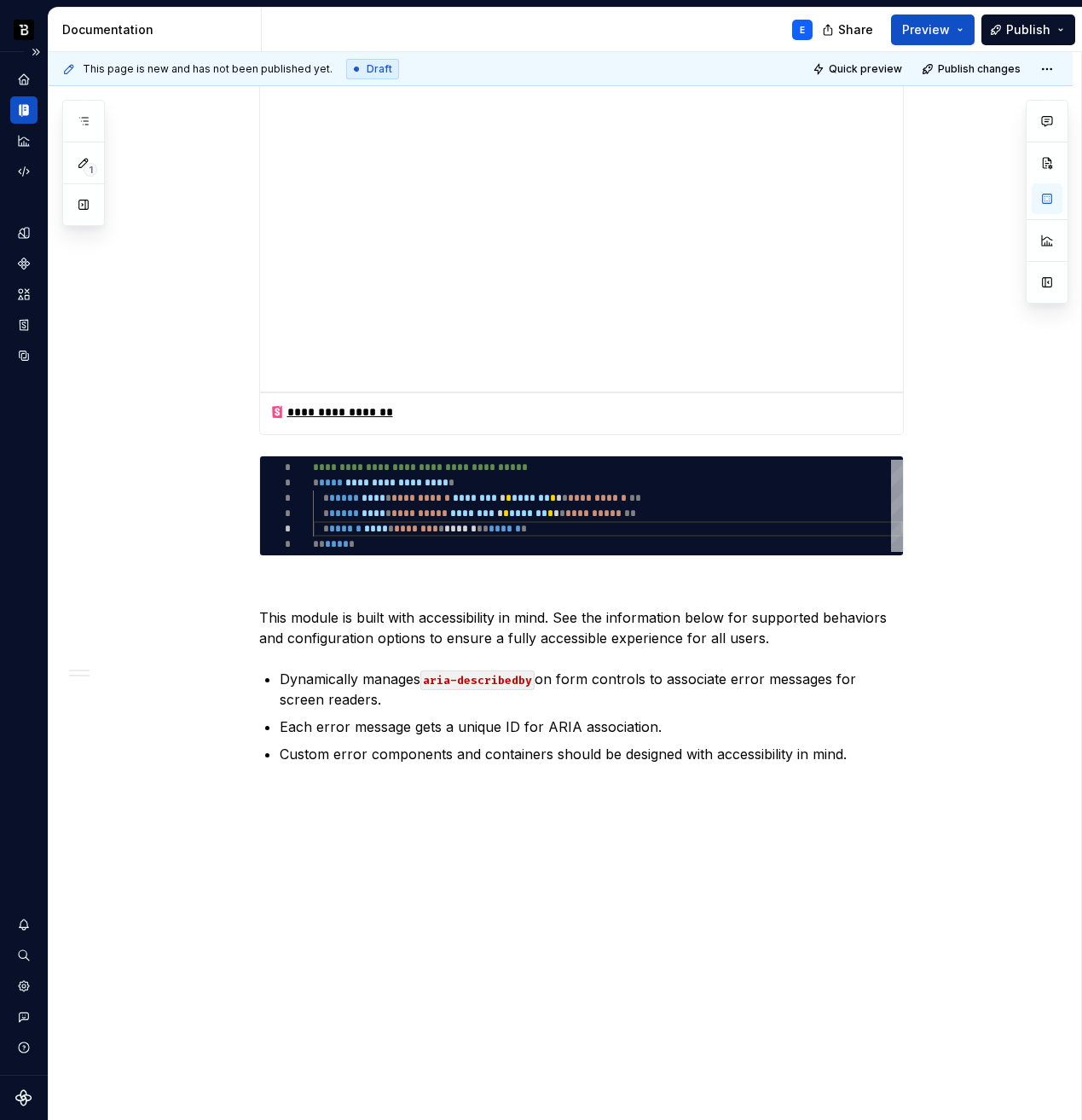 scroll, scrollTop: 677, scrollLeft: 0, axis: vertical 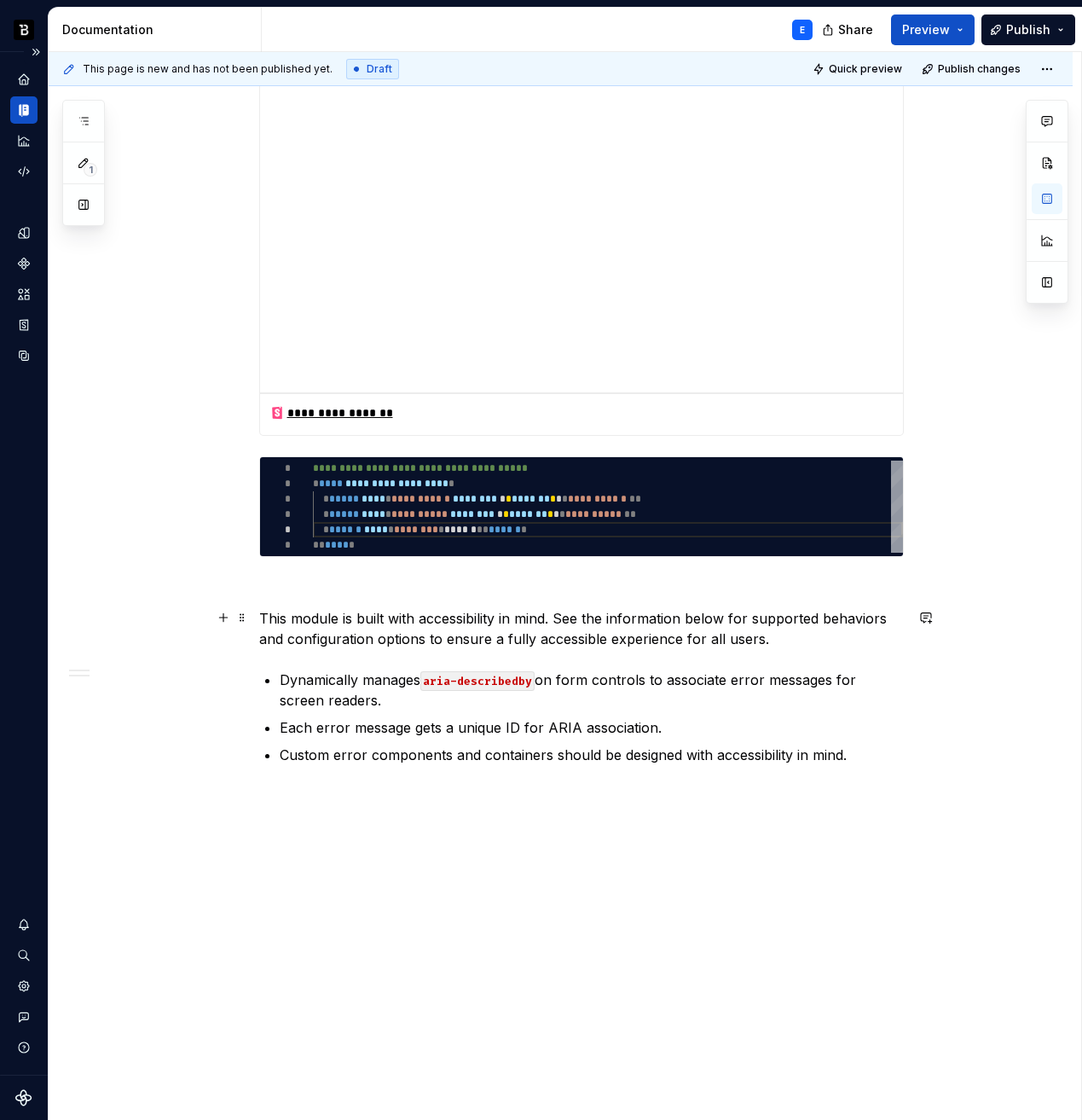 click on "This module is built with accessibility in mind. See the information below for supported behaviors and configuration options to ensure a fully accessible experience for all users." at bounding box center (582, 629) 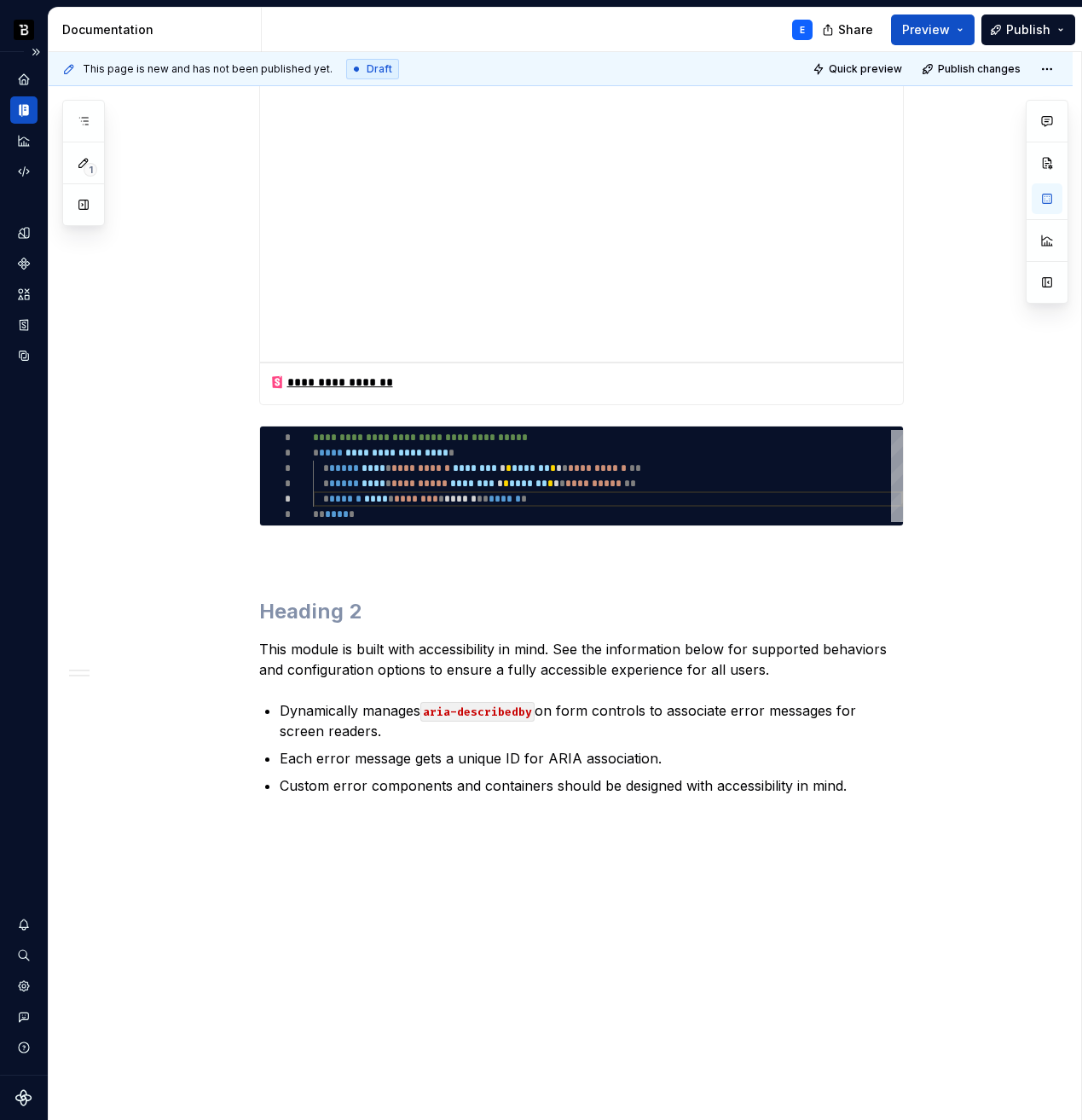 scroll, scrollTop: 739, scrollLeft: 0, axis: vertical 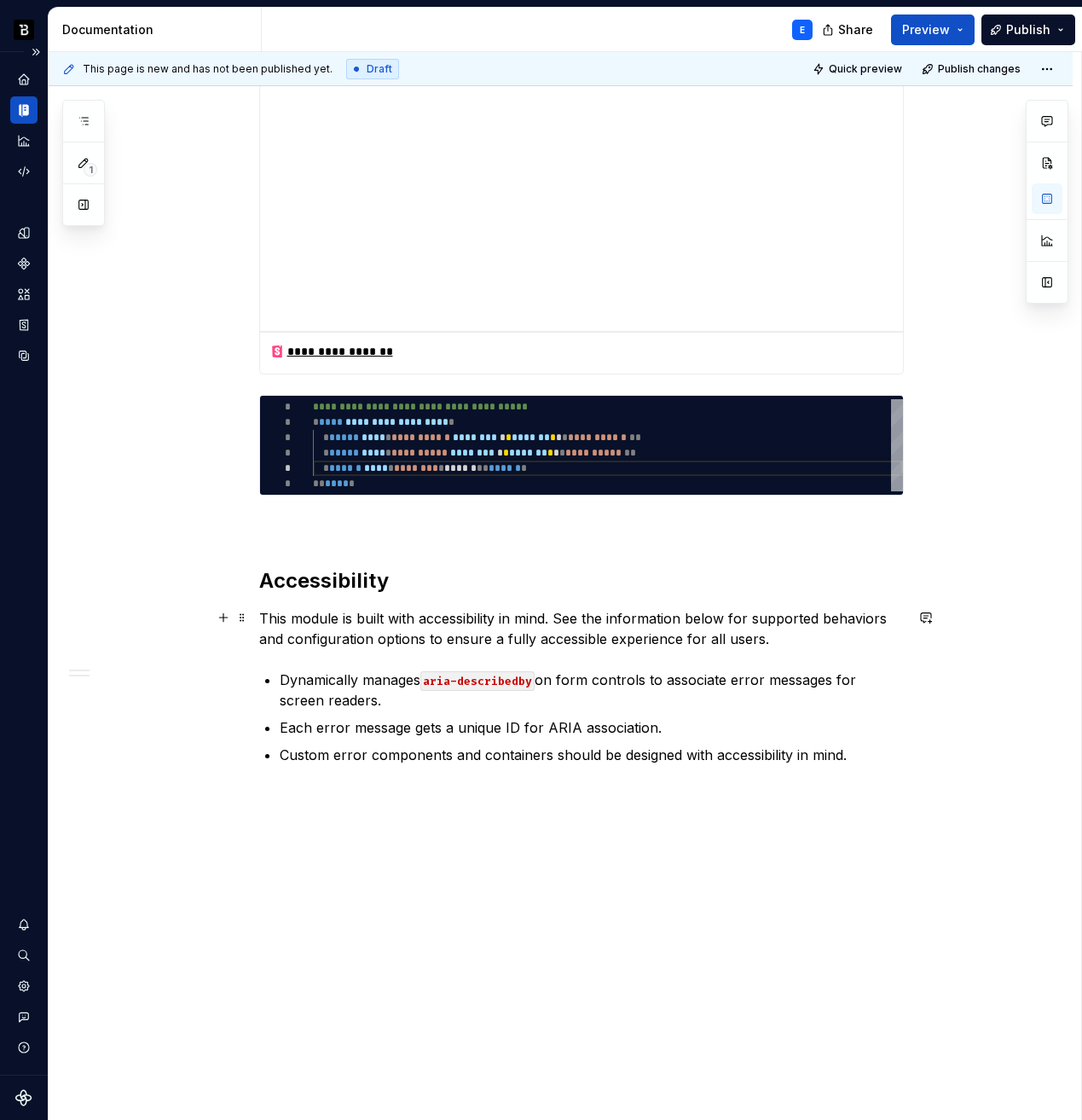 click on "This module is built with accessibility in mind. See the information below for supported behaviors and configuration options to ensure a fully accessible experience for all users." at bounding box center [582, 629] 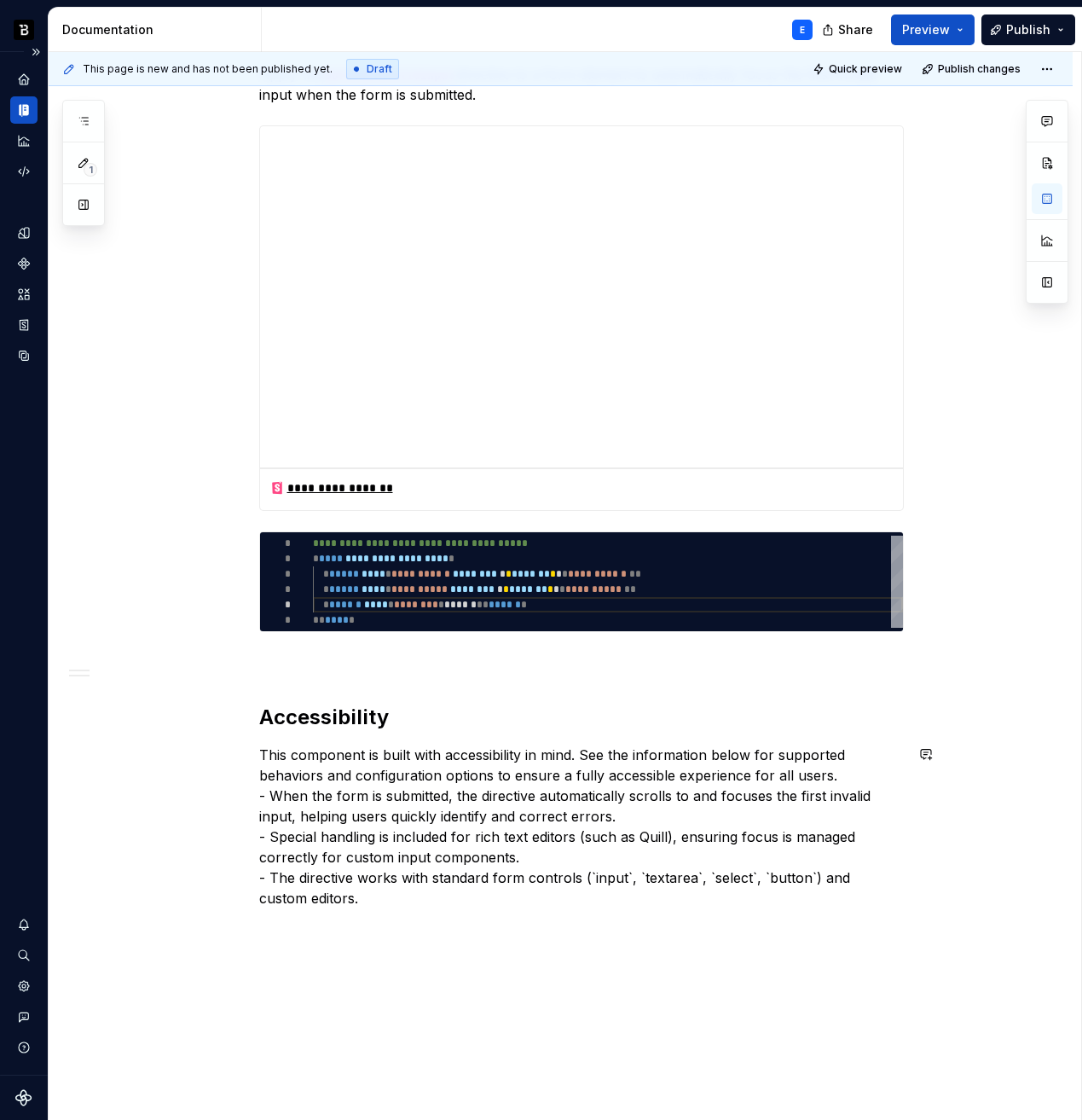 scroll, scrollTop: 746, scrollLeft: 0, axis: vertical 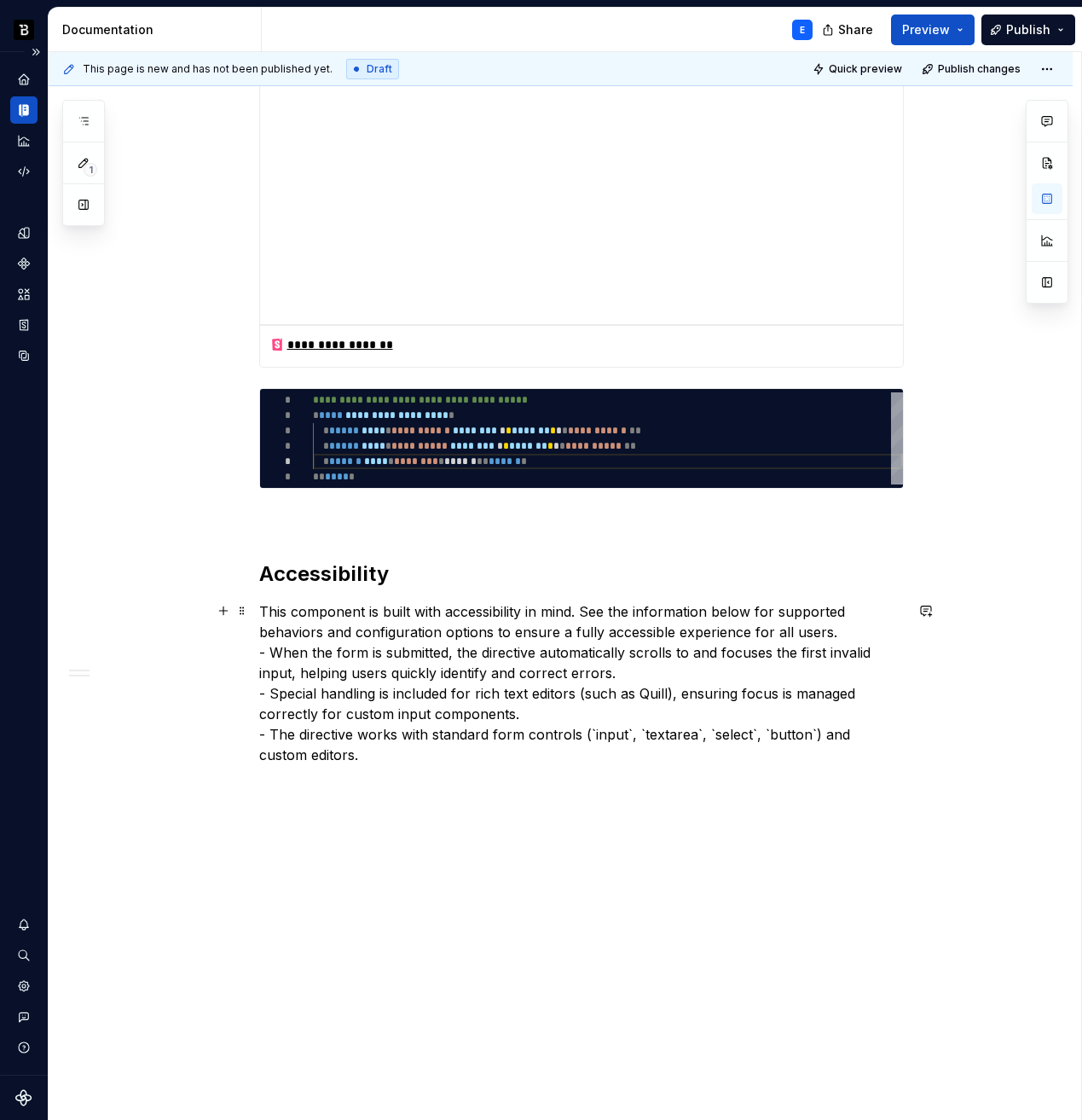 click on "This component is built with accessibility in mind. See the information below for supported behaviors and configuration options to ensure a fully accessible experience for all users. - When the form is submitted, the directive automatically scrolls to and focuses the first invalid input, helping users quickly identify and correct errors. - Special handling is included for rich text editors (such as Quill), ensuring focus is managed correctly for custom input components. - The directive works with standard form controls (`input`, `textarea`, `select`, `button`) and custom editors." at bounding box center [582, 683] 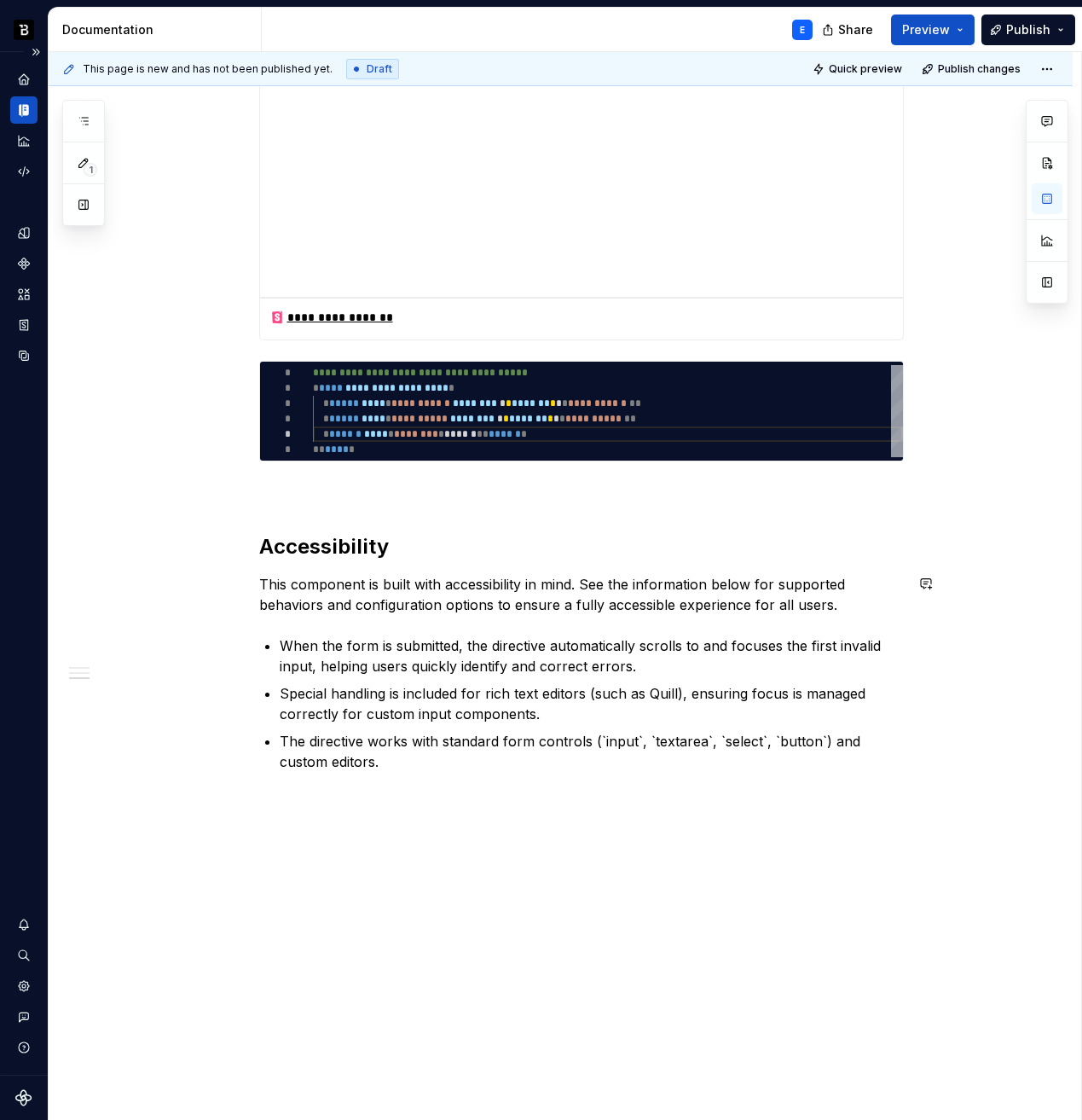 scroll, scrollTop: 780, scrollLeft: 0, axis: vertical 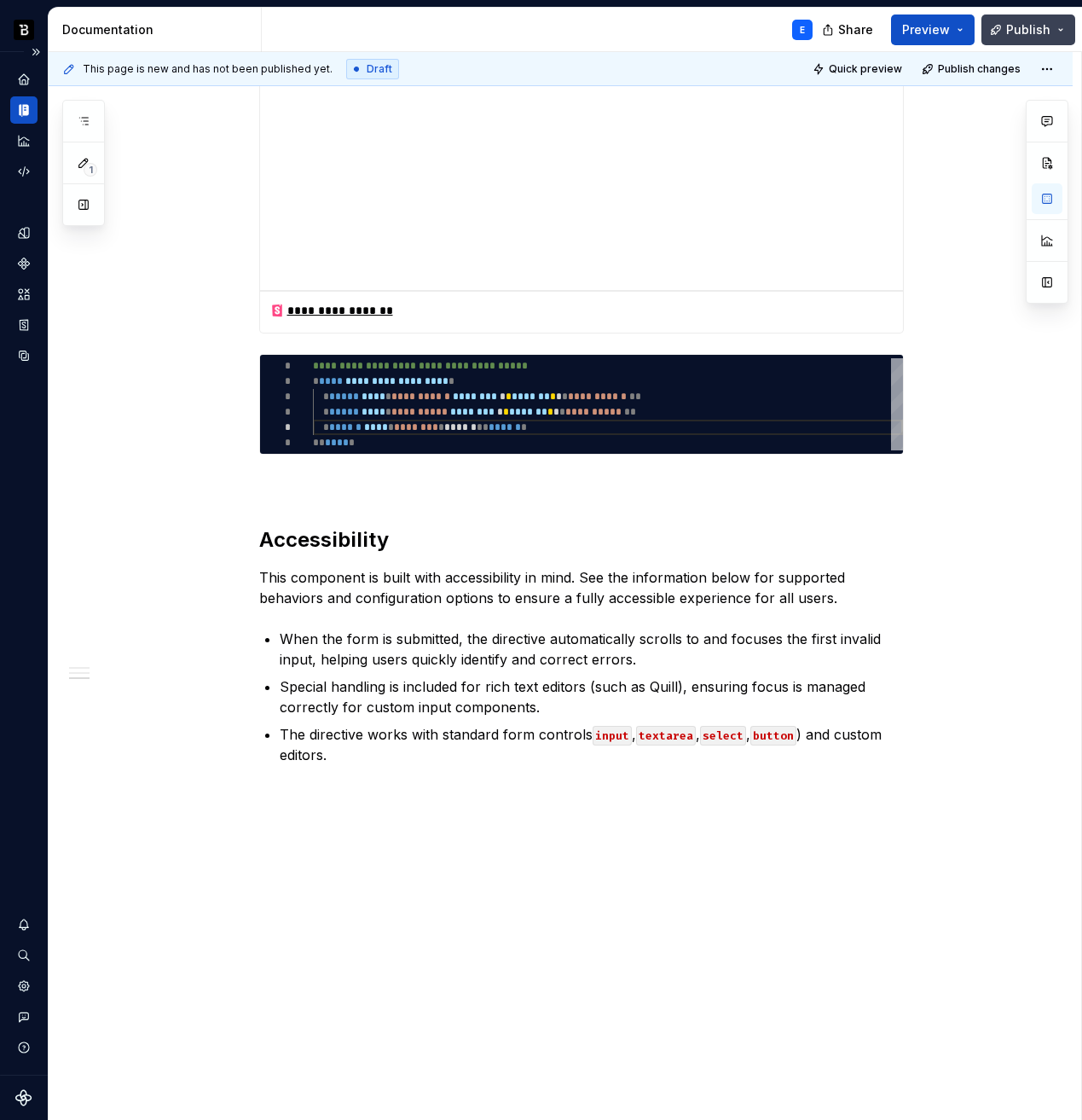 click on "Publish" at bounding box center (1028, 30) 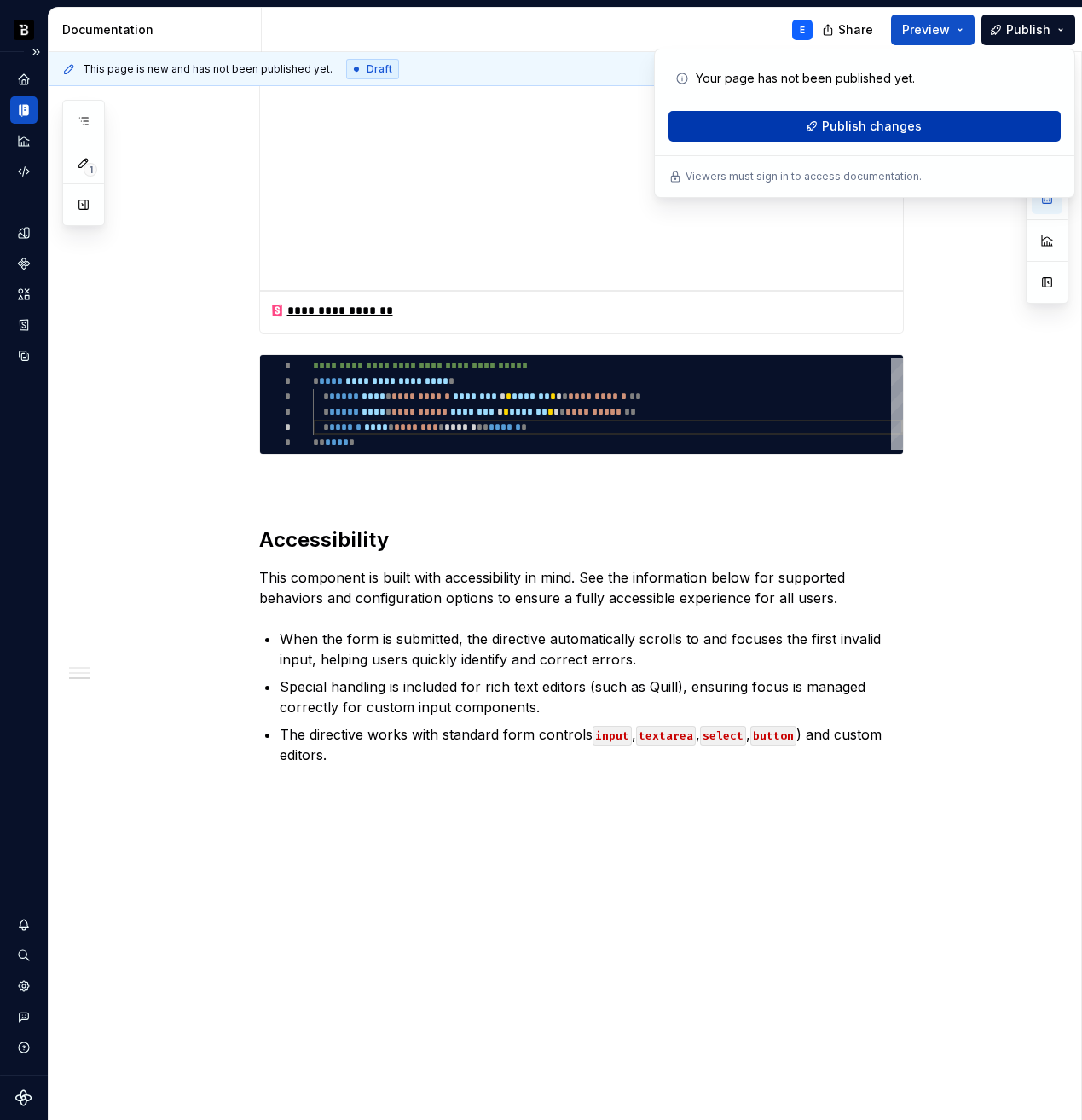 click on "Publish changes" at bounding box center [865, 126] 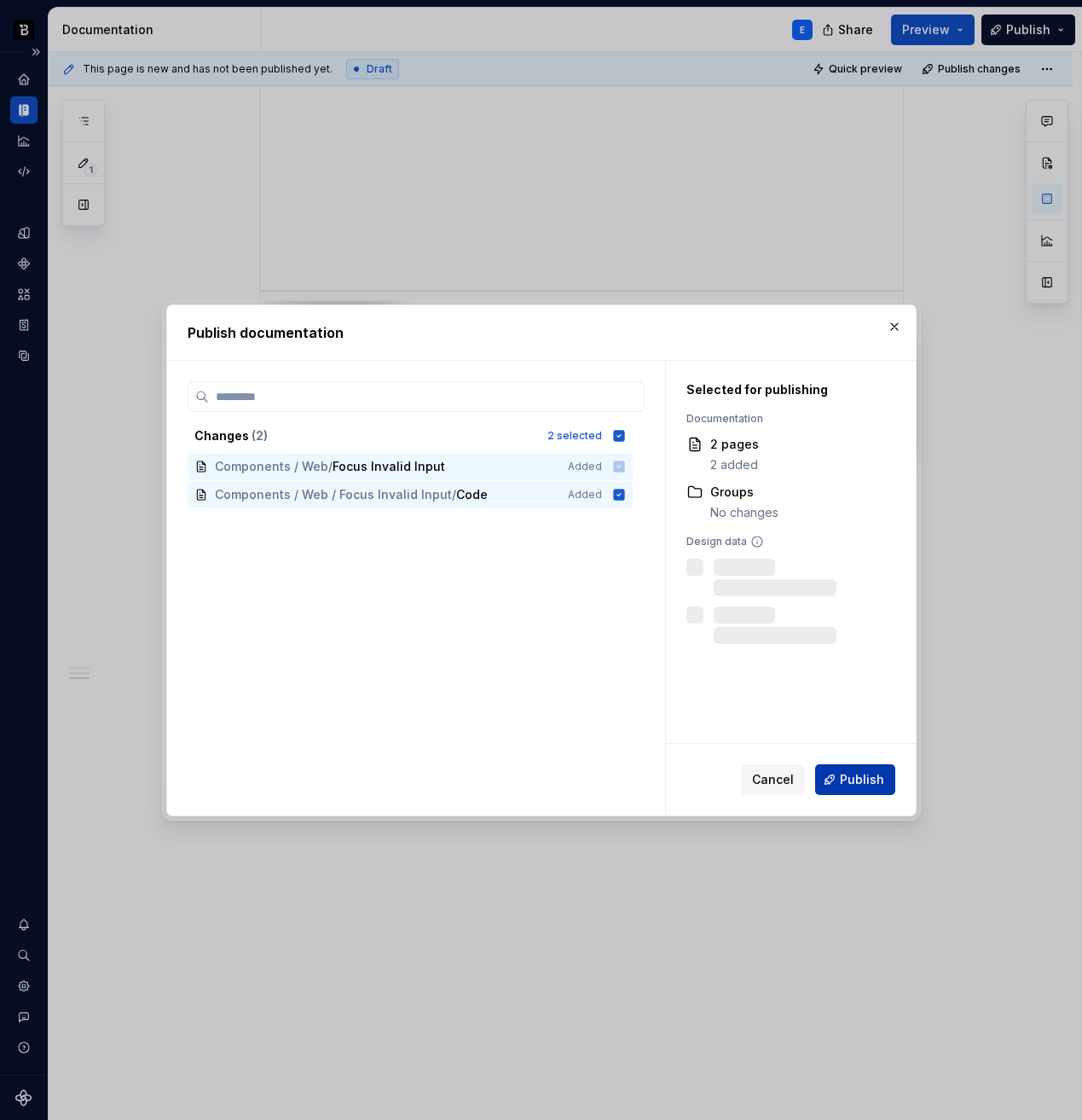 click on "Publish" at bounding box center [862, 780] 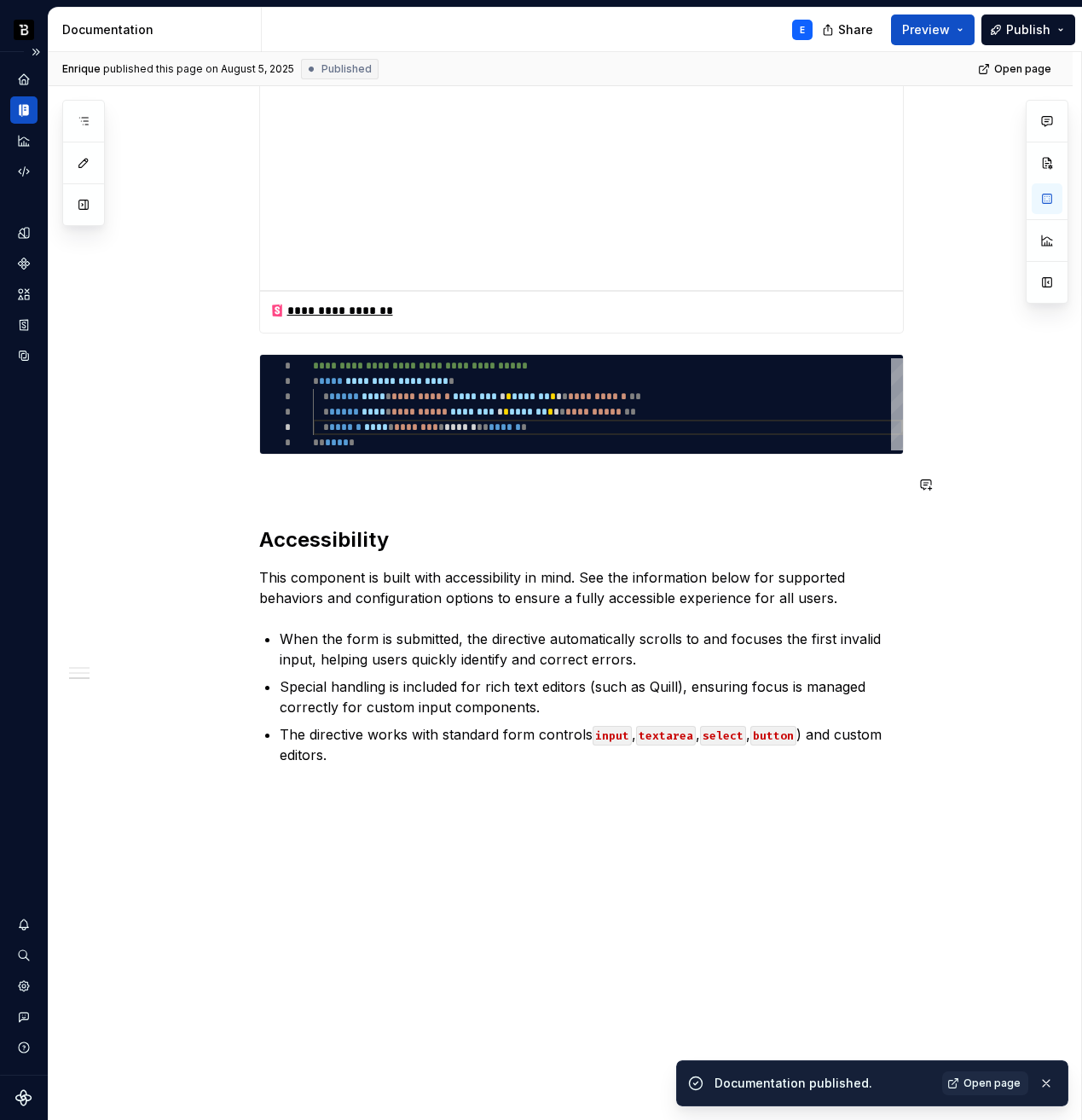 type on "*" 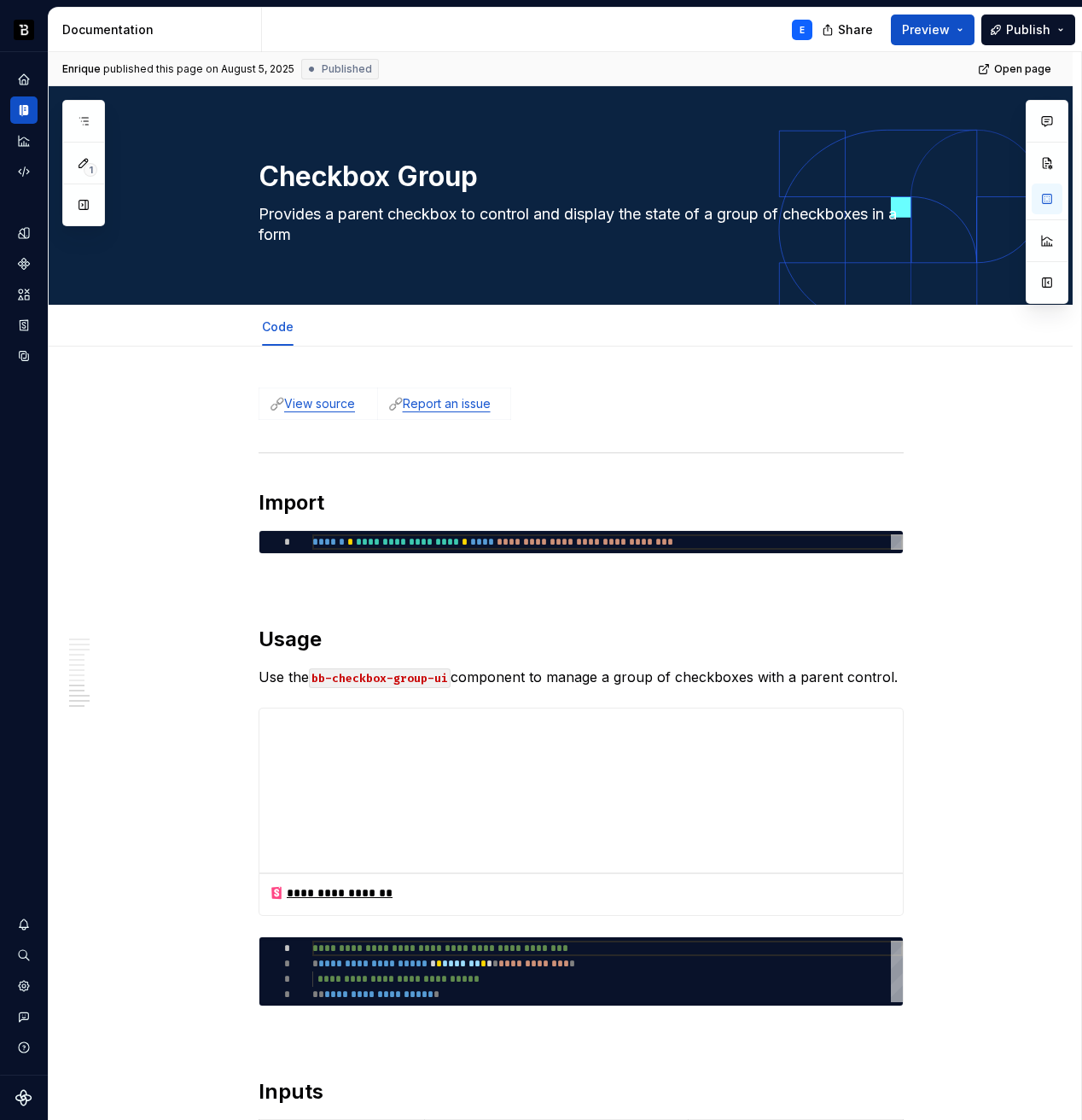 scroll, scrollTop: 0, scrollLeft: 0, axis: both 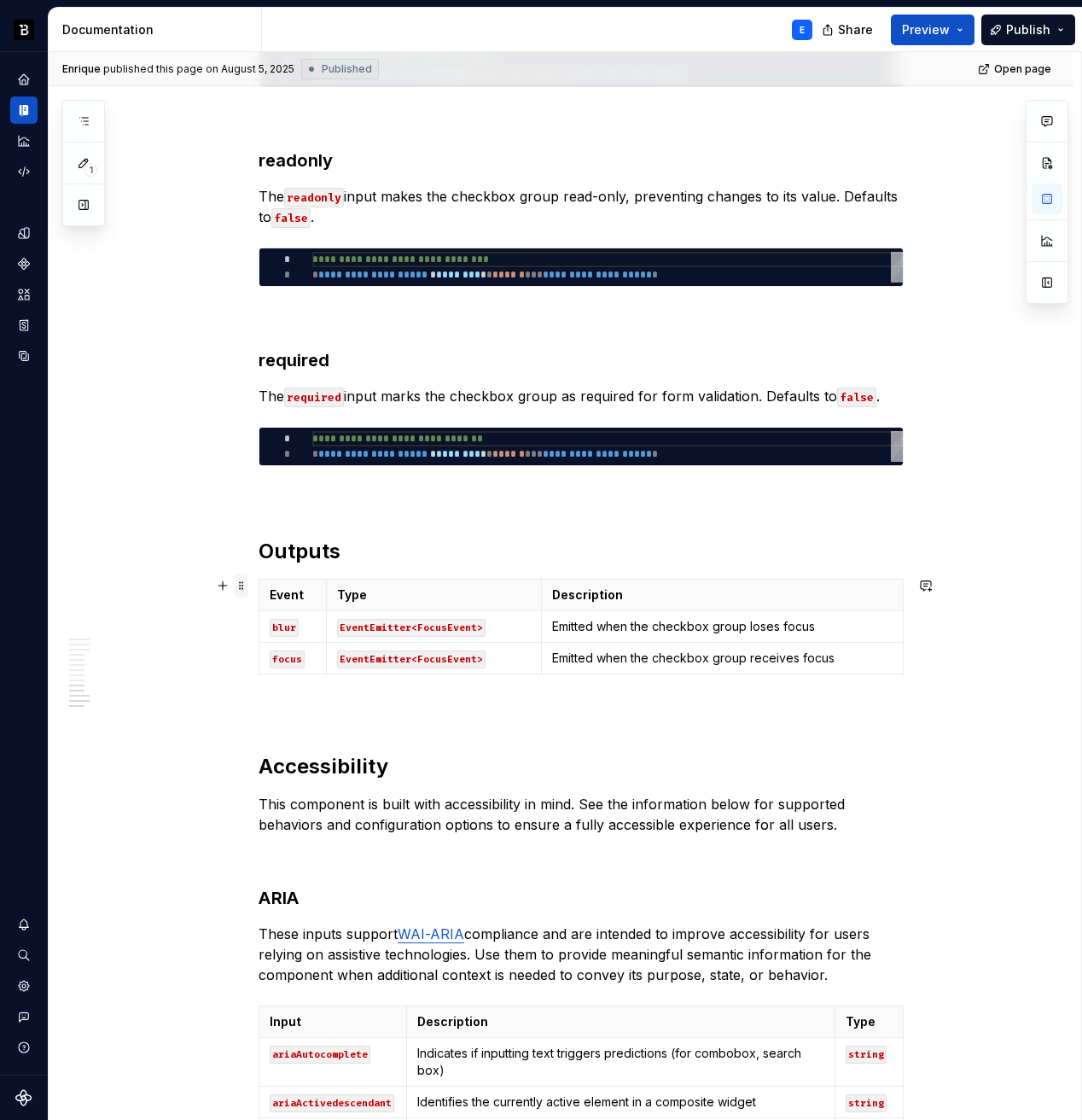 click at bounding box center [241, 586] 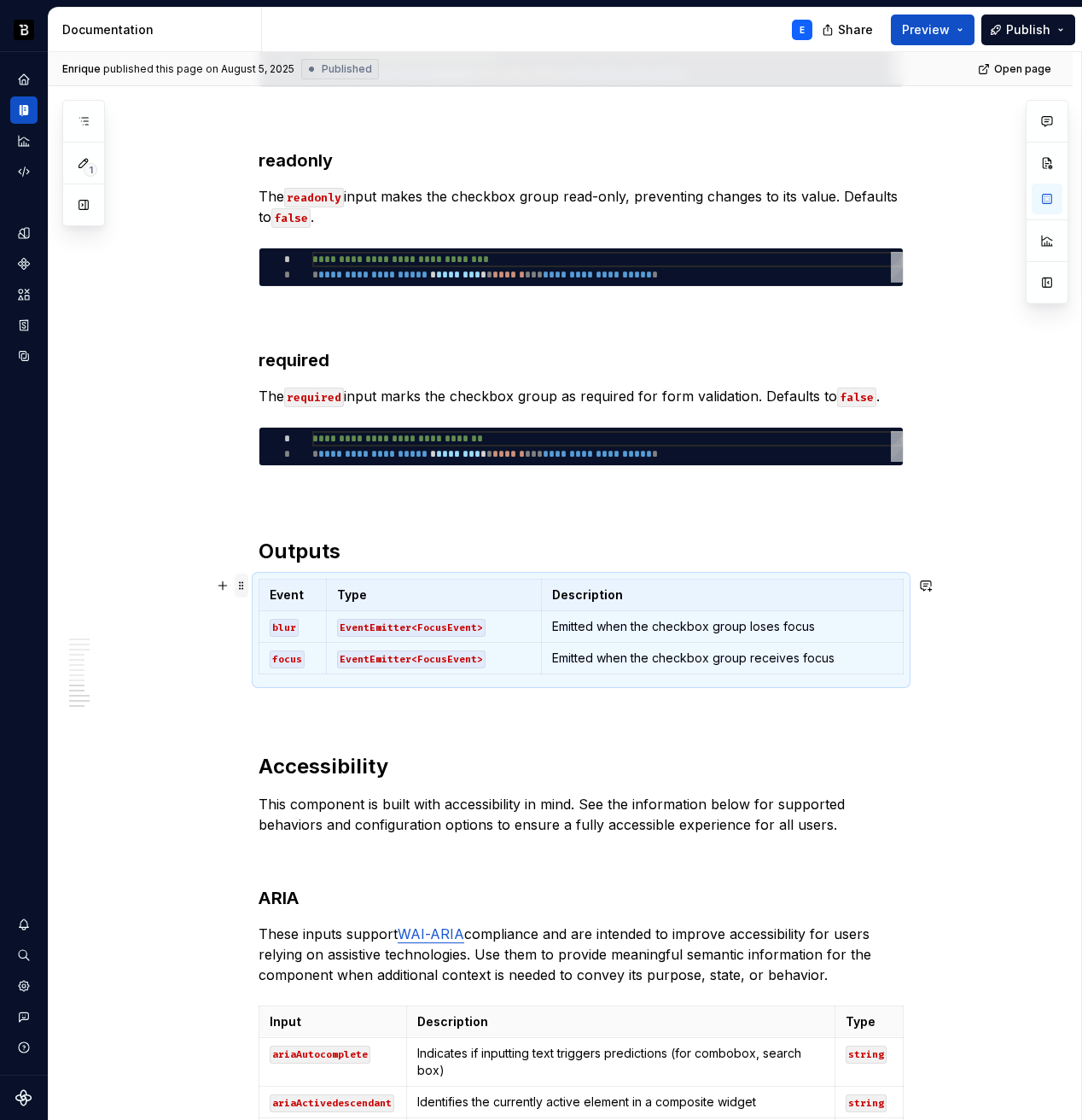 click at bounding box center (241, 586) 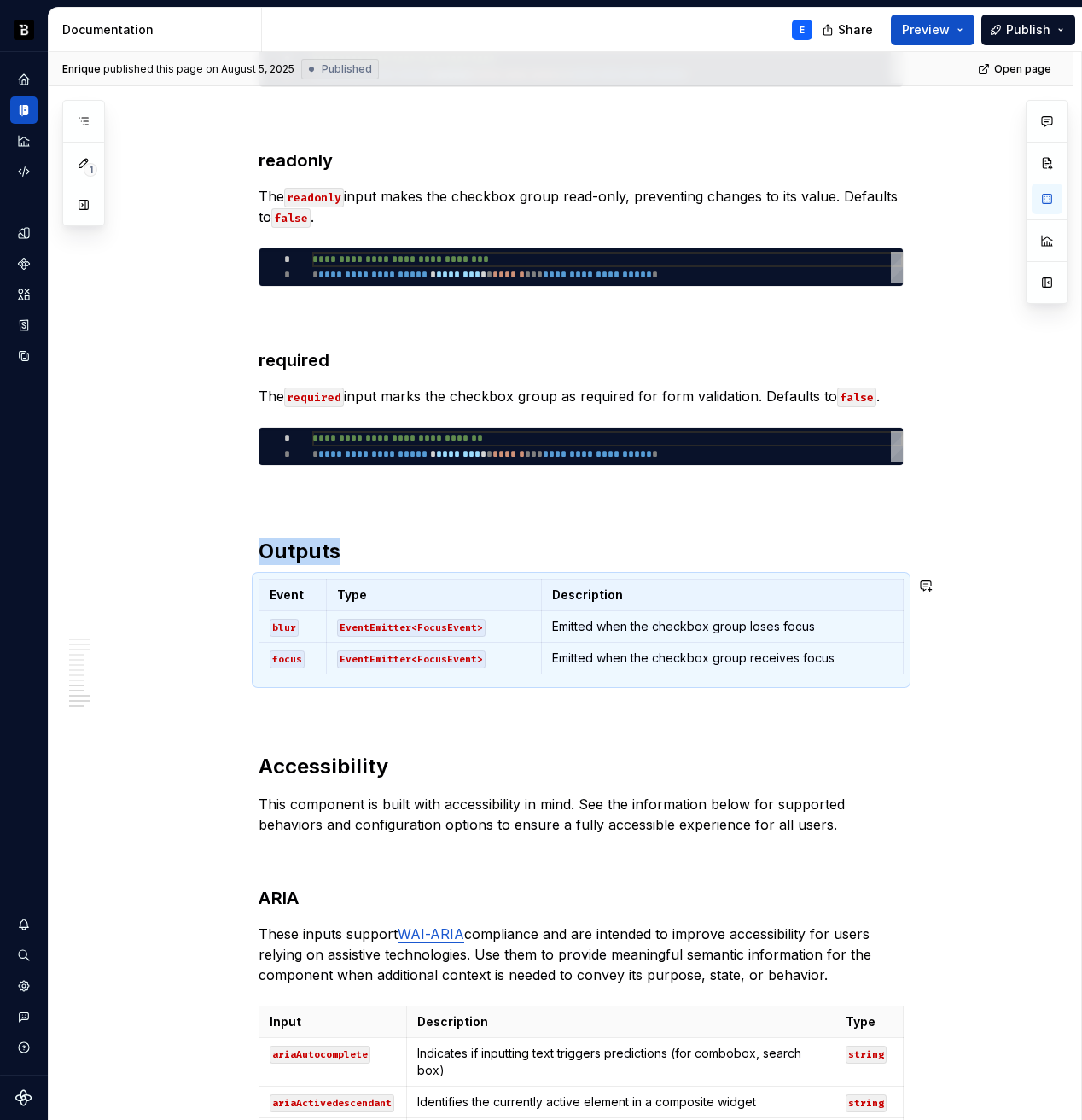 copy on "Outputs" 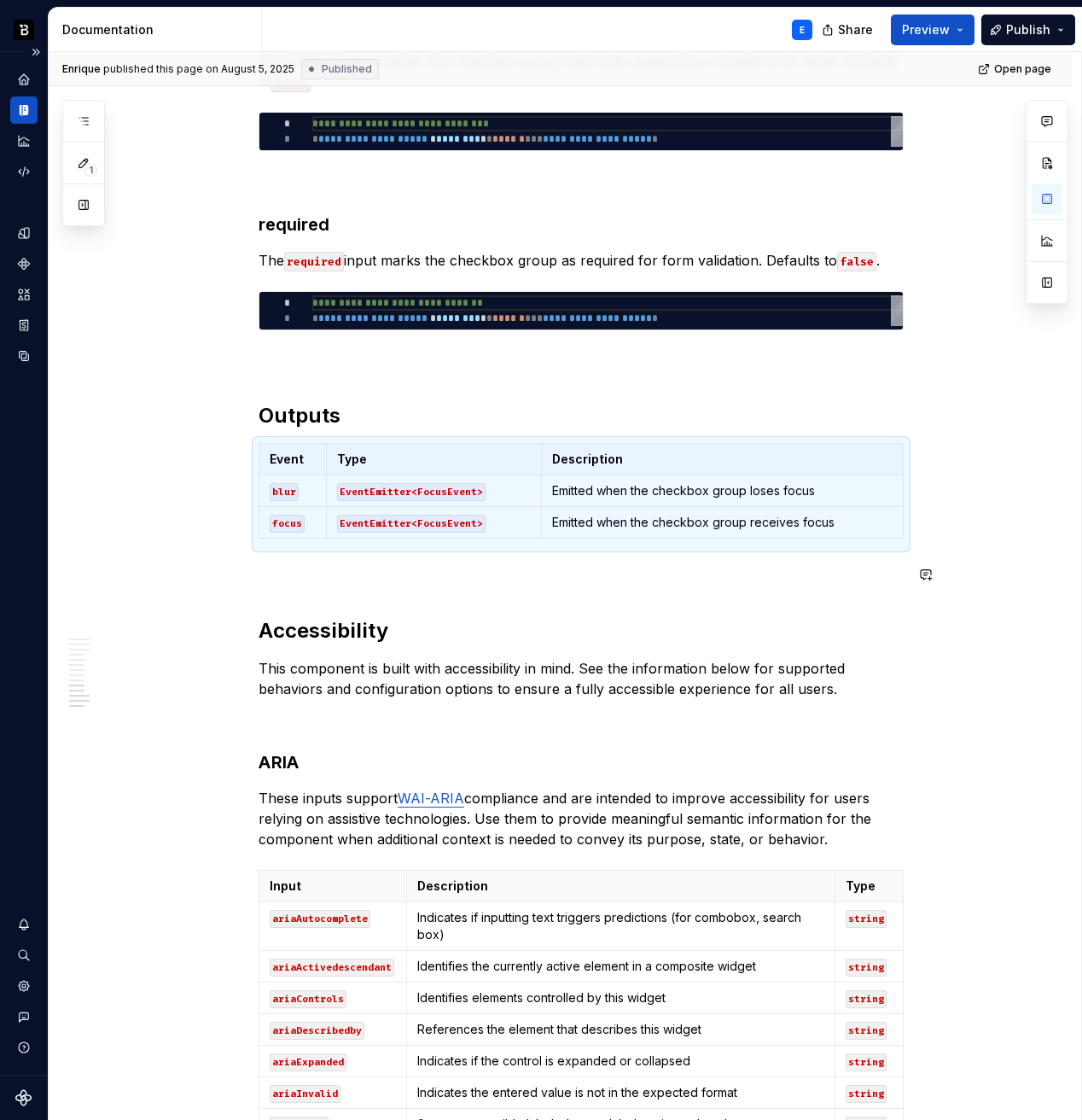 scroll, scrollTop: 2851, scrollLeft: 0, axis: vertical 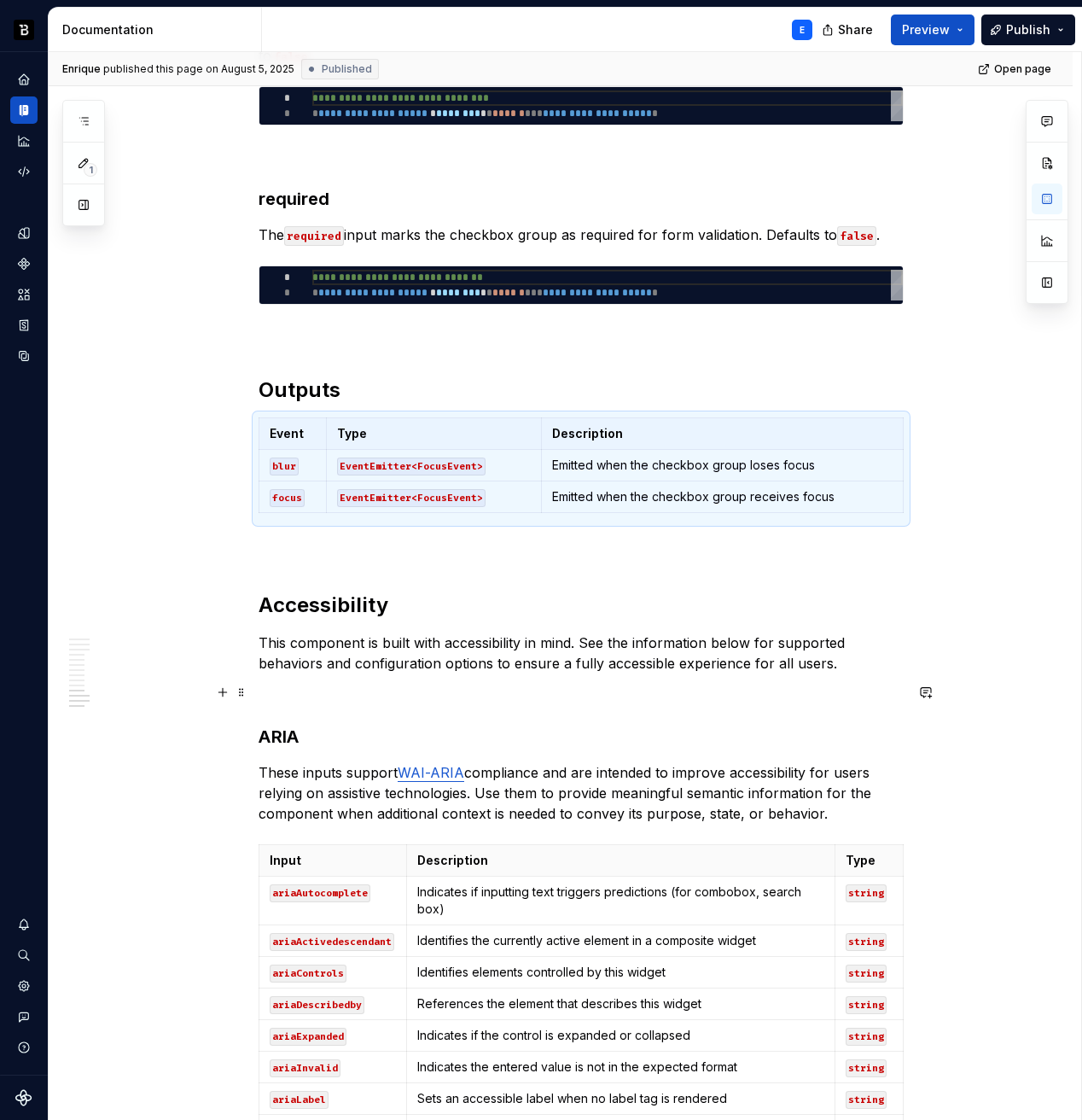 click on "These inputs support  WAI-ARIA  compliance and are intended to improve accessibility for users relying on assistive technologies. Use them to provide meaningful semantic information for the component when additional context is needed to convey its purpose, state, or behavior." at bounding box center [581, 793] 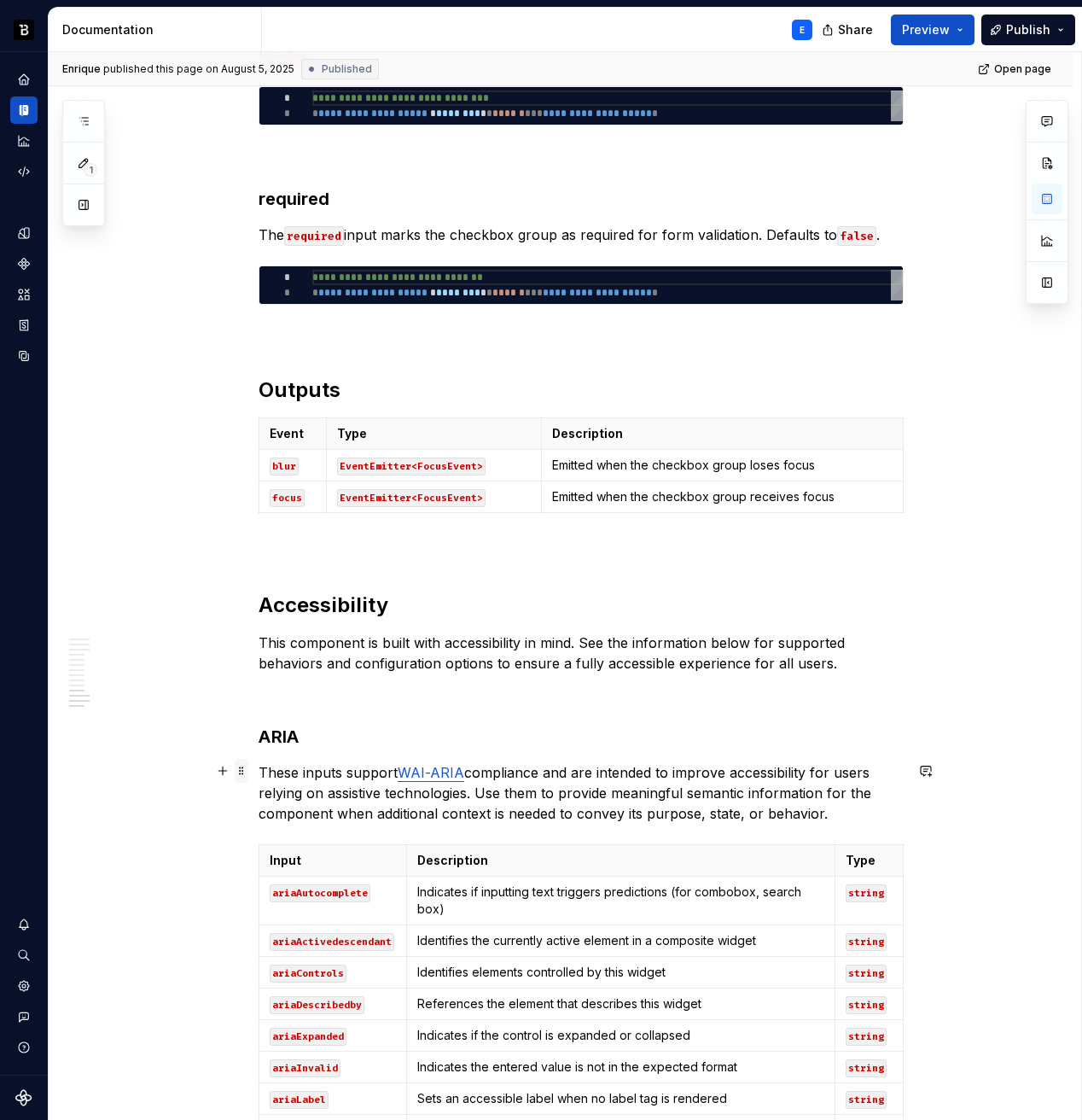 click at bounding box center [241, 771] 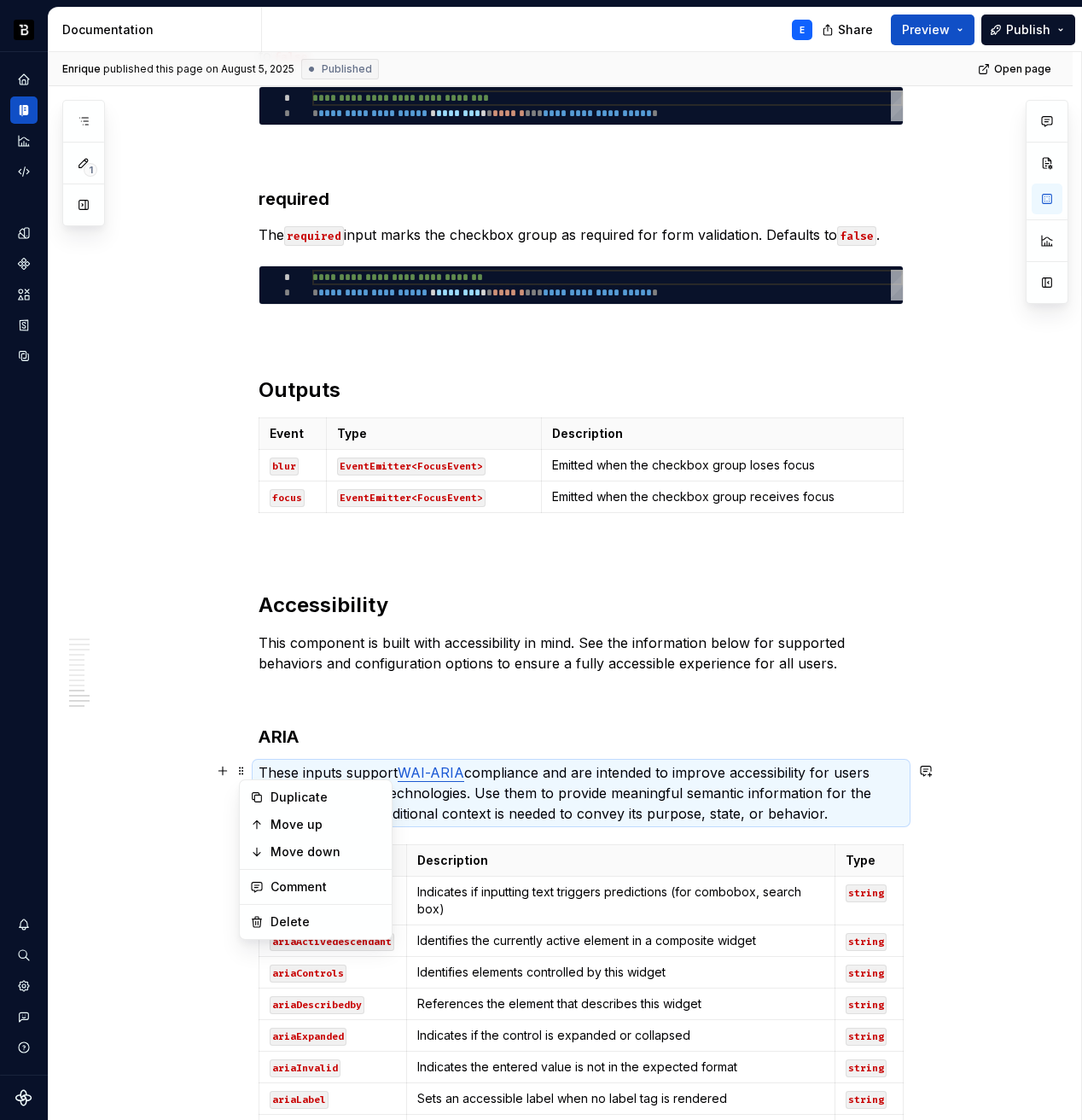 click on "**********" at bounding box center [561, -458] 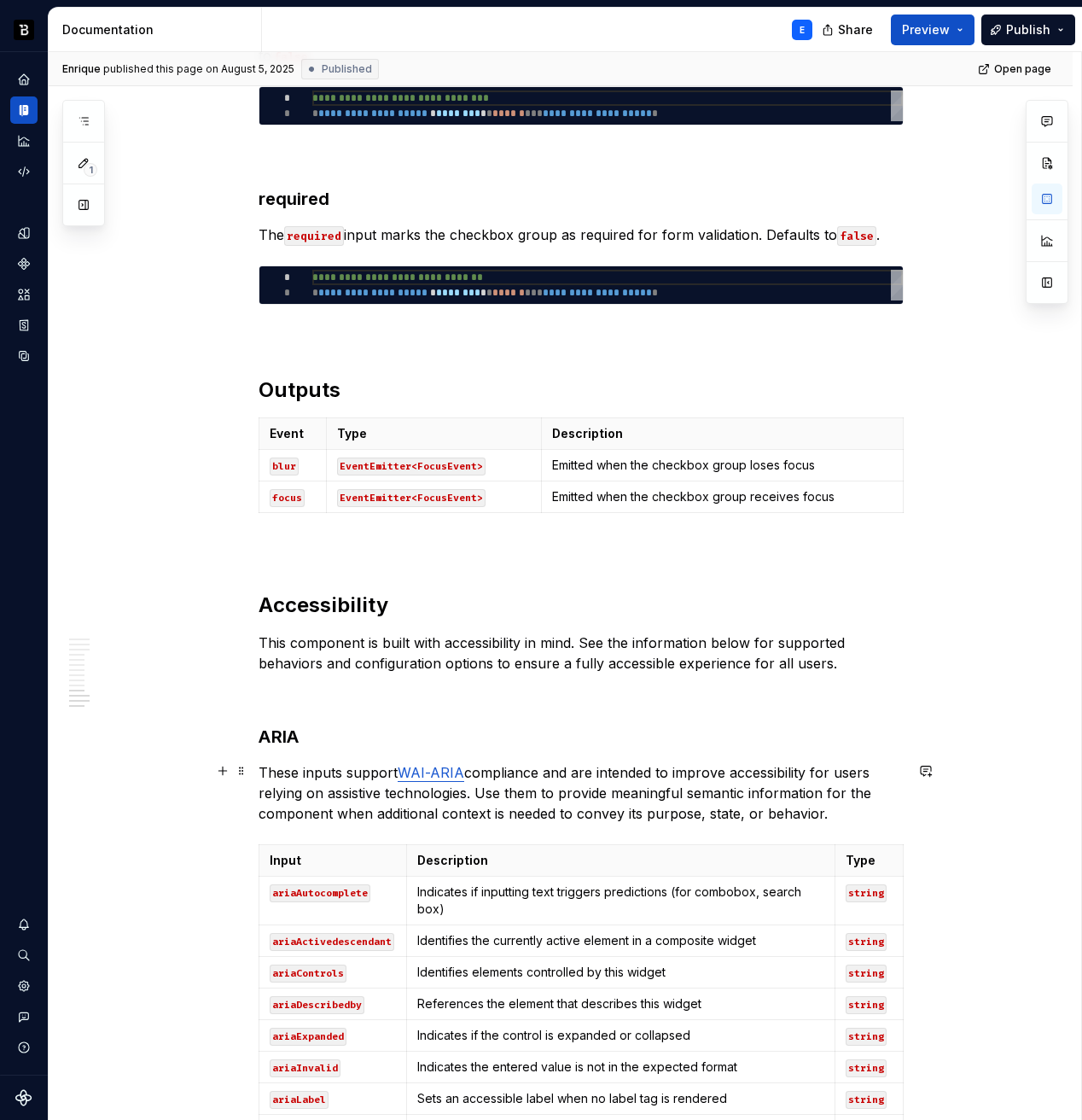 click on "These inputs support  WAI-ARIA  compliance and are intended to improve accessibility for users relying on assistive technologies. Use them to provide meaningful semantic information for the component when additional context is needed to convey its purpose, state, or behavior." at bounding box center (581, 793) 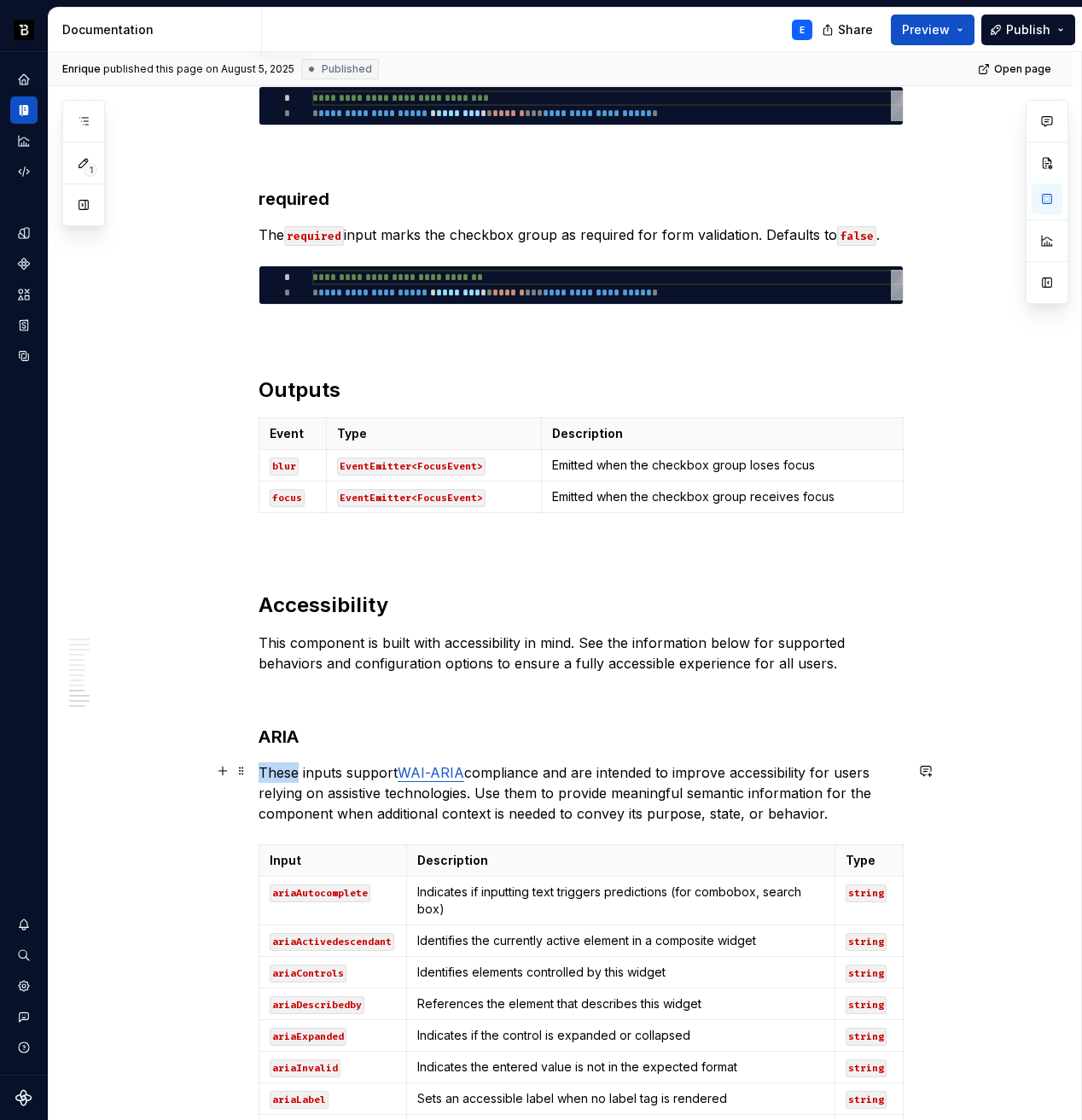 click on "These inputs support  WAI-ARIA  compliance and are intended to improve accessibility for users relying on assistive technologies. Use them to provide meaningful semantic information for the component when additional context is needed to convey its purpose, state, or behavior." at bounding box center (581, 793) 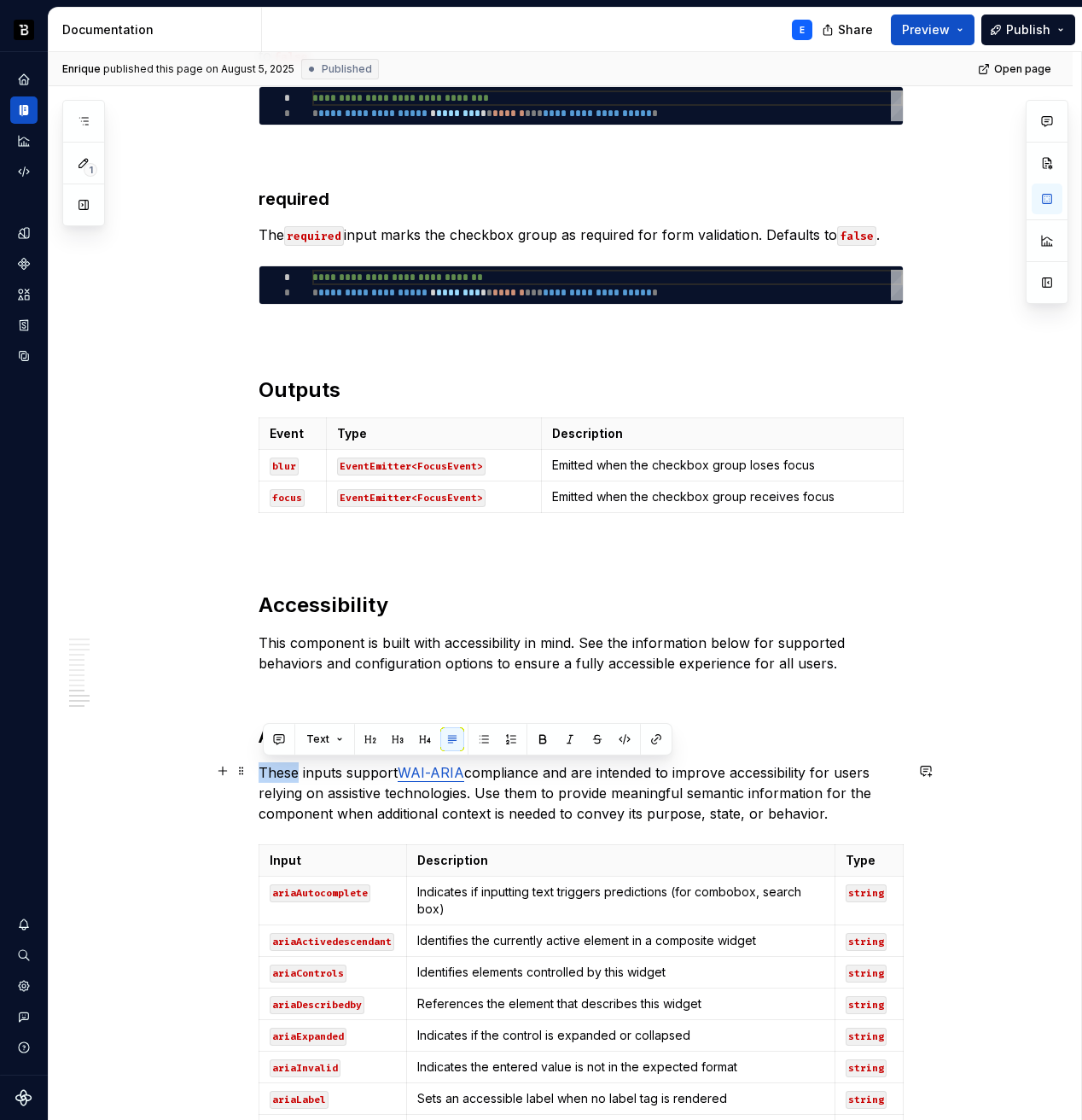 click on "These inputs support  WAI-ARIA  compliance and are intended to improve accessibility for users relying on assistive technologies. Use them to provide meaningful semantic information for the component when additional context is needed to convey its purpose, state, or behavior." at bounding box center [581, 793] 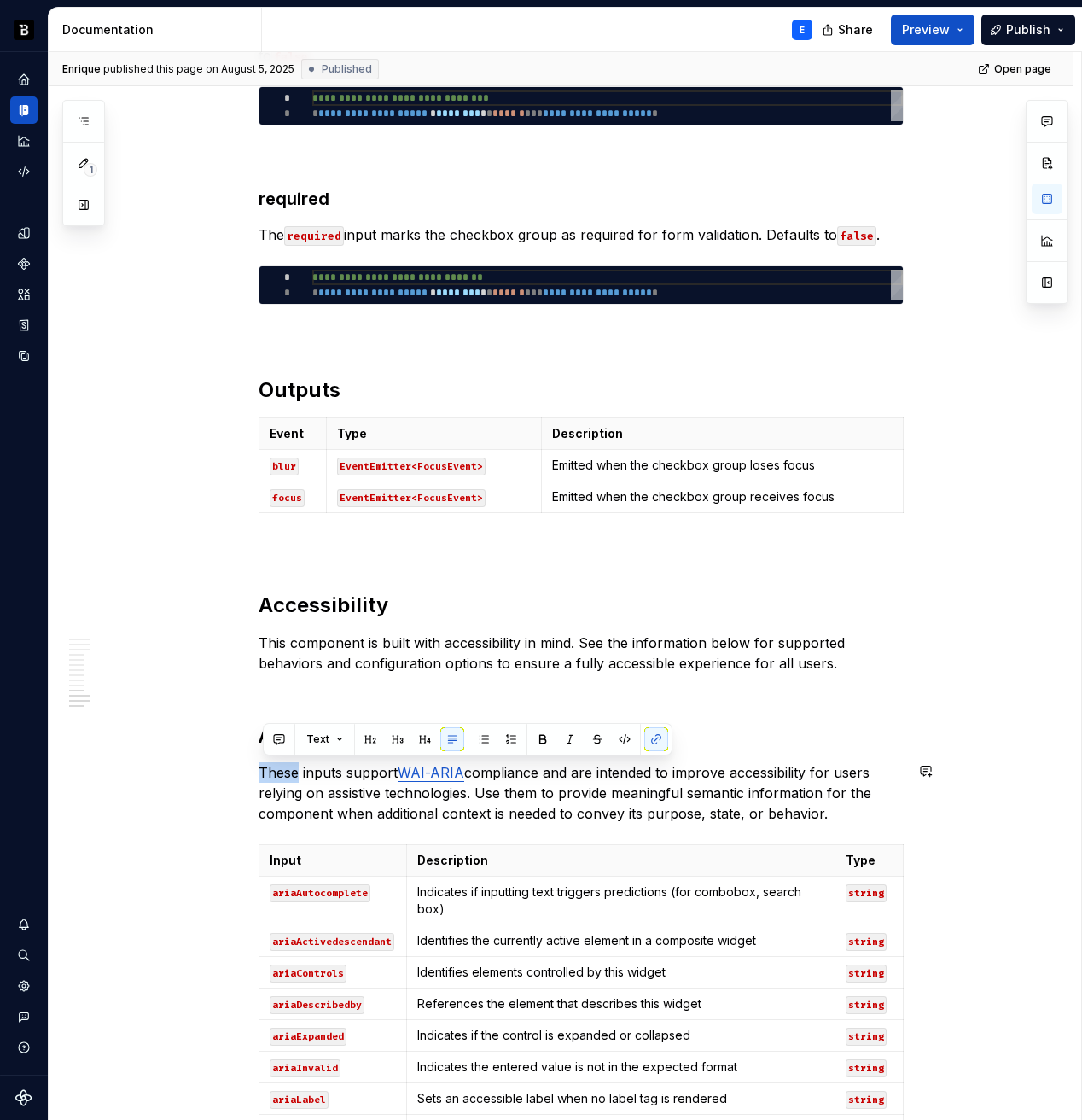 copy on "These inputs support  WAI-ARIA  compliance and are intended to improve accessibility for users relying on assistive technologies. Use them to provide meaningful semantic information for the component when additional context is needed to convey its purpose, state, or behavior." 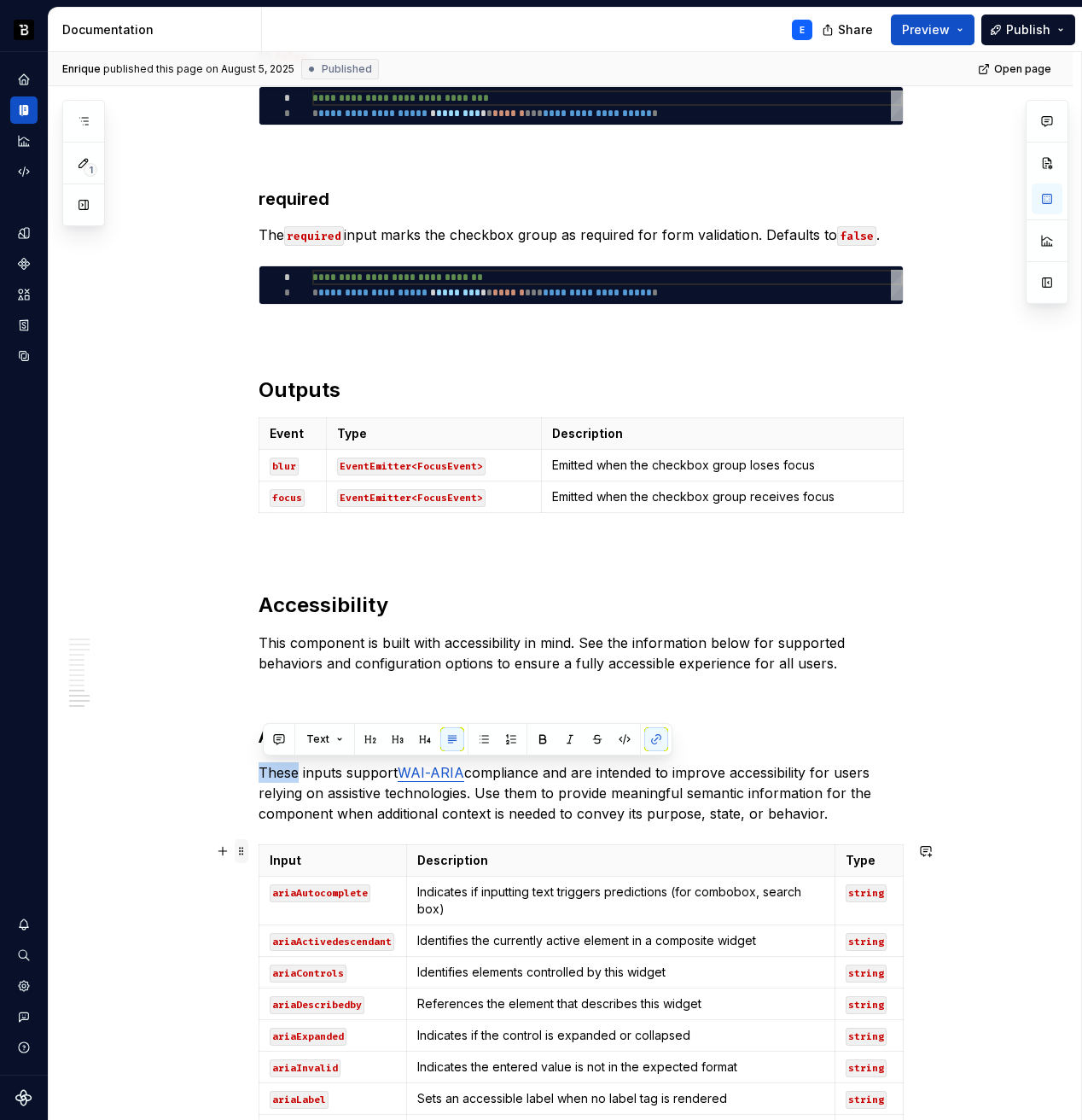 click at bounding box center [241, 851] 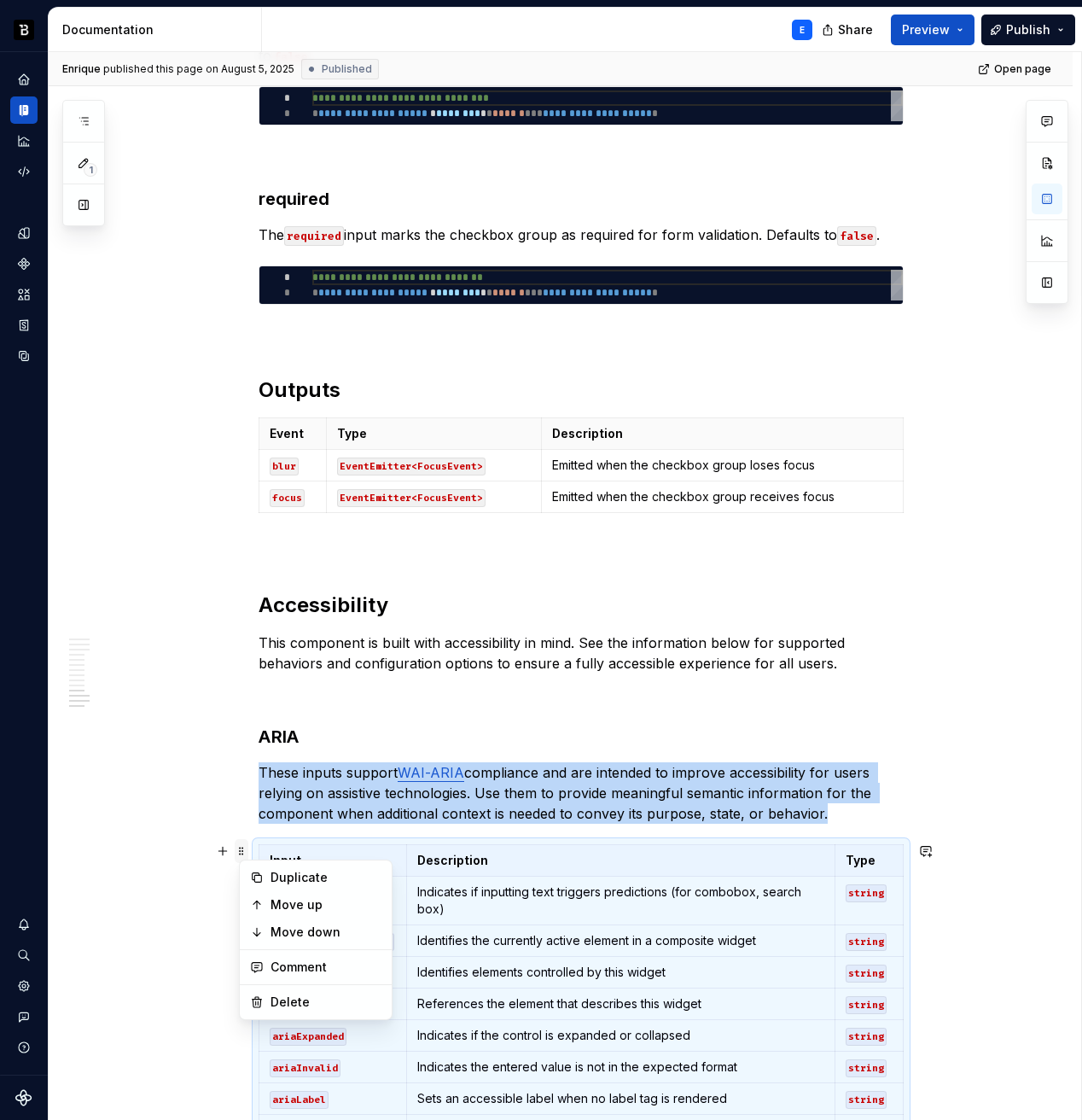 click on "**********" at bounding box center (561, -458) 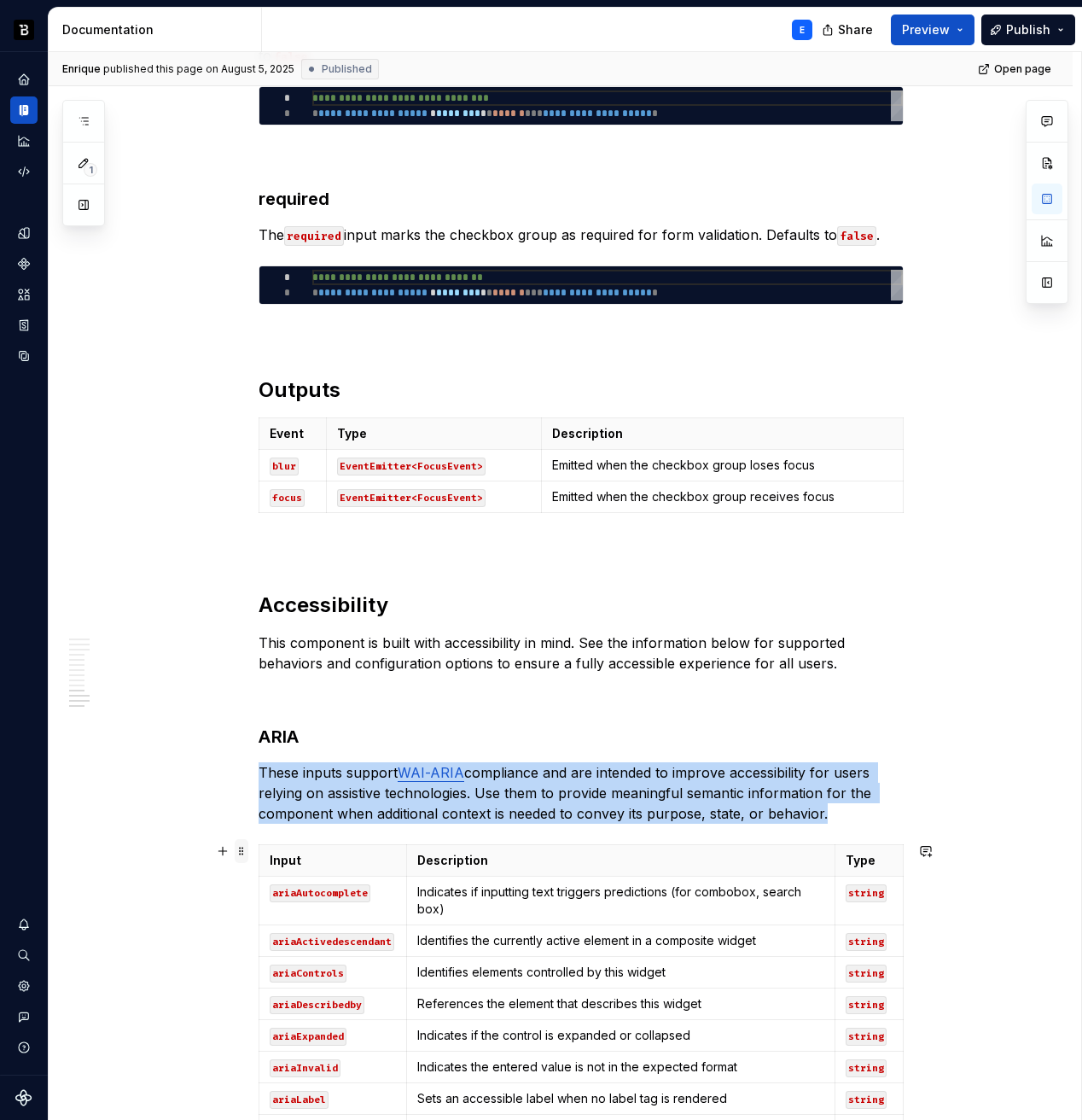 scroll, scrollTop: 2962, scrollLeft: 0, axis: vertical 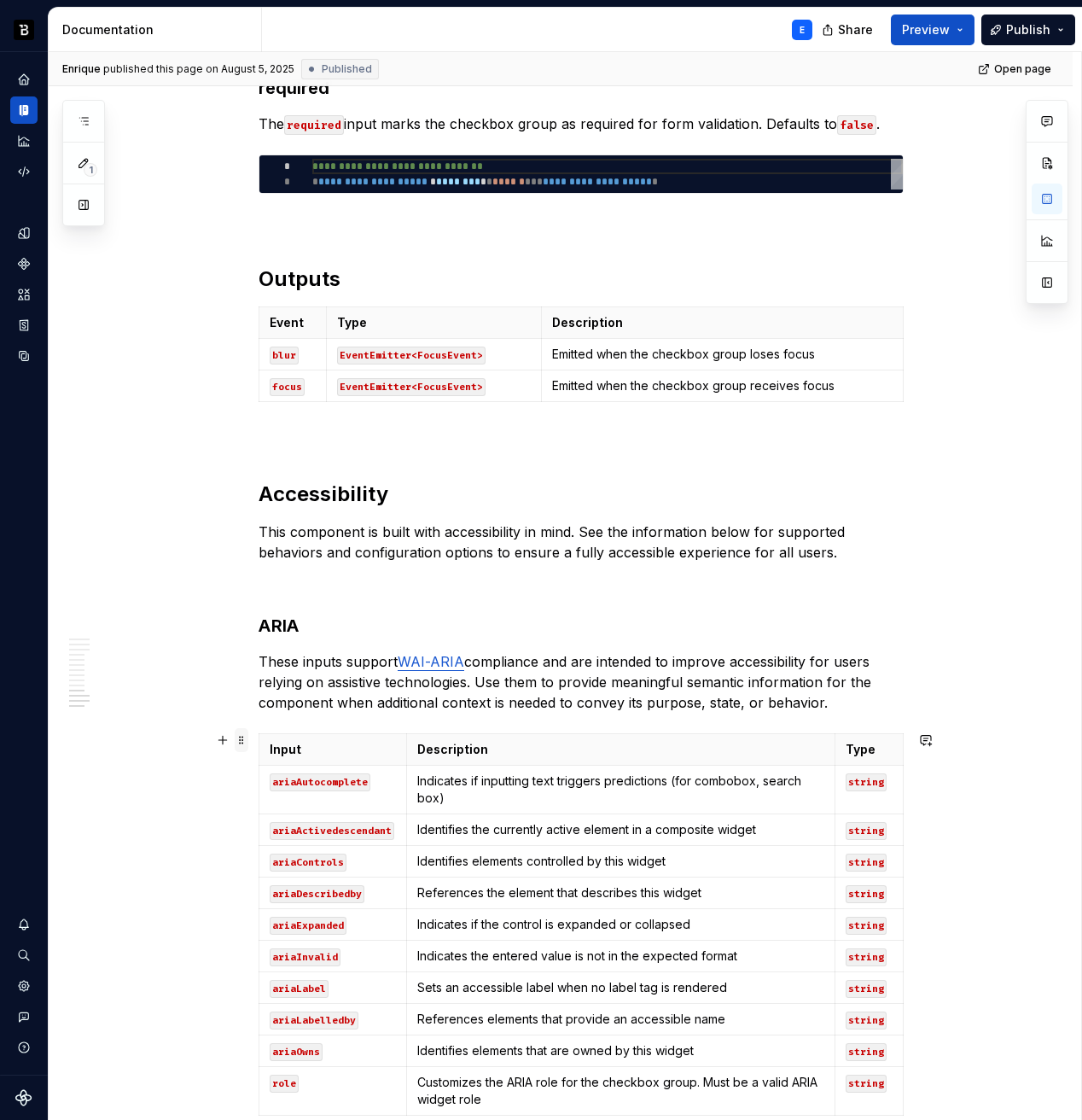 click at bounding box center [241, 740] 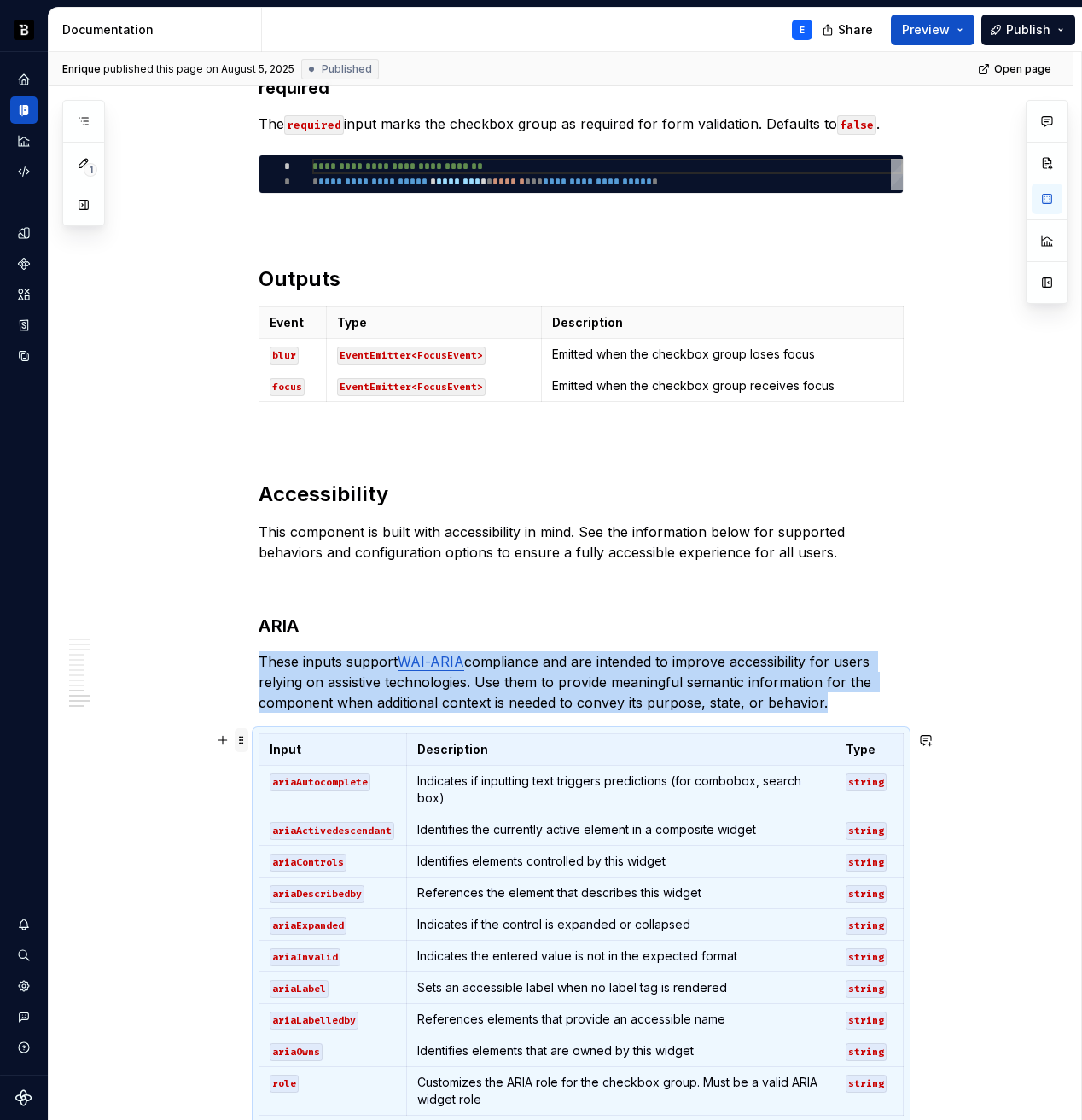 click at bounding box center (241, 740) 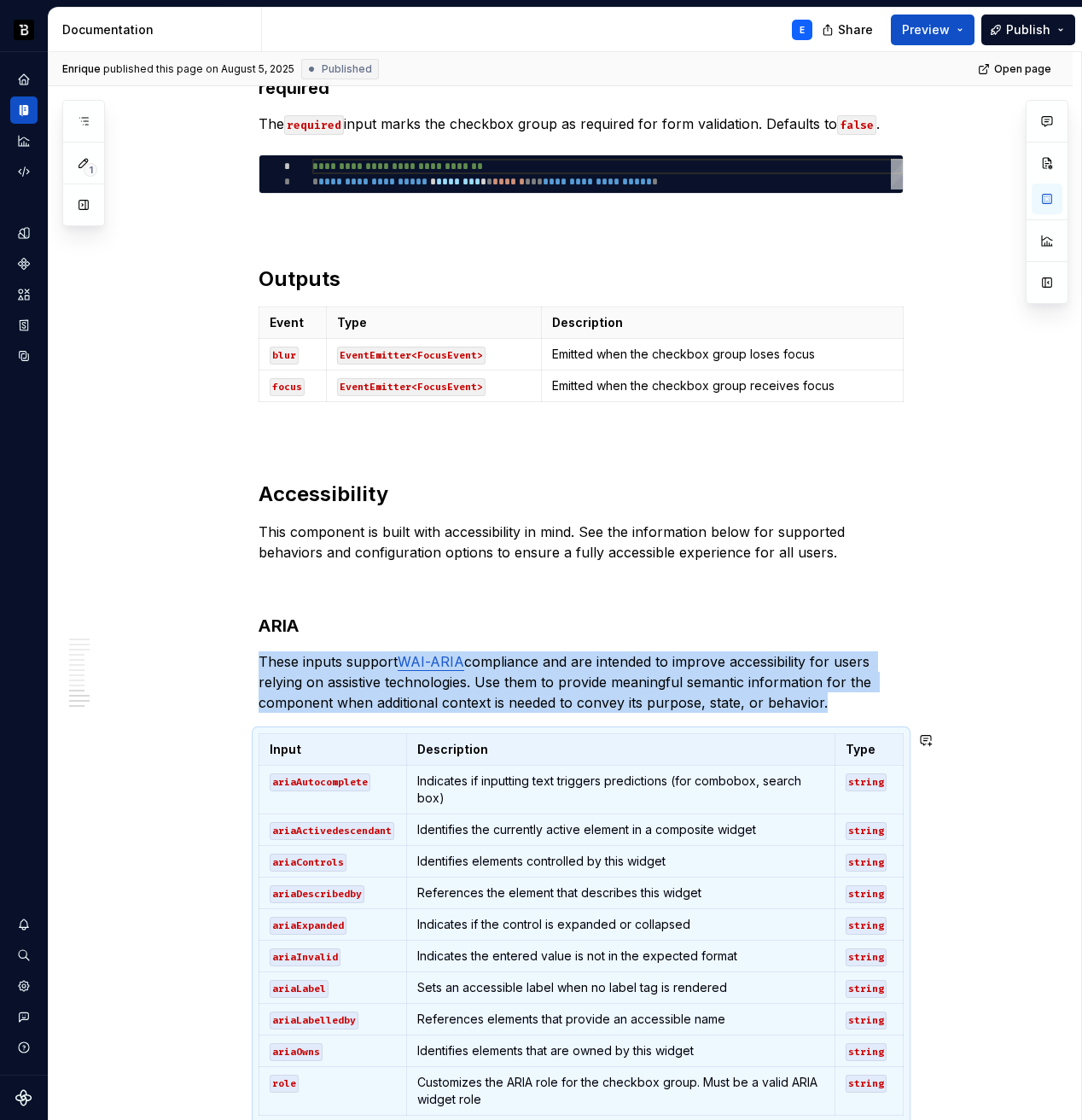 copy on "These inputs support  WAI-ARIA  compliance and are intended to improve accessibility for users relying on assistive technologies. Use them to provide meaningful semantic information for the component when additional context is needed to convey its purpose, state, or behavior." 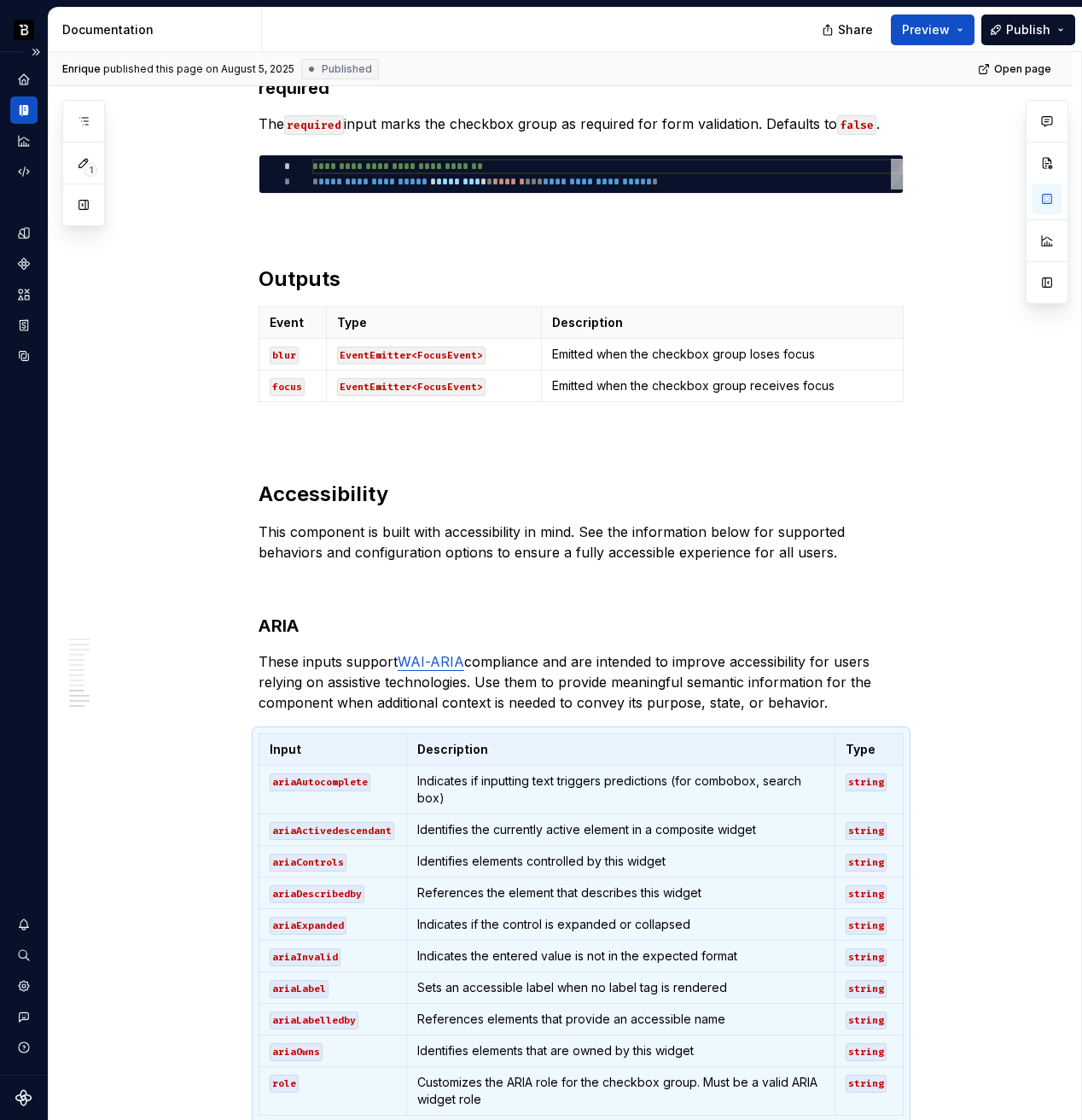 type on "*" 